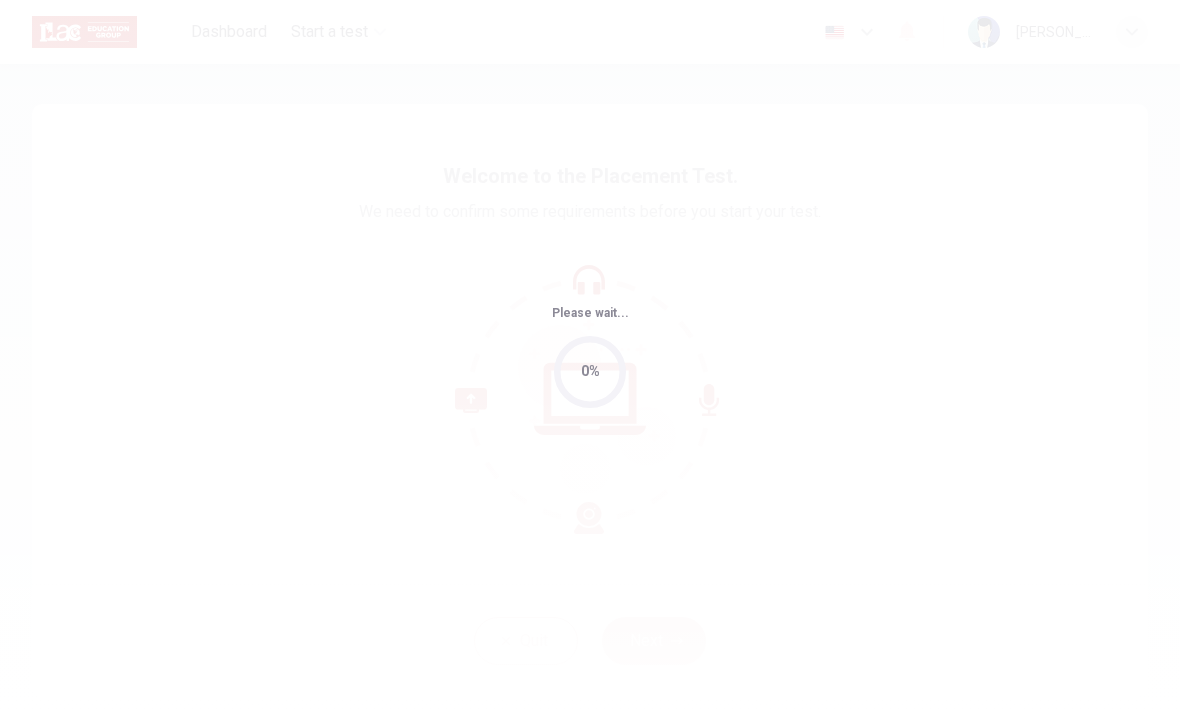 scroll, scrollTop: 0, scrollLeft: 0, axis: both 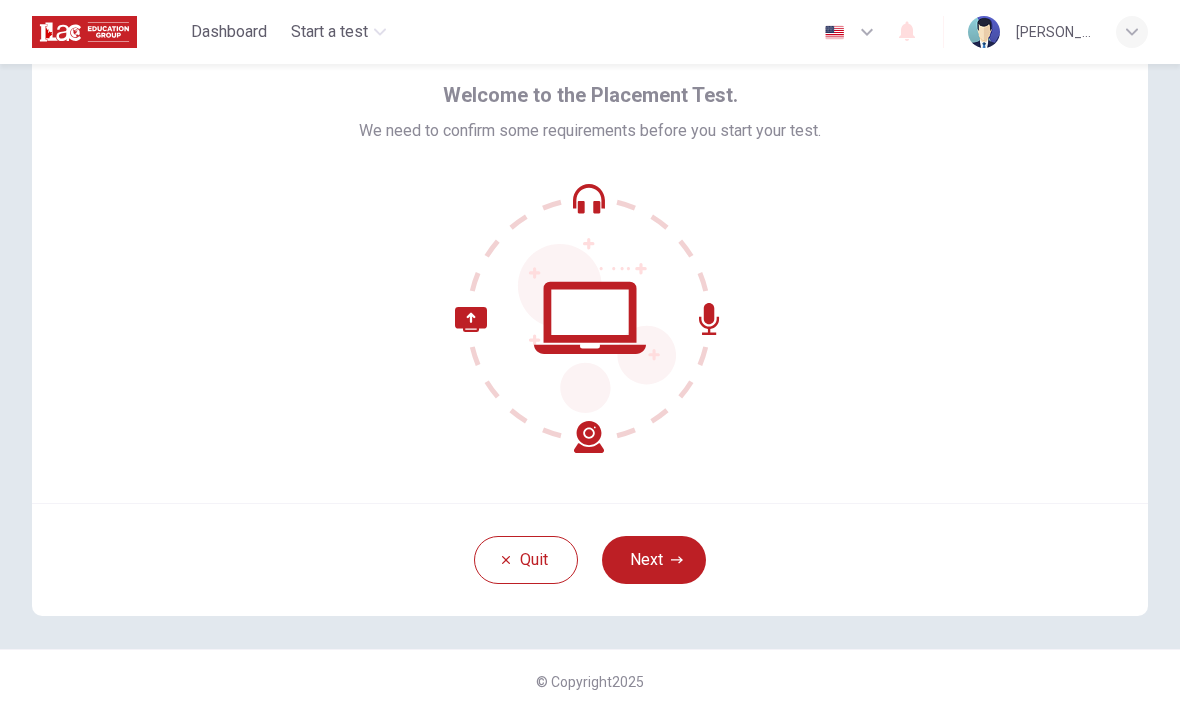 click 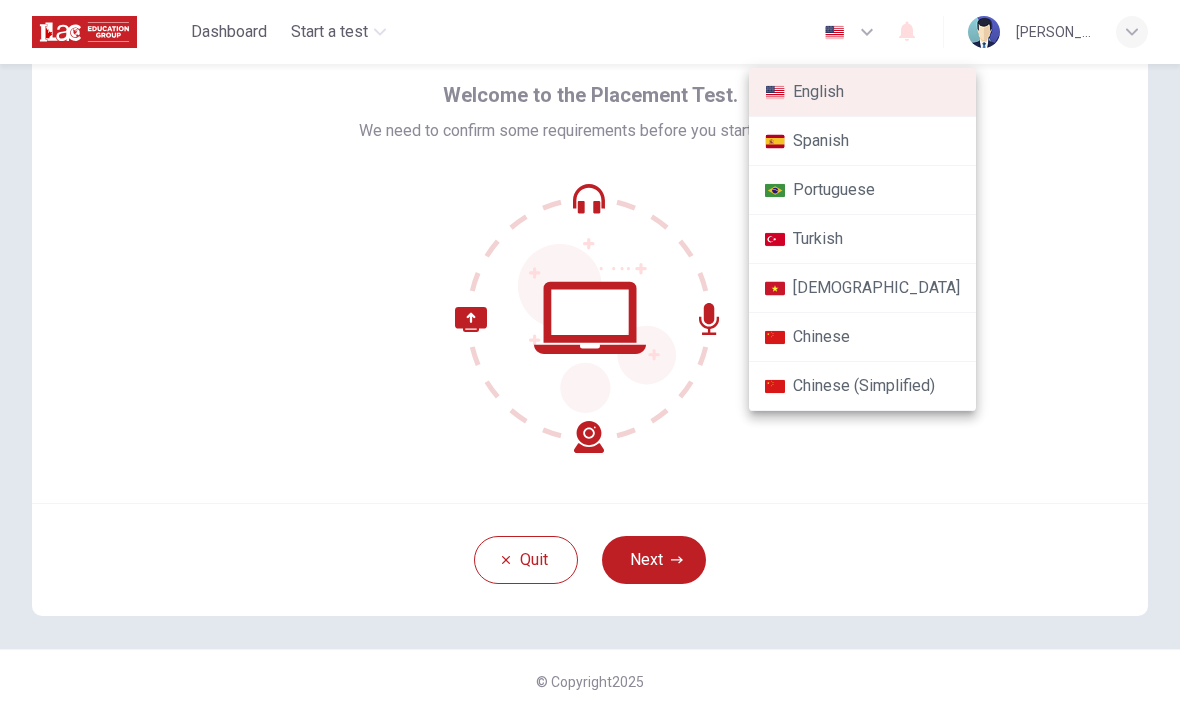 click at bounding box center (590, 356) 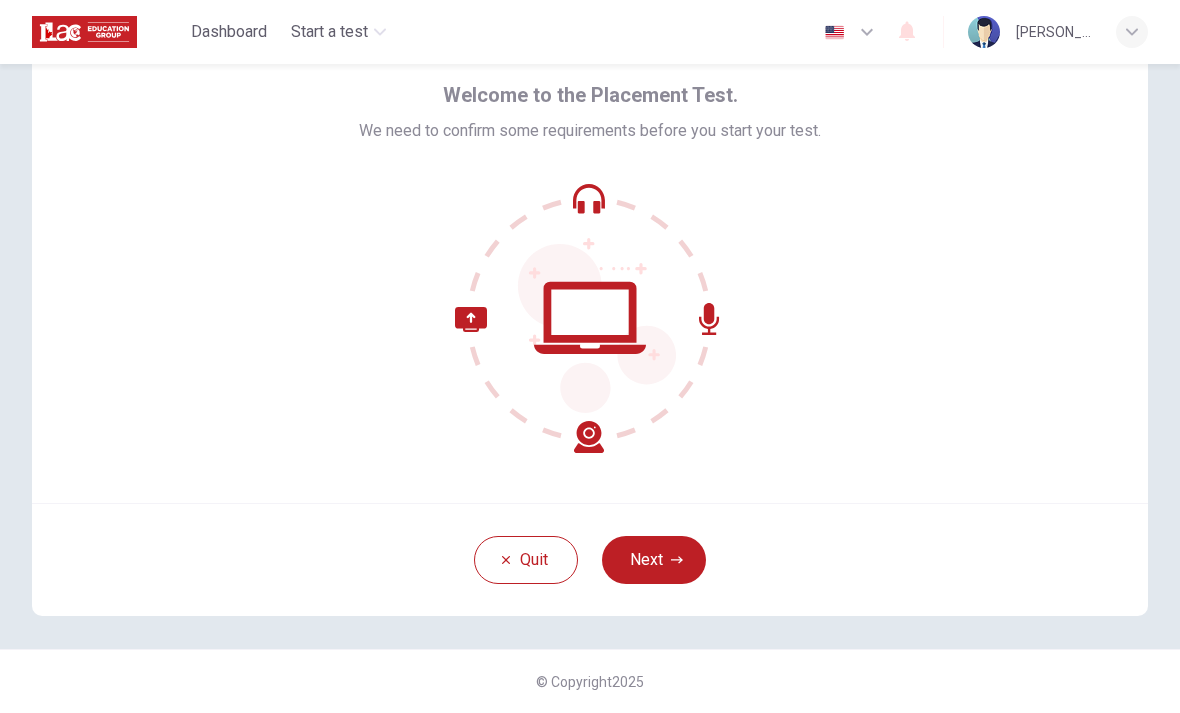 click 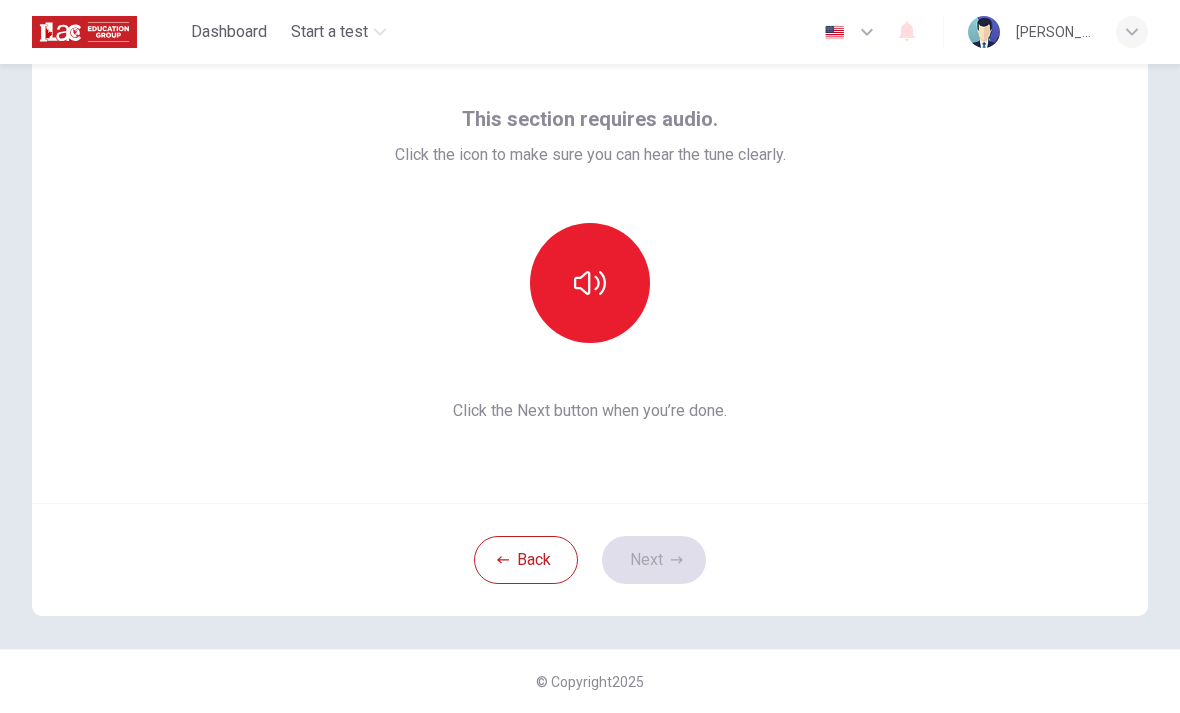 scroll, scrollTop: 81, scrollLeft: 0, axis: vertical 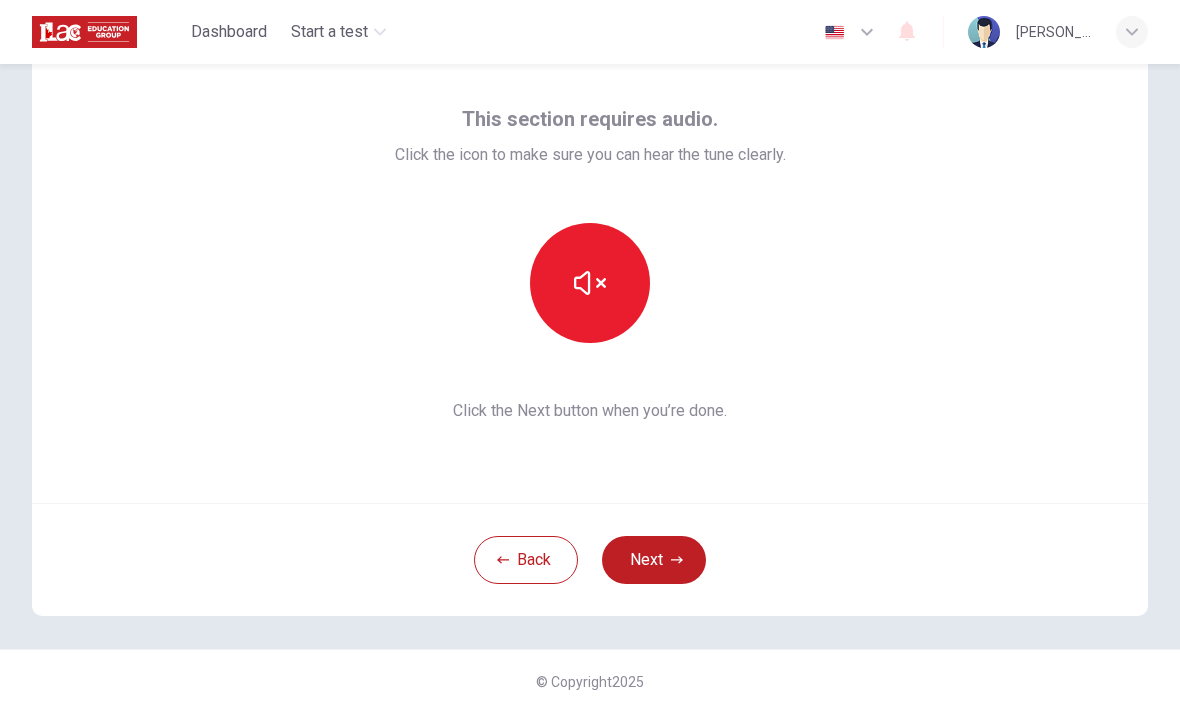 click on "Next" at bounding box center [654, 560] 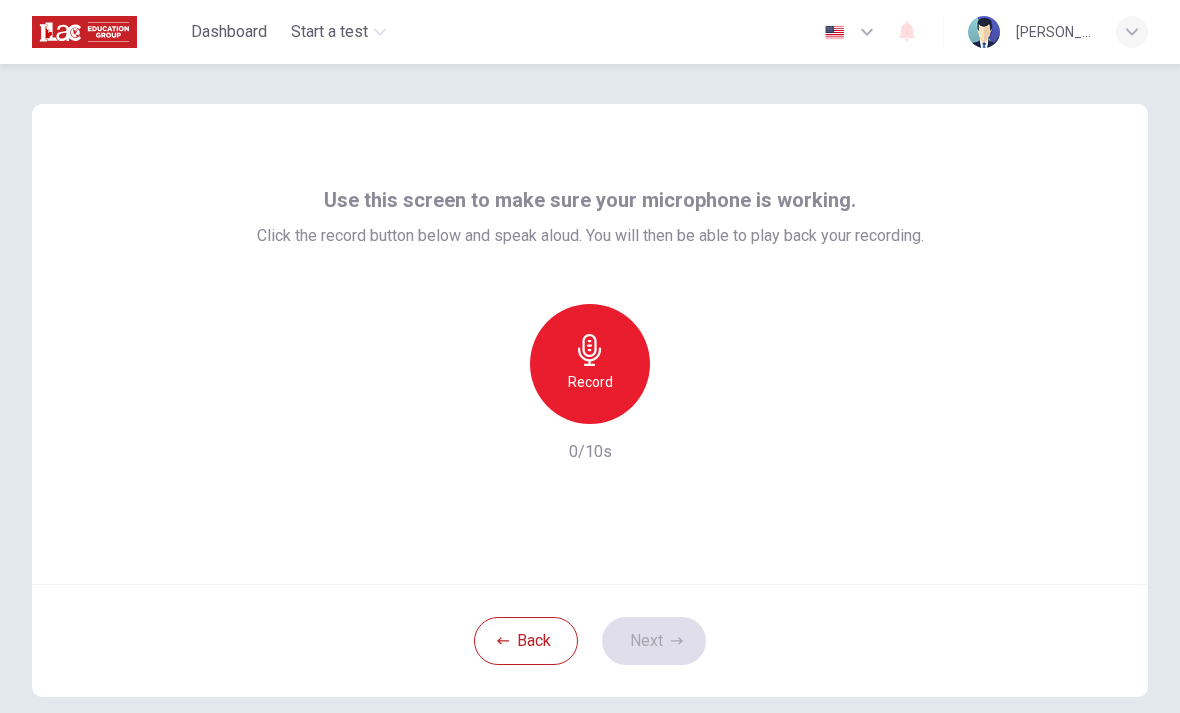scroll, scrollTop: 0, scrollLeft: 0, axis: both 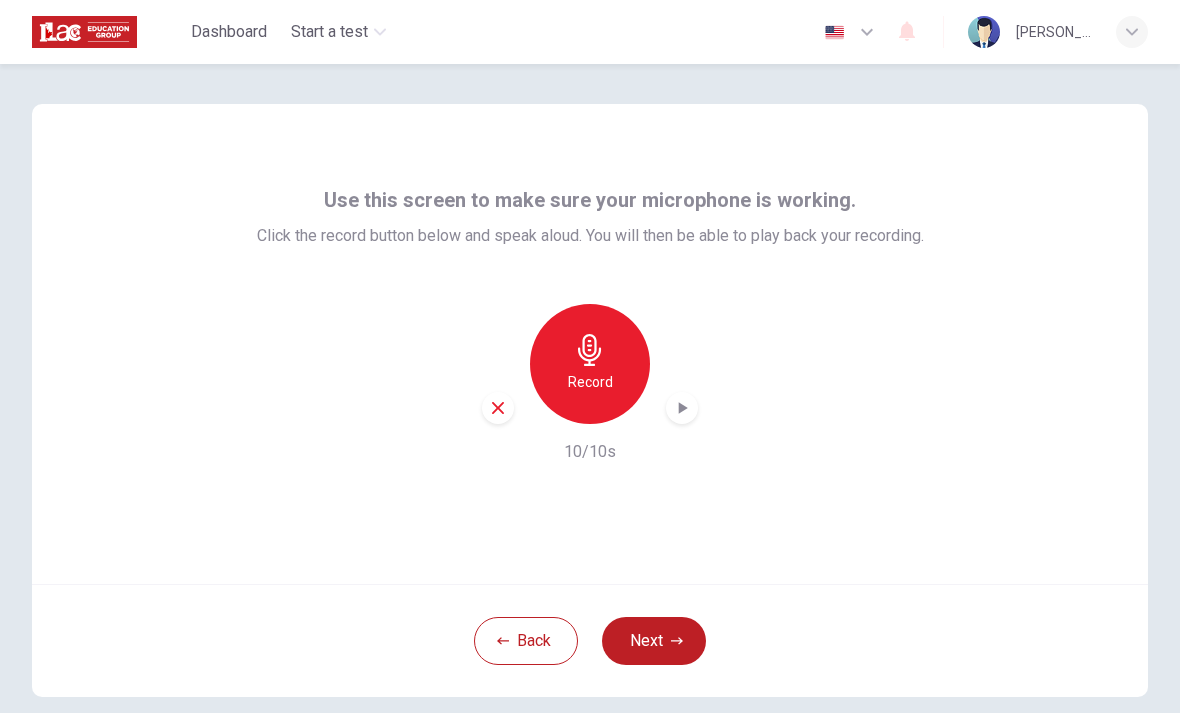 click 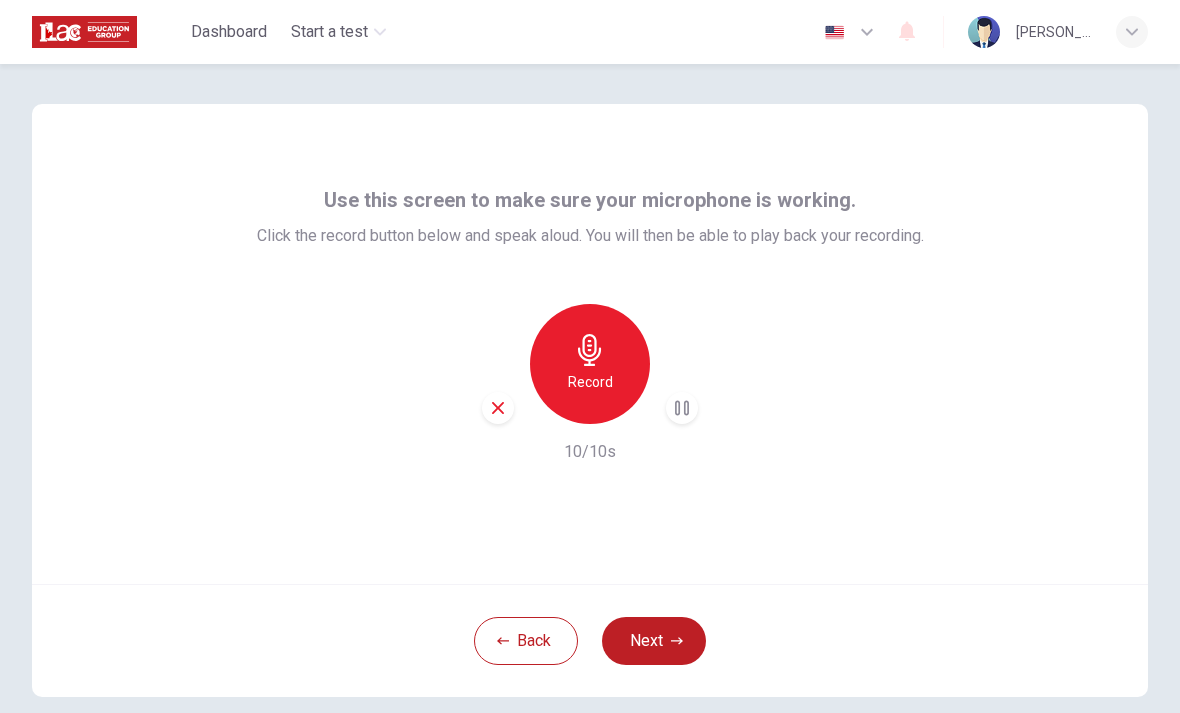 click 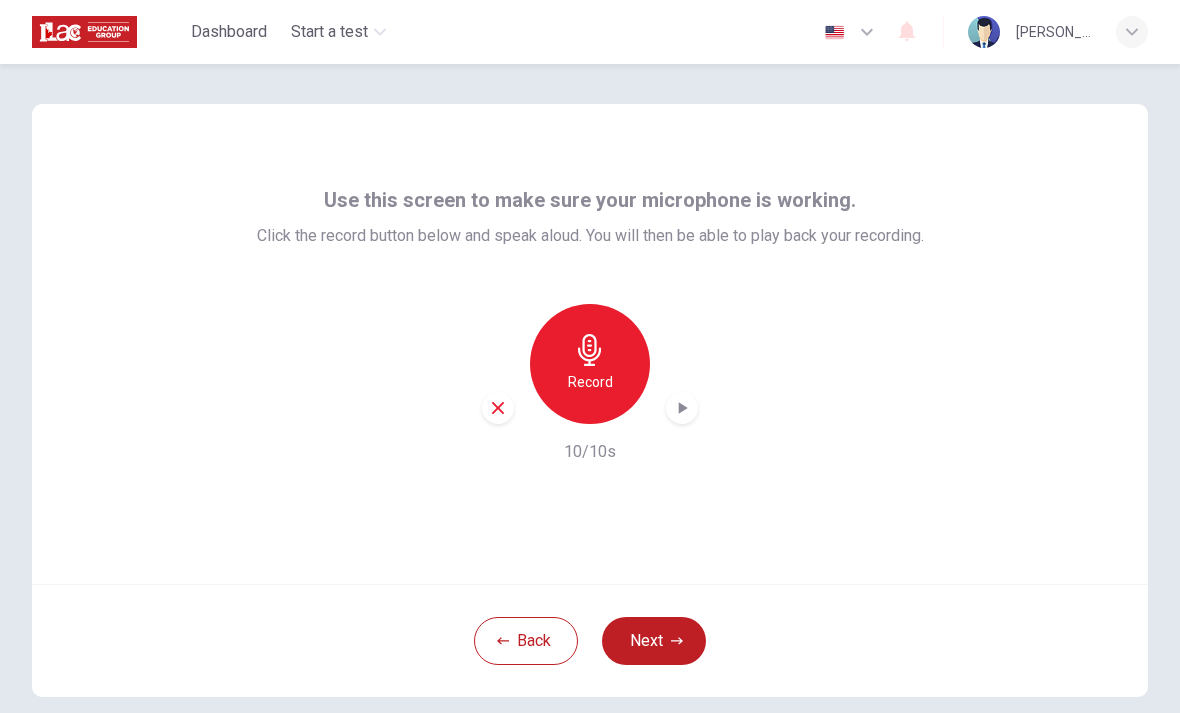 click on "Next" at bounding box center (654, 641) 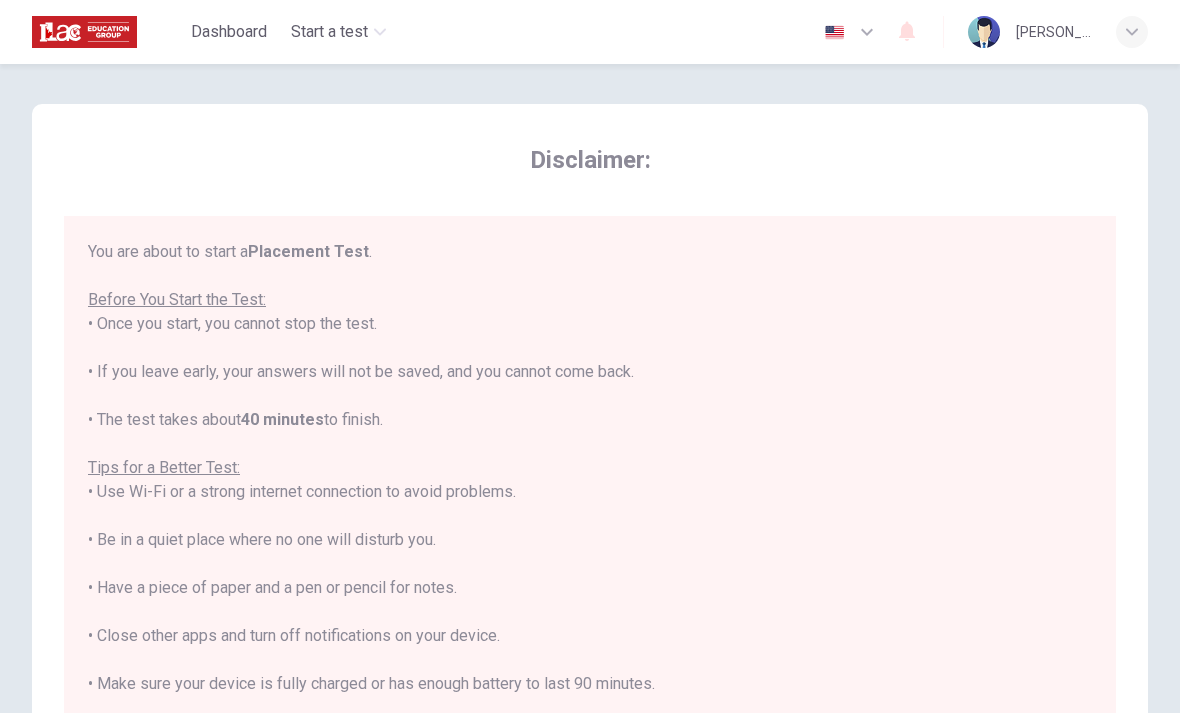 scroll, scrollTop: -2, scrollLeft: 0, axis: vertical 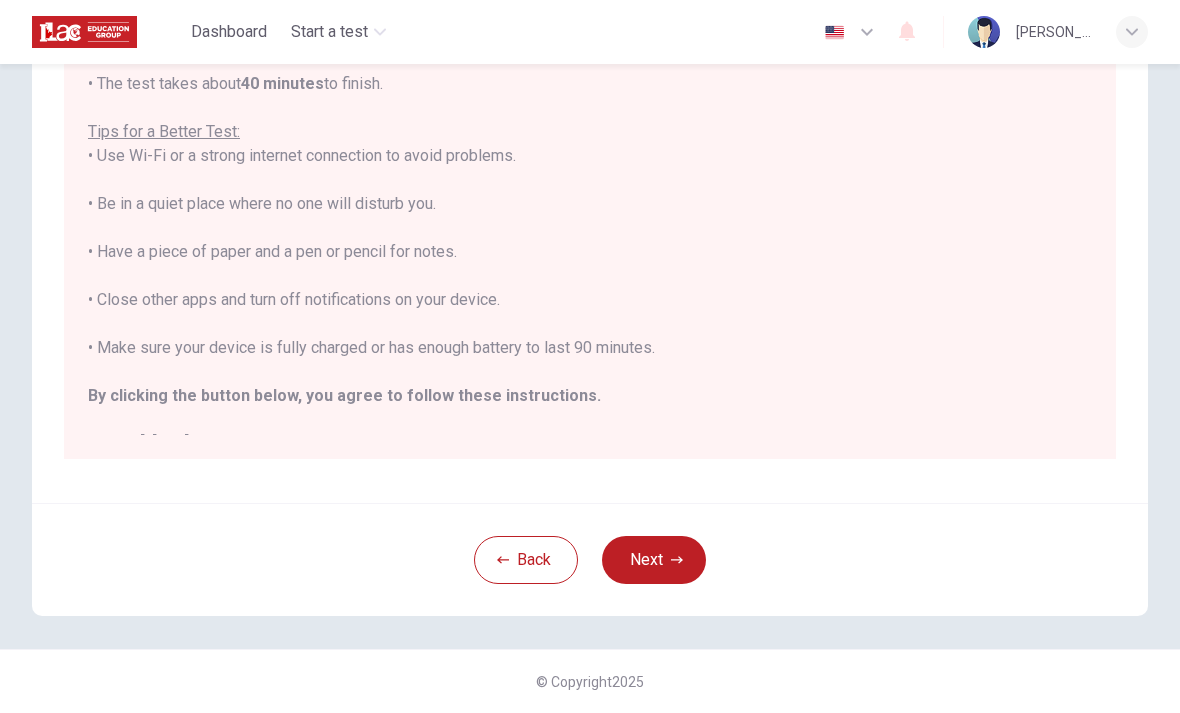 click on "Next" at bounding box center (654, 560) 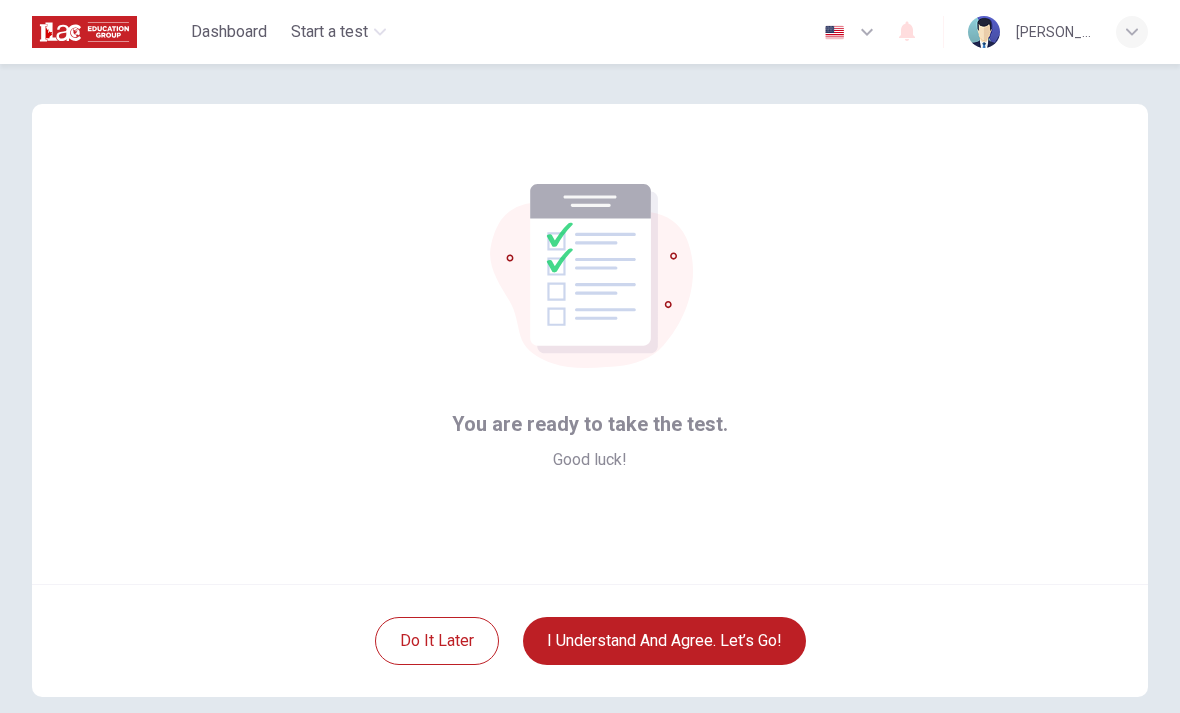 scroll, scrollTop: 0, scrollLeft: 0, axis: both 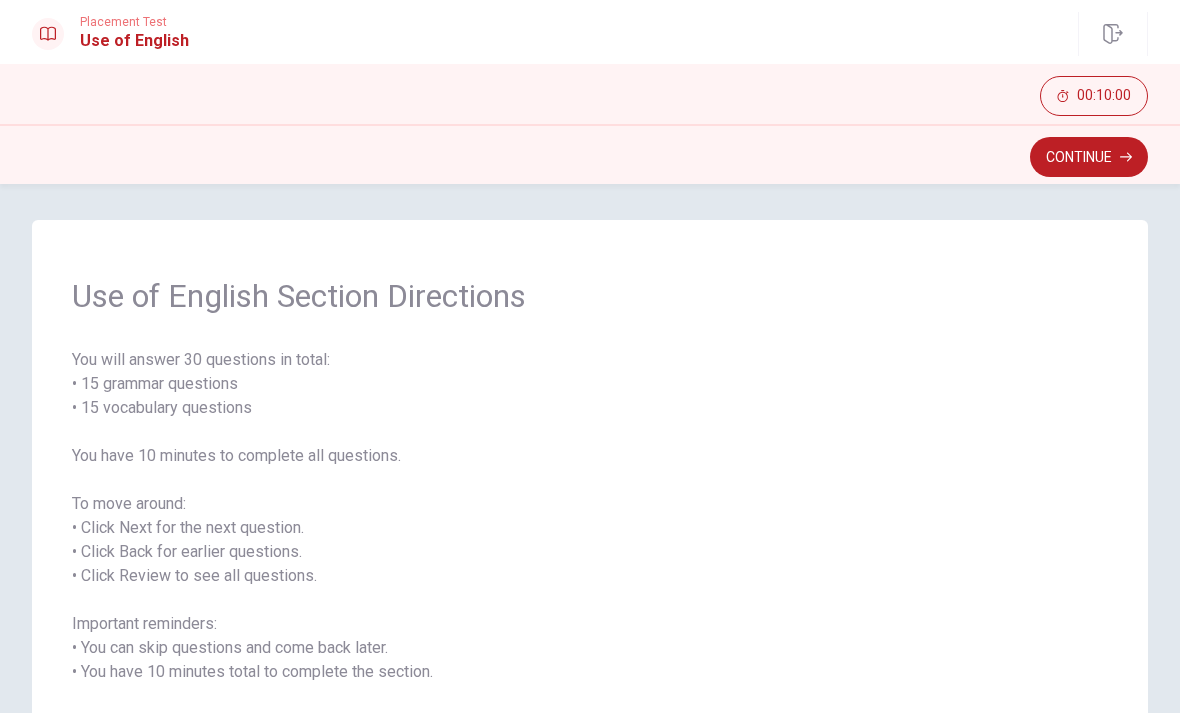 click on "Continue" at bounding box center [1089, 157] 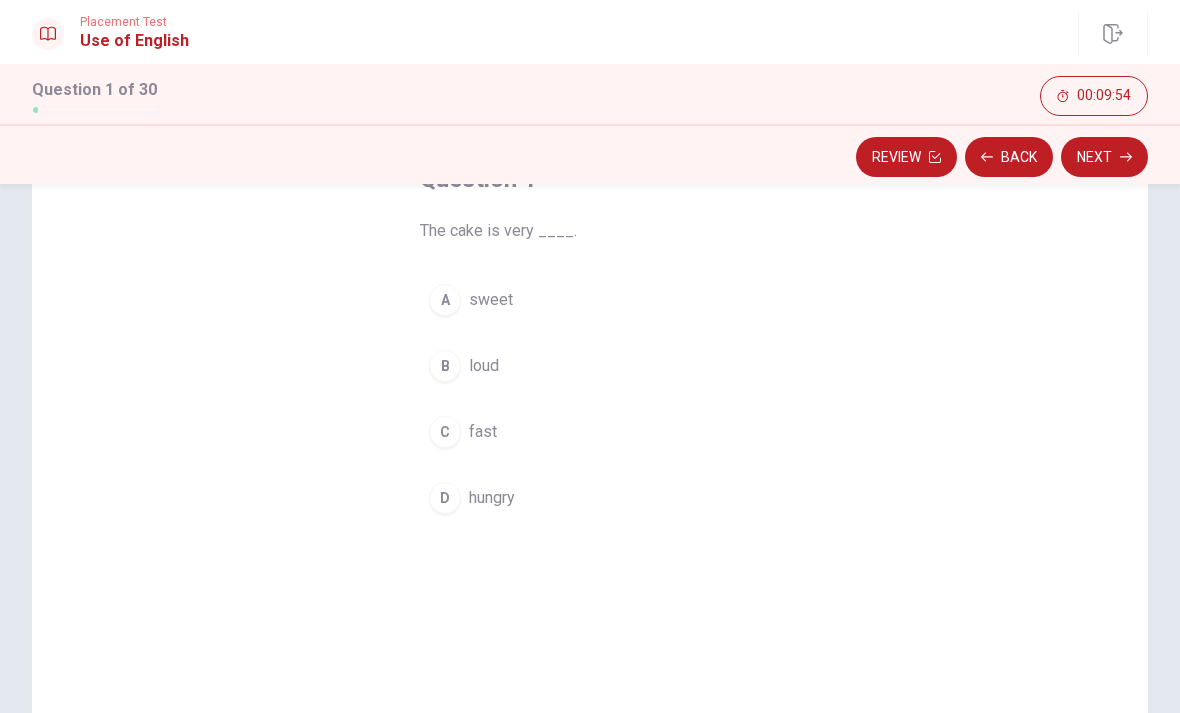 scroll, scrollTop: 145, scrollLeft: 0, axis: vertical 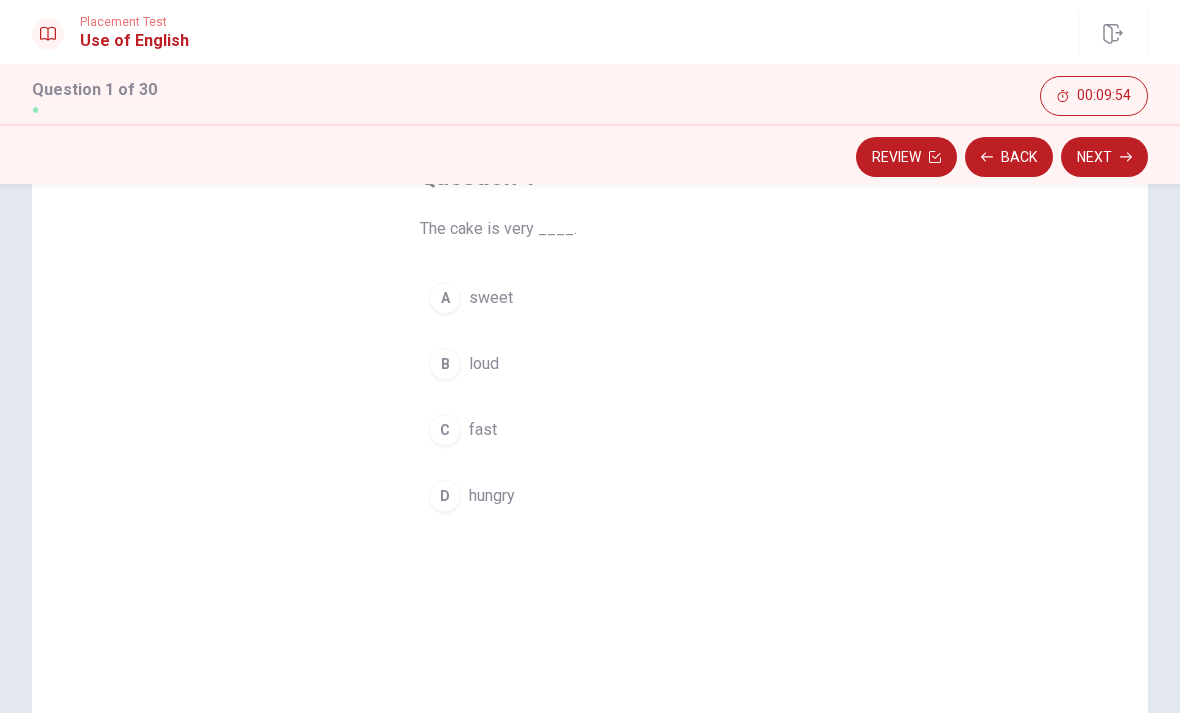 click on "A" at bounding box center [445, 298] 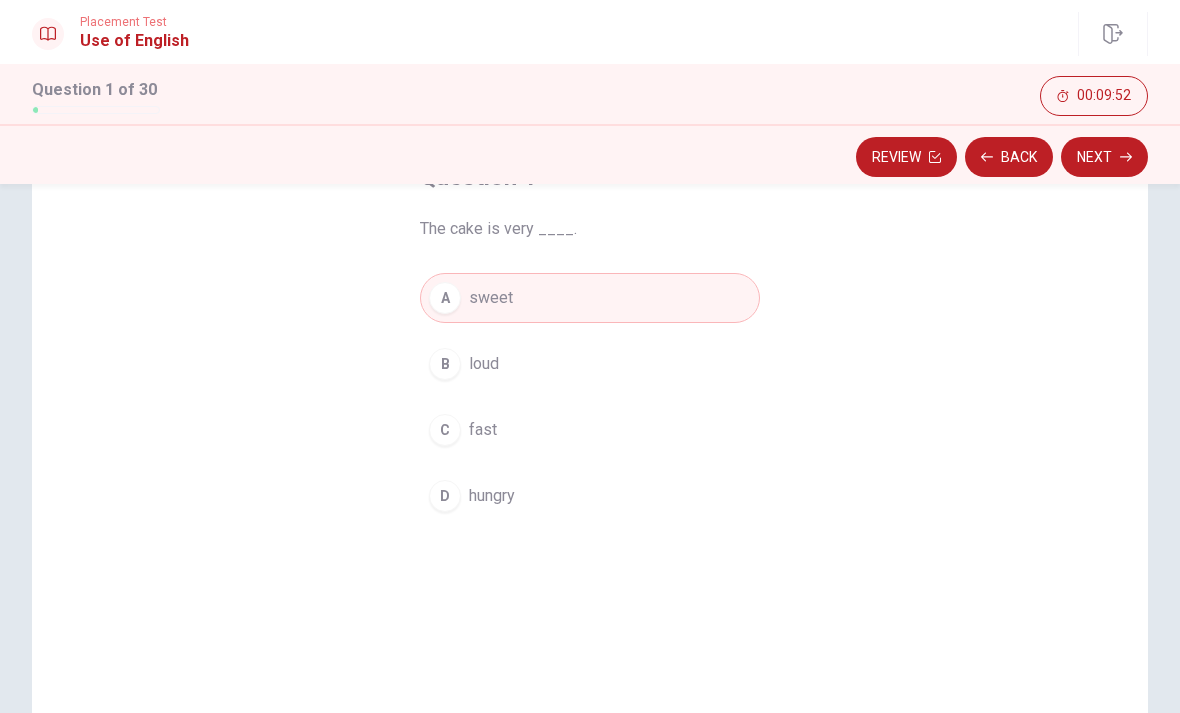 click on "Next" at bounding box center [1104, 157] 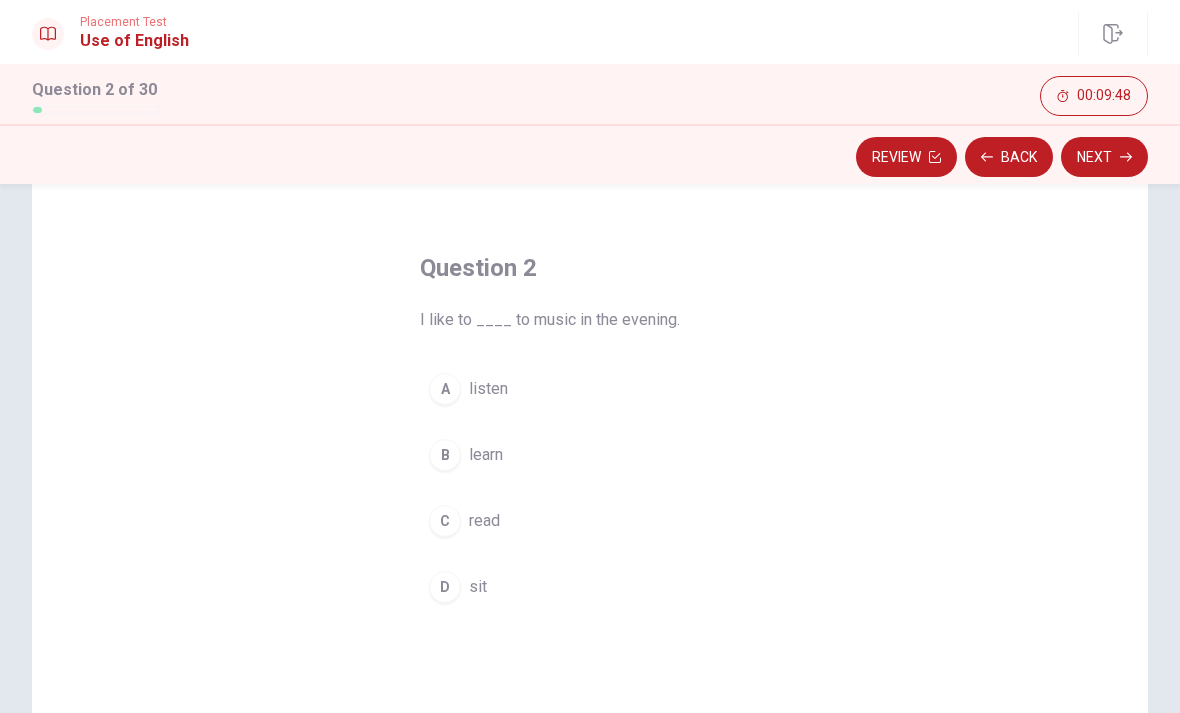 scroll, scrollTop: 55, scrollLeft: 0, axis: vertical 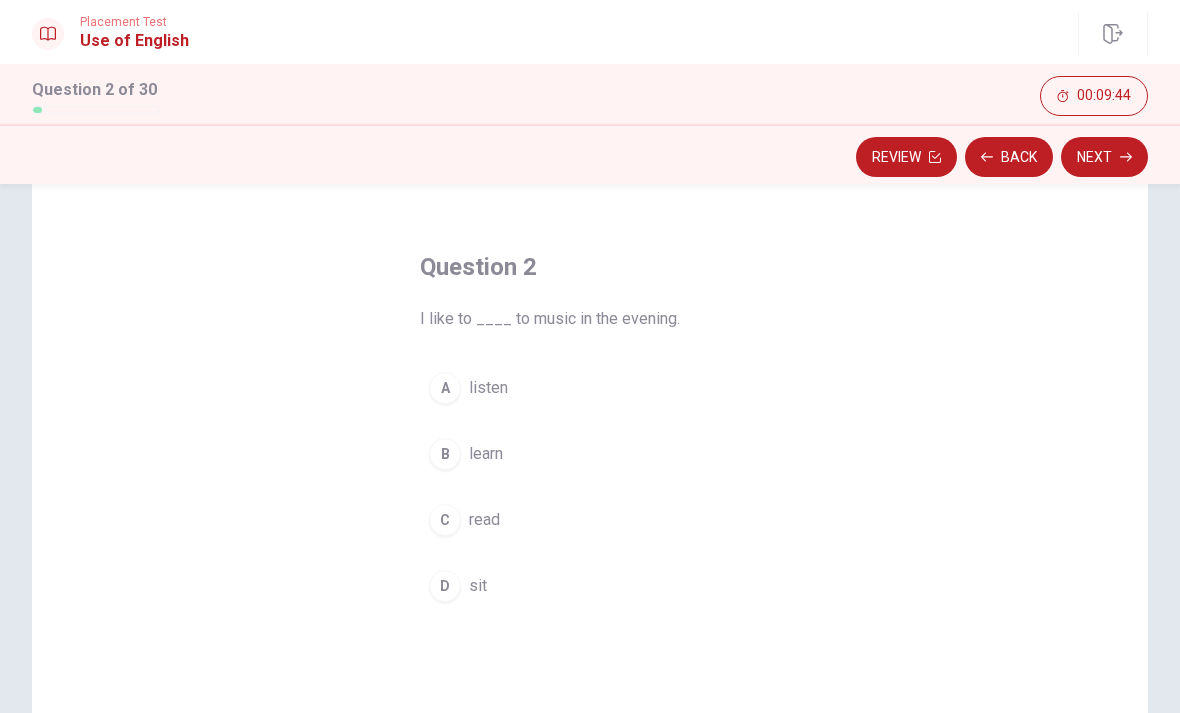 click on "listen" at bounding box center [488, 388] 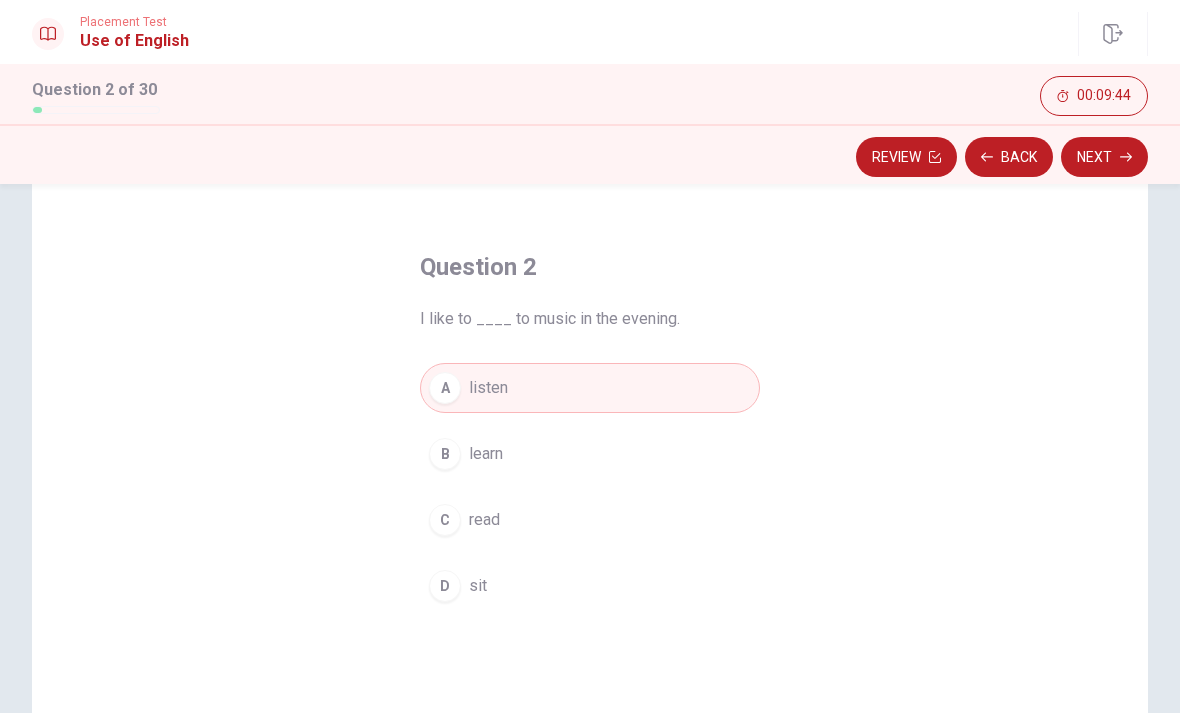 click 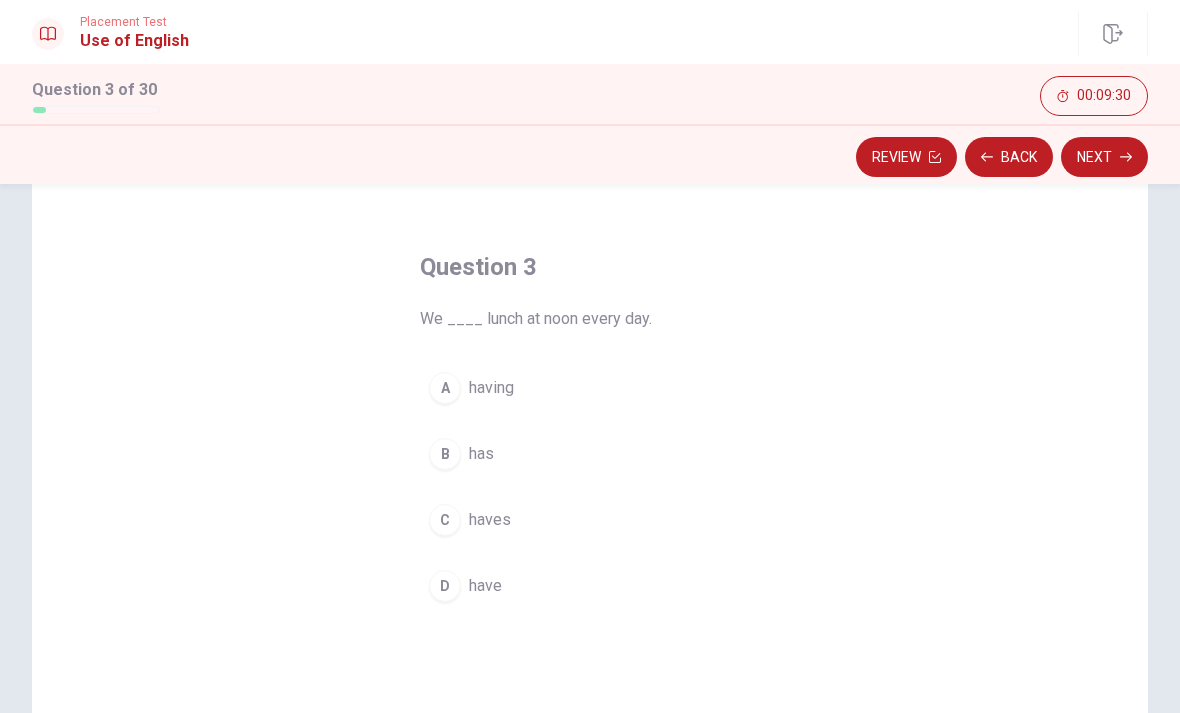 click on "have" at bounding box center (485, 586) 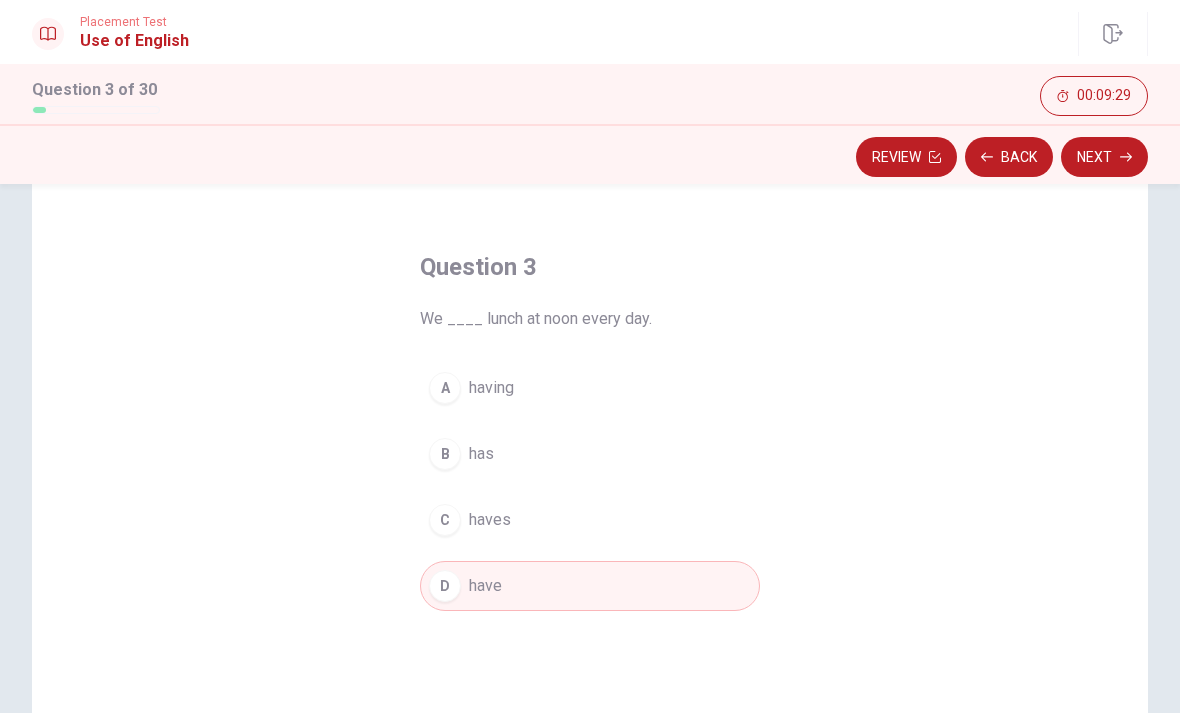 click 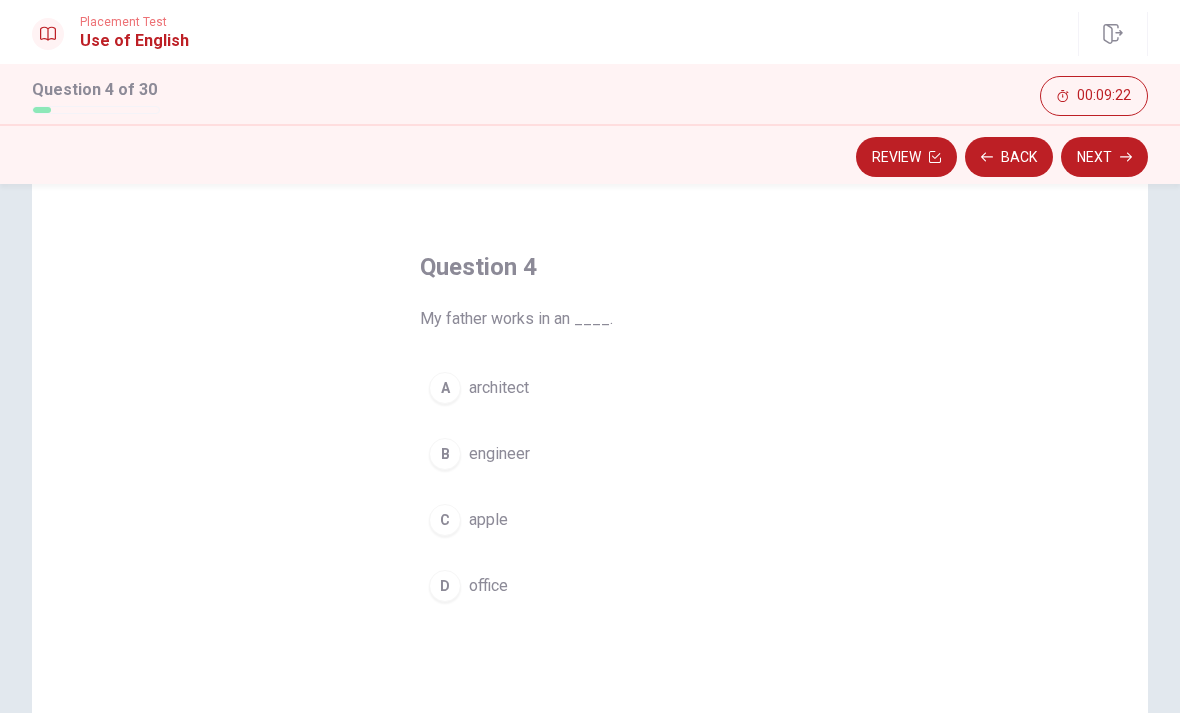 click on "office" at bounding box center (488, 586) 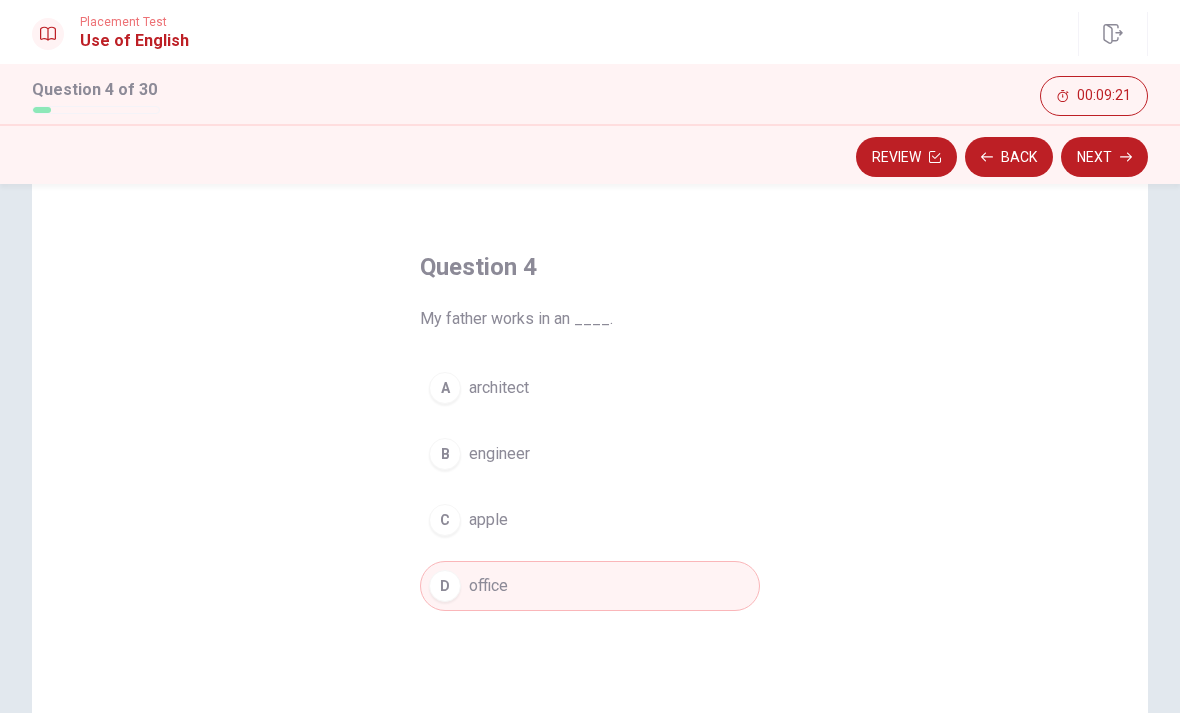 click on "Next" at bounding box center [1104, 157] 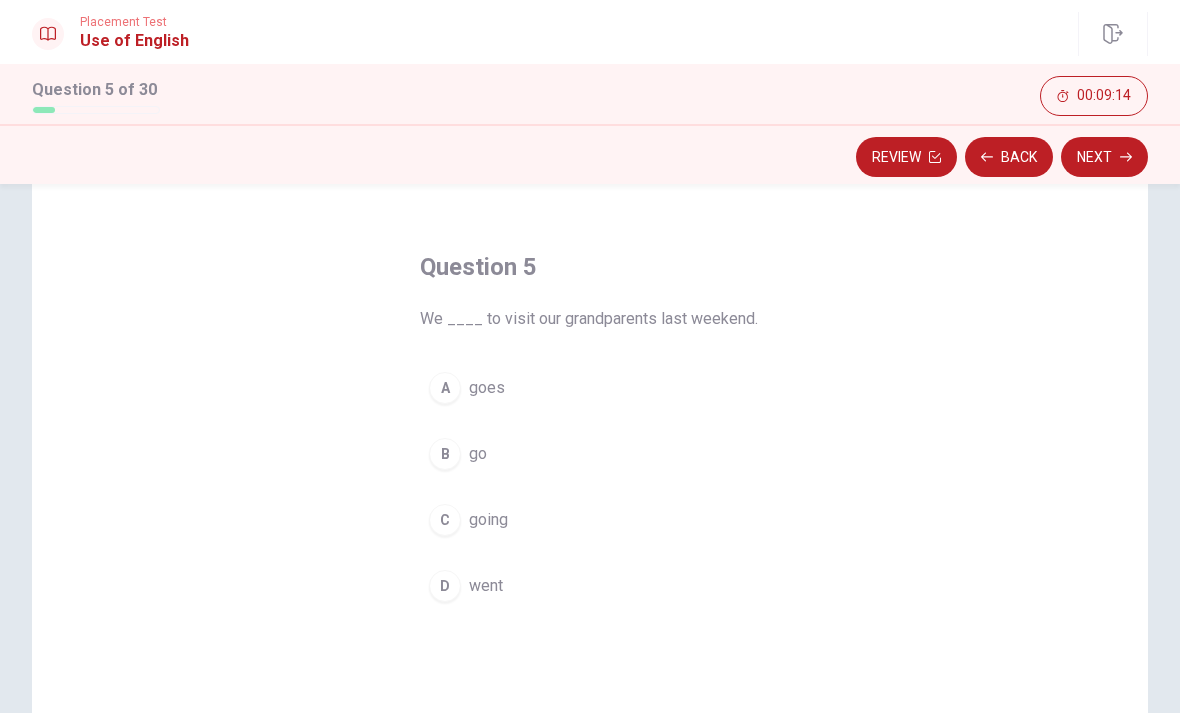 click on "D went" at bounding box center [590, 586] 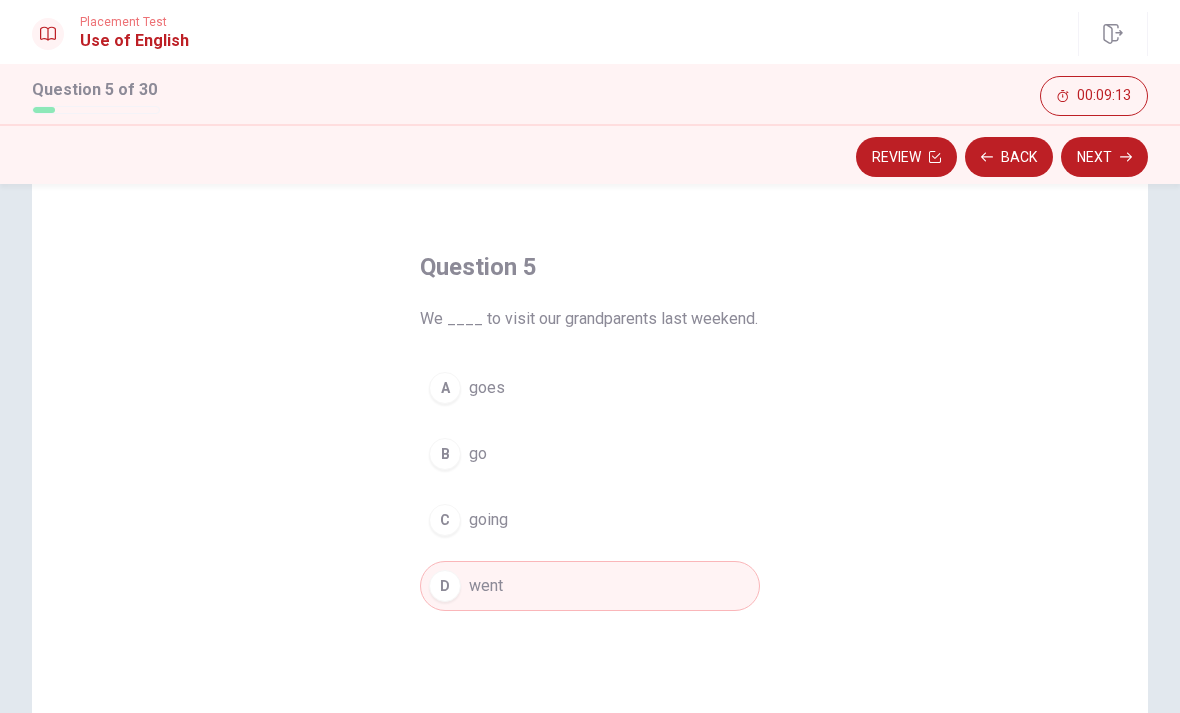 click on "Next" at bounding box center (1104, 157) 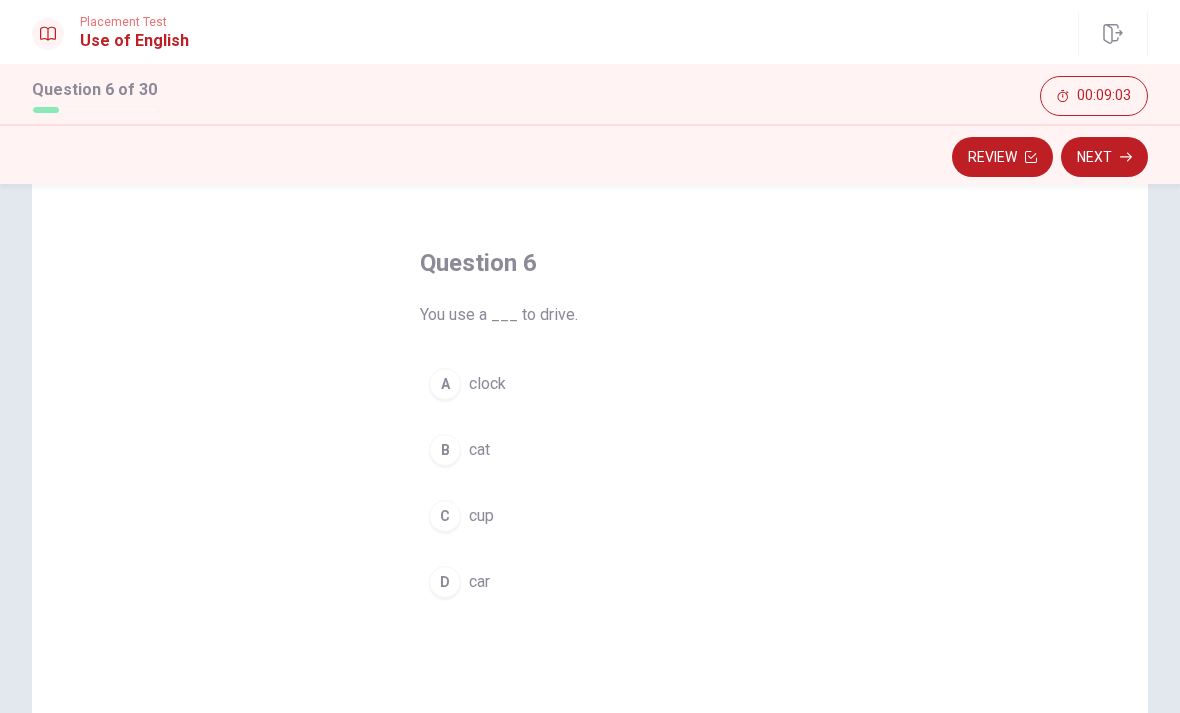 scroll, scrollTop: 62, scrollLeft: 0, axis: vertical 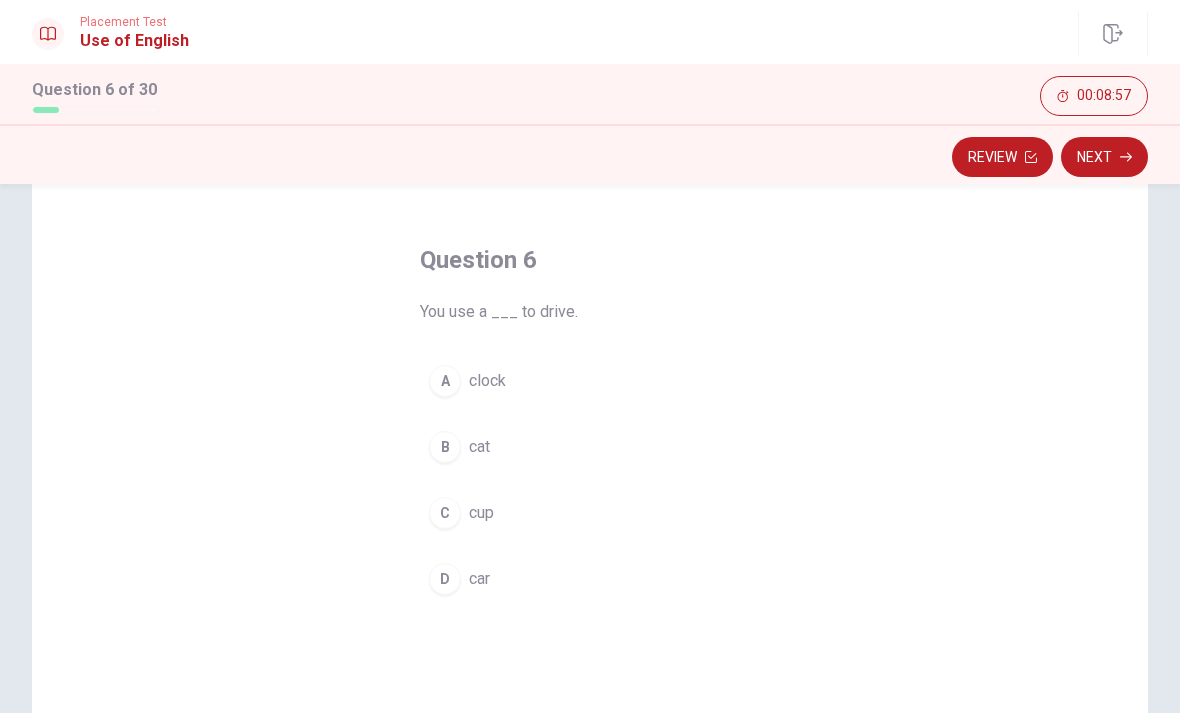 click on "D car" at bounding box center [590, 579] 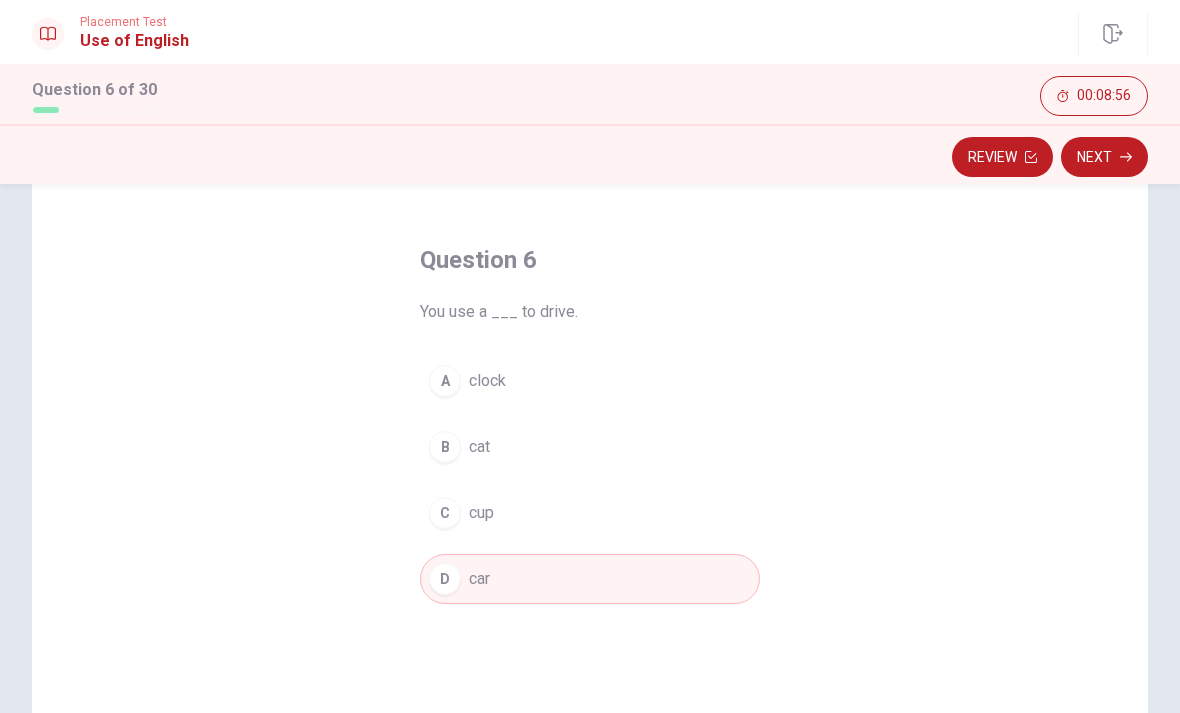 click on "Next" at bounding box center (1104, 157) 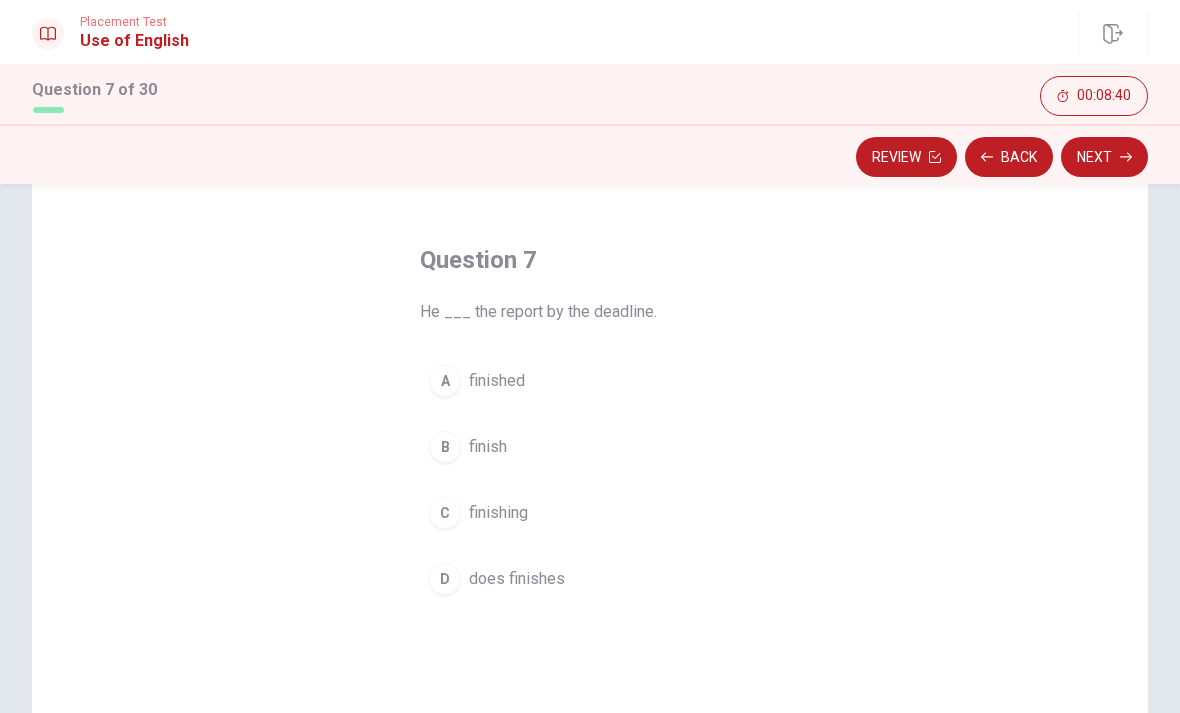 click on "A finished" at bounding box center (590, 381) 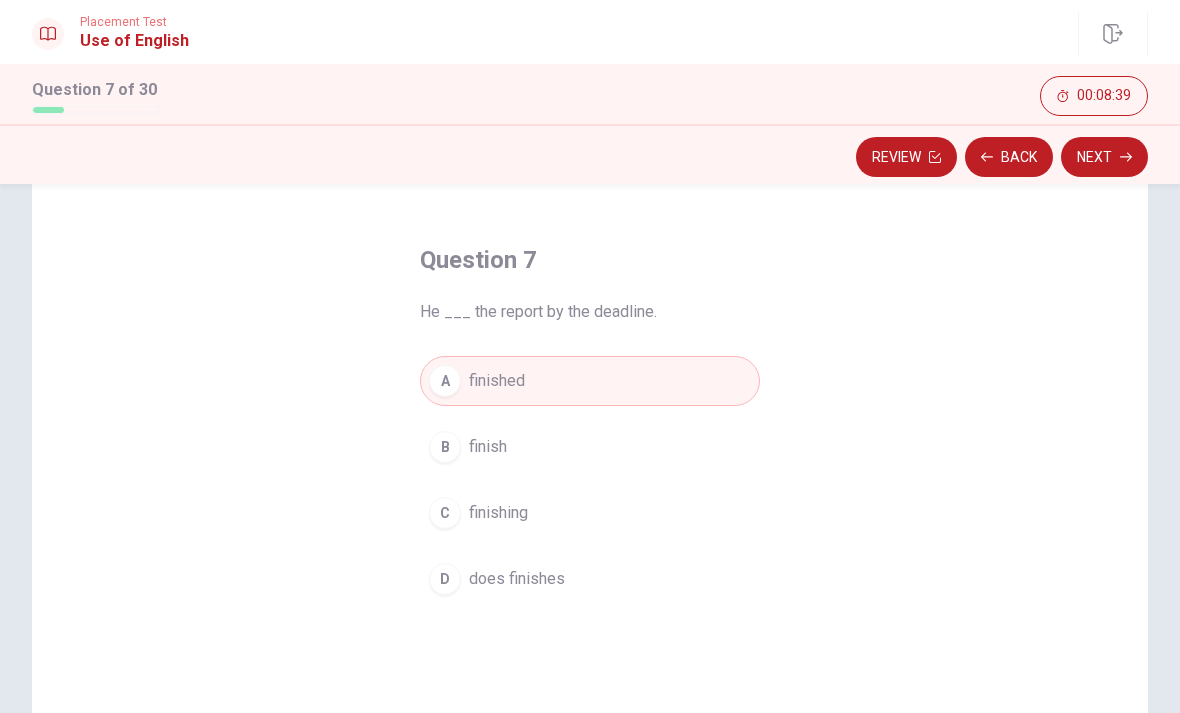 click on "Next" at bounding box center (1104, 157) 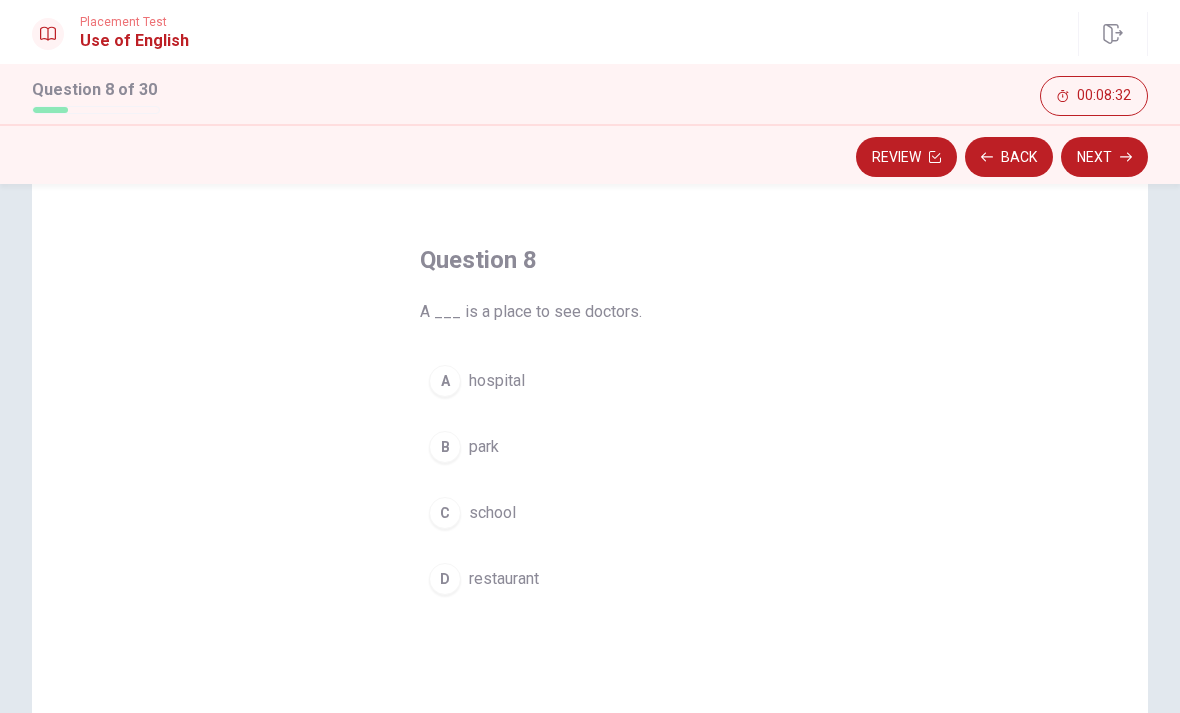 click on "hospital" at bounding box center (497, 381) 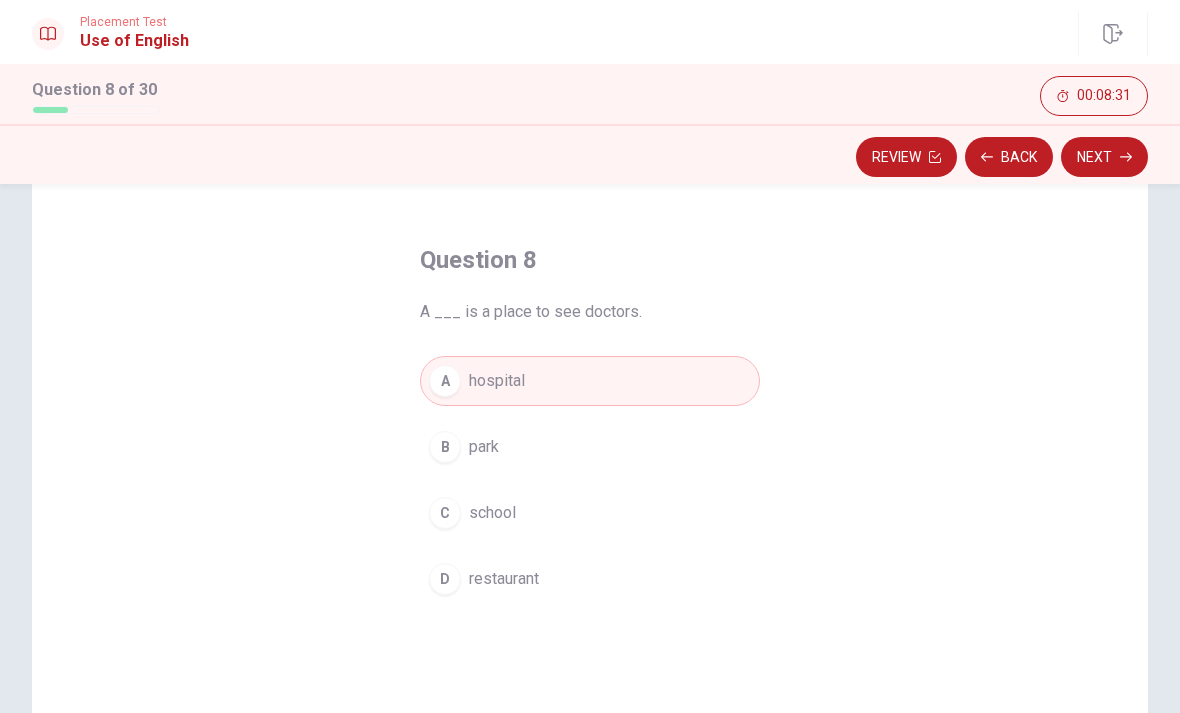 click on "Next" at bounding box center (1104, 157) 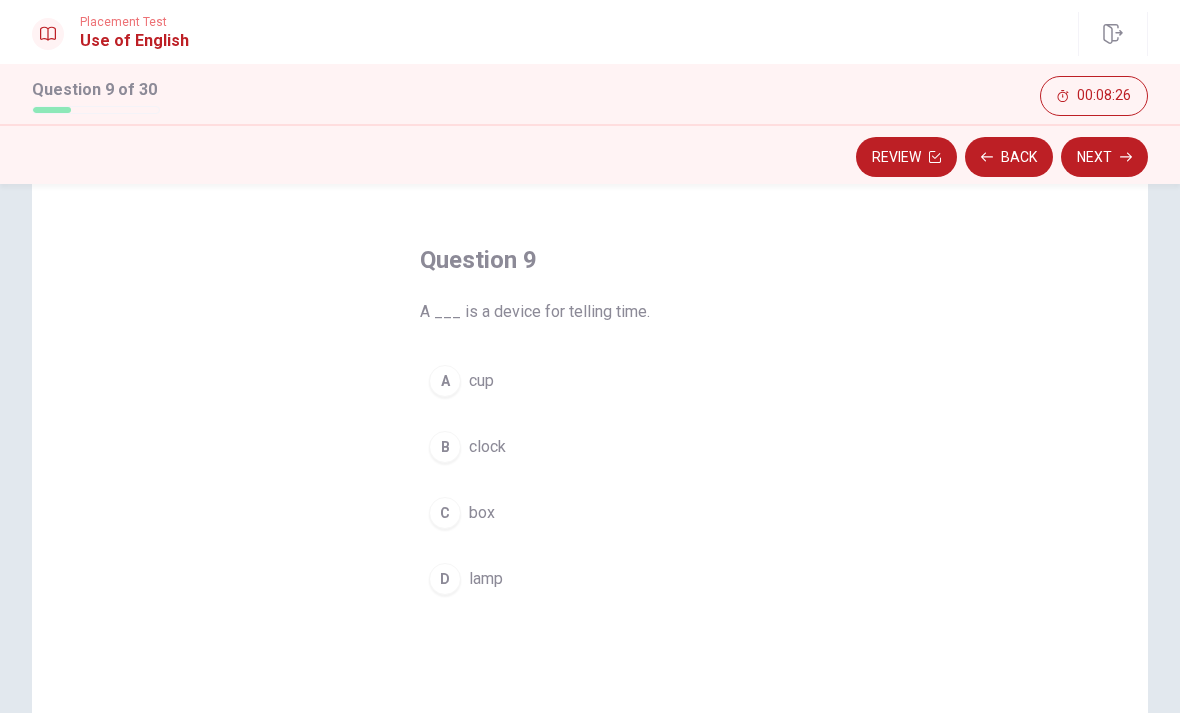 click on "B clock" at bounding box center [590, 447] 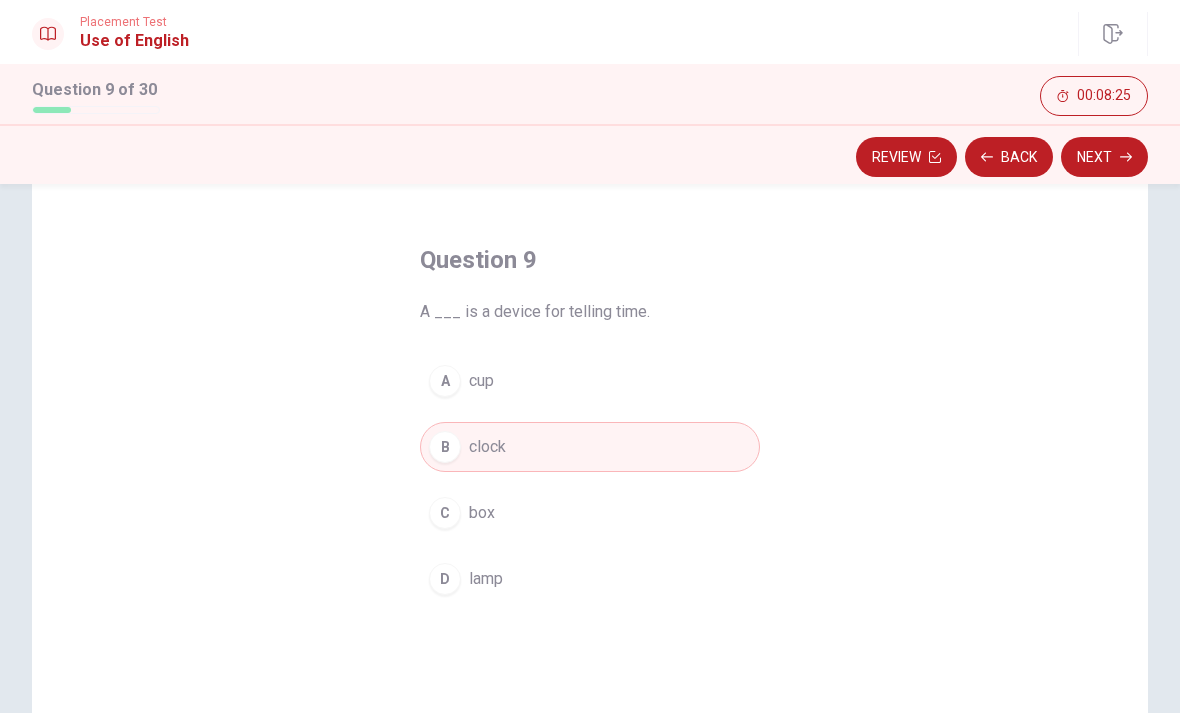 click on "Next" at bounding box center (1104, 157) 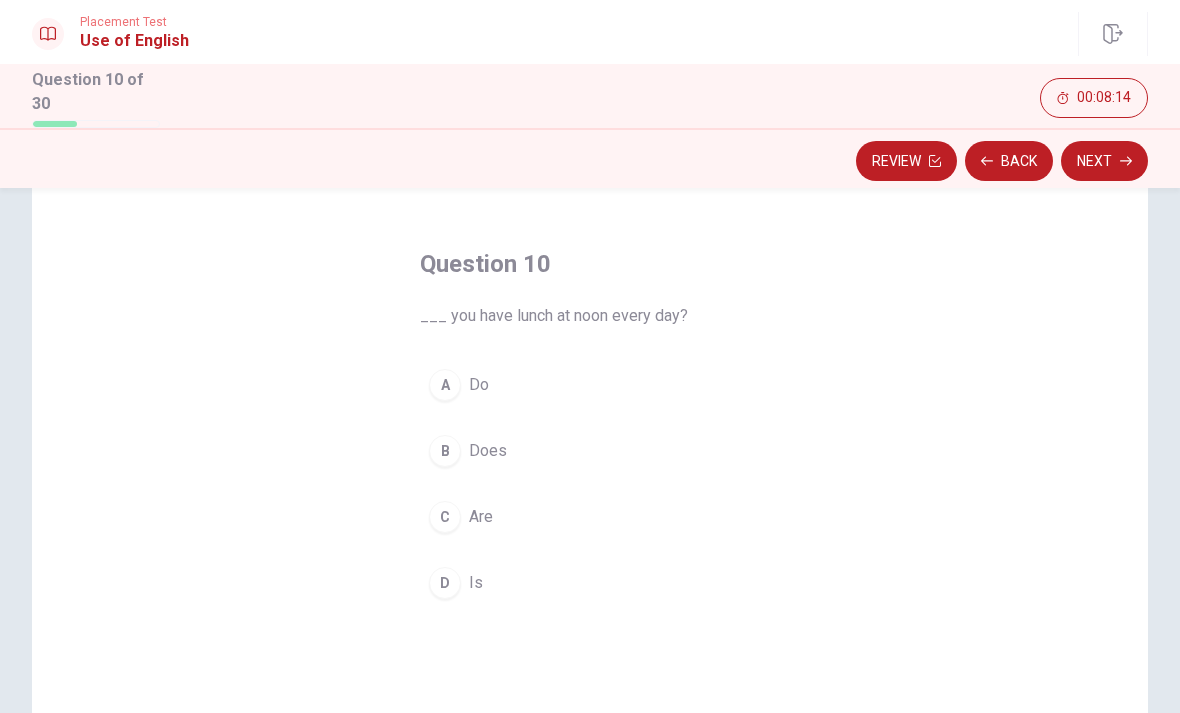 click on "Do" at bounding box center (479, 385) 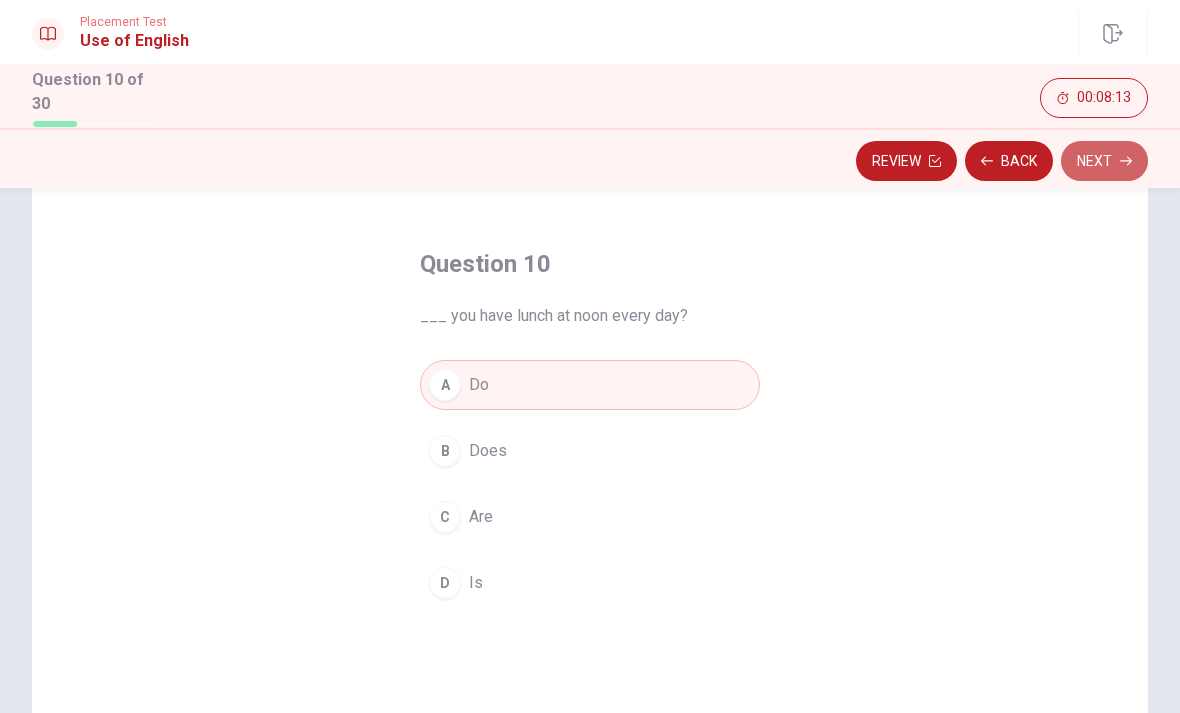 click on "Next" at bounding box center (1104, 161) 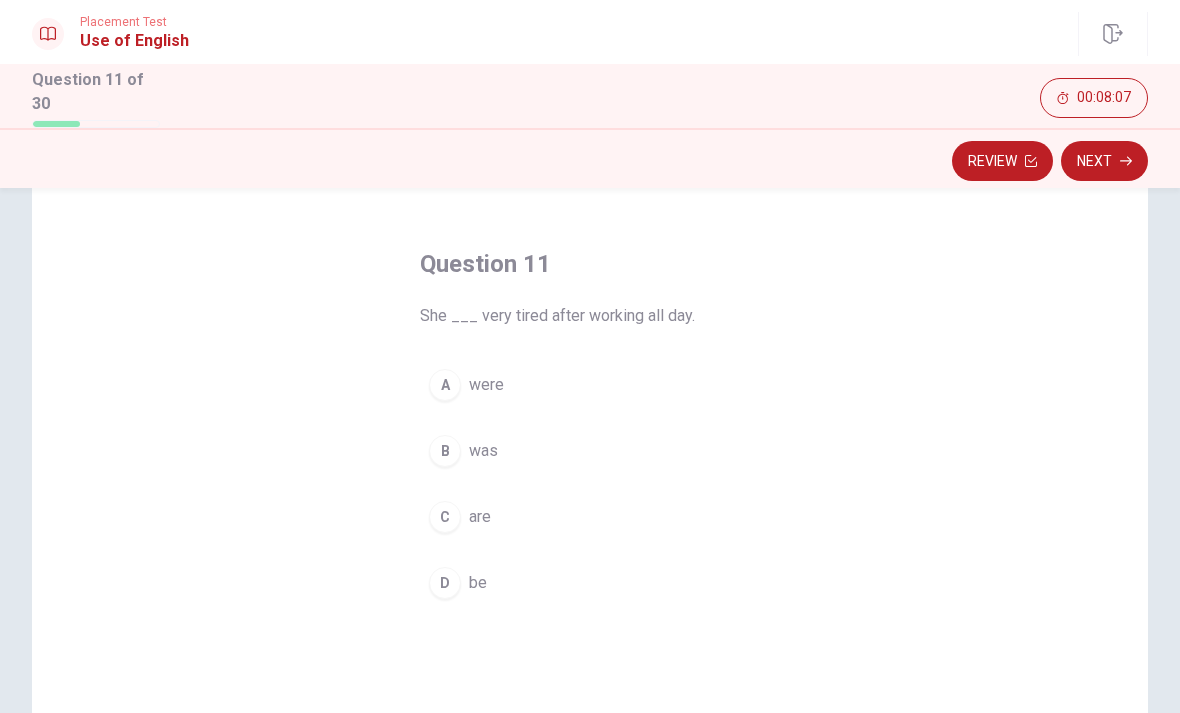 scroll, scrollTop: 43, scrollLeft: 0, axis: vertical 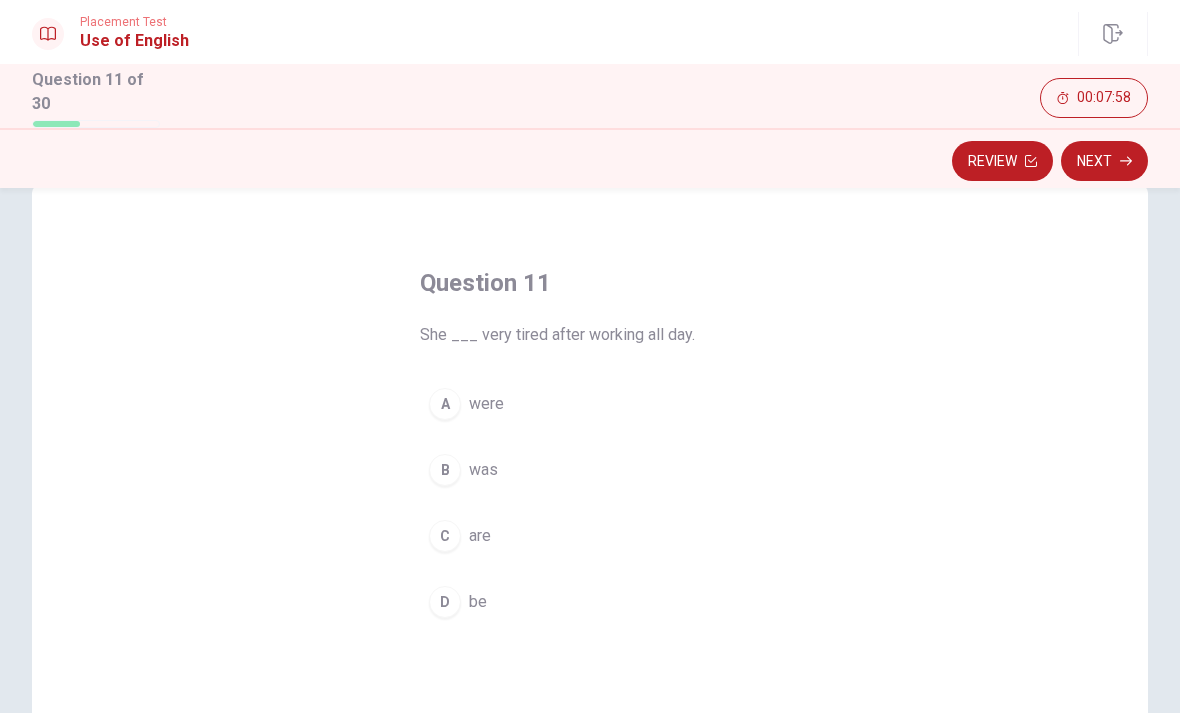 click on "B was" at bounding box center [590, 470] 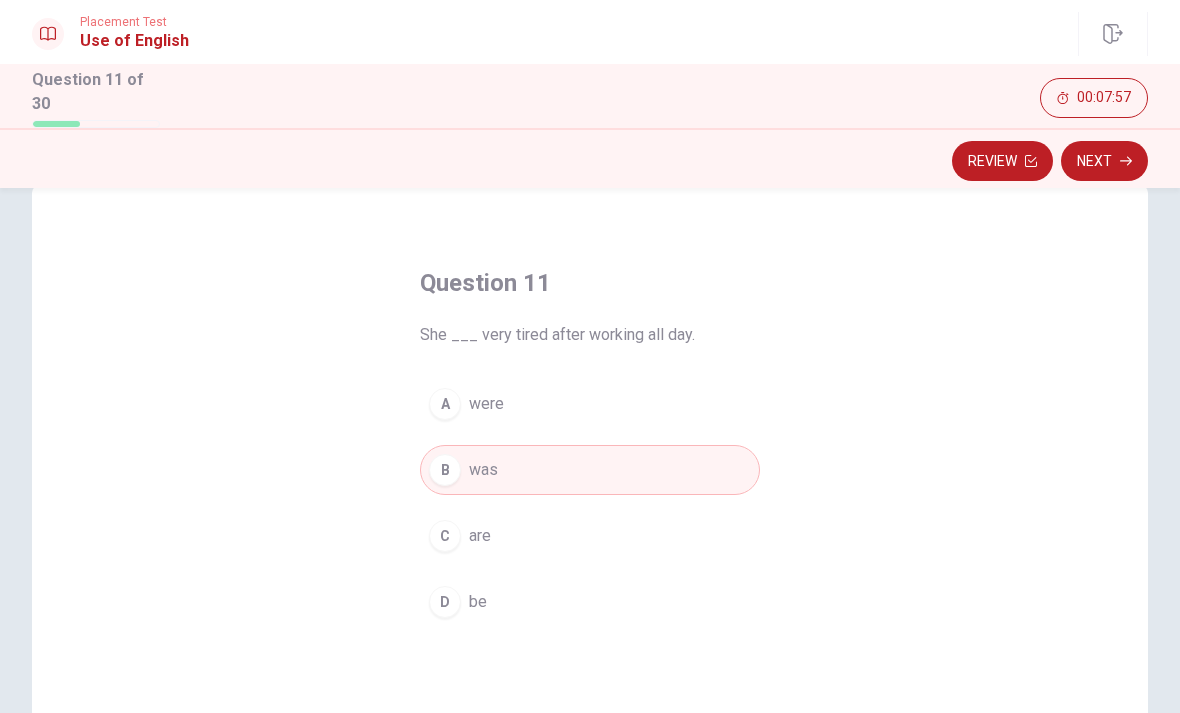 click on "Next" at bounding box center [1104, 161] 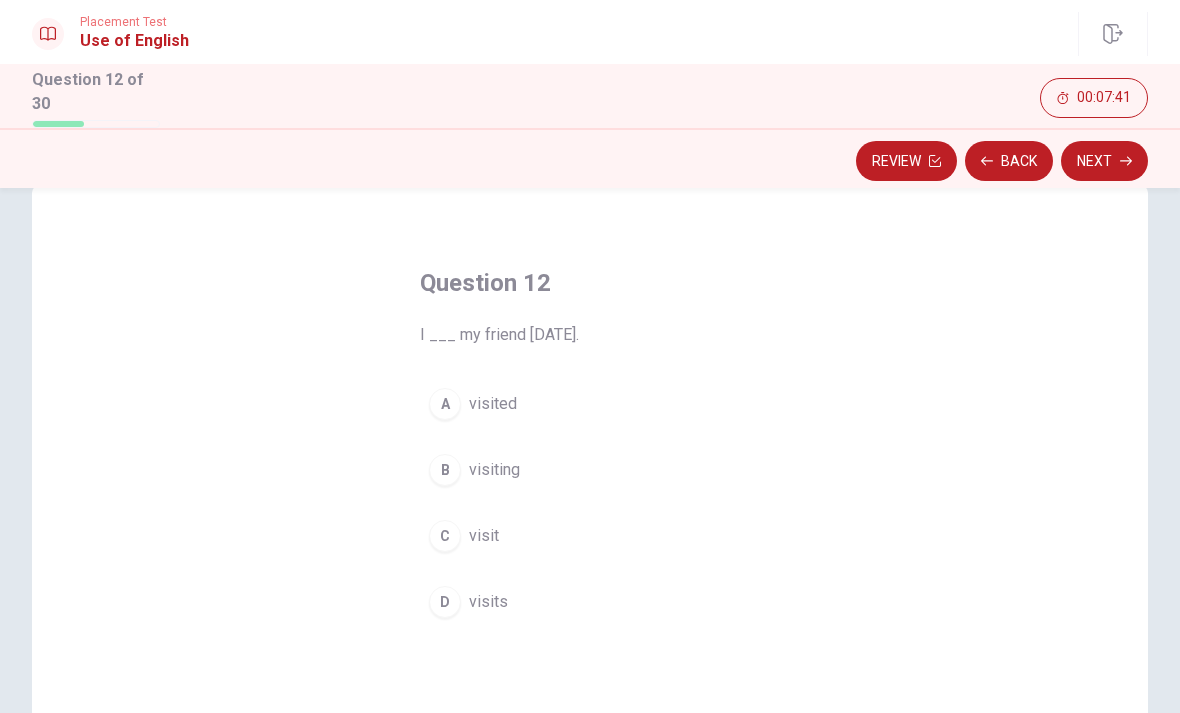 click on "A visited" at bounding box center (590, 404) 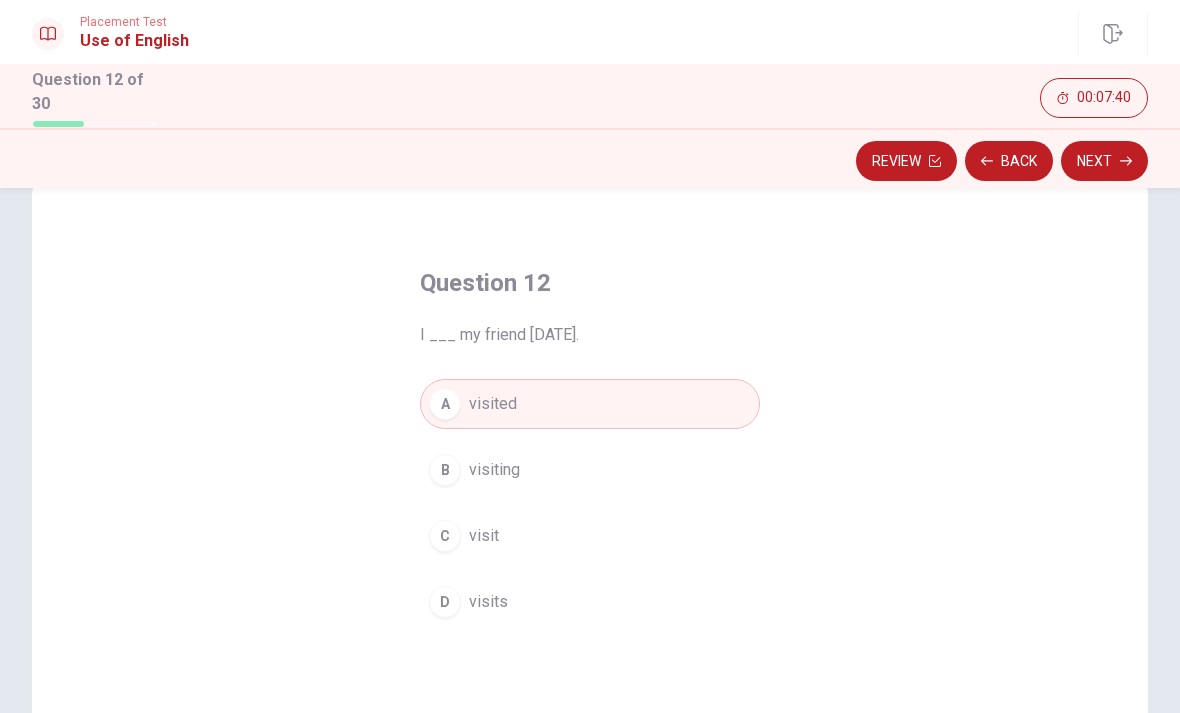click on "Next" at bounding box center (1104, 161) 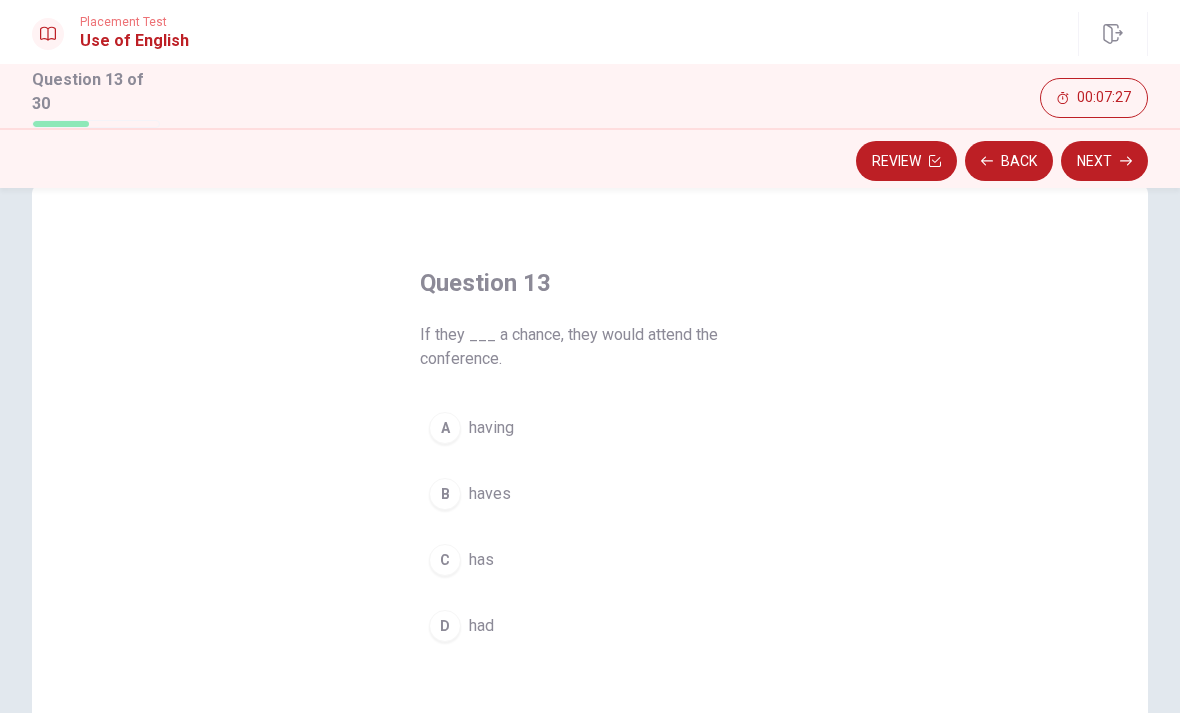 click on "had" at bounding box center [481, 626] 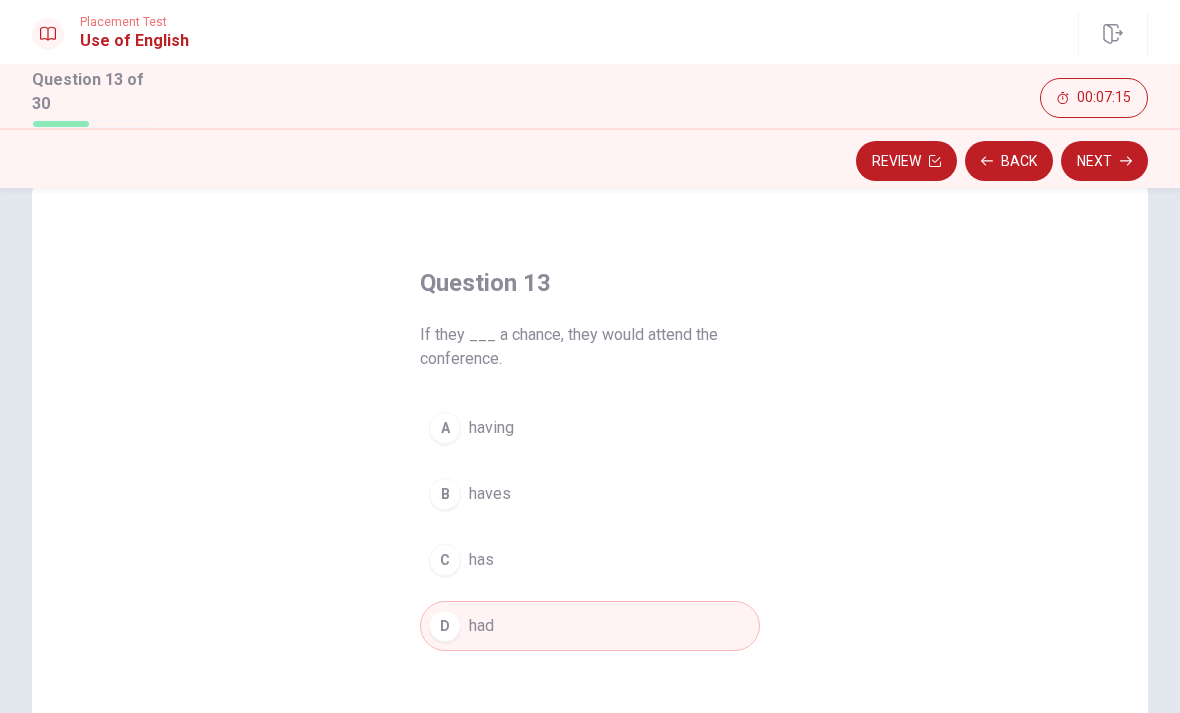 click on "Next" at bounding box center (1104, 161) 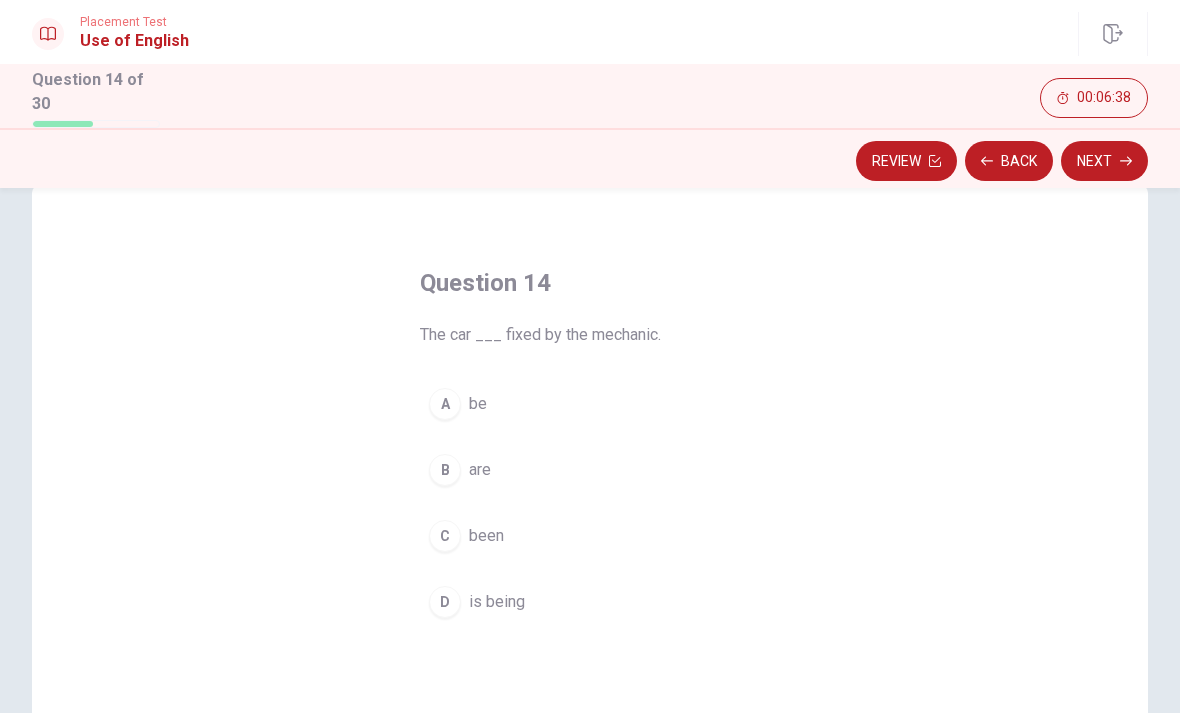 click on "D is being" at bounding box center (590, 602) 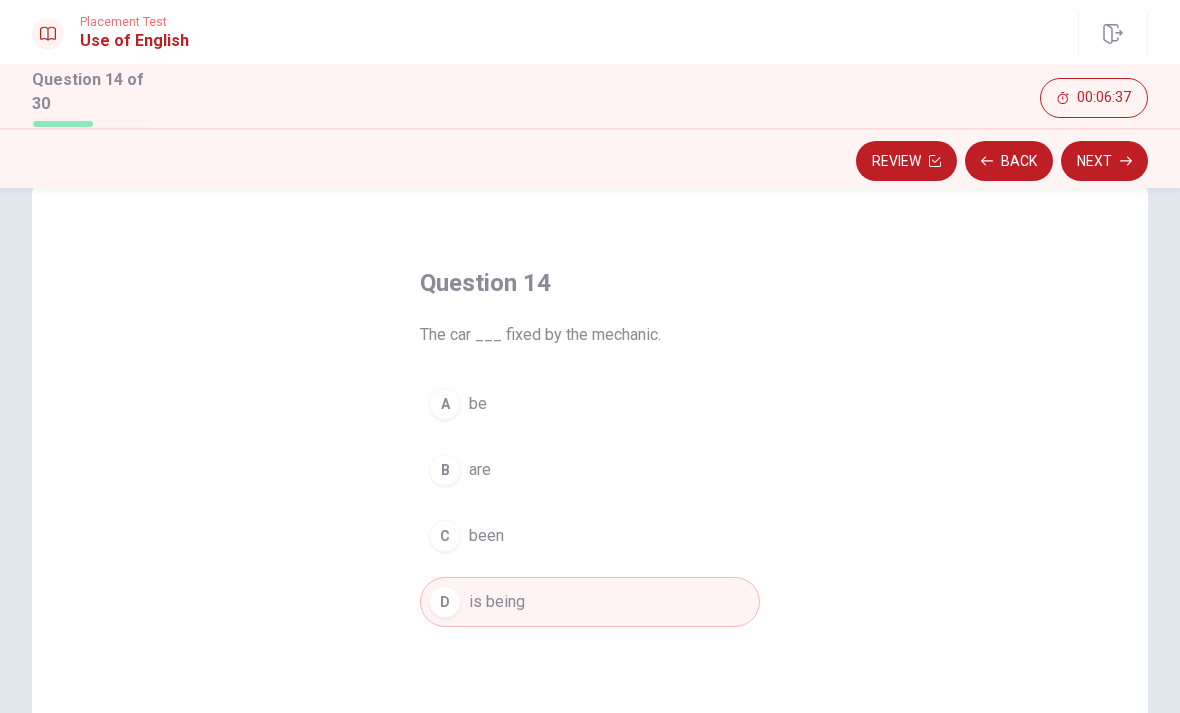 click on "Next" at bounding box center (1104, 161) 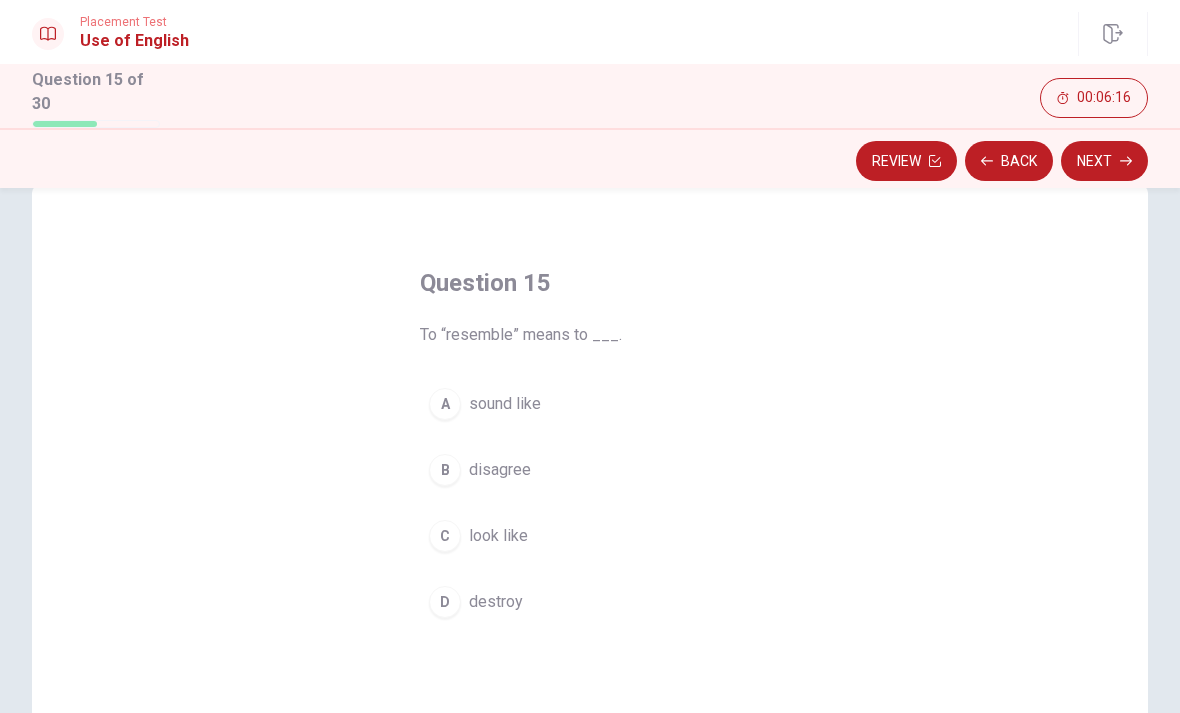 click on "Next" at bounding box center (1104, 161) 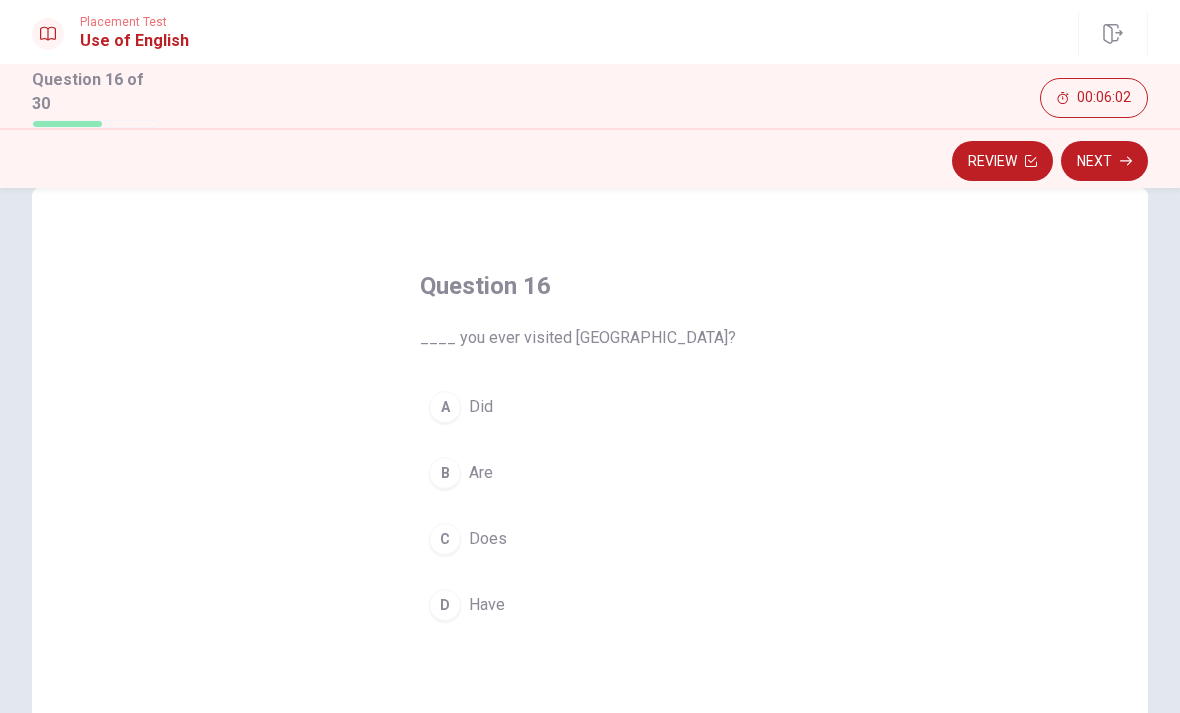 scroll, scrollTop: 49, scrollLeft: 0, axis: vertical 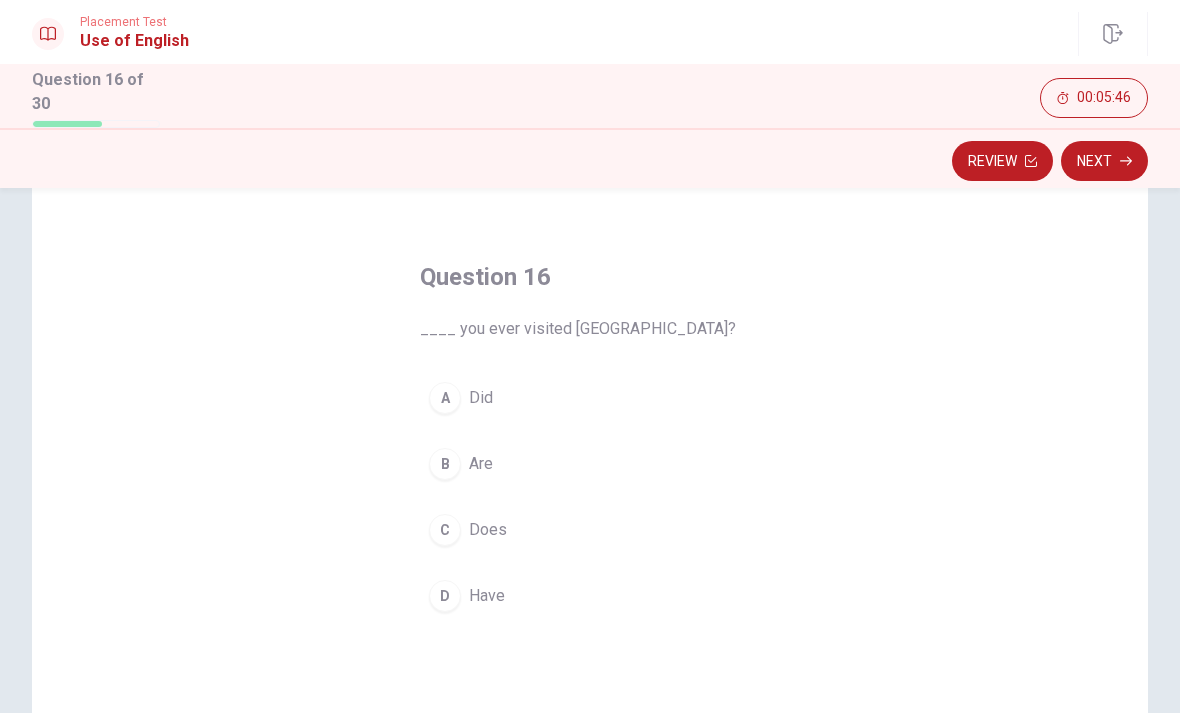 click on "Did" at bounding box center [481, 398] 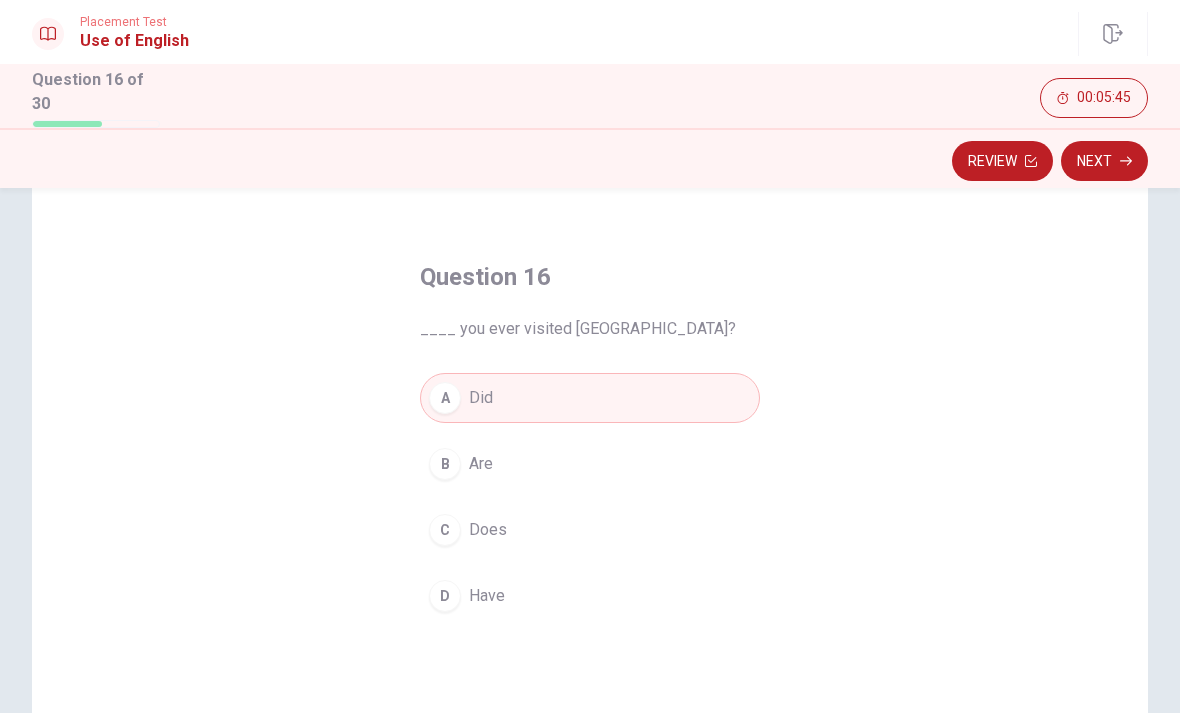 click on "Next" at bounding box center (1104, 161) 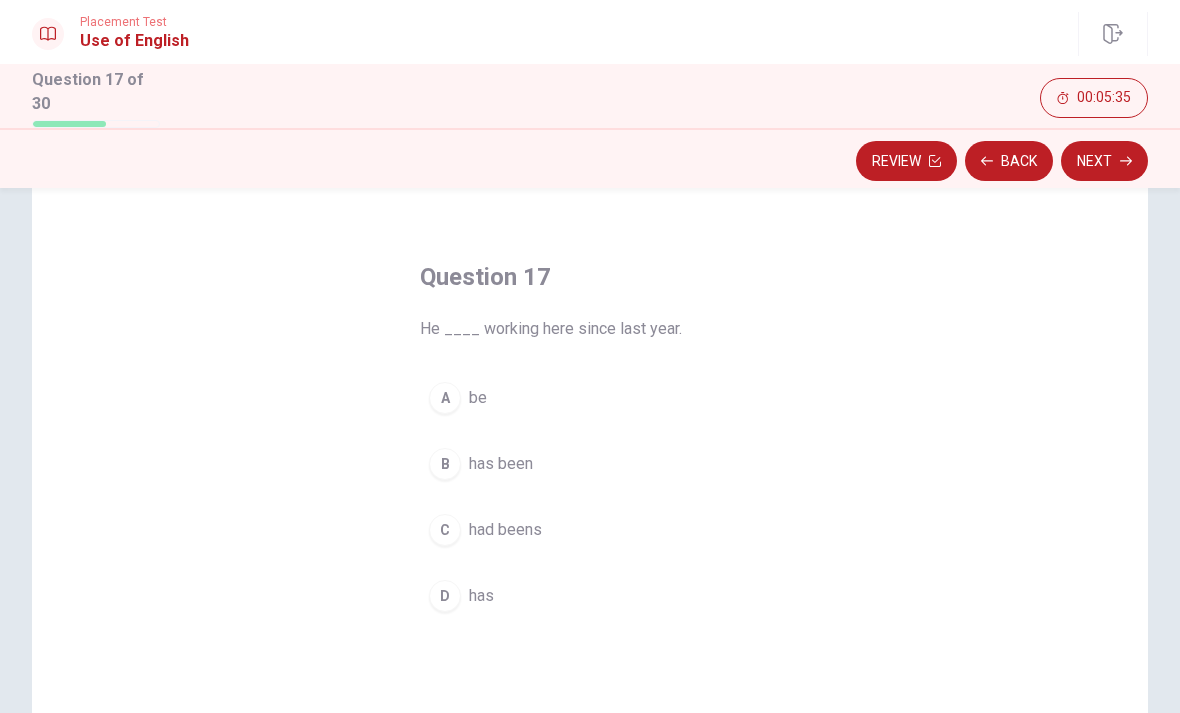 click on "B has been" at bounding box center [590, 464] 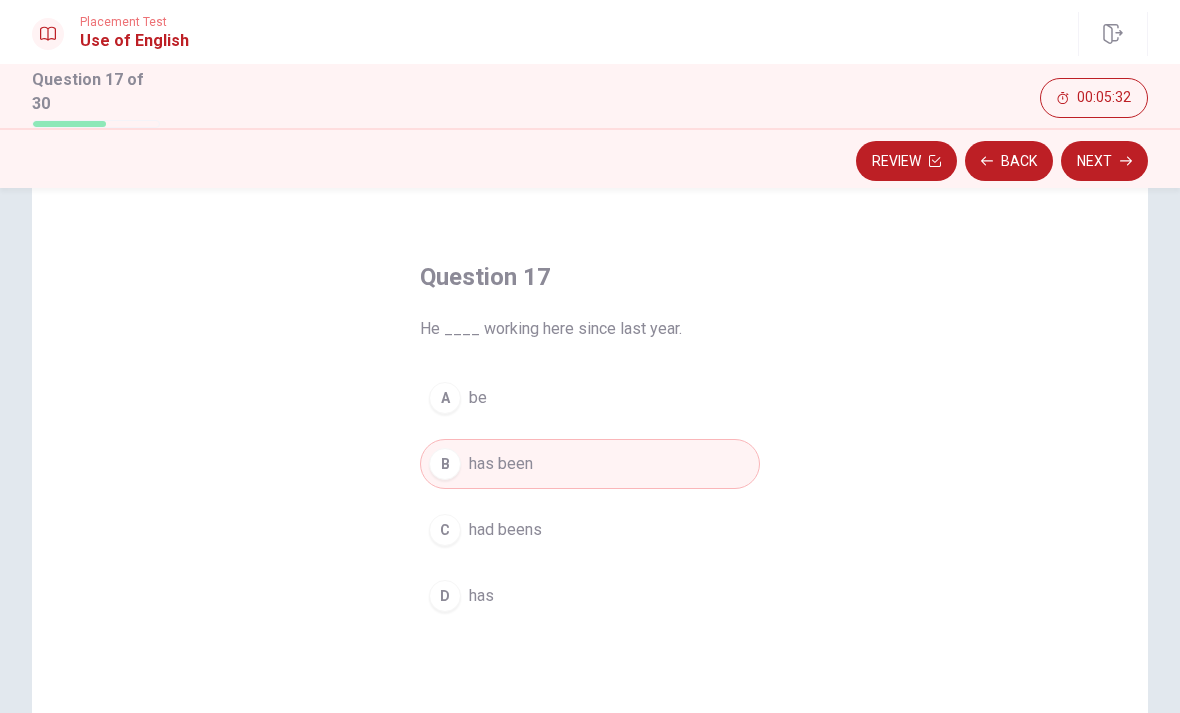 click on "Next" at bounding box center (1104, 161) 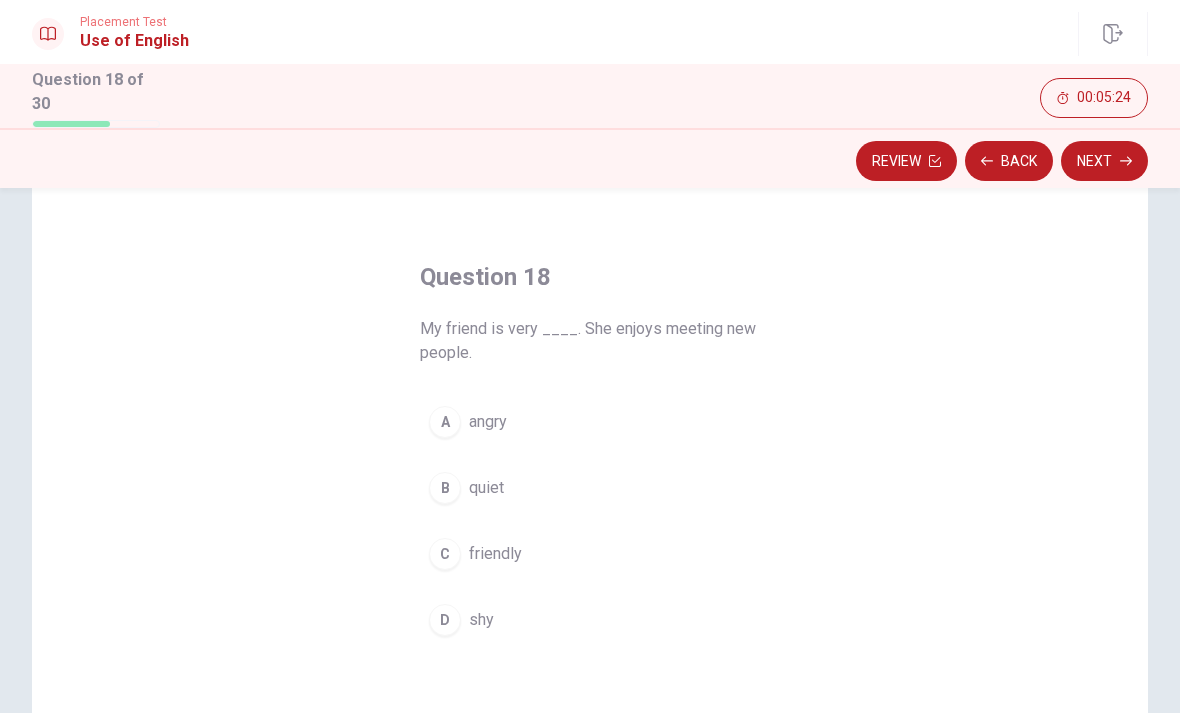 click on "friendly" at bounding box center (495, 554) 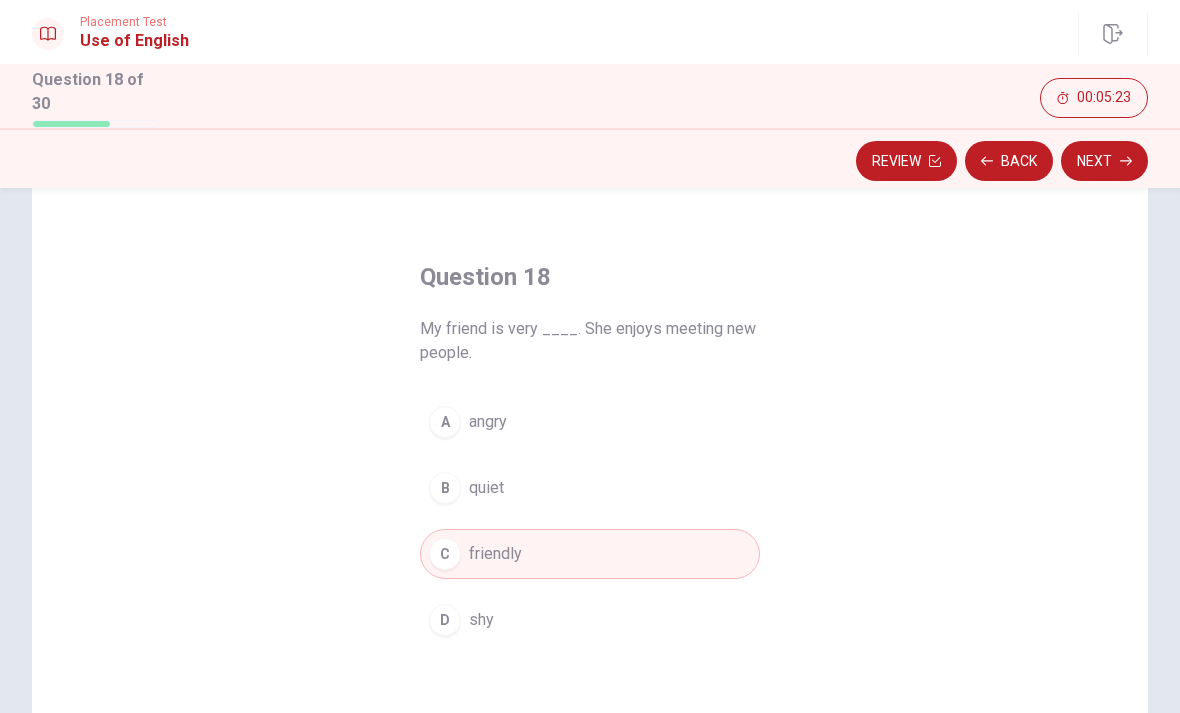 click on "Next" at bounding box center (1104, 161) 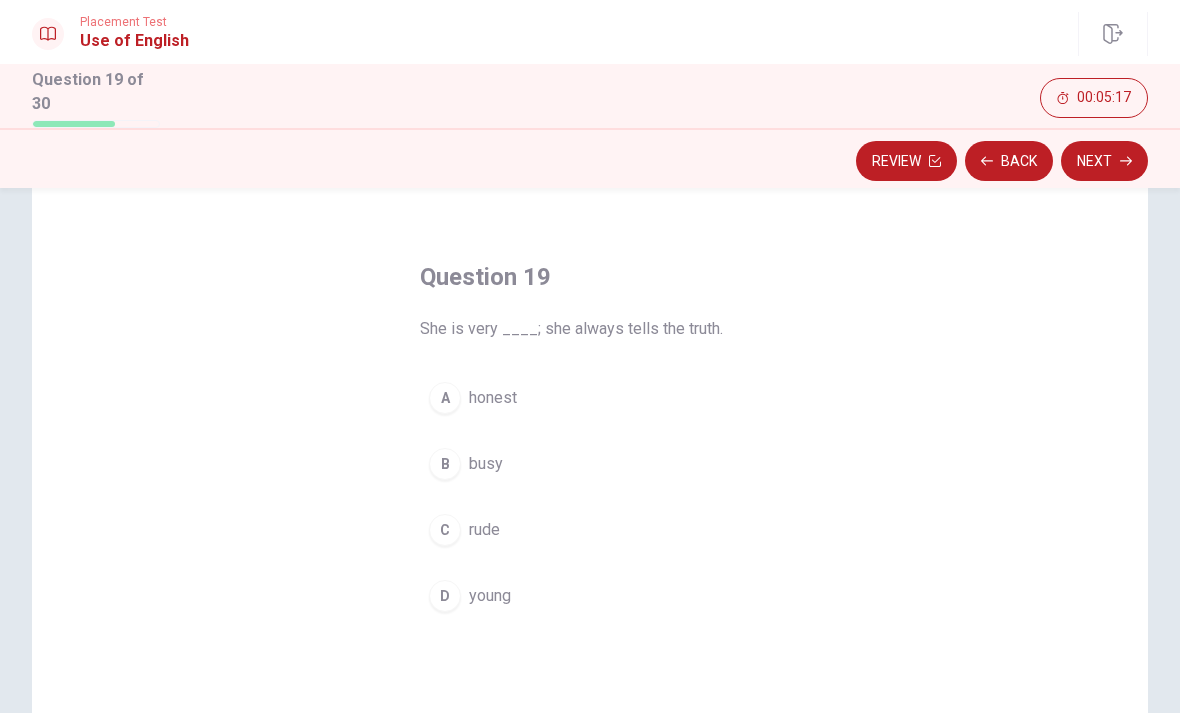 click on "A honest" at bounding box center [590, 398] 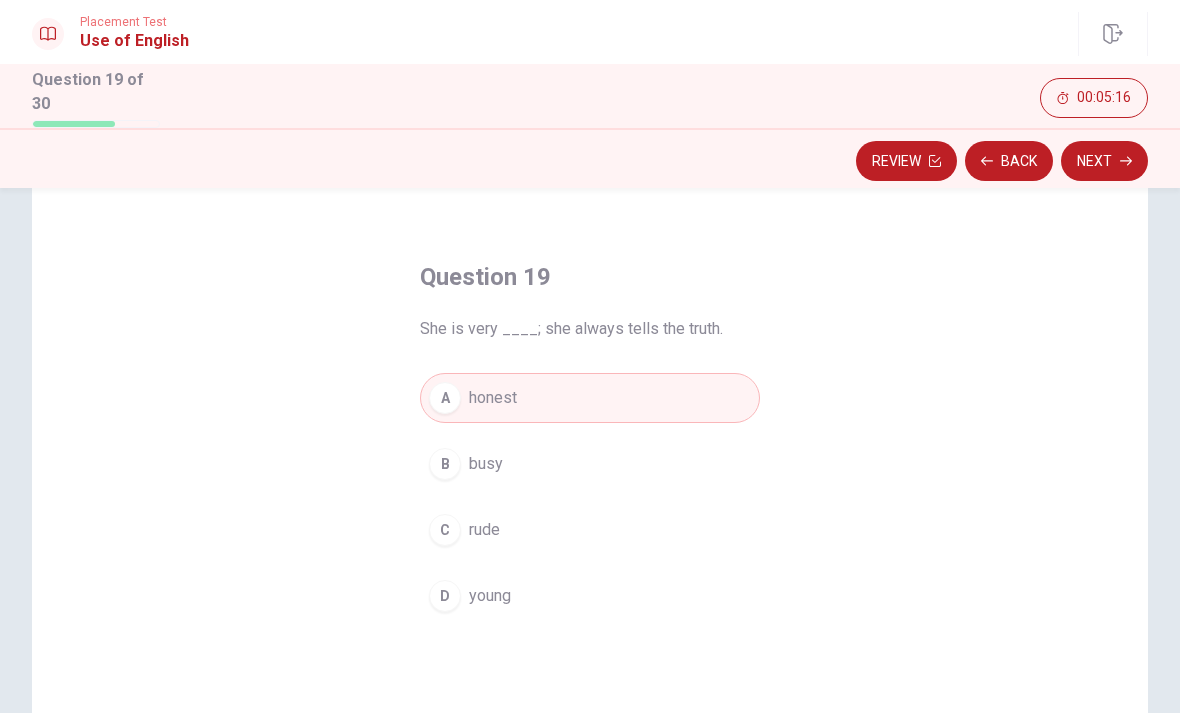 click on "Next" at bounding box center (1104, 161) 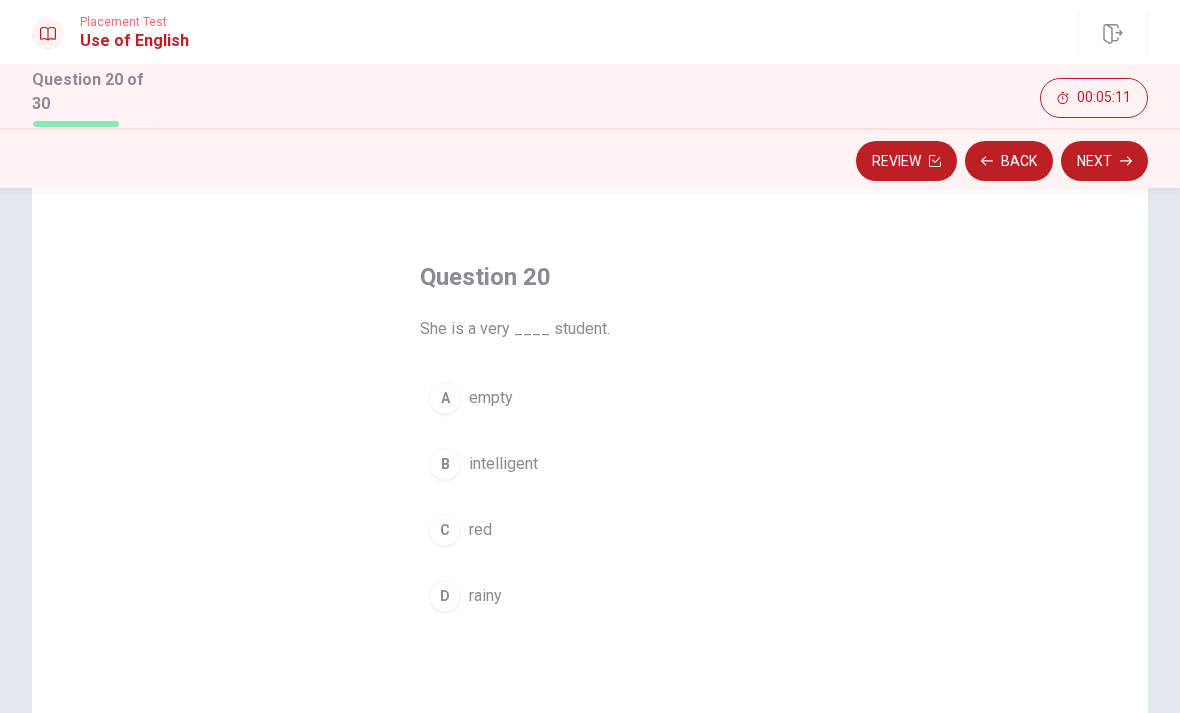 click on "intelligent" at bounding box center [503, 464] 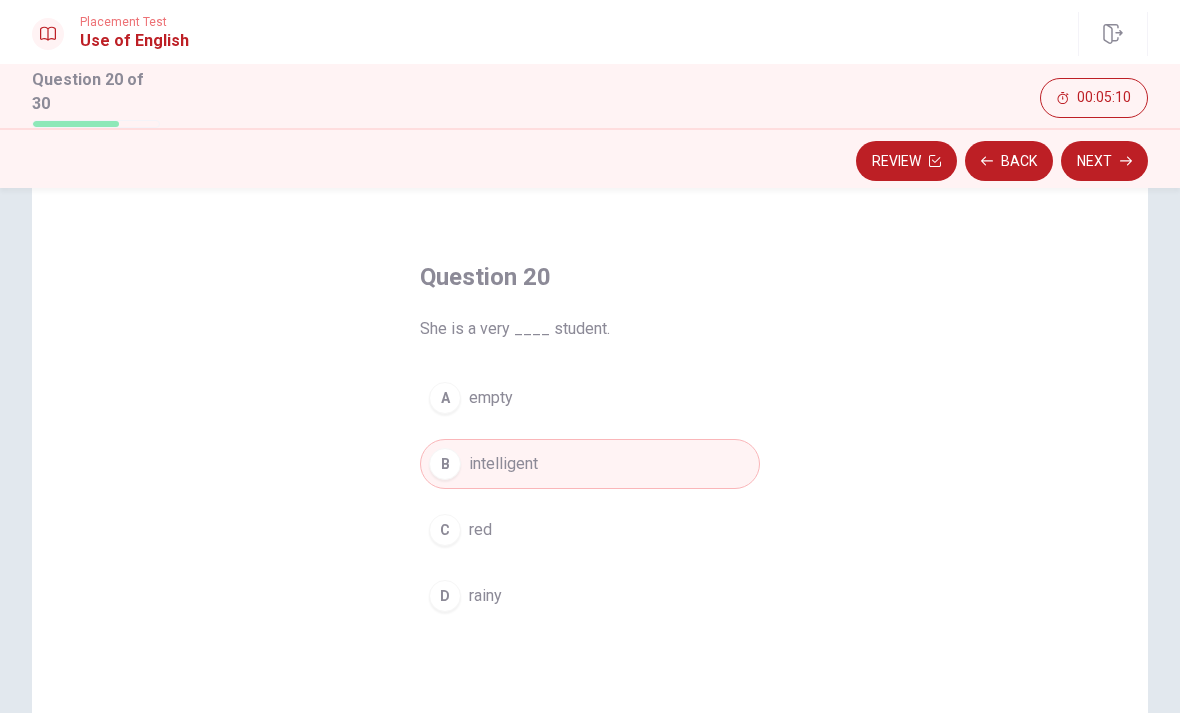 click on "Next" at bounding box center (1104, 161) 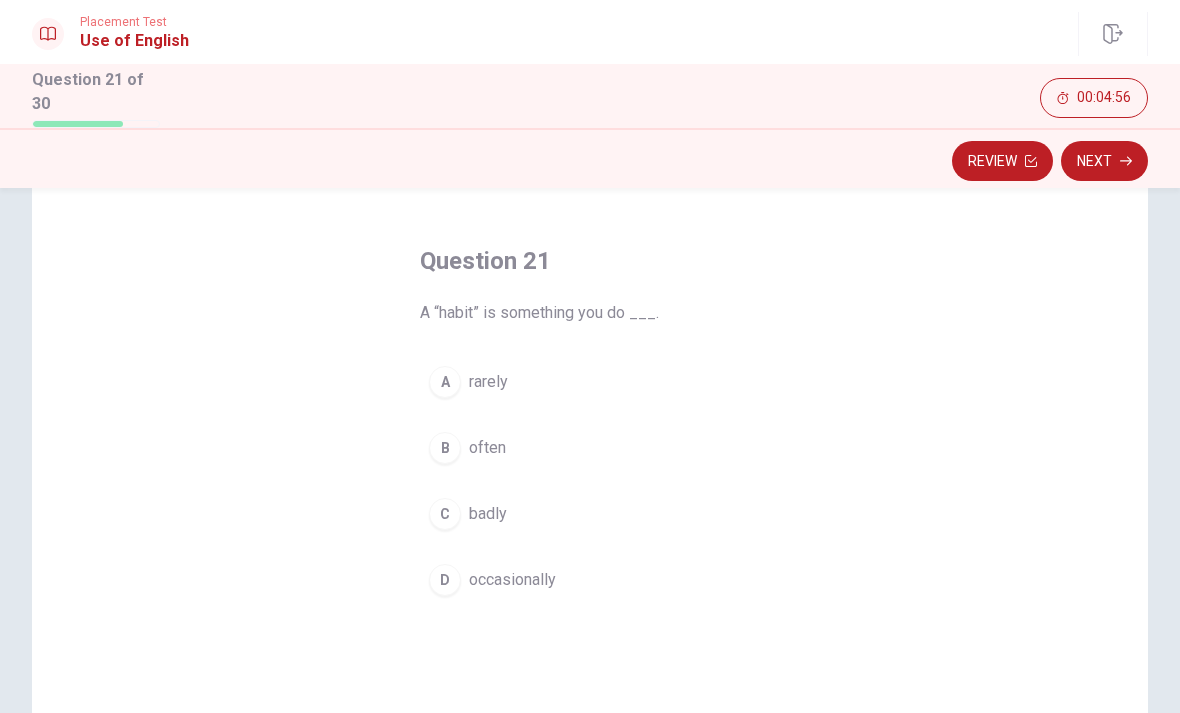 scroll, scrollTop: 64, scrollLeft: 0, axis: vertical 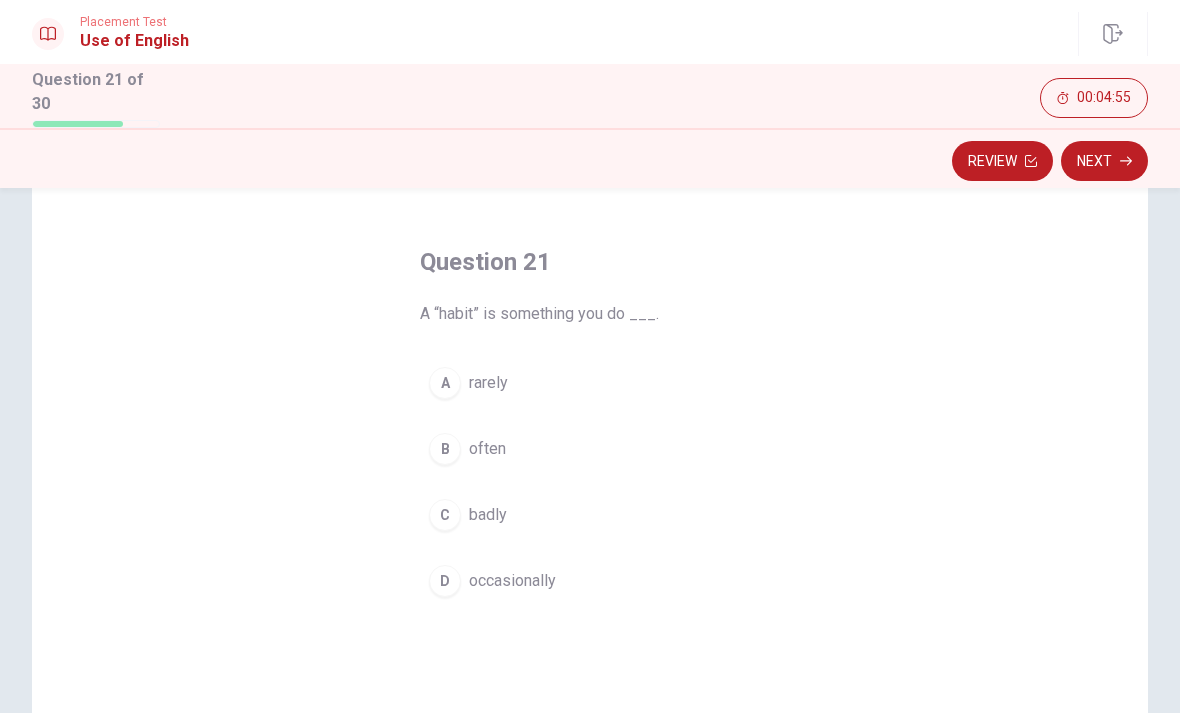 click on "Next" at bounding box center [1104, 161] 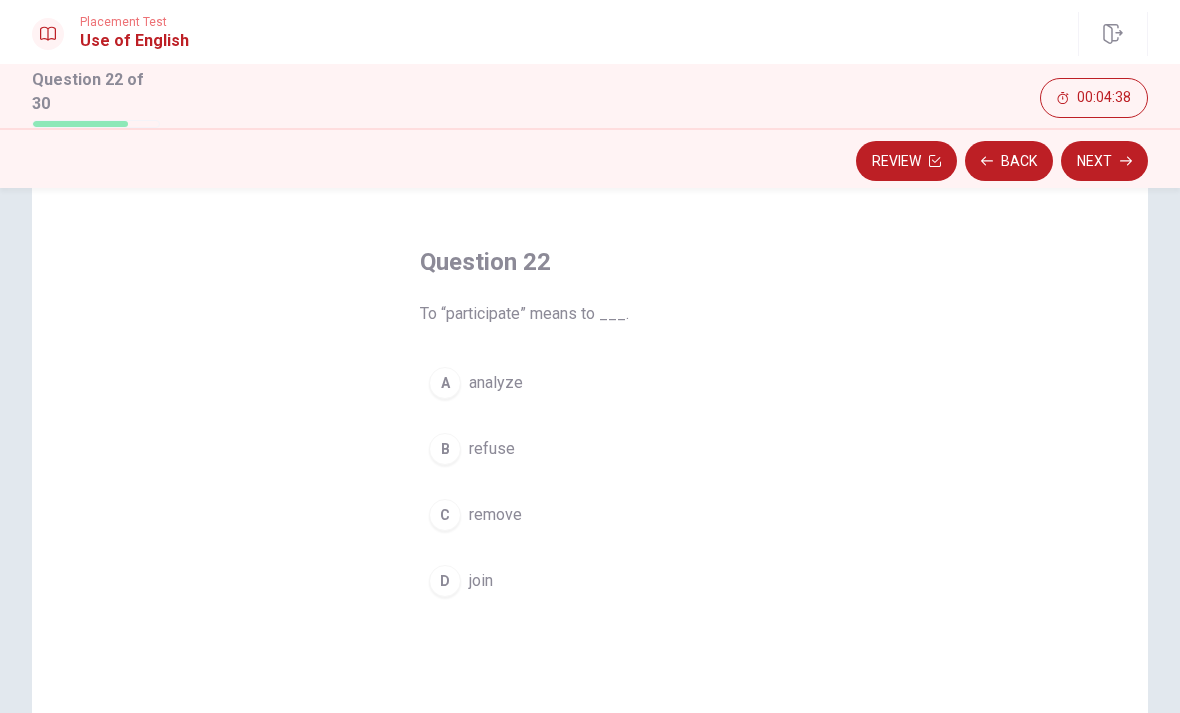 click on "D join" at bounding box center [590, 581] 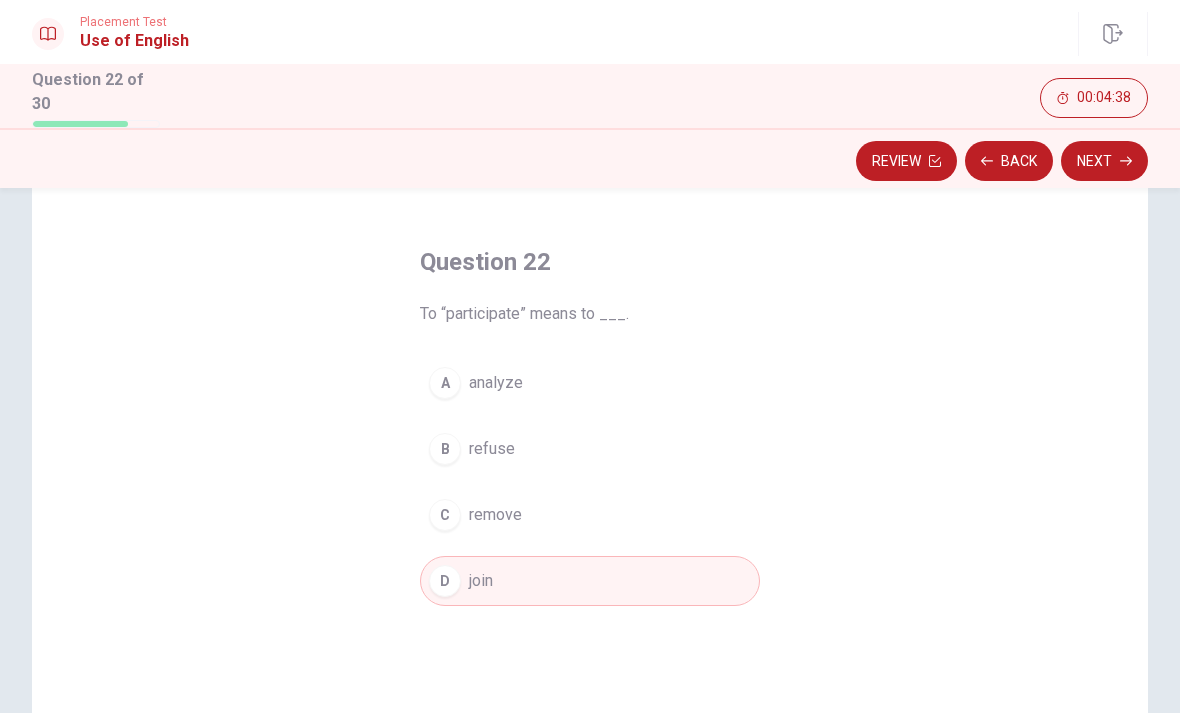 click 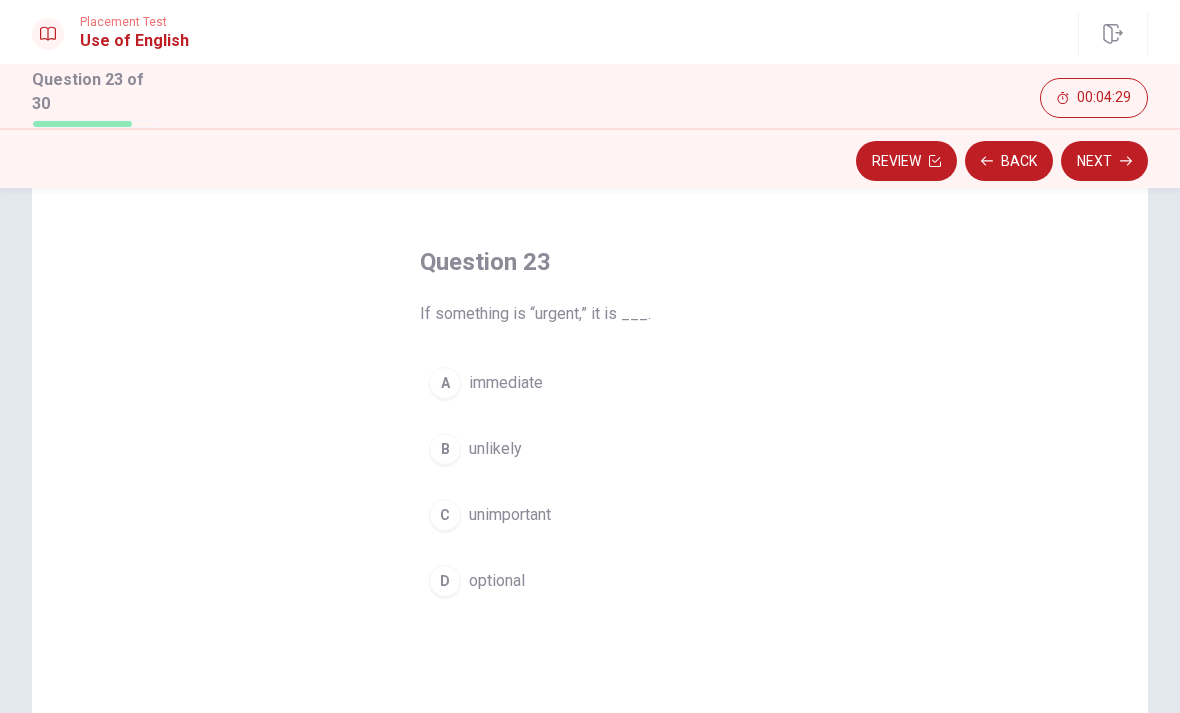 click on "A immediate" at bounding box center (590, 383) 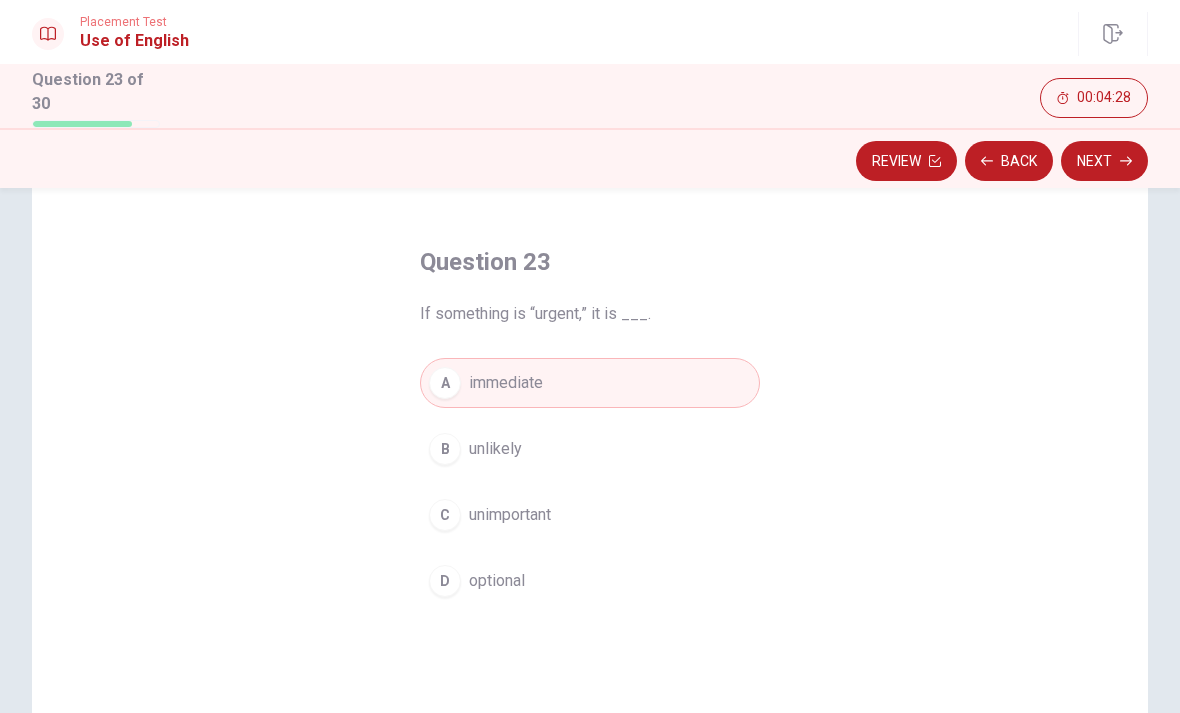 click on "Next" at bounding box center (1104, 161) 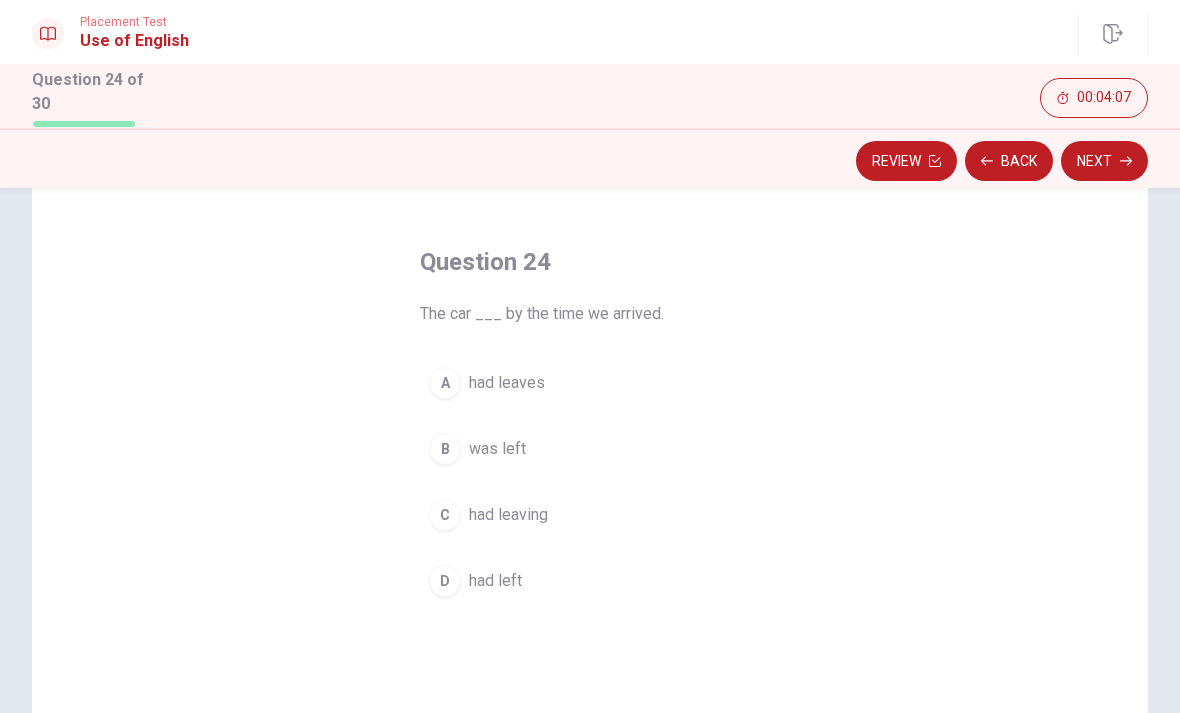 click on "B was left" at bounding box center [590, 449] 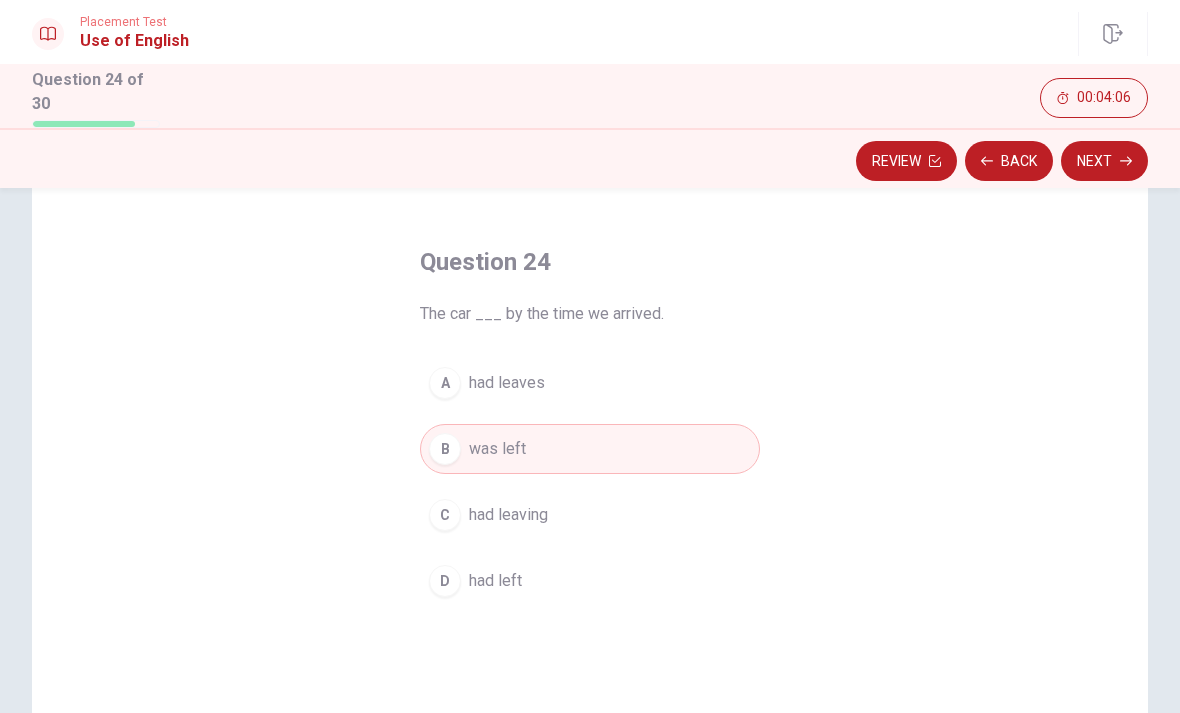 click on "Next" at bounding box center (1104, 161) 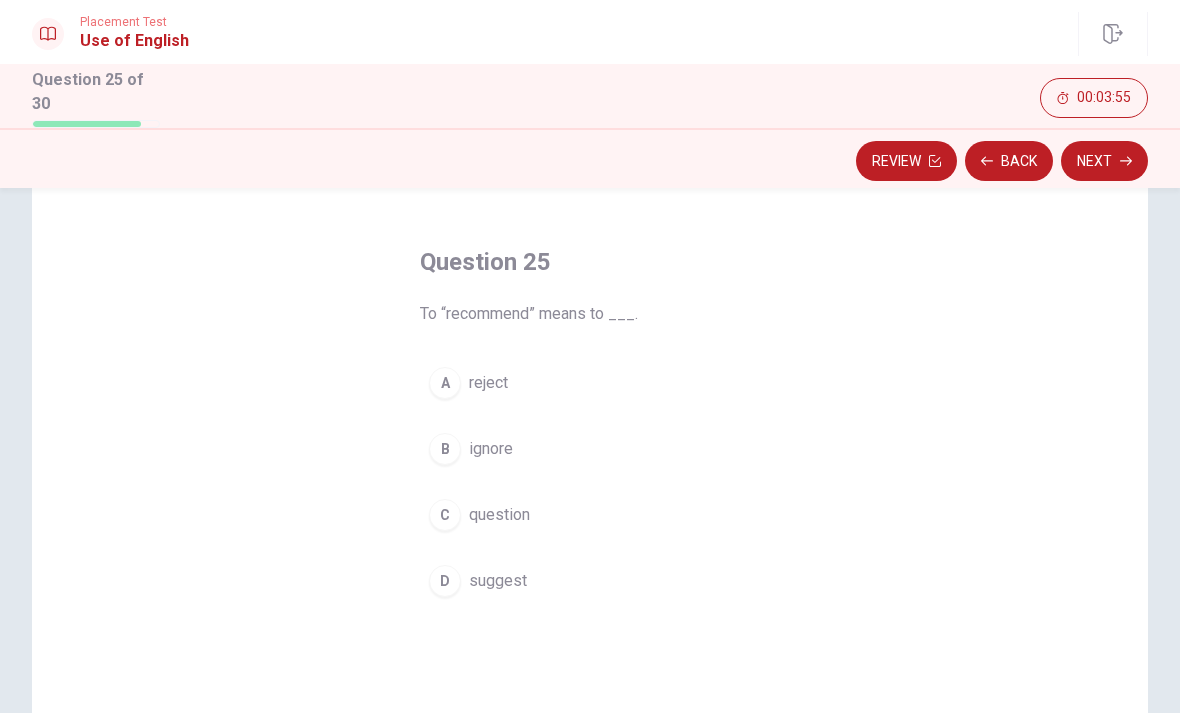 click on "D suggest" at bounding box center (590, 581) 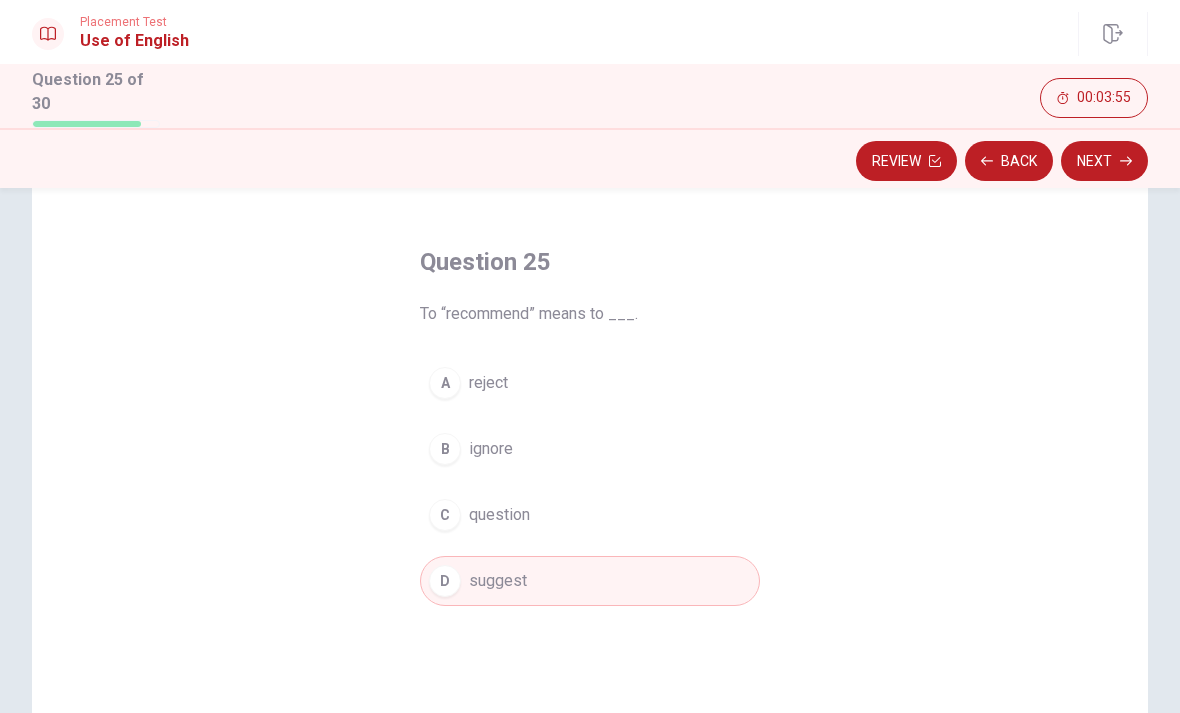 click on "Next" at bounding box center [1104, 161] 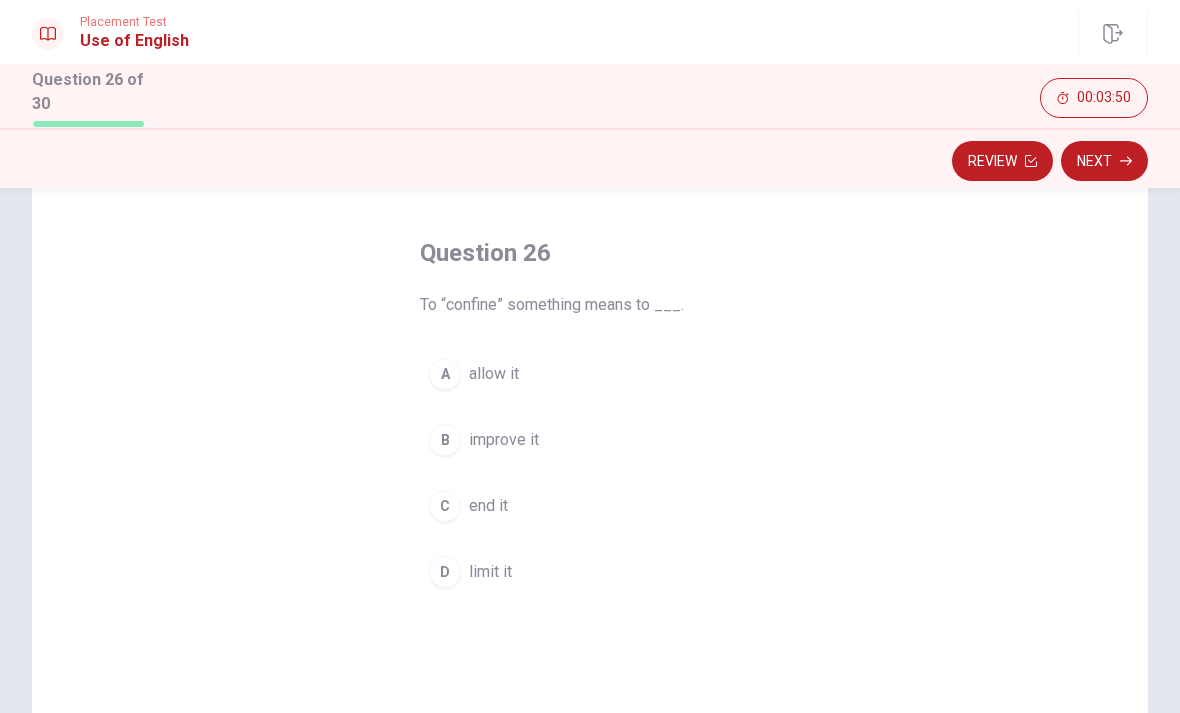 scroll, scrollTop: 75, scrollLeft: 0, axis: vertical 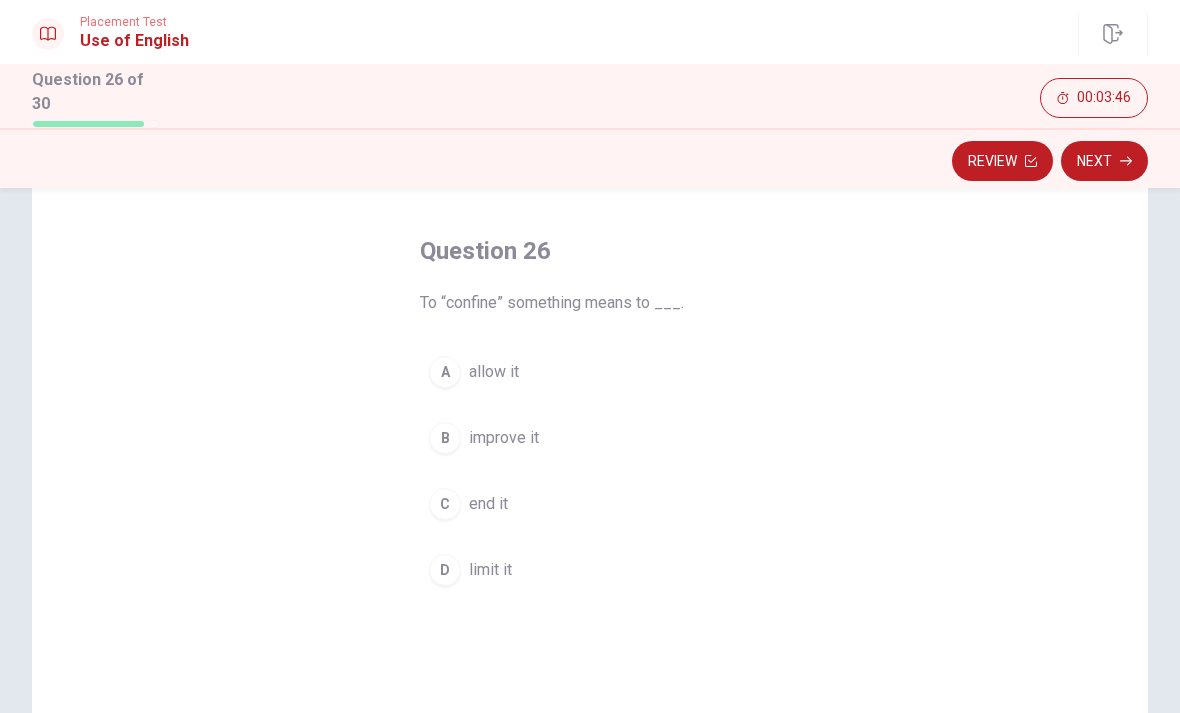 click on "D limit it" at bounding box center [590, 570] 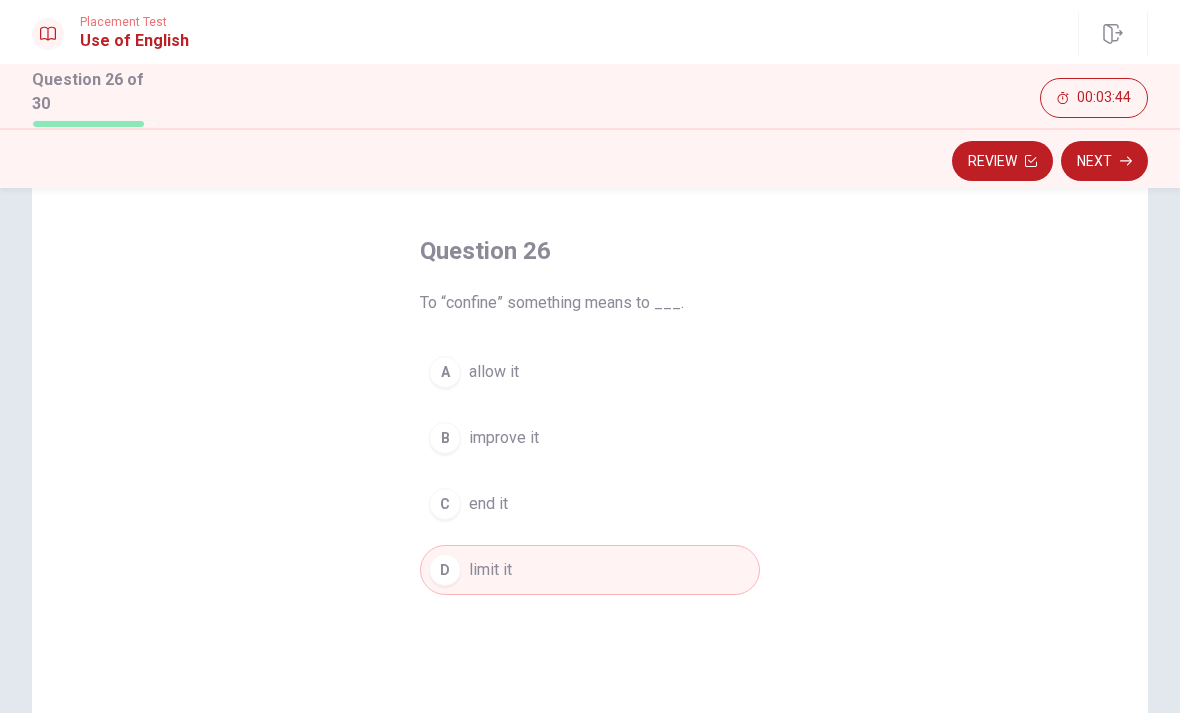 click 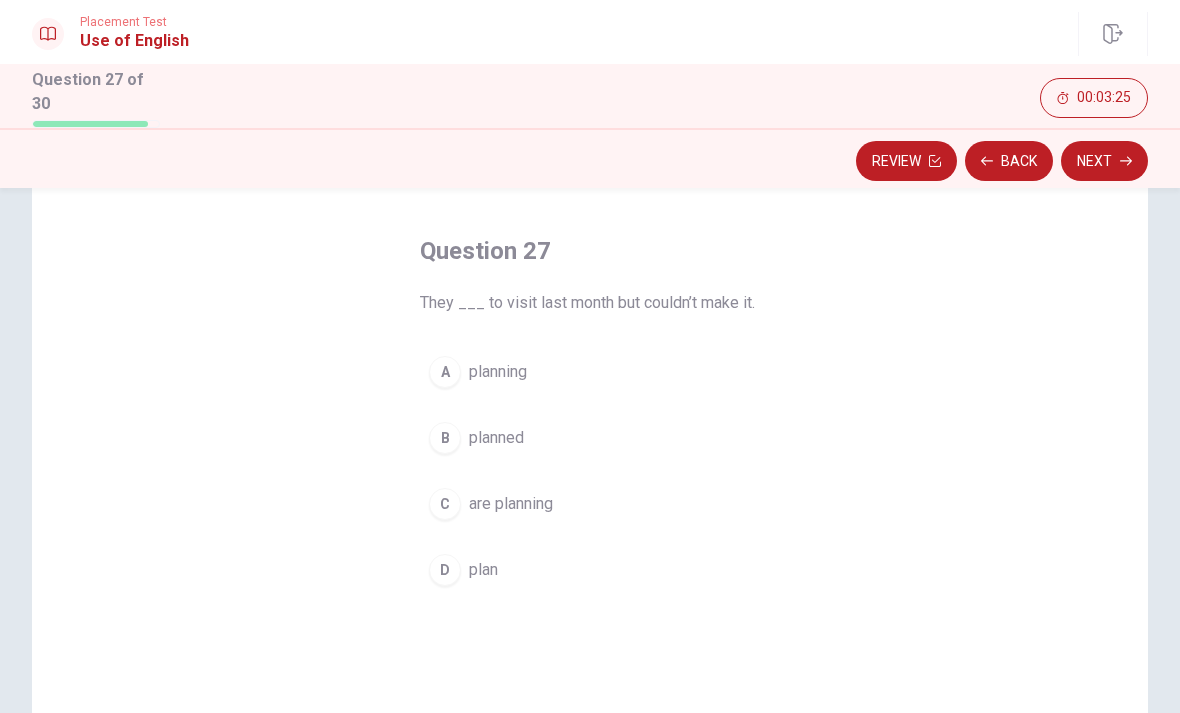 click on "B planned" at bounding box center [590, 438] 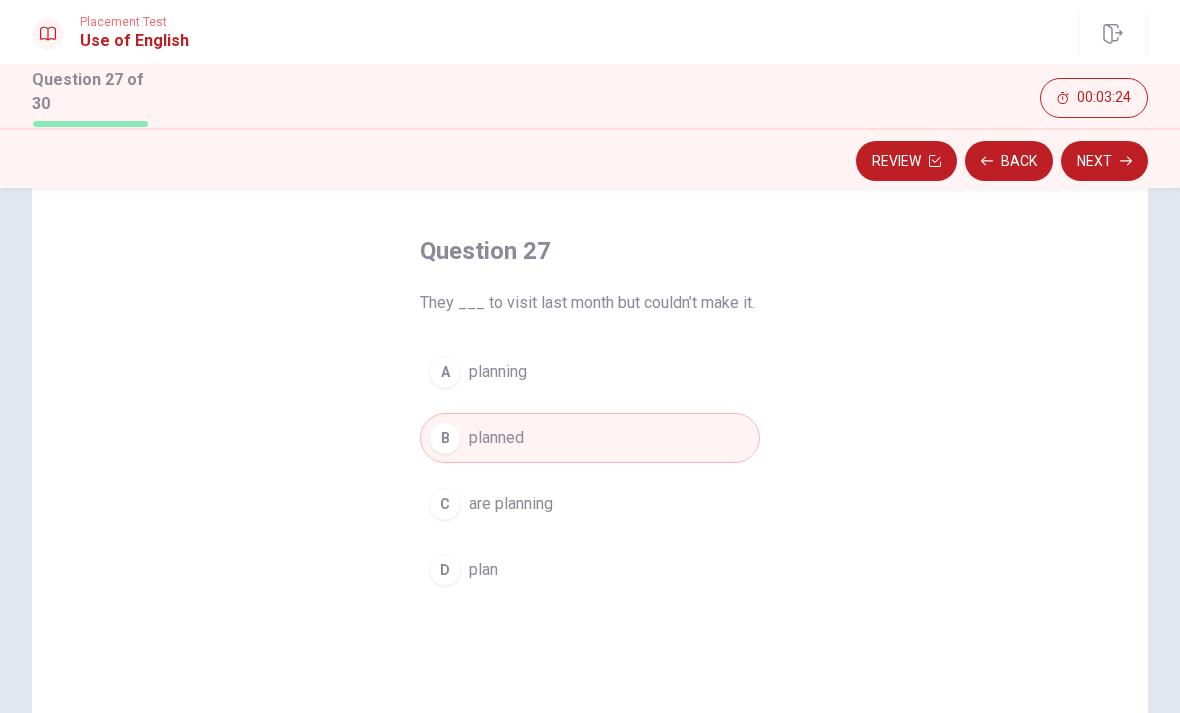 click 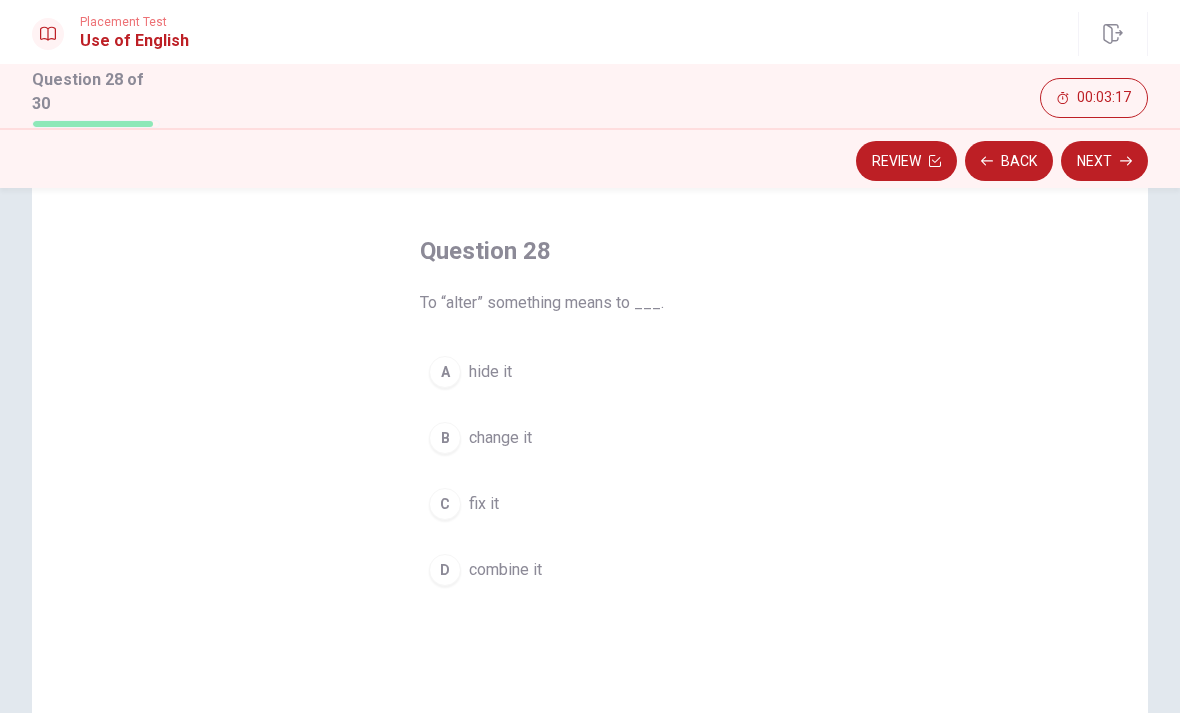 click on "B change it" at bounding box center (590, 438) 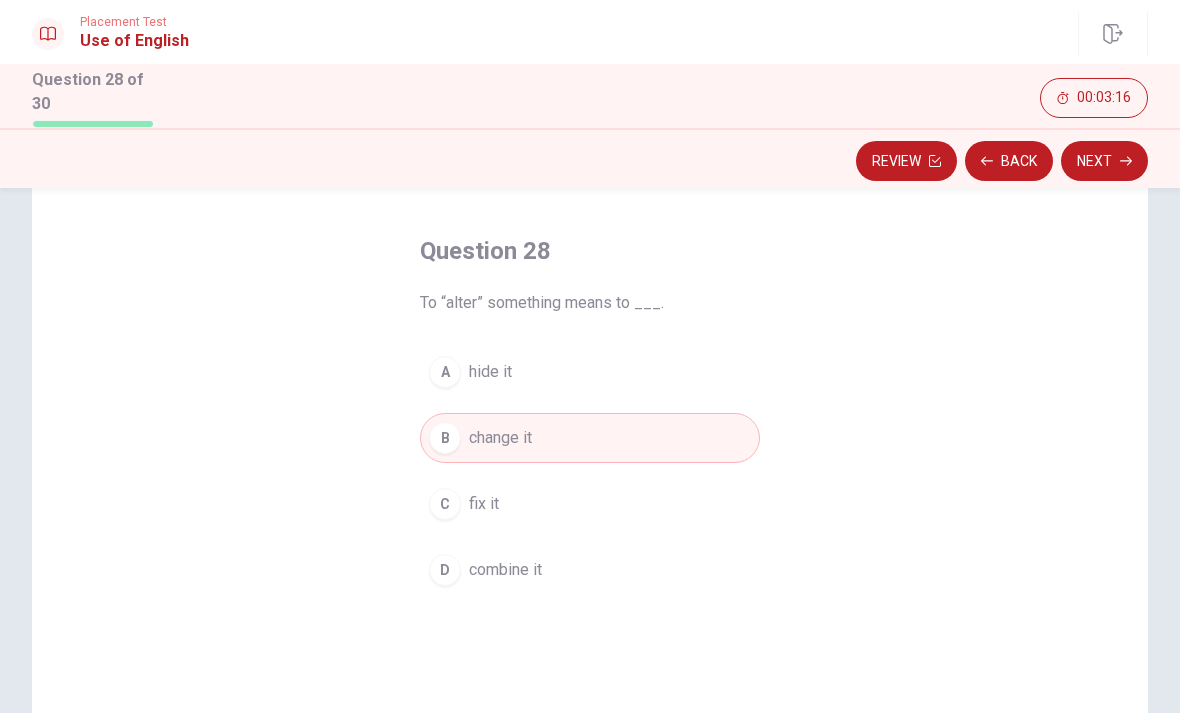 click on "Next" at bounding box center [1104, 161] 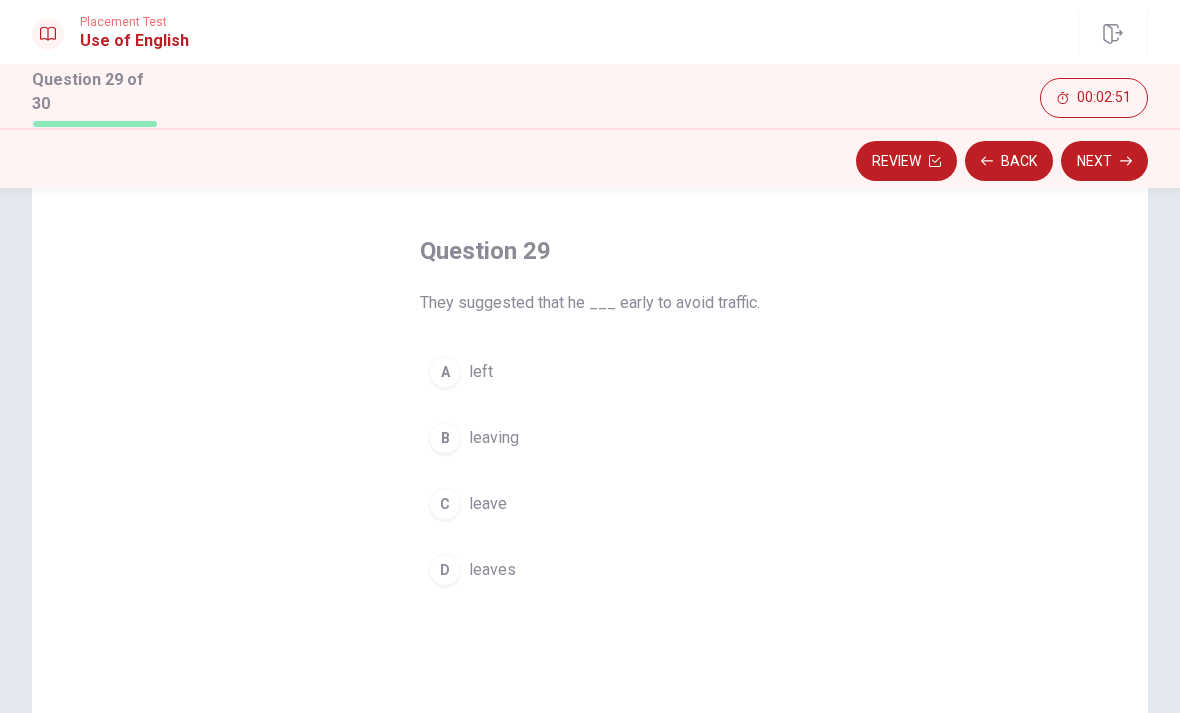 click on "D leaves" at bounding box center [590, 570] 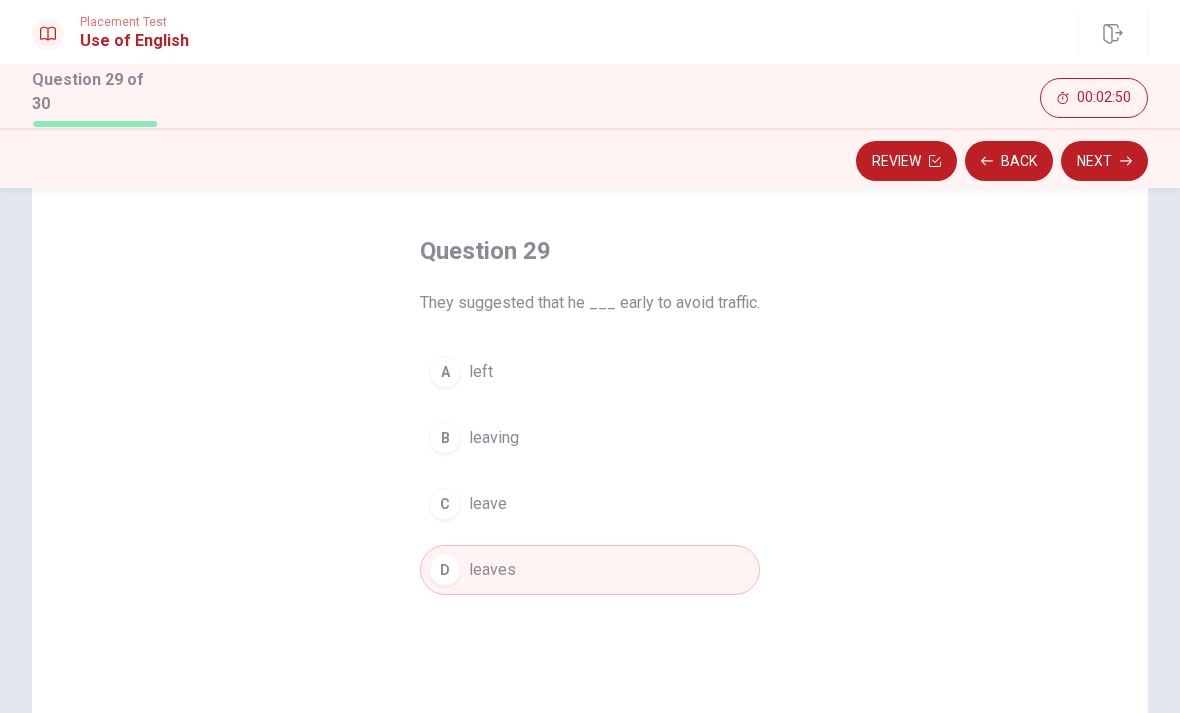 click on "Next" at bounding box center (1104, 161) 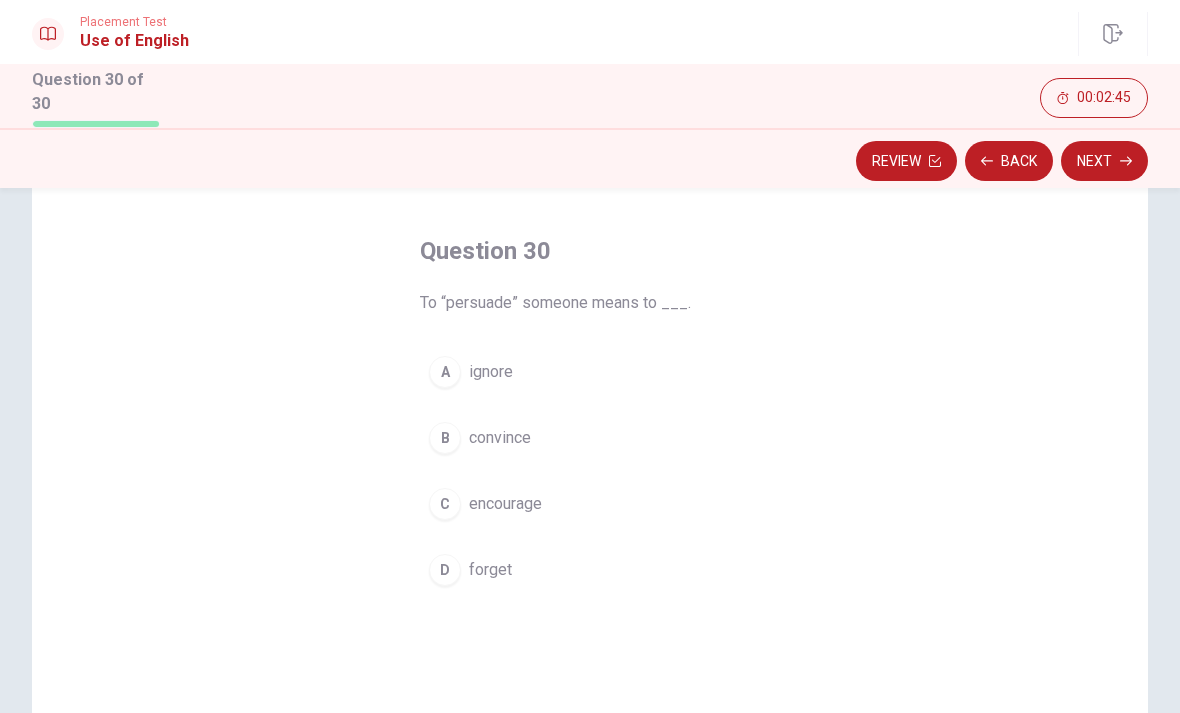 click on "B convince" at bounding box center (590, 438) 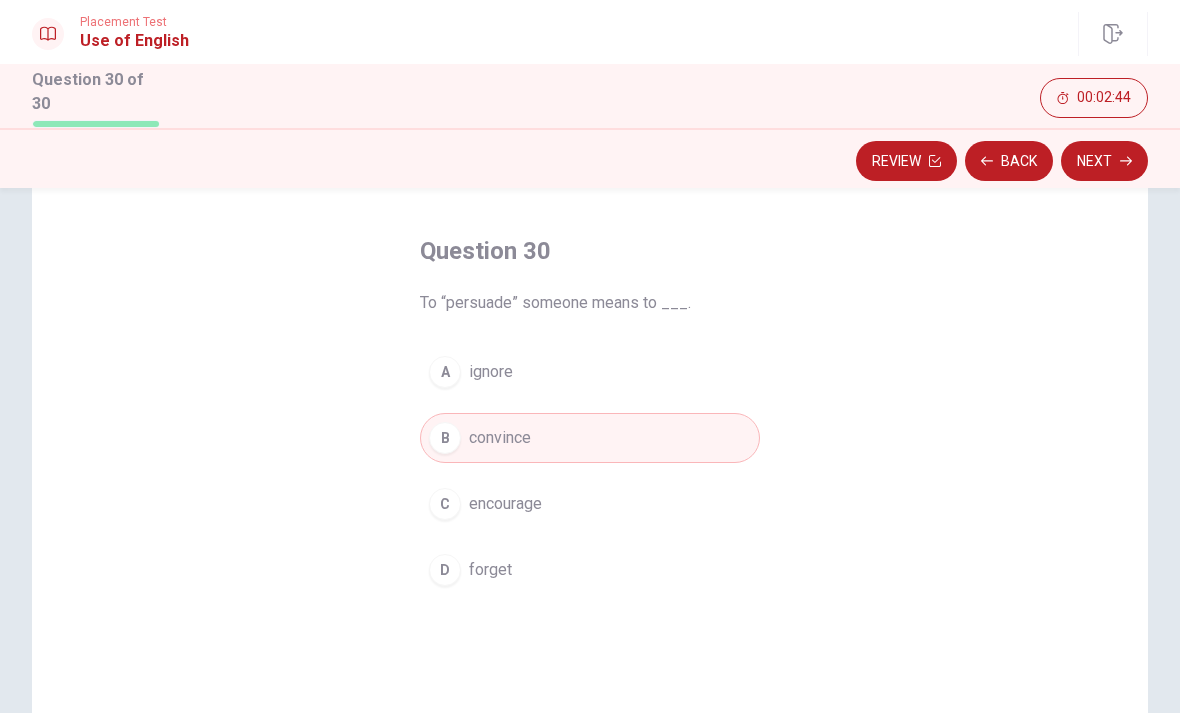click on "Next" at bounding box center (1104, 161) 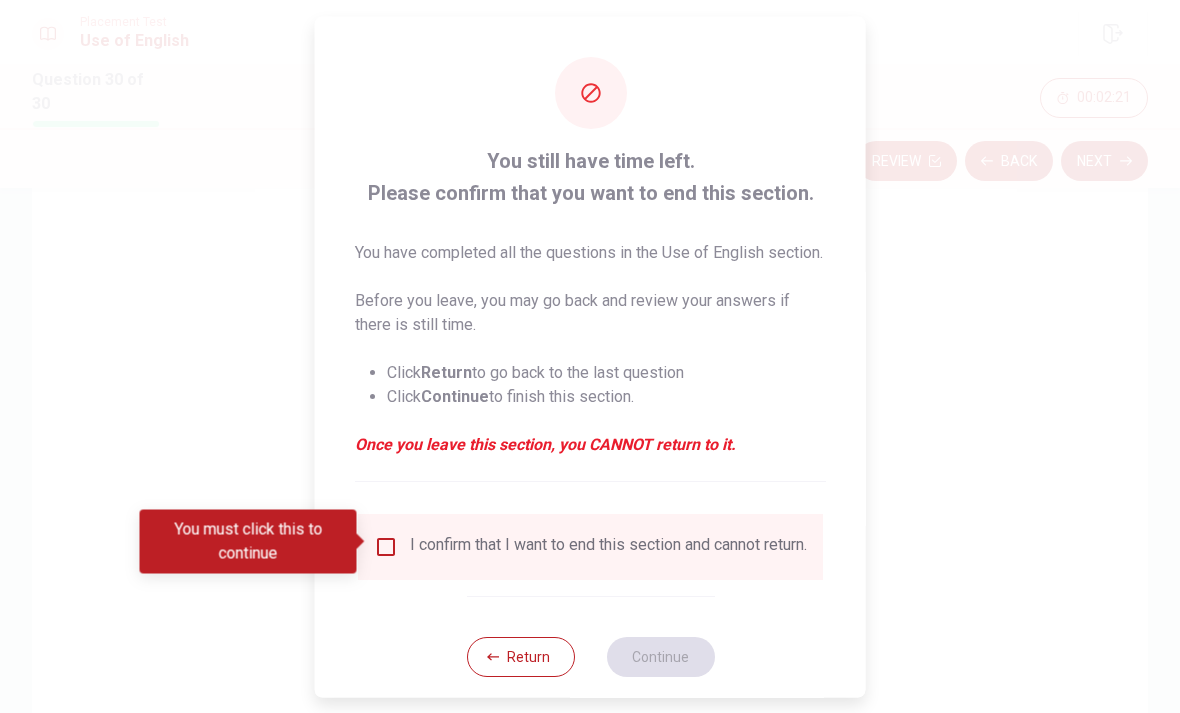 click on "Return" at bounding box center [520, 656] 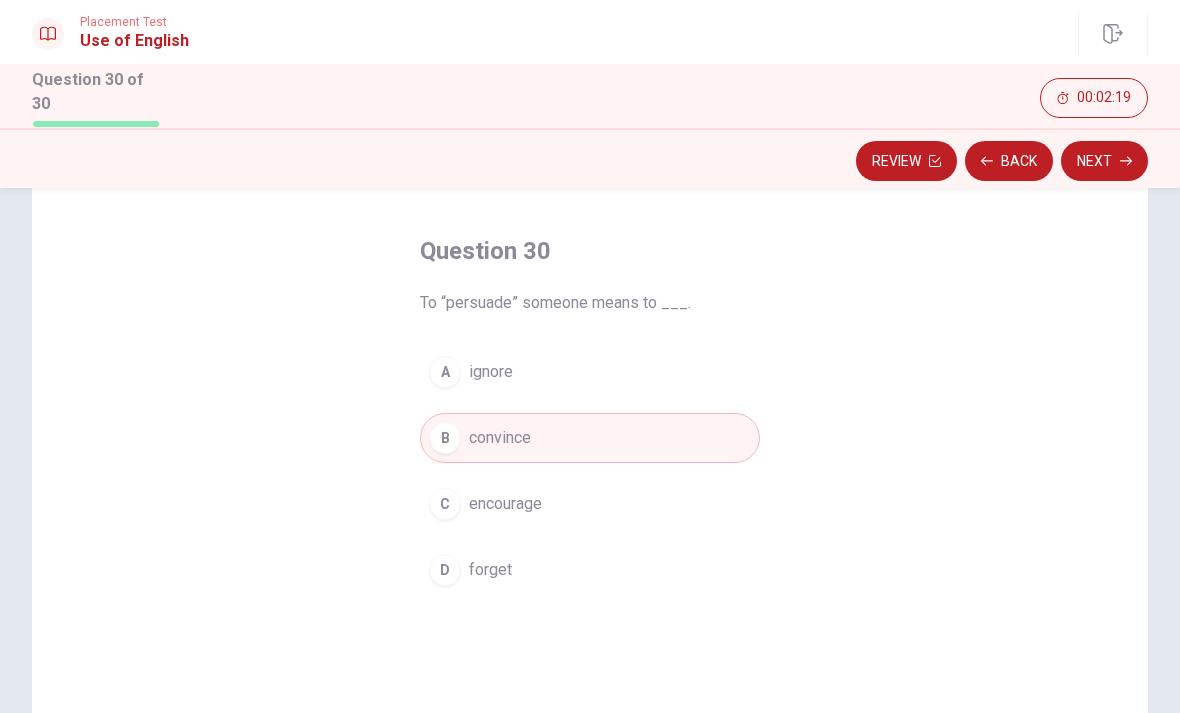 click on "Review" at bounding box center [906, 161] 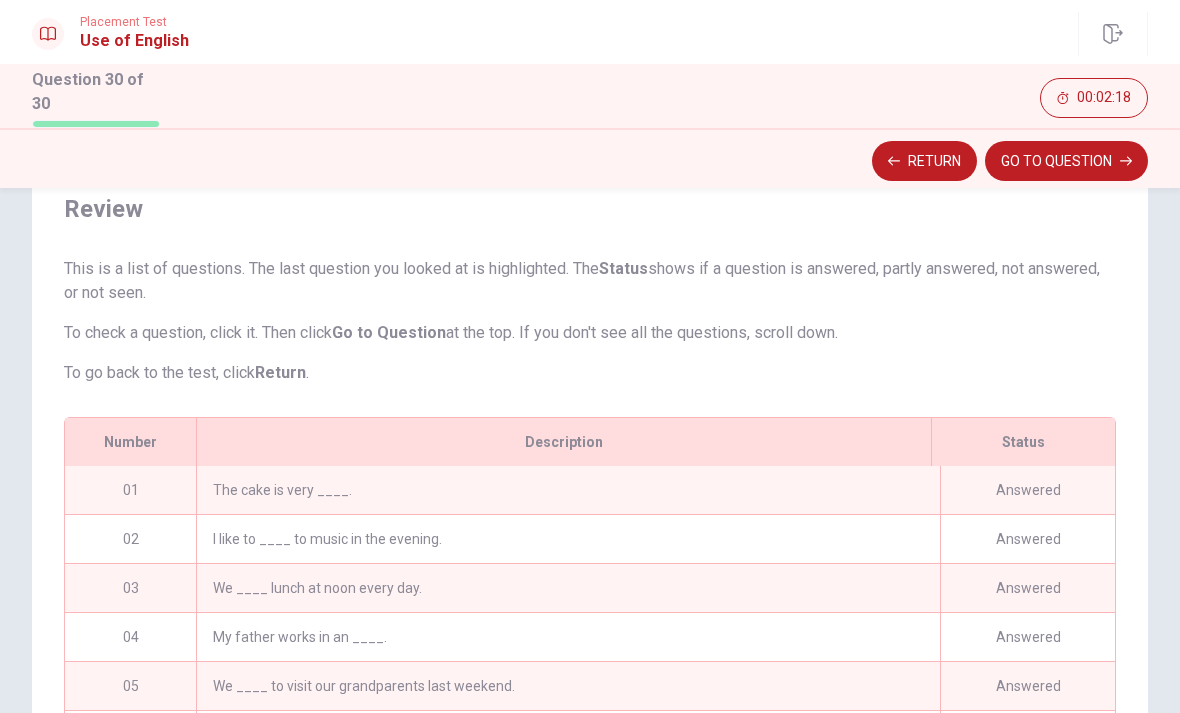 scroll, scrollTop: 858, scrollLeft: 0, axis: vertical 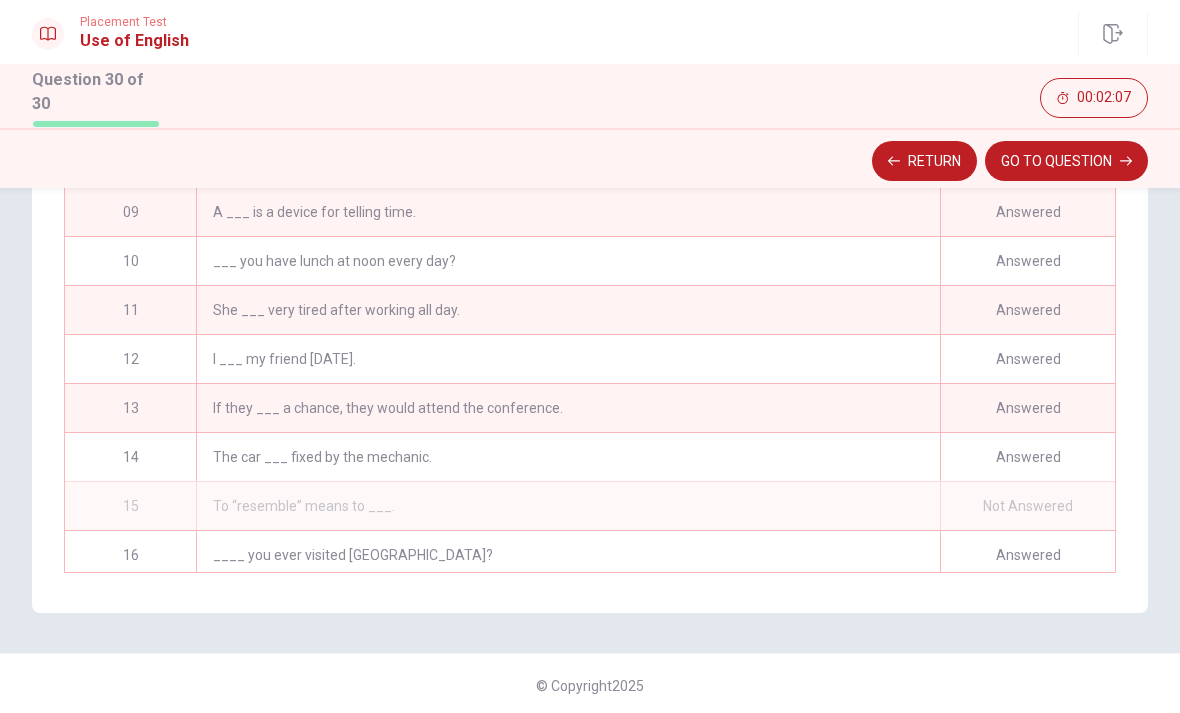 click on "To “resemble” means to ___." at bounding box center [568, 506] 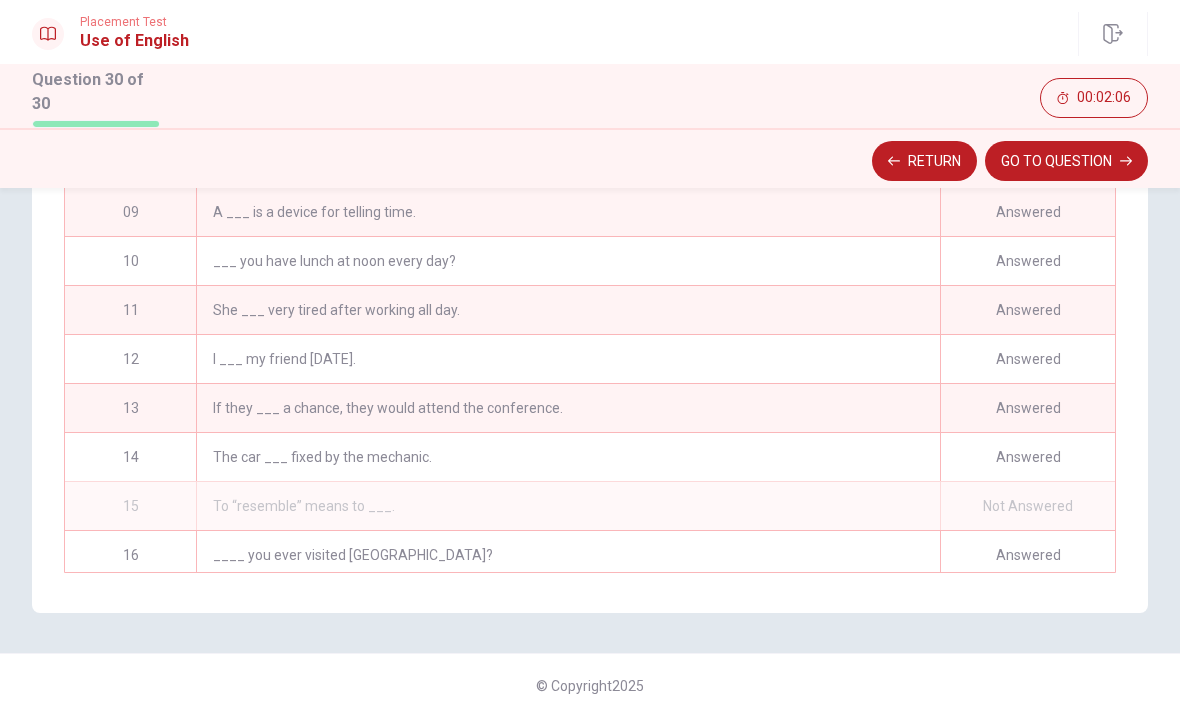 click on "Not Answered" at bounding box center (1027, 506) 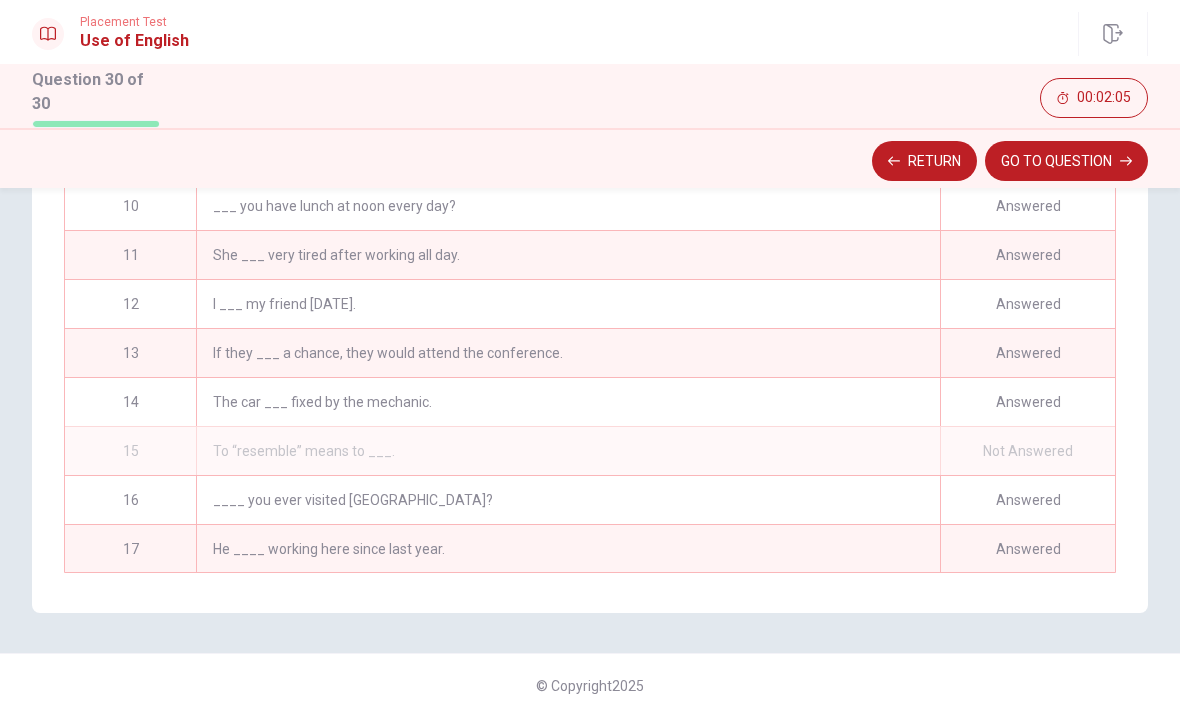 scroll, scrollTop: 387, scrollLeft: 0, axis: vertical 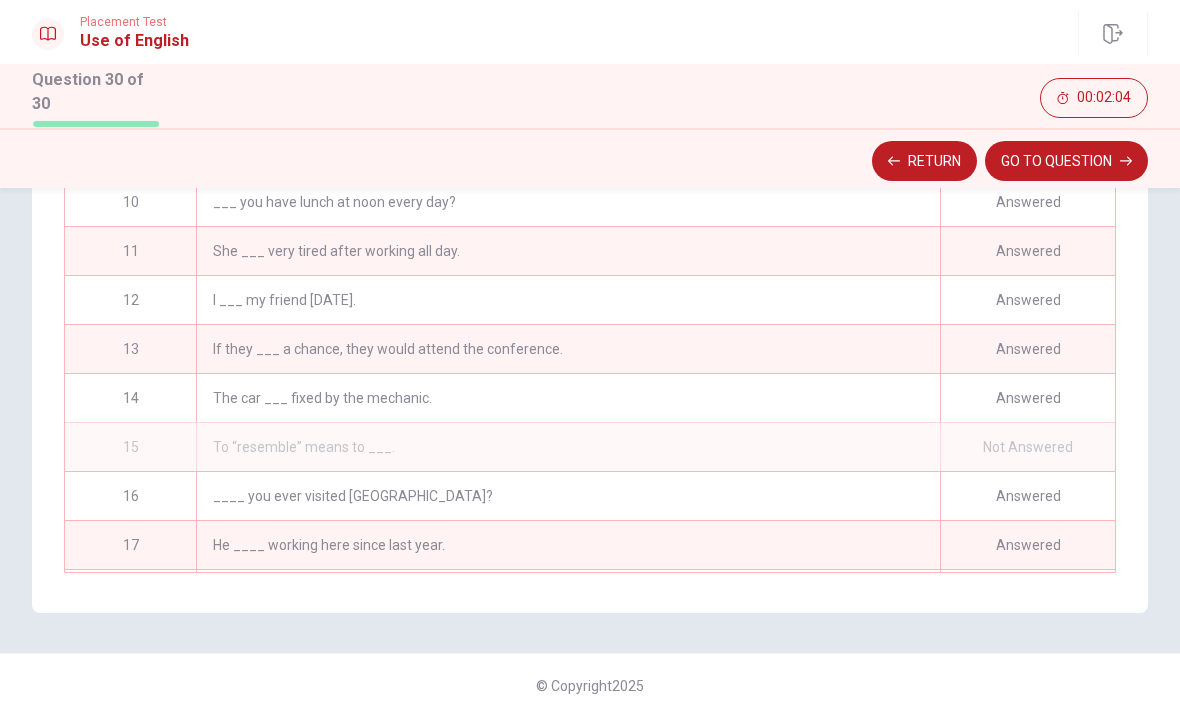 click on "To “resemble” means to ___." at bounding box center [568, 447] 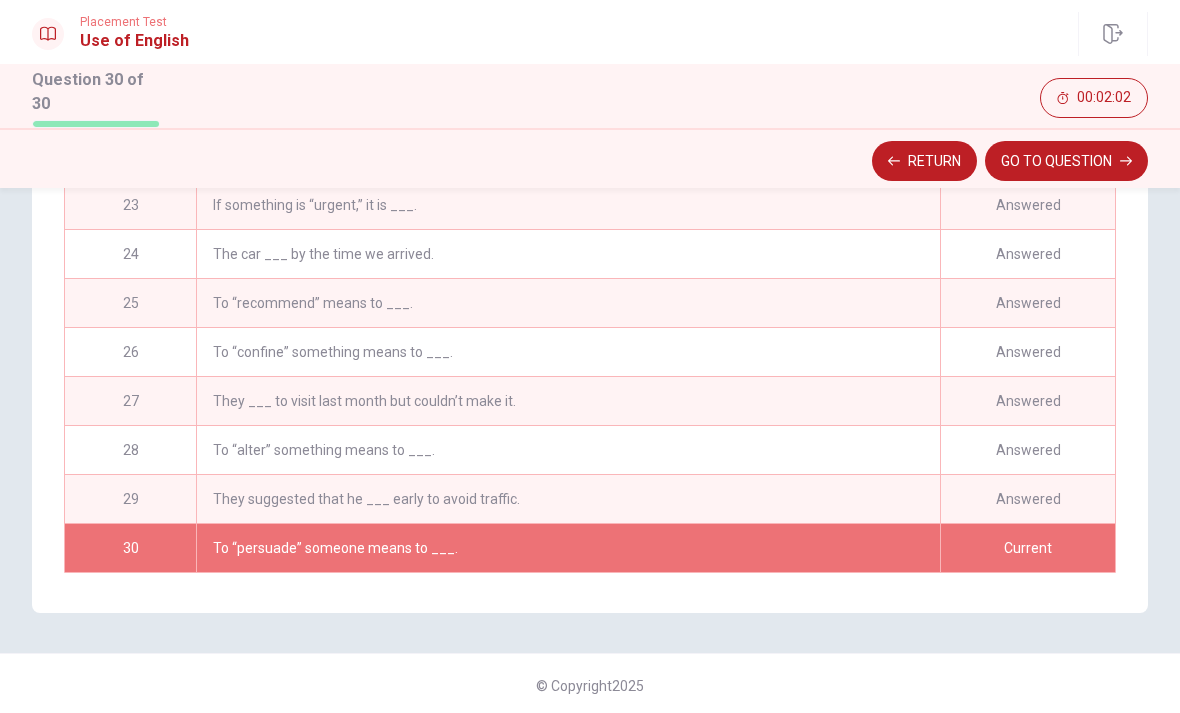 scroll, scrollTop: 1021, scrollLeft: 0, axis: vertical 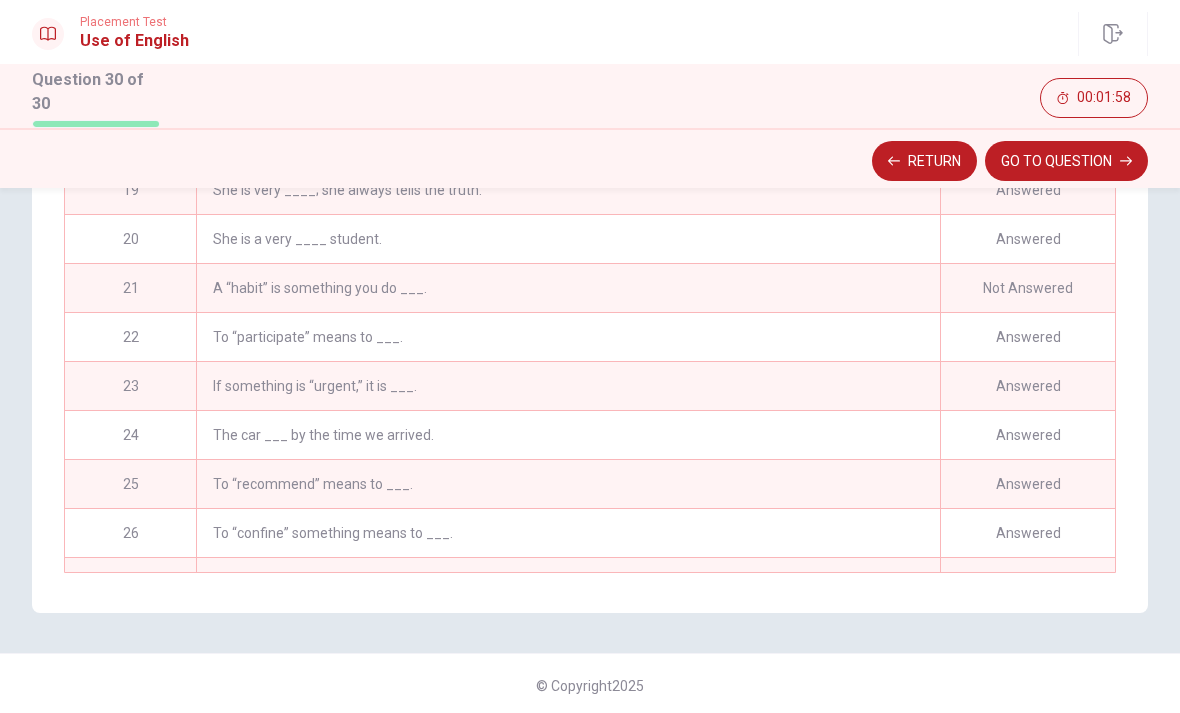 click on "A “habit” is something you do ___." at bounding box center [568, 288] 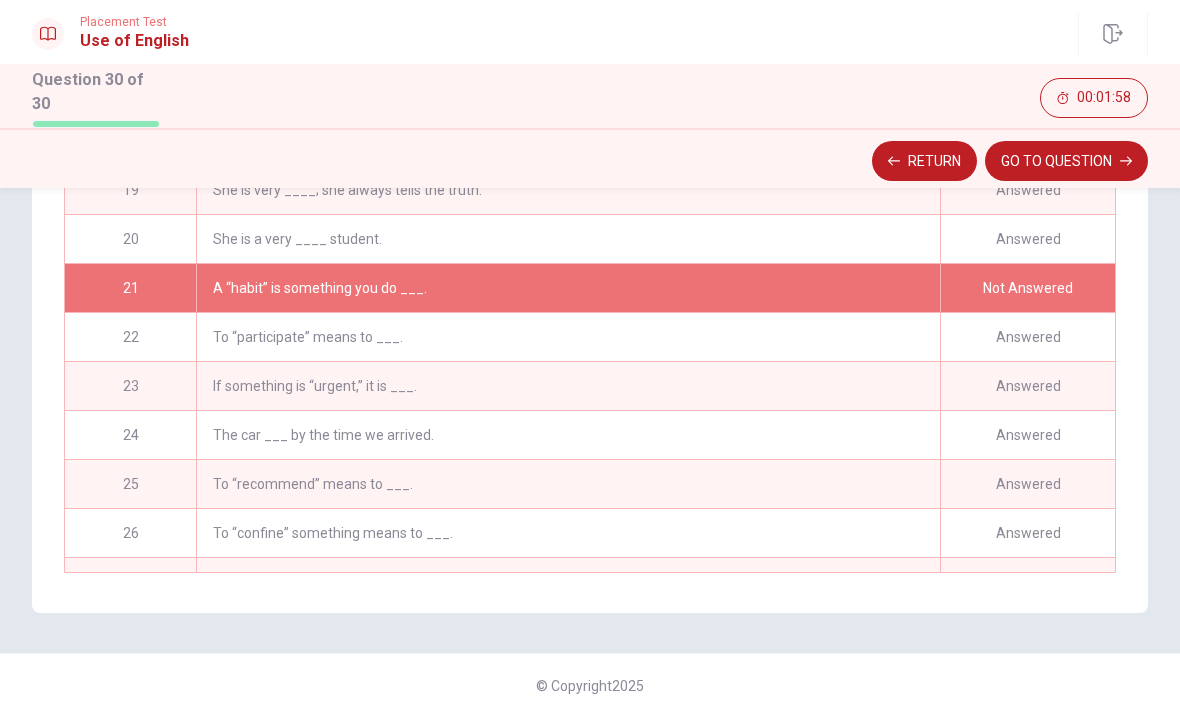 scroll, scrollTop: 840, scrollLeft: 0, axis: vertical 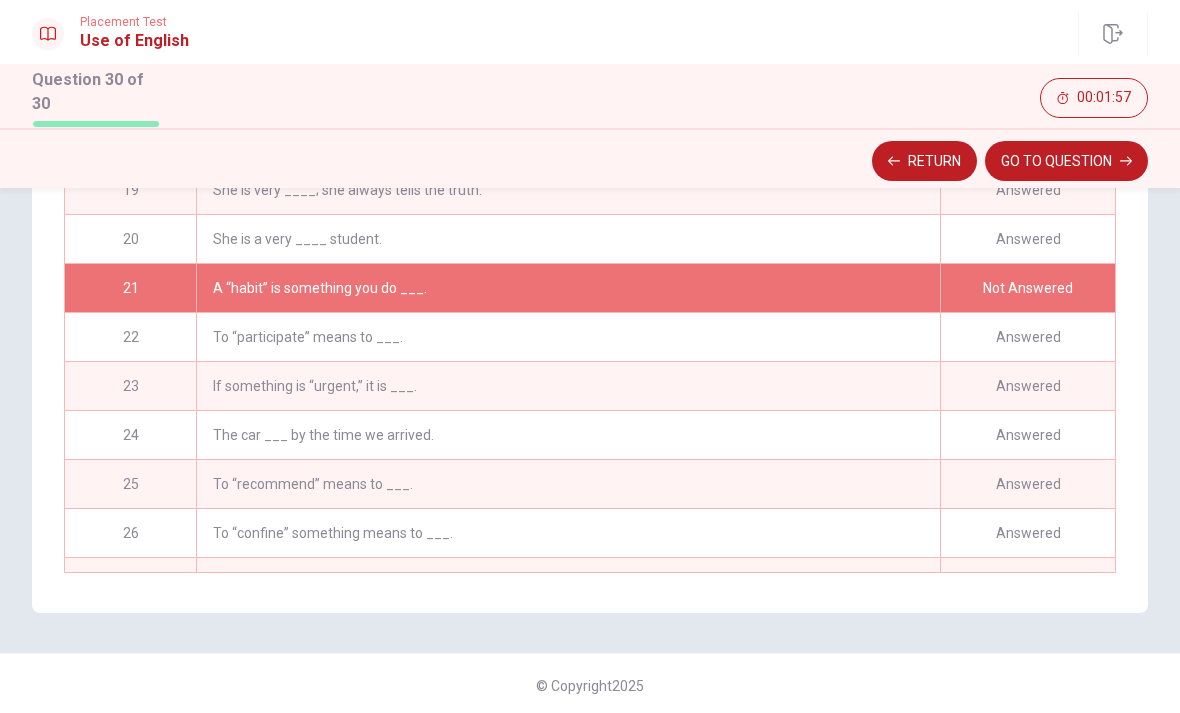 click on "GO TO QUESTION" at bounding box center (1066, 161) 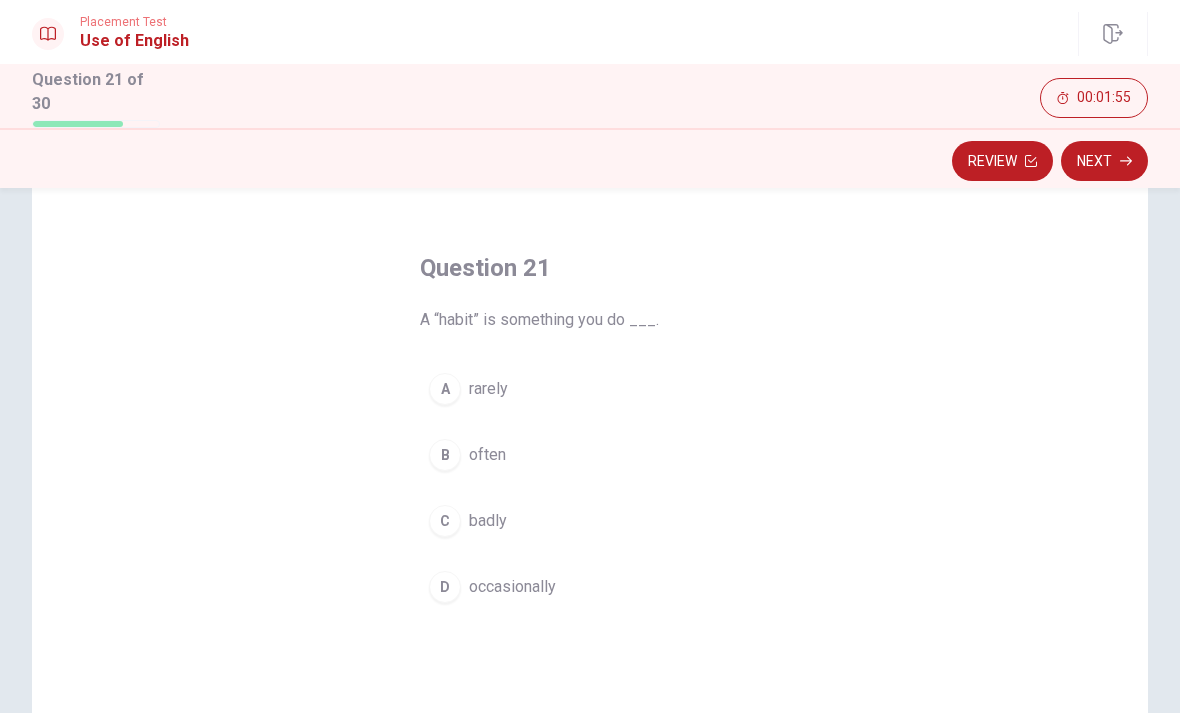 scroll, scrollTop: 57, scrollLeft: 0, axis: vertical 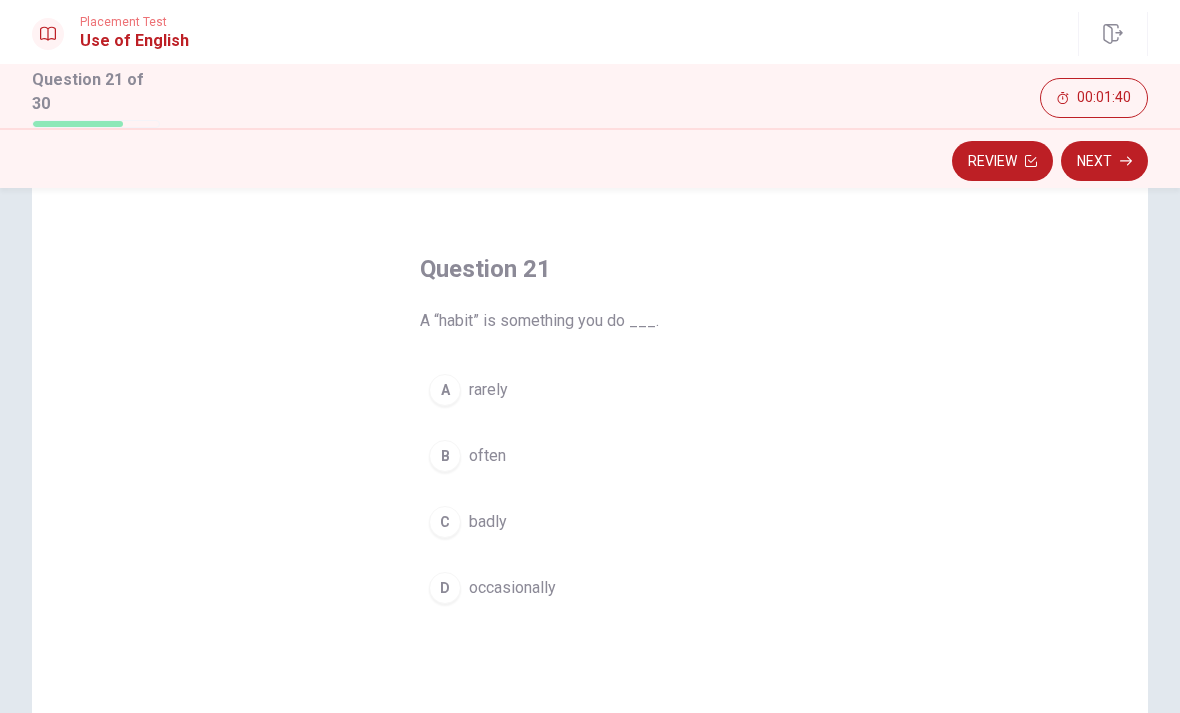 click on "Question 21 A “habit” is something you do ___. A rarely B often C badly D occasionally" at bounding box center (590, 518) 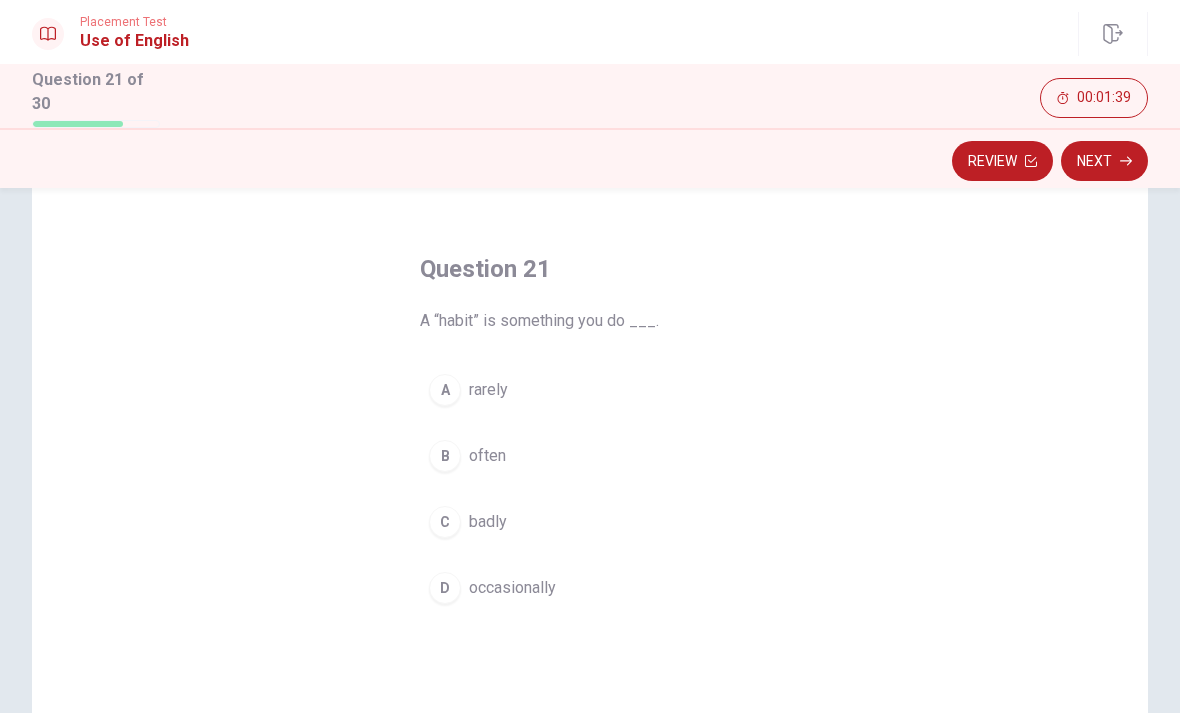 click on "B often" at bounding box center [590, 456] 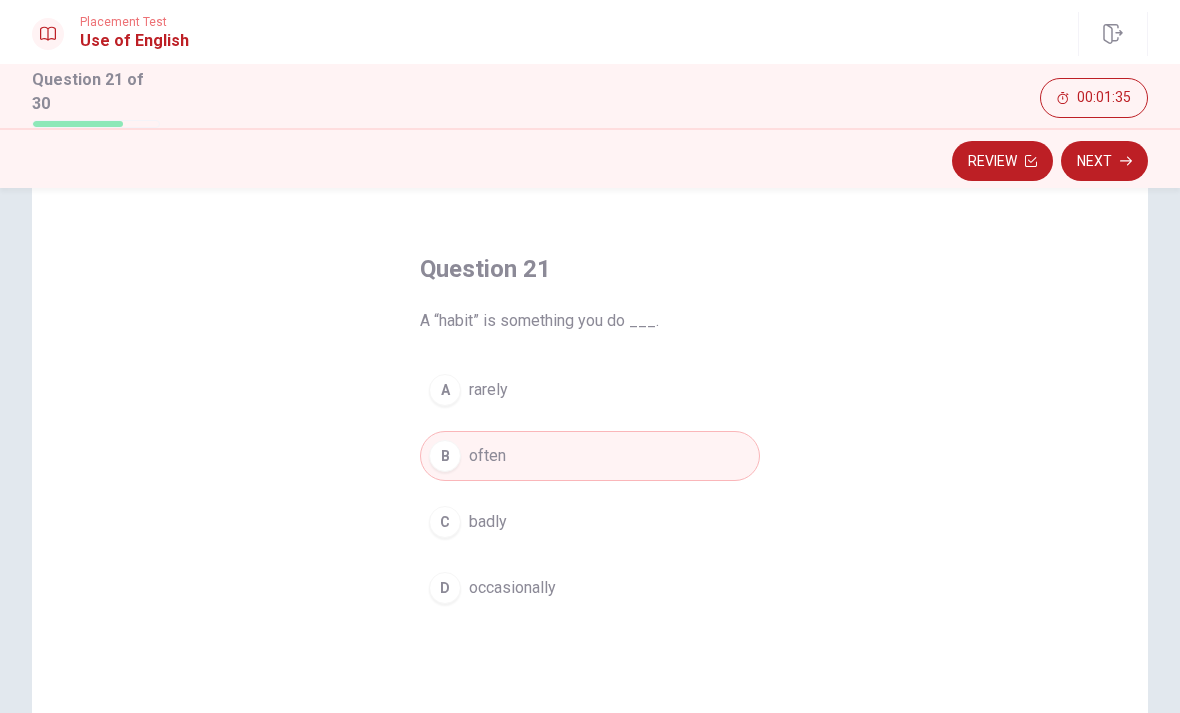 click on "Next" at bounding box center (1104, 161) 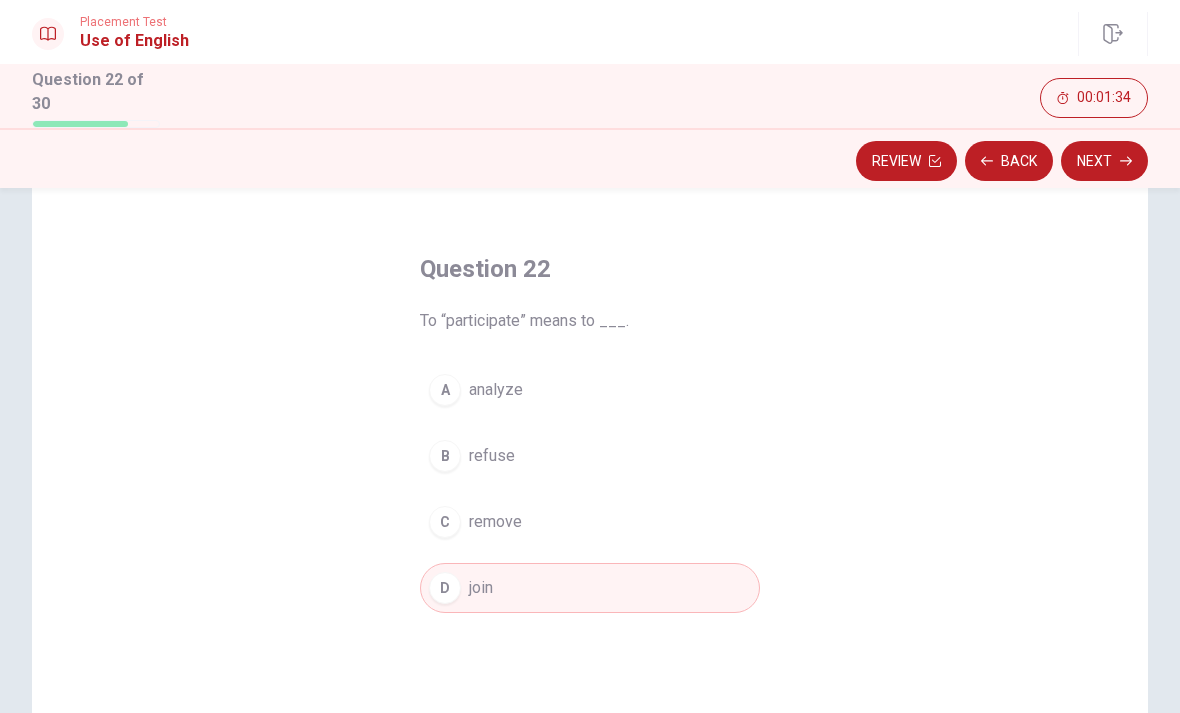 click on "Review" at bounding box center [906, 161] 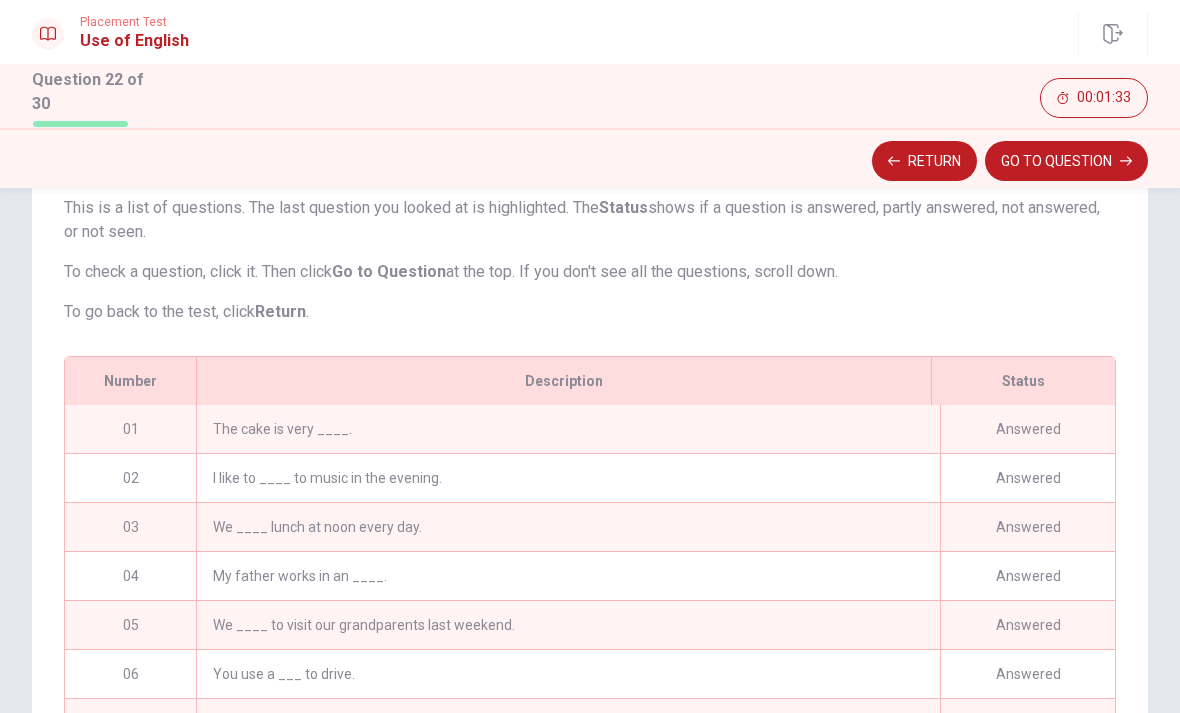 scroll, scrollTop: 239, scrollLeft: 0, axis: vertical 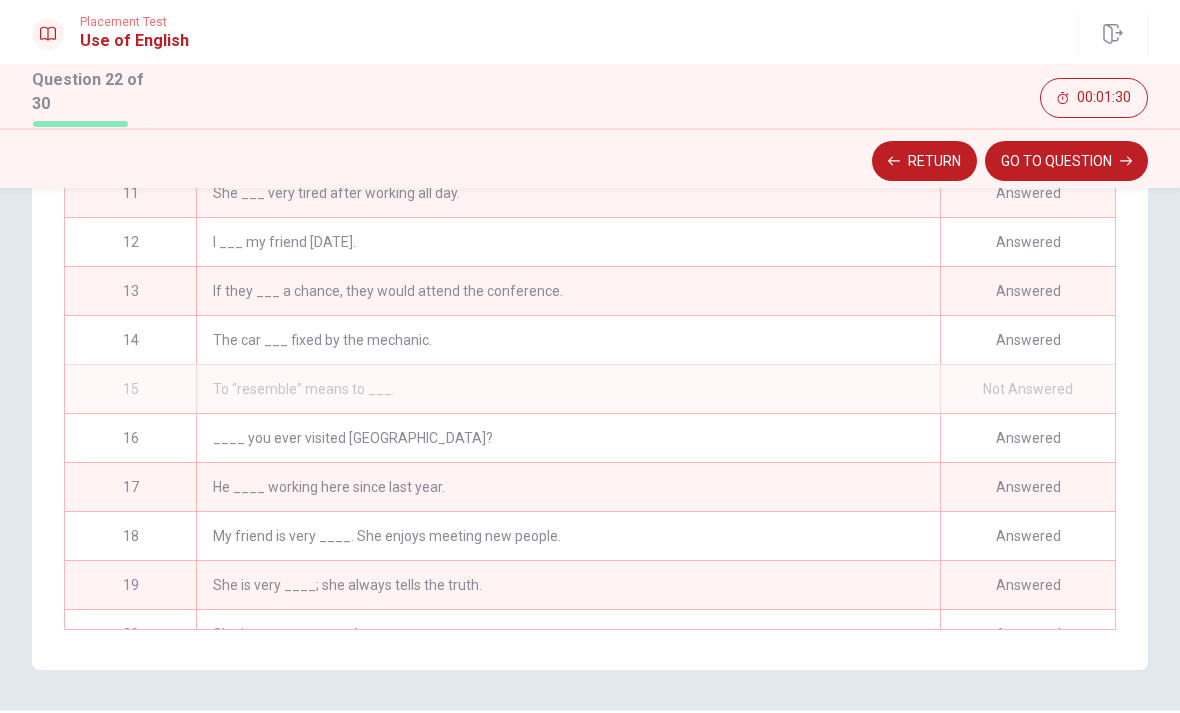 click on "To “resemble” means to ___." at bounding box center (568, 389) 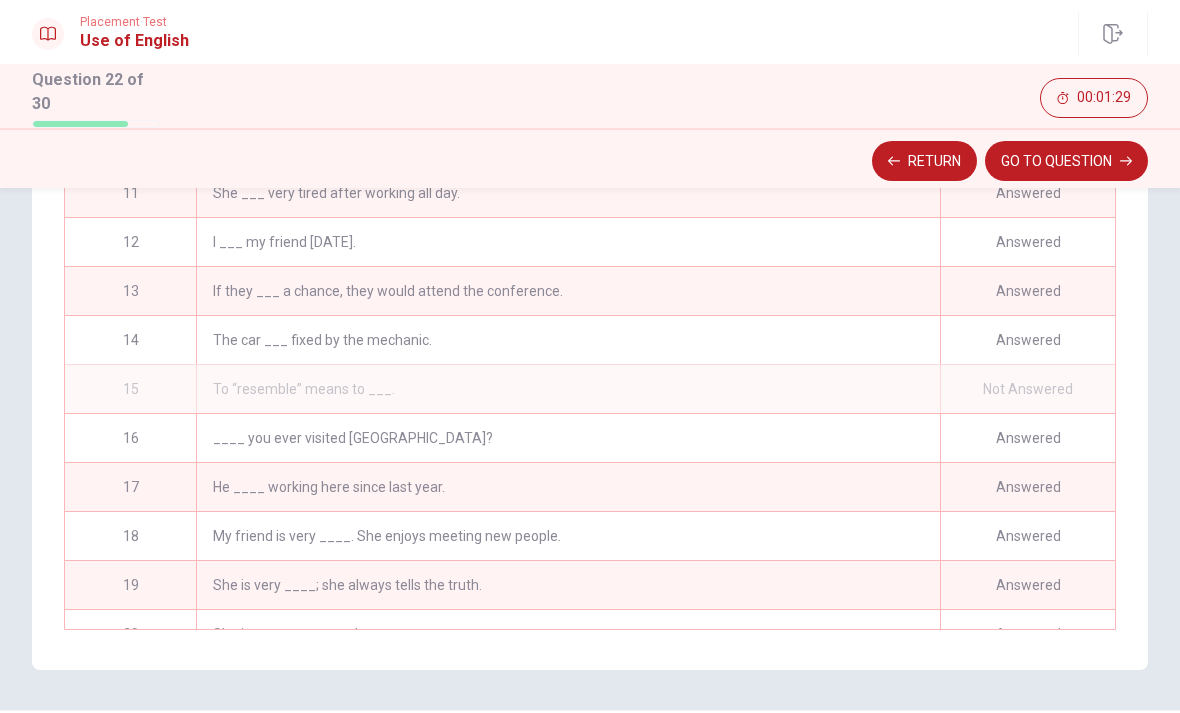 click on "To “resemble” means to ___." at bounding box center (568, 389) 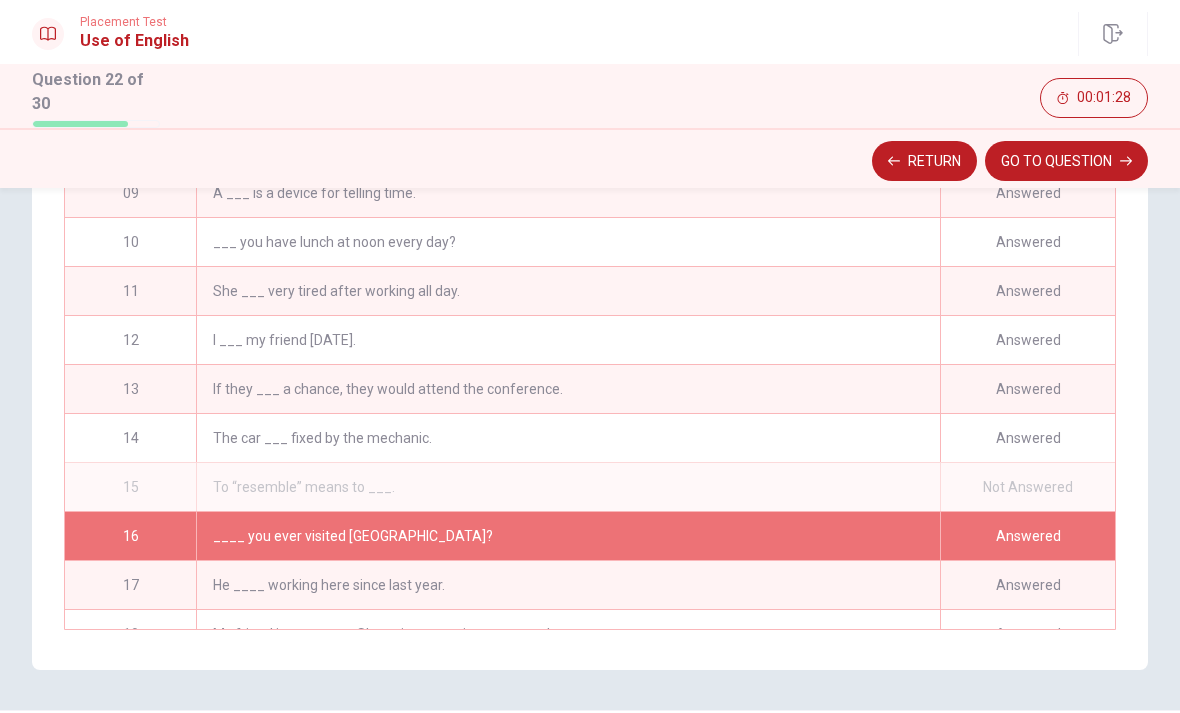 scroll, scrollTop: 405, scrollLeft: 0, axis: vertical 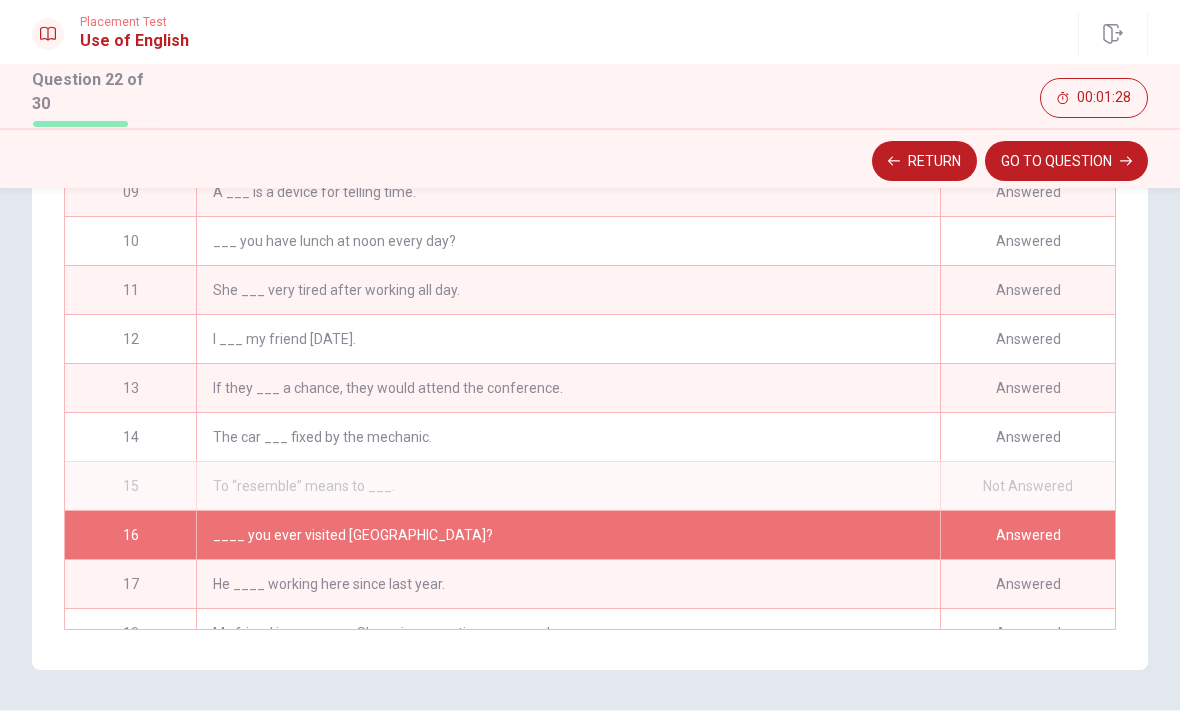 click on "Not Answered" at bounding box center [1027, 486] 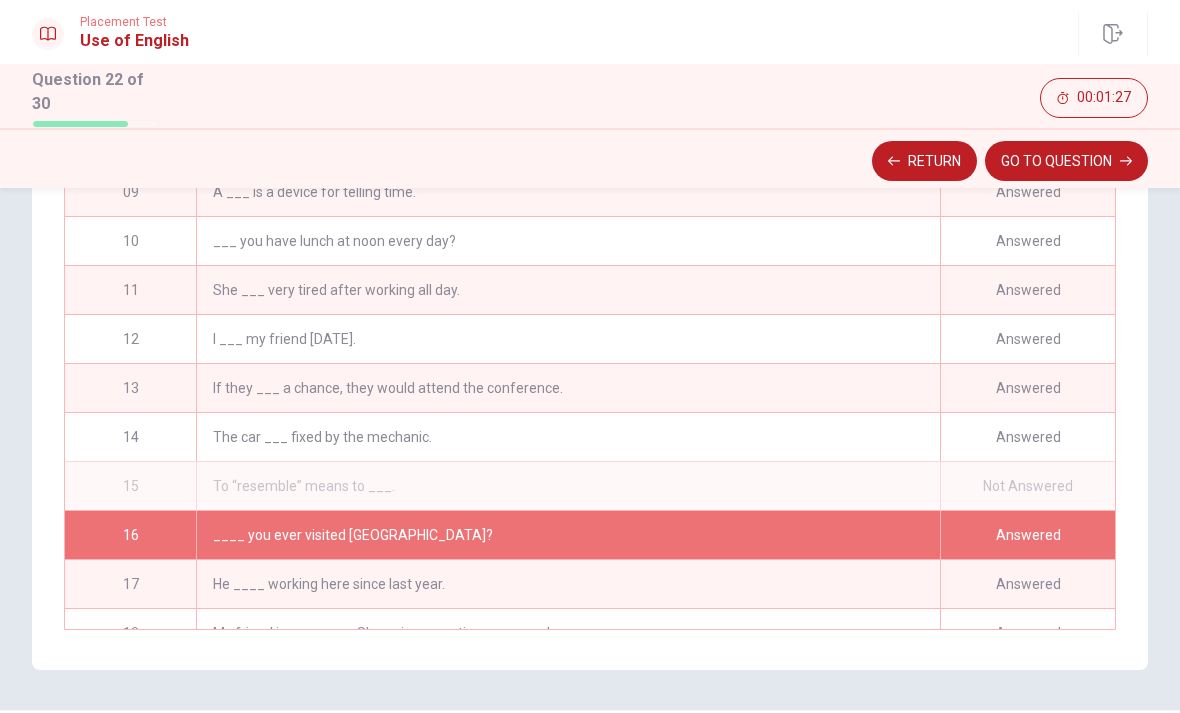 click on "Not Answered" at bounding box center (1027, 486) 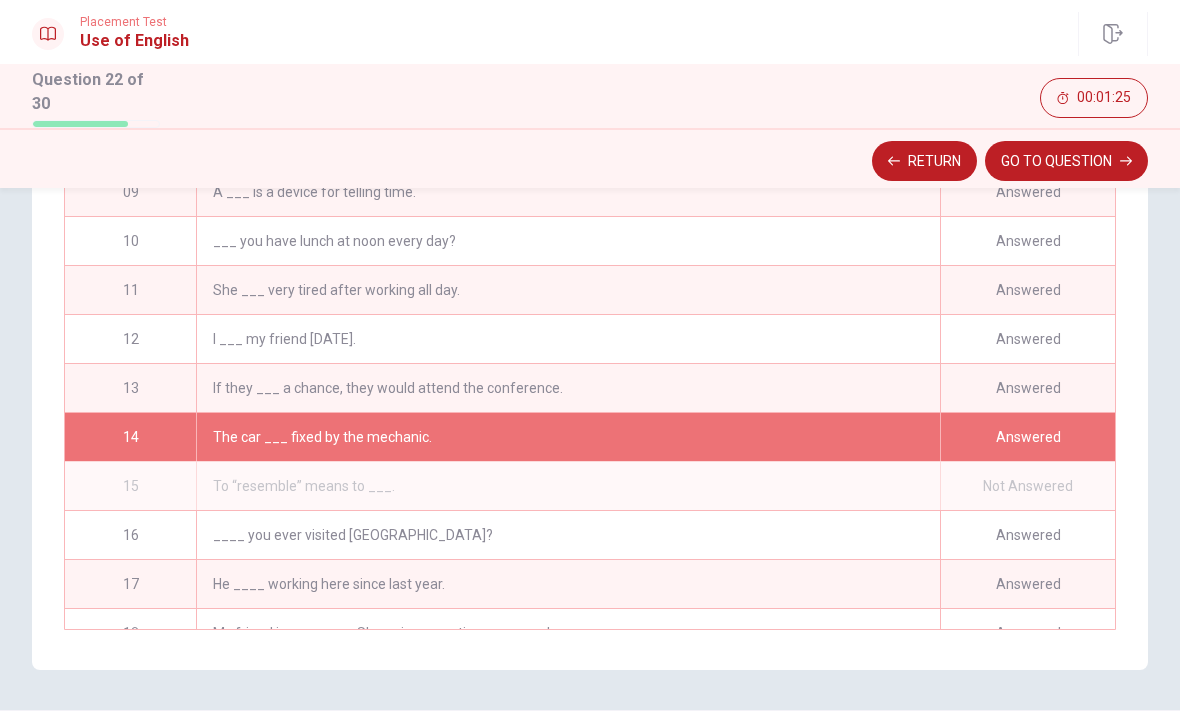click on "GO TO QUESTION" at bounding box center [1066, 161] 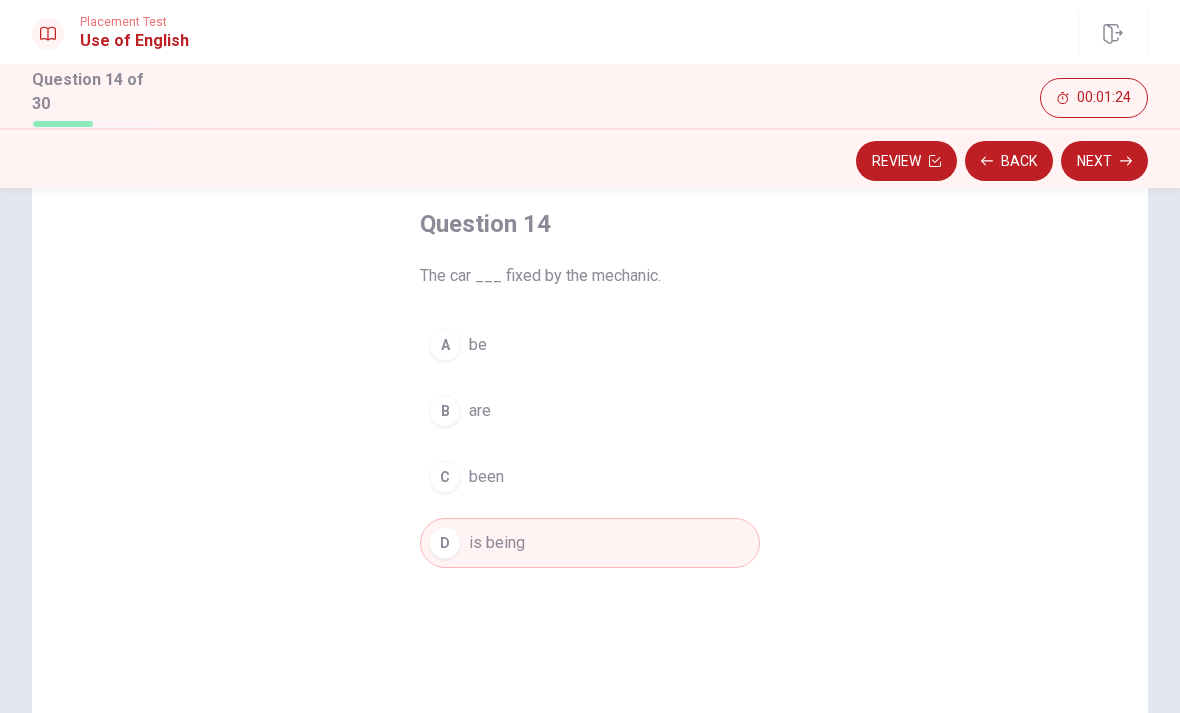 scroll, scrollTop: 96, scrollLeft: 0, axis: vertical 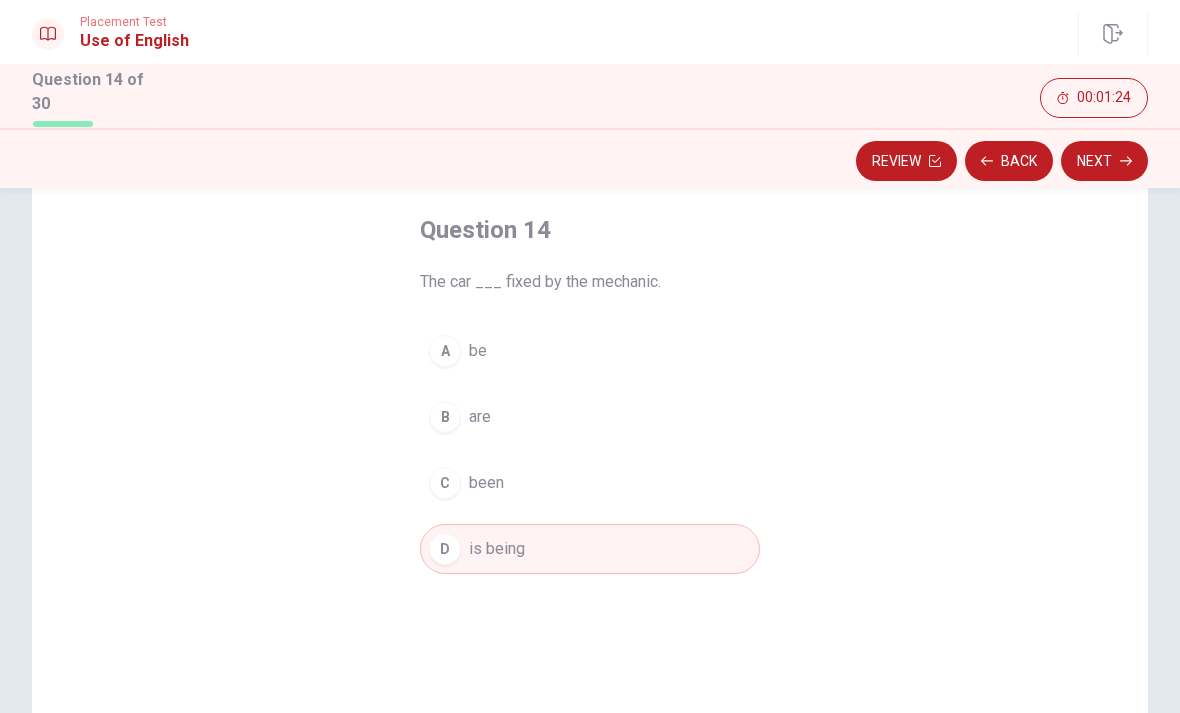 click on "Next" at bounding box center [1104, 161] 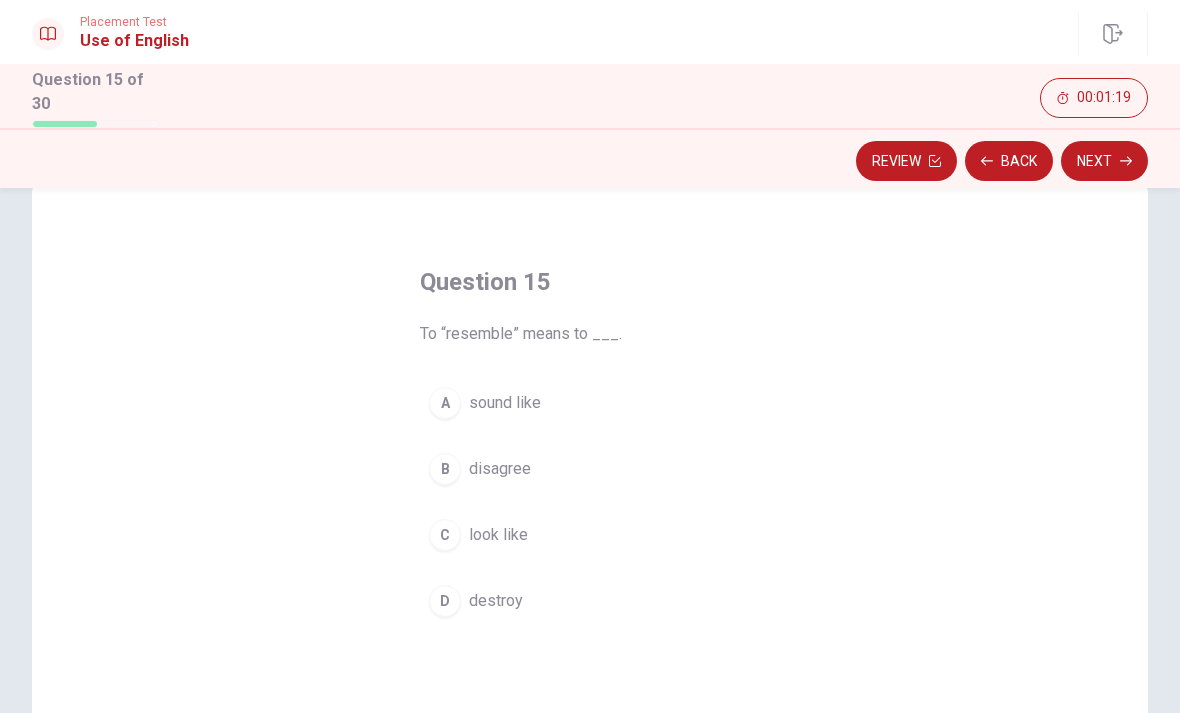 scroll, scrollTop: 44, scrollLeft: 0, axis: vertical 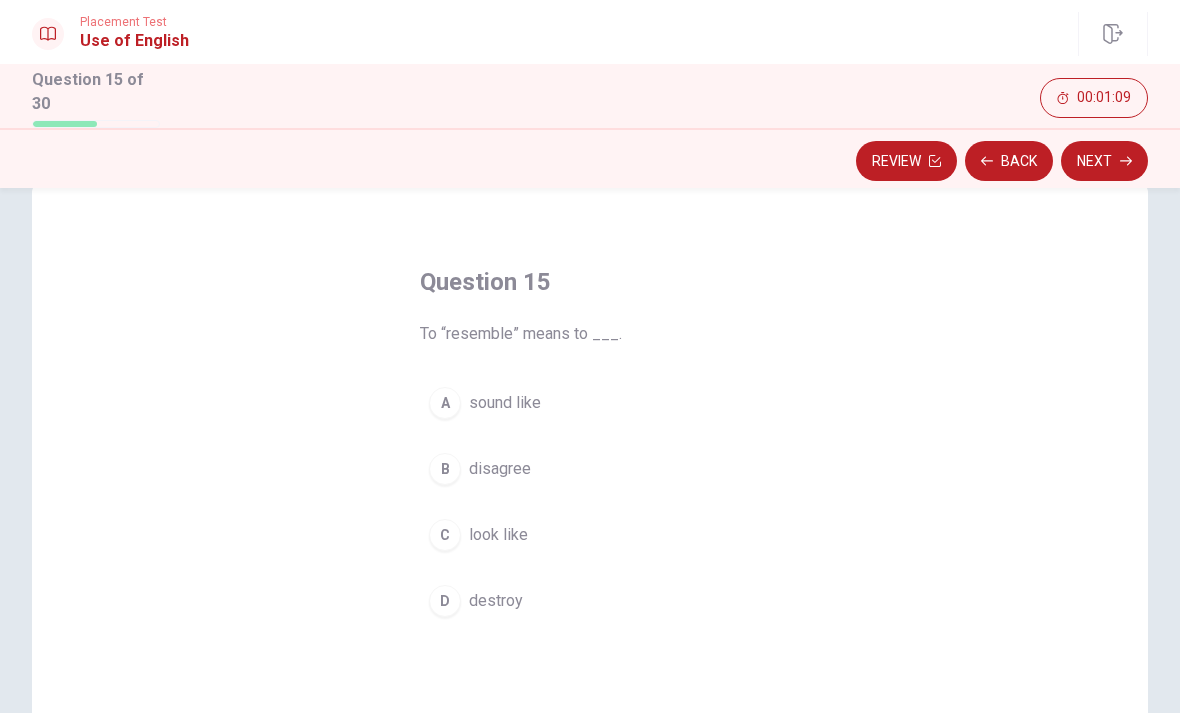 click 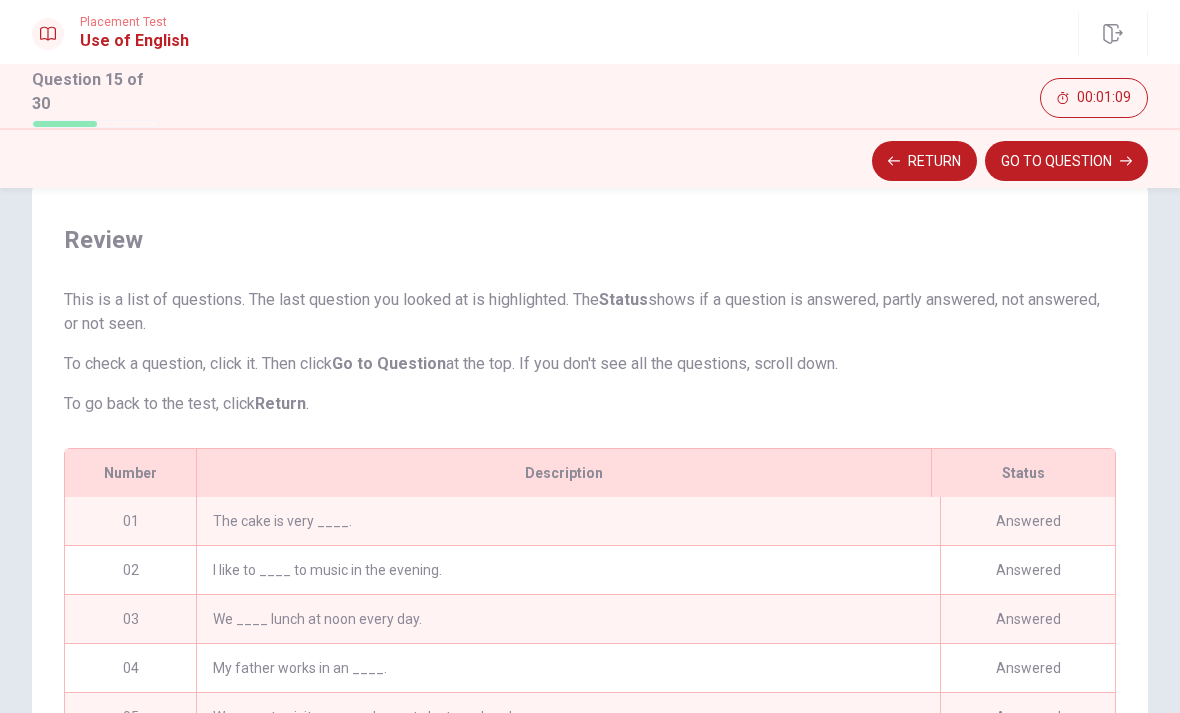 scroll, scrollTop: 204, scrollLeft: 0, axis: vertical 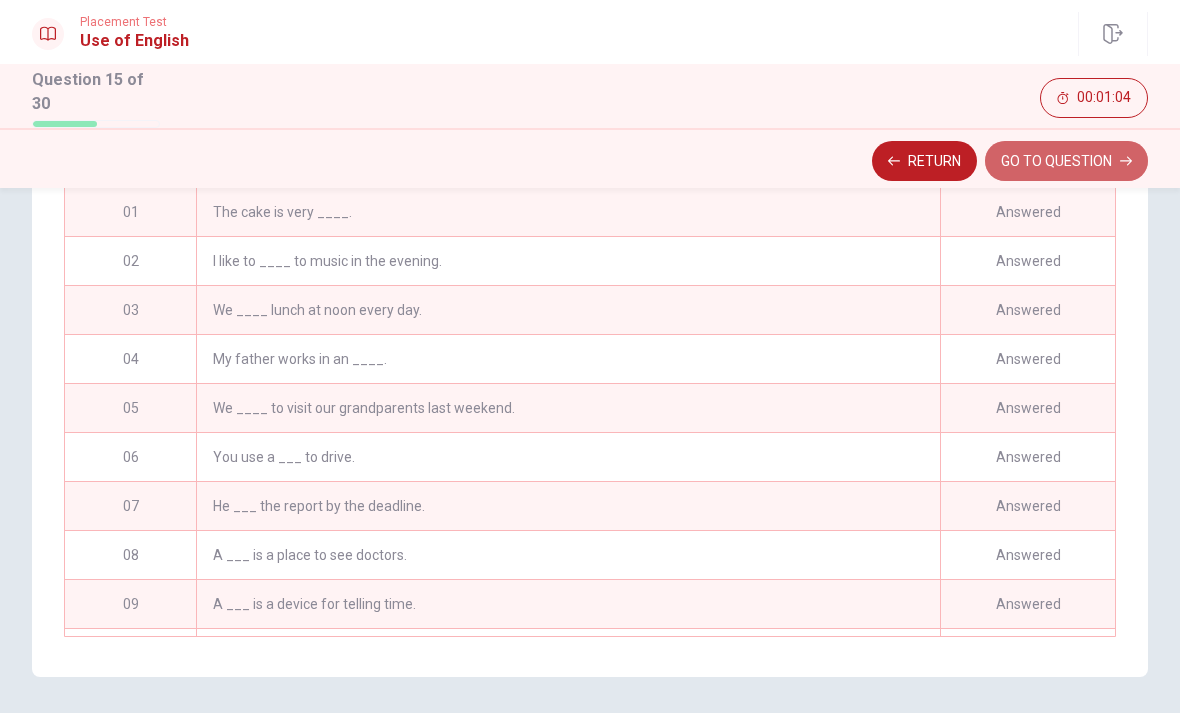 click on "GO TO QUESTION" at bounding box center (1066, 161) 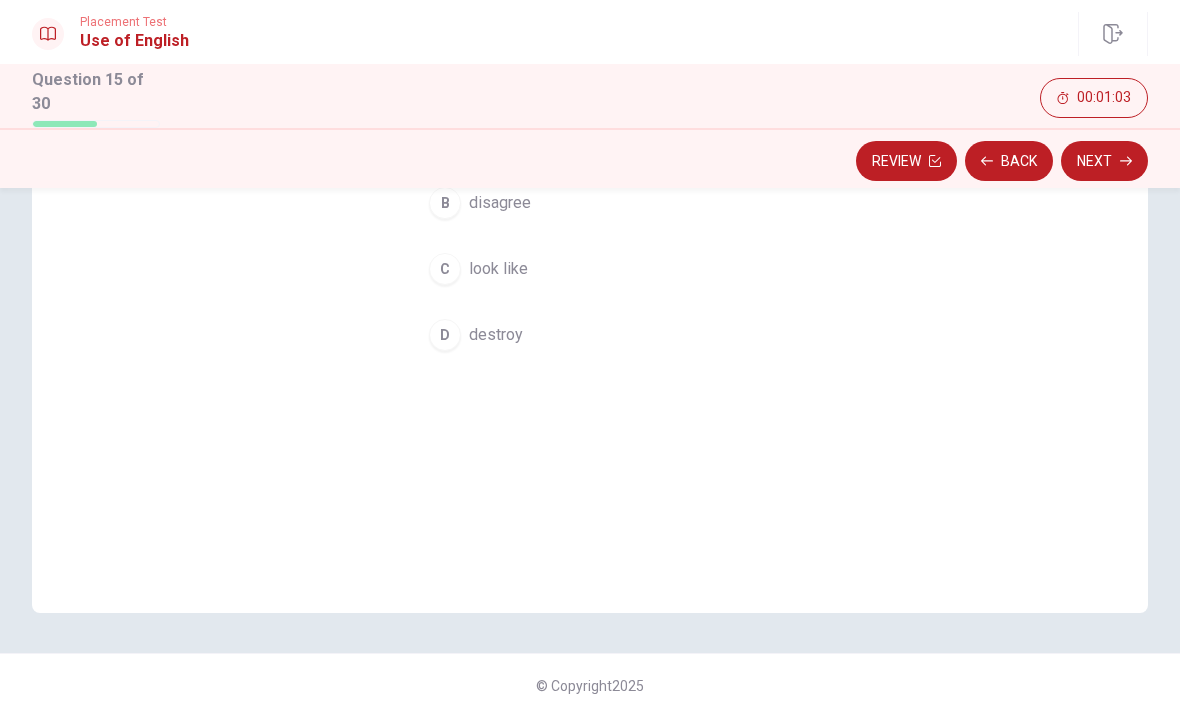 click 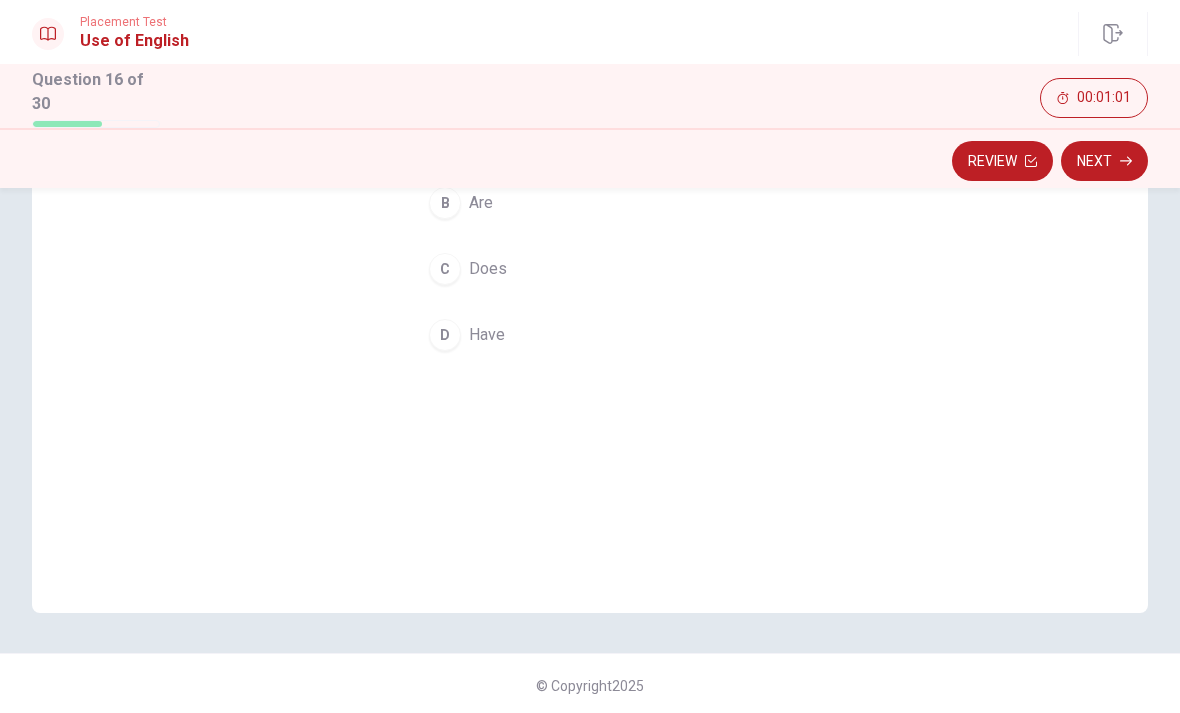 scroll, scrollTop: 169, scrollLeft: 0, axis: vertical 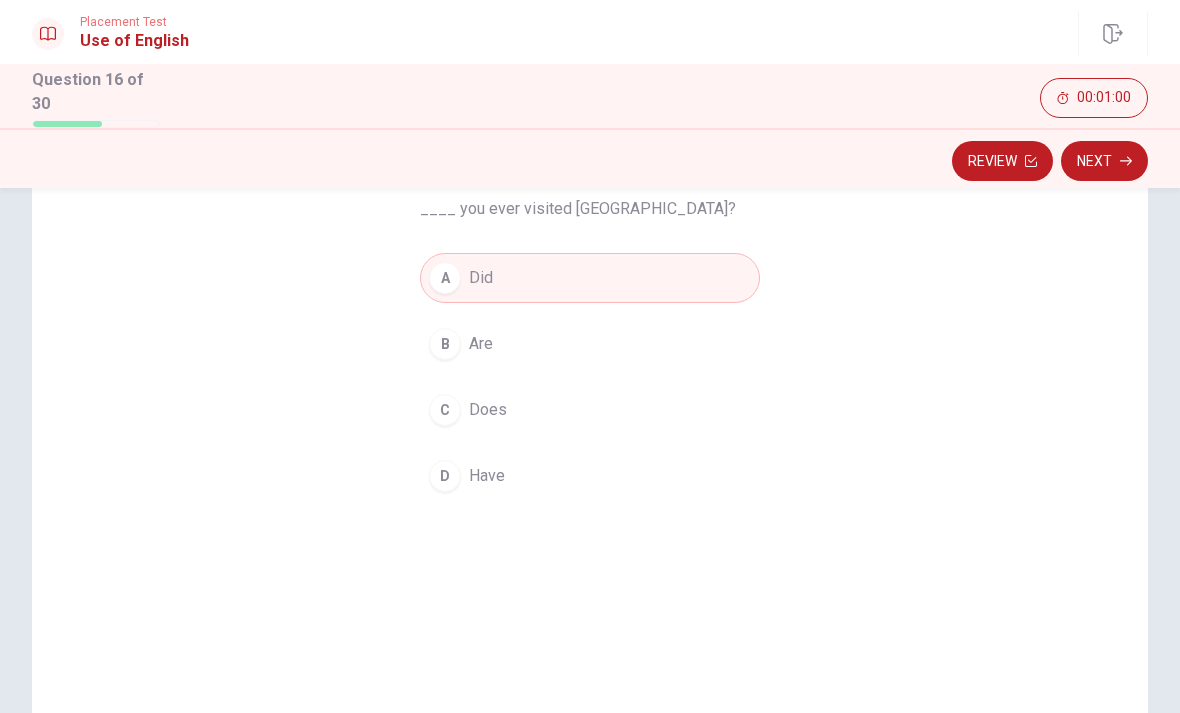 click on "Next" at bounding box center (1104, 161) 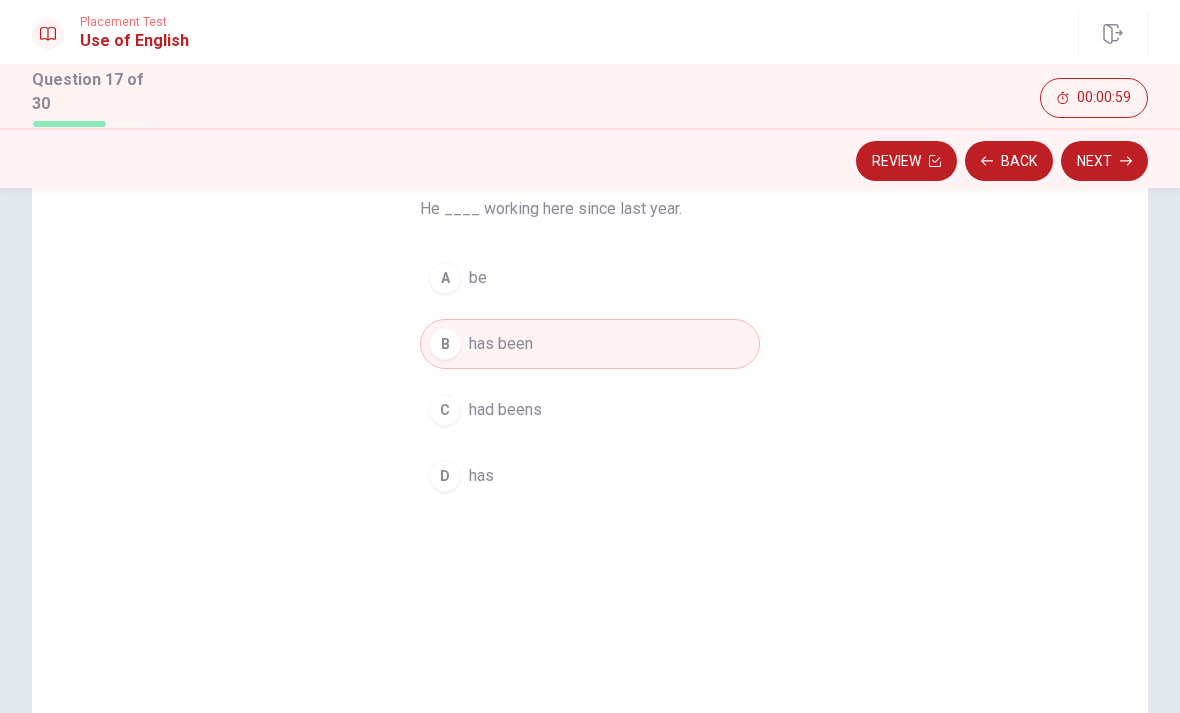 click on "Next" at bounding box center [1104, 161] 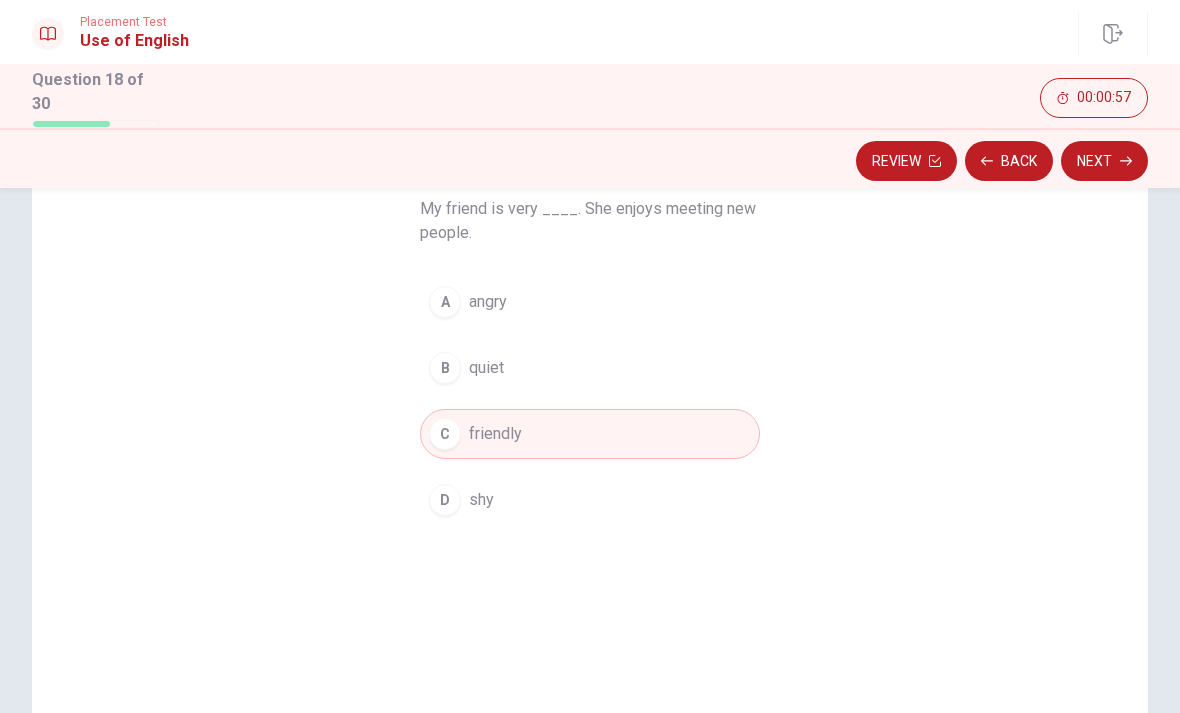 click 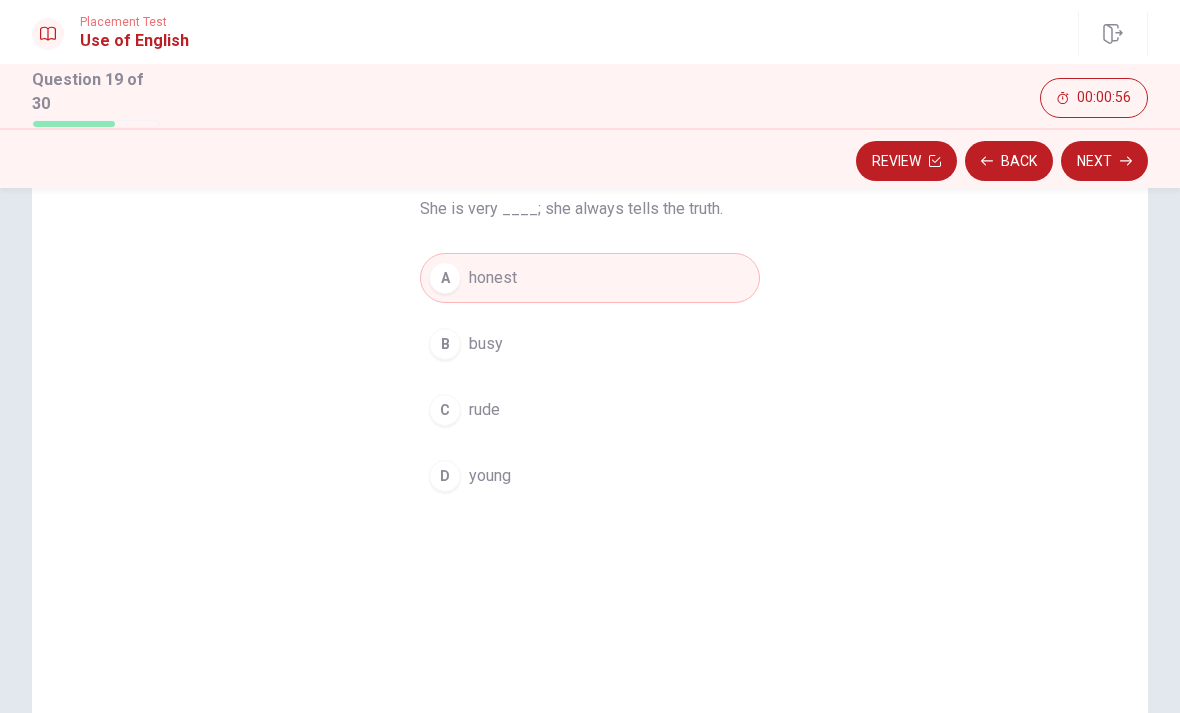 click 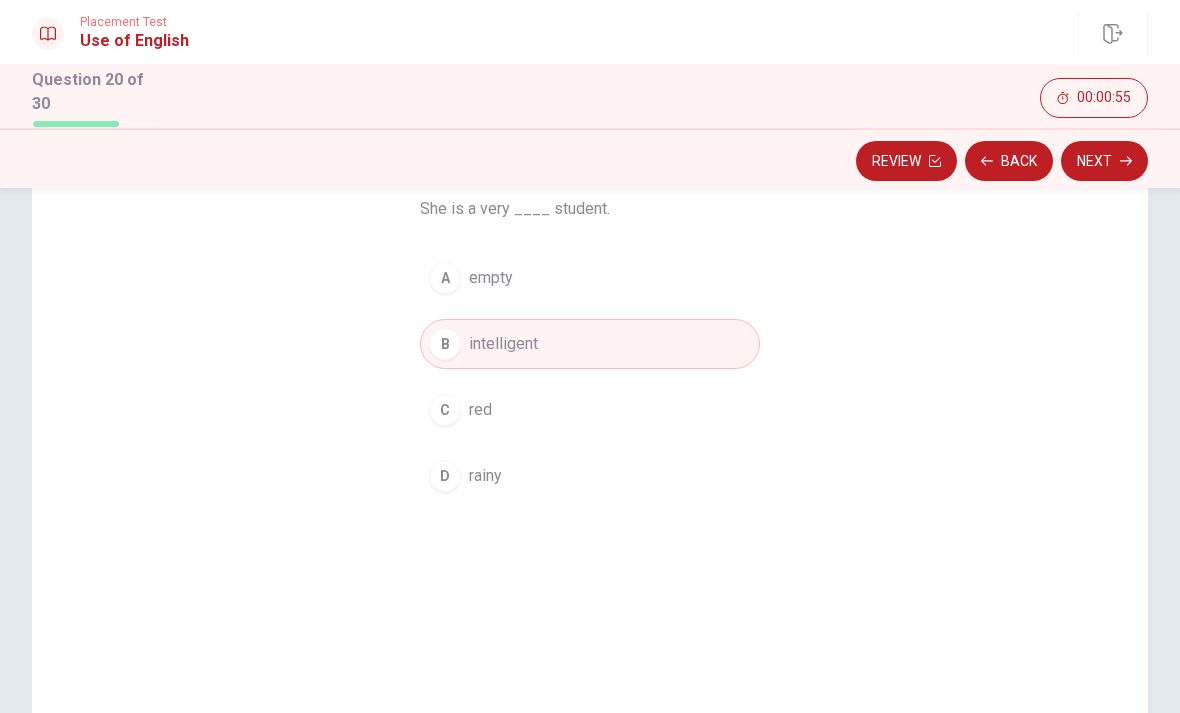 click on "Next" at bounding box center [1104, 161] 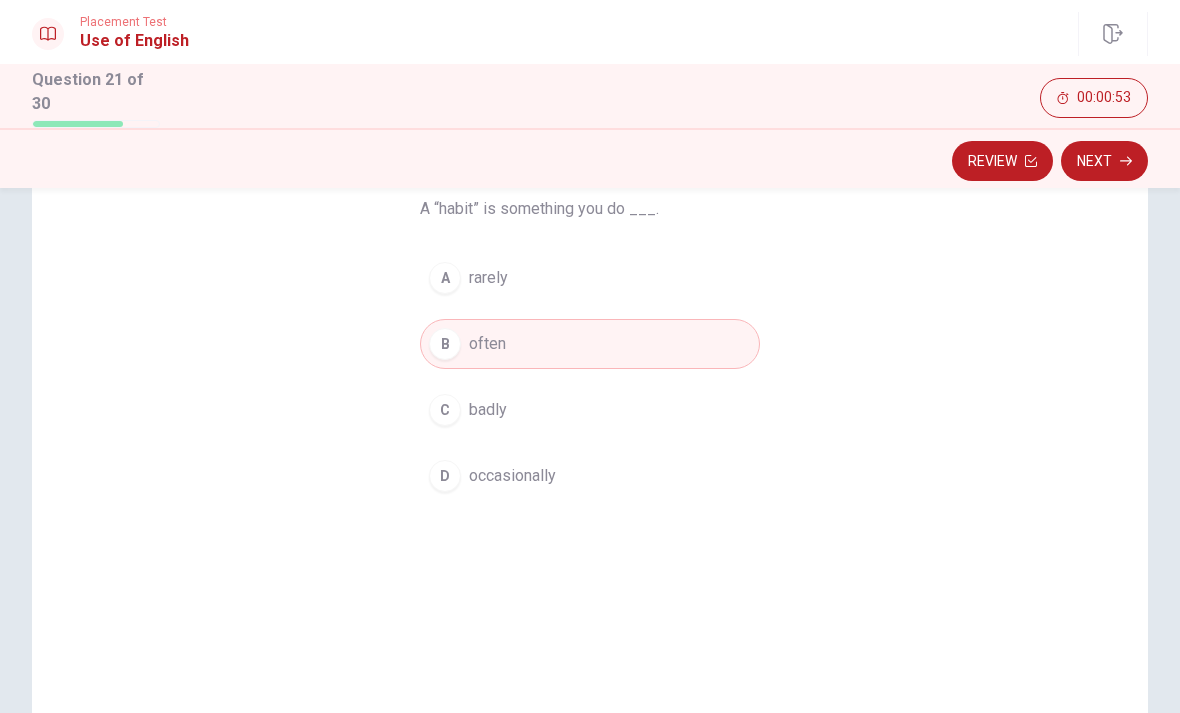 click on "Next" at bounding box center (1104, 161) 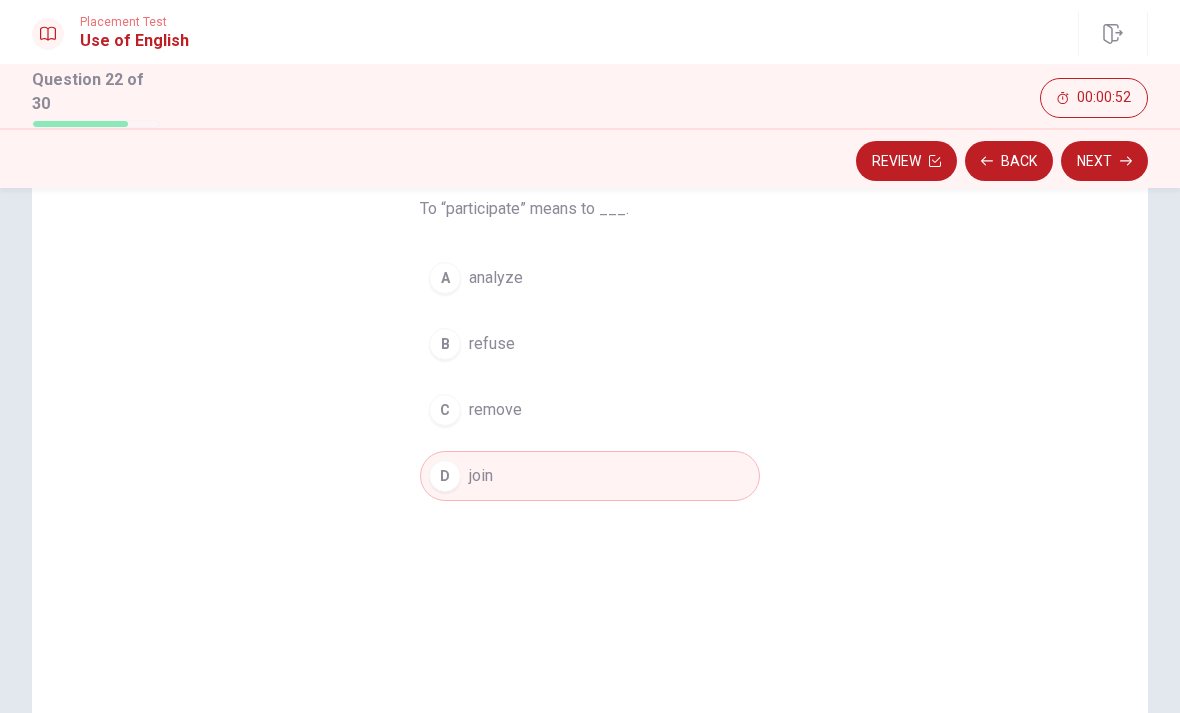click on "Next" at bounding box center [1104, 161] 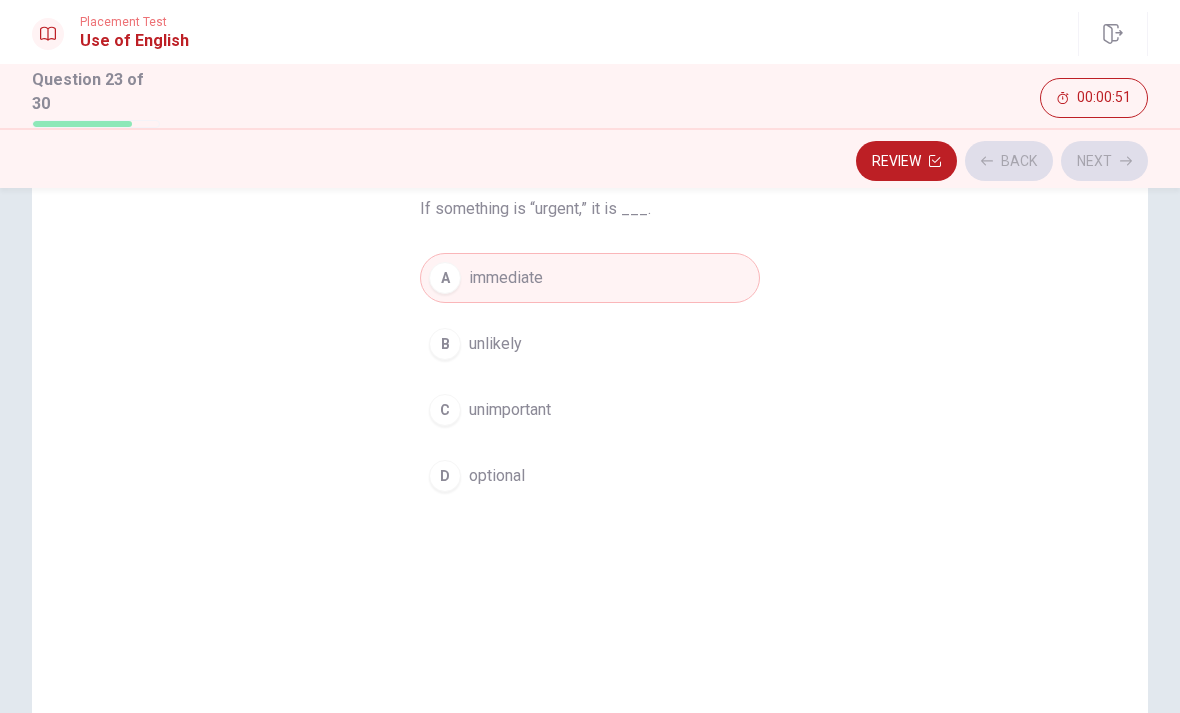 click on "Next" at bounding box center [1104, 161] 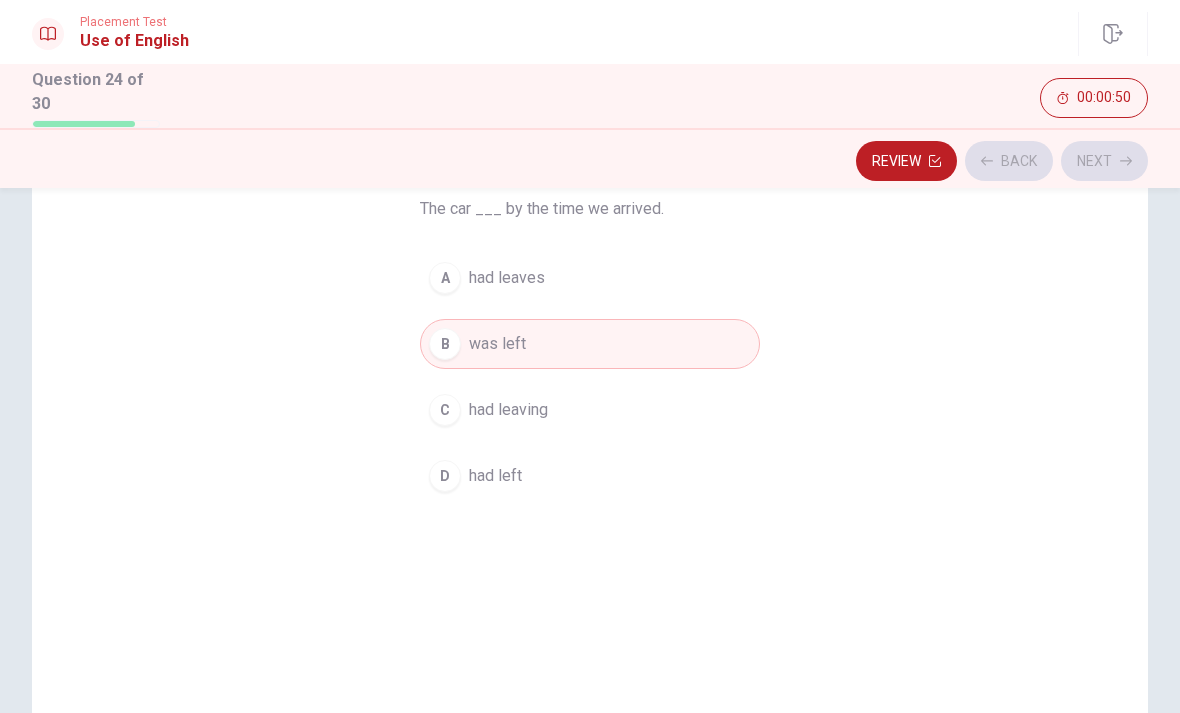click on "Next" at bounding box center (1104, 161) 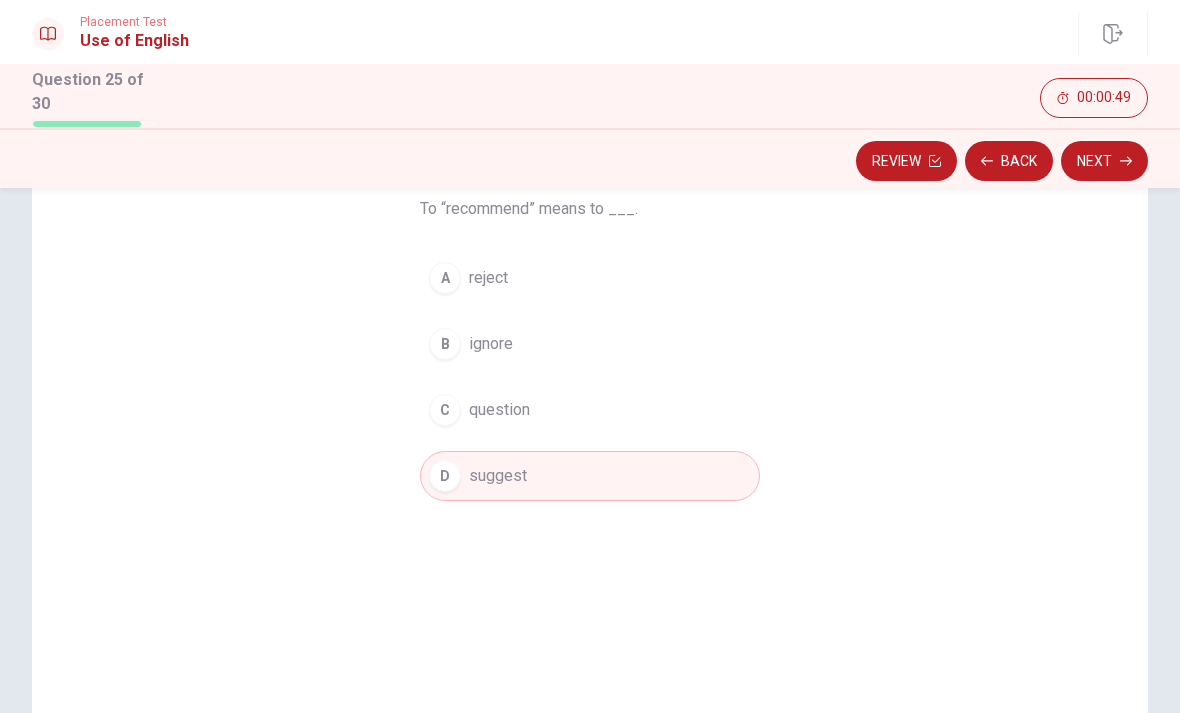 click on "Next" at bounding box center (1104, 161) 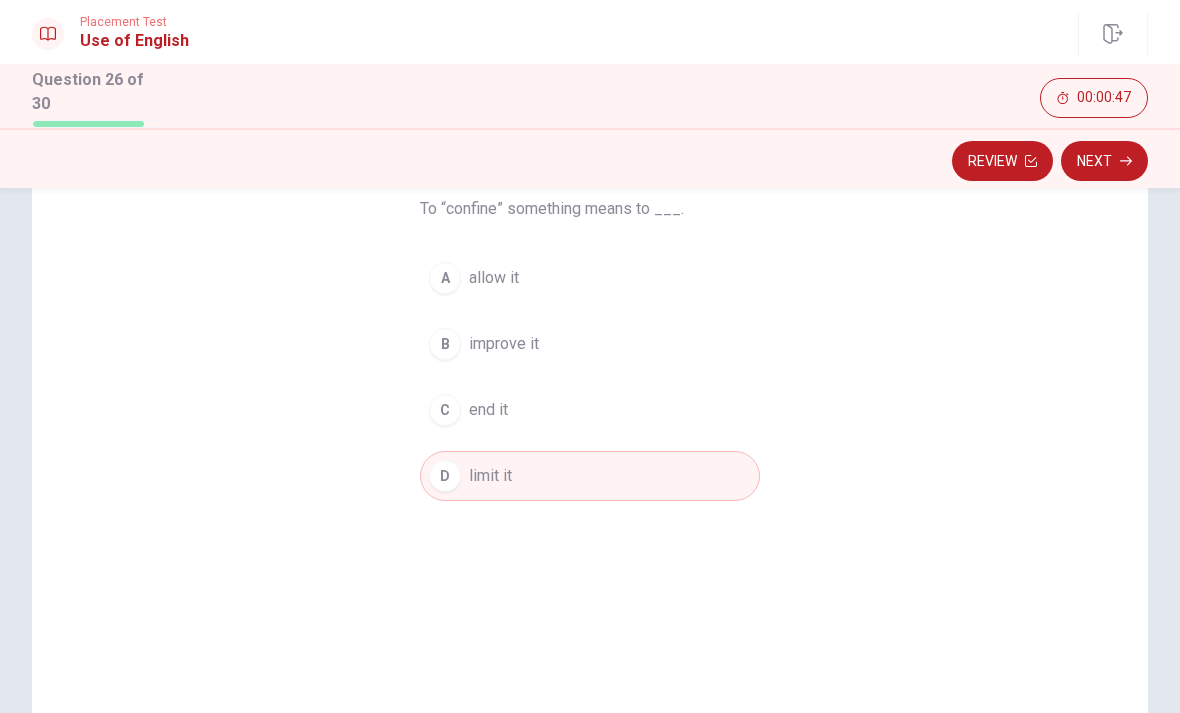 click on "Next" at bounding box center (1104, 161) 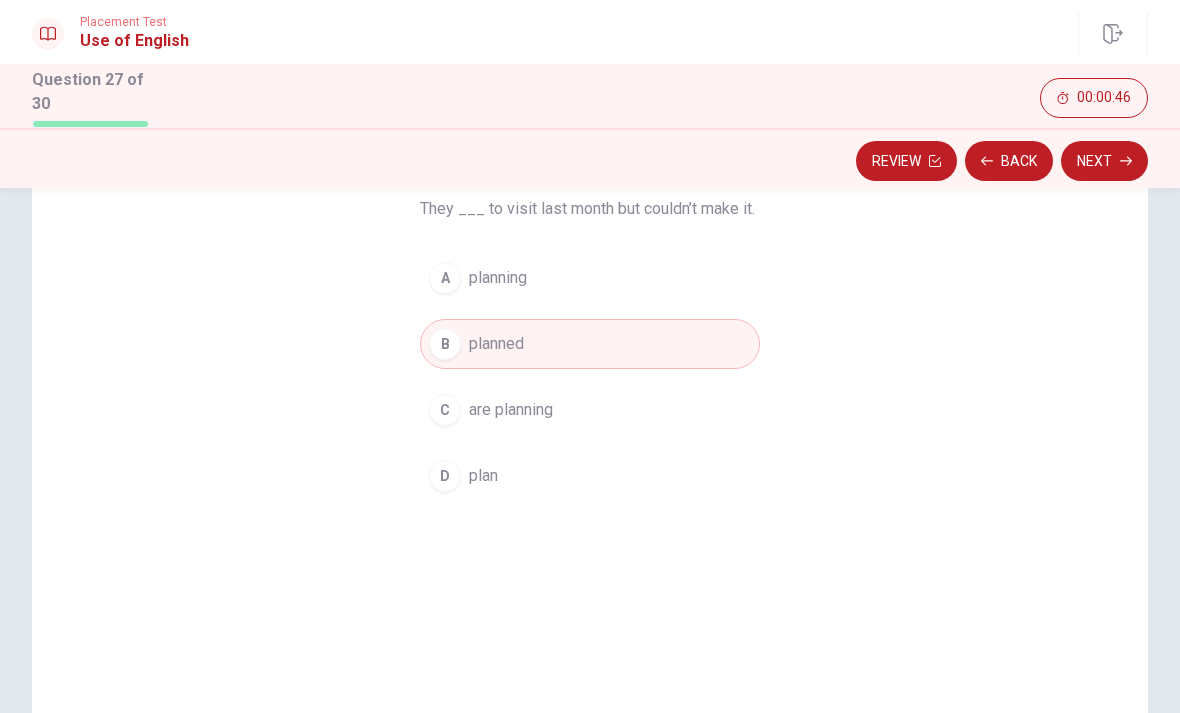 click 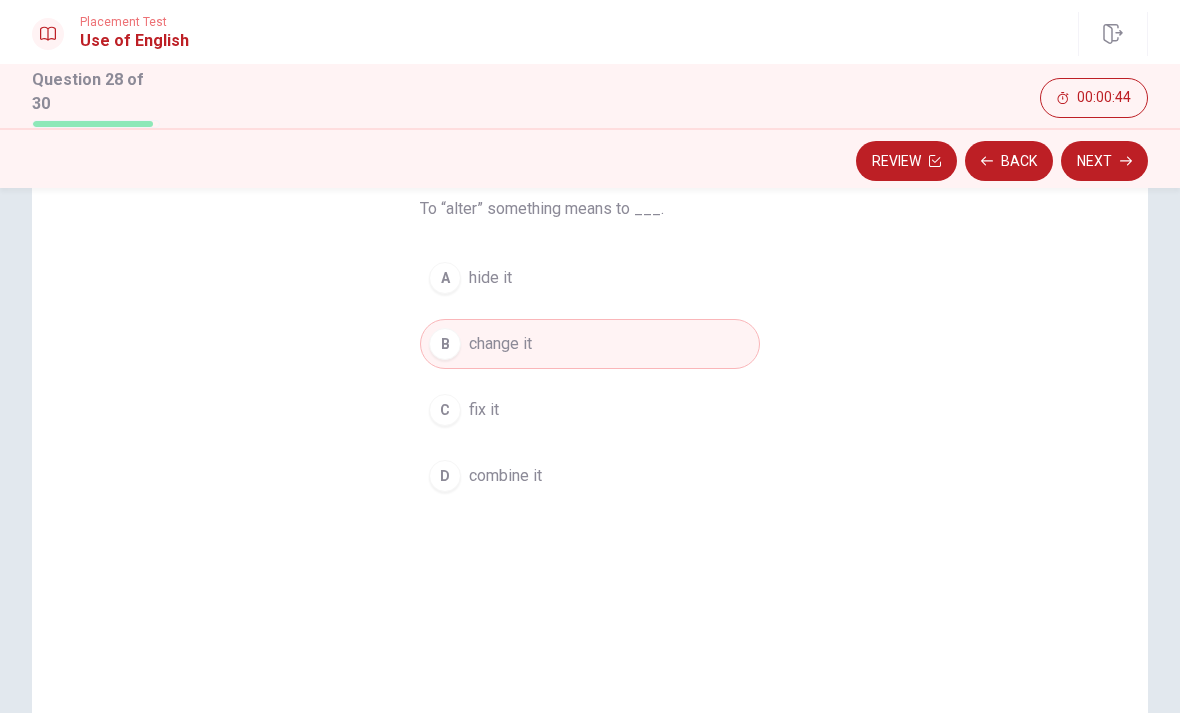 click on "Next" at bounding box center (1104, 161) 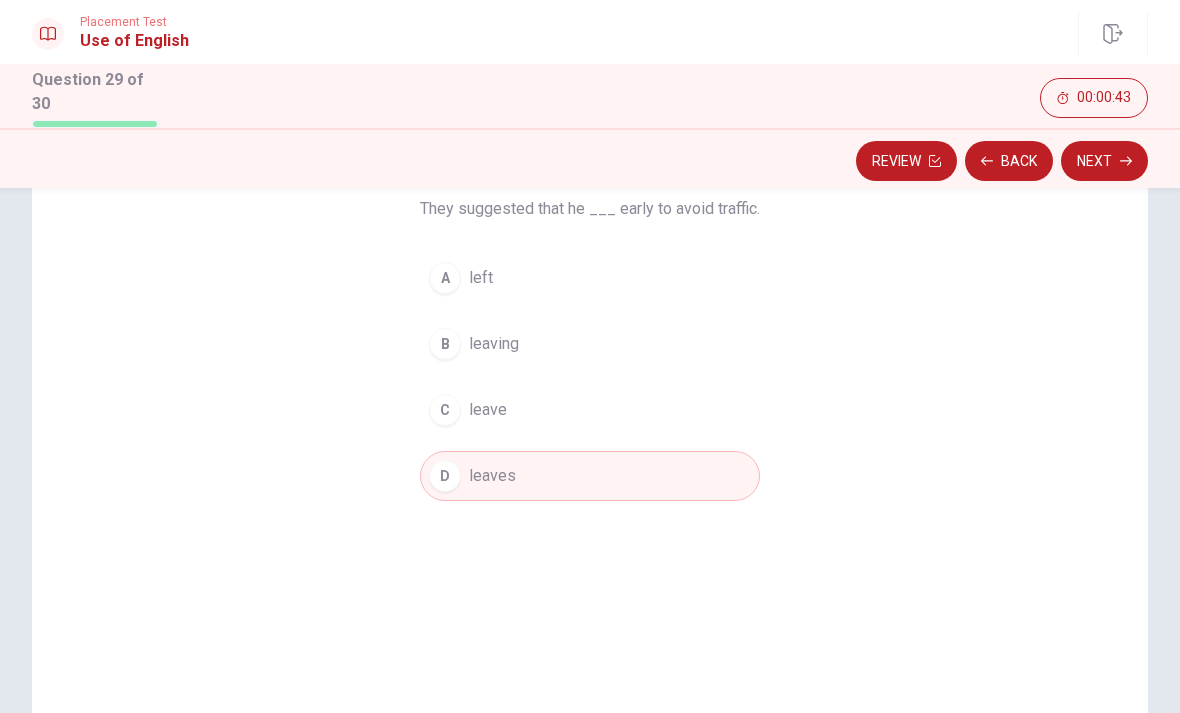 click on "Next" at bounding box center [1104, 161] 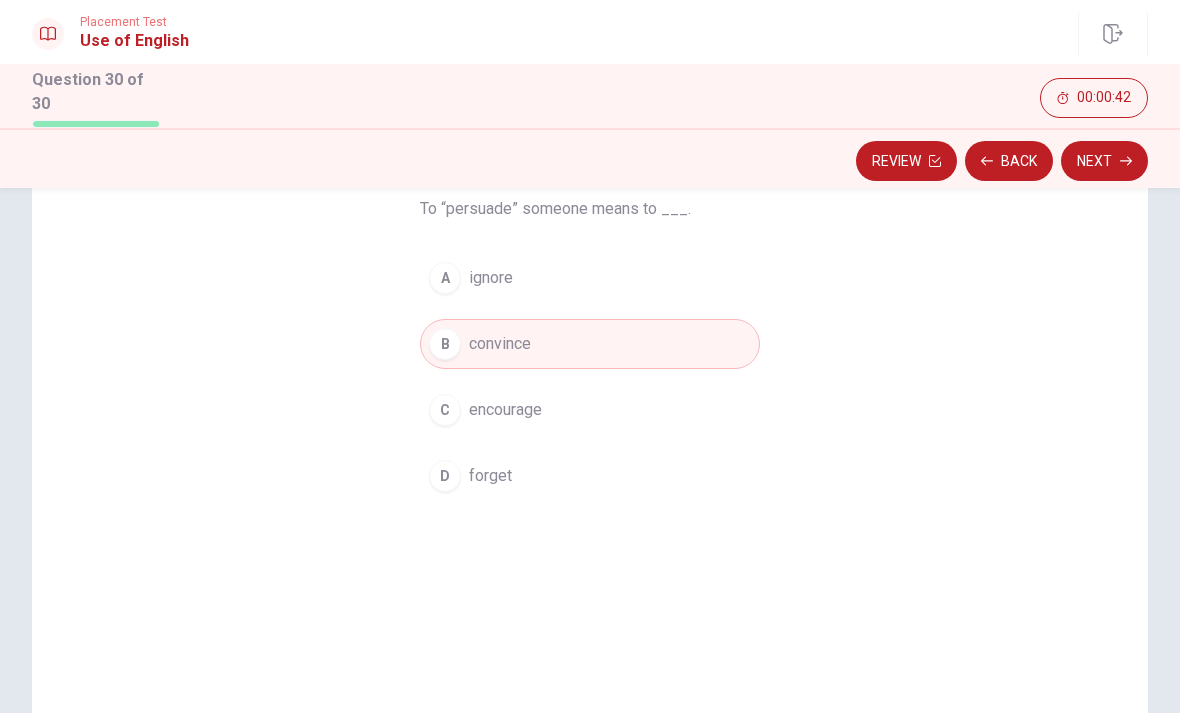 click 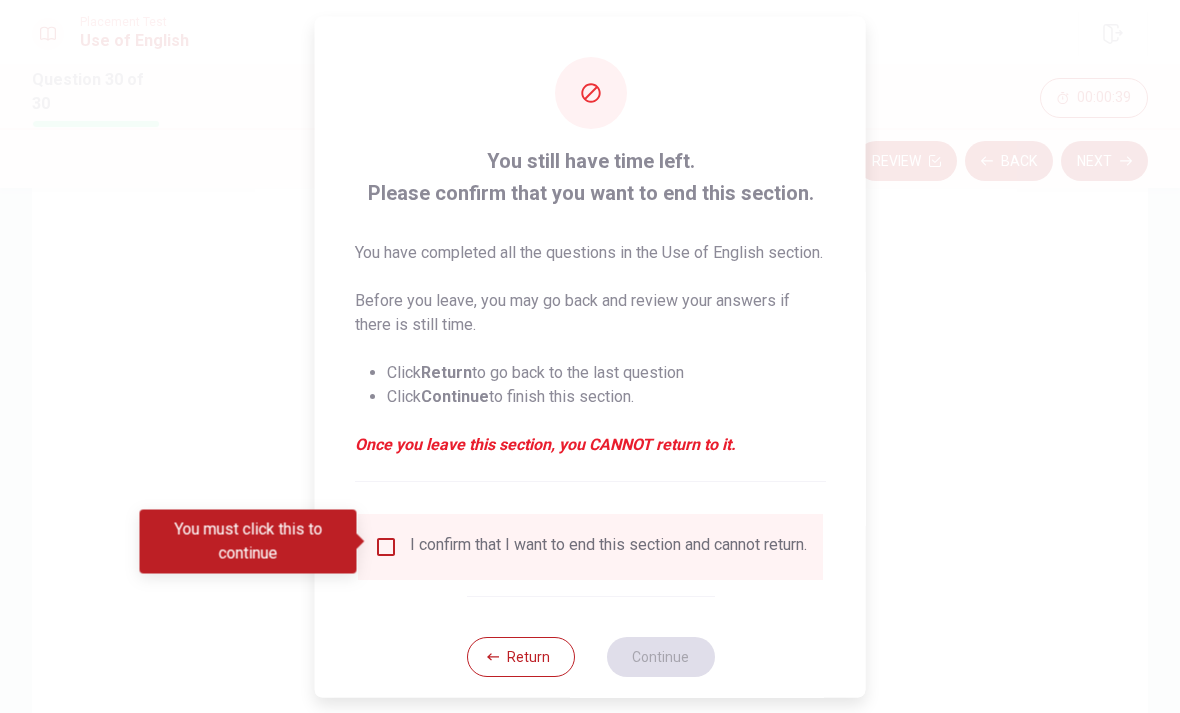 click at bounding box center (386, 546) 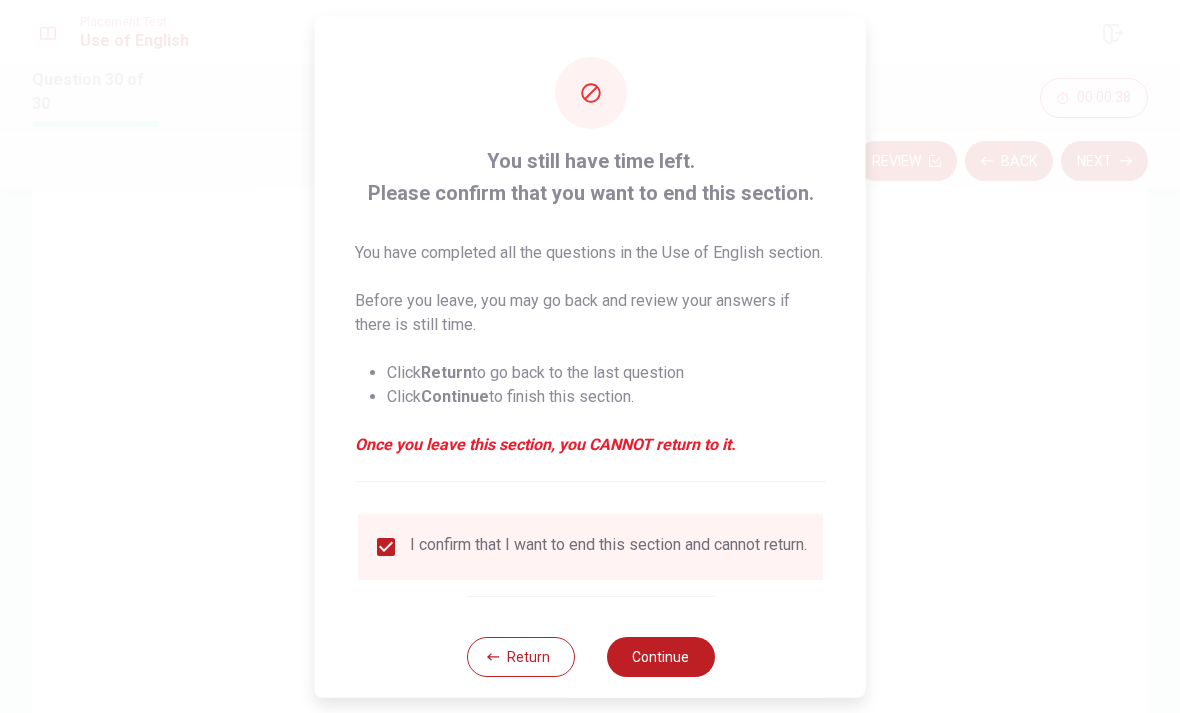 click on "Continue" at bounding box center [660, 656] 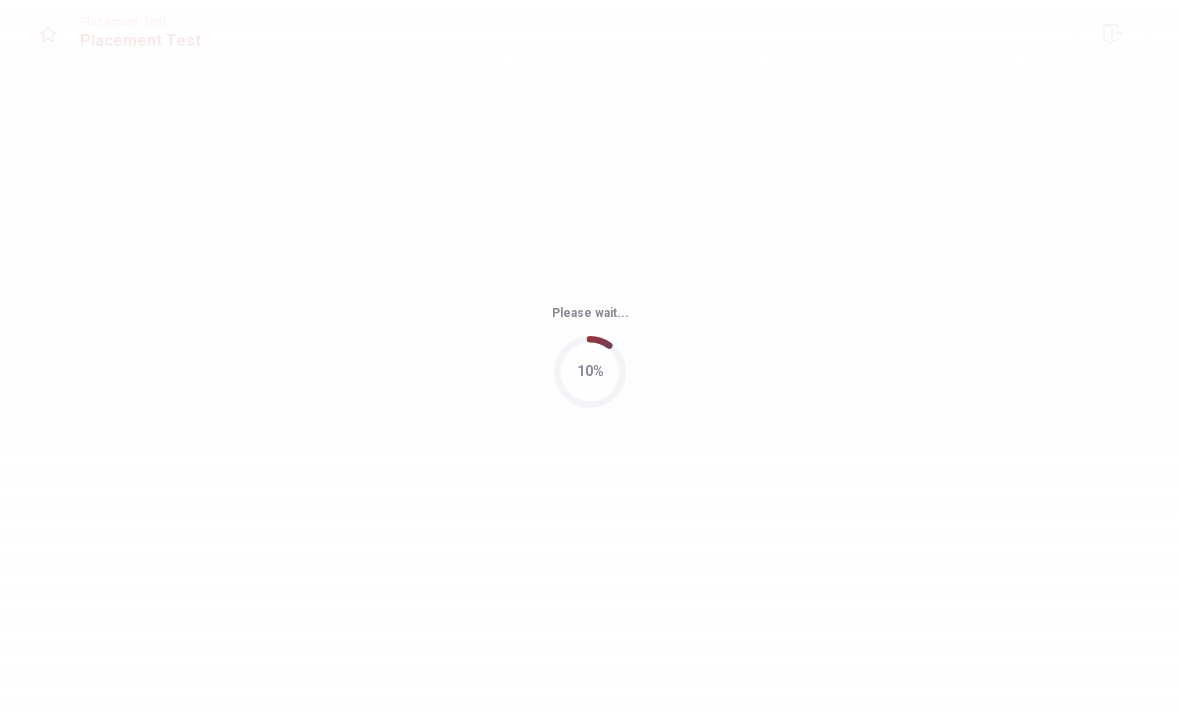 scroll, scrollTop: 0, scrollLeft: 0, axis: both 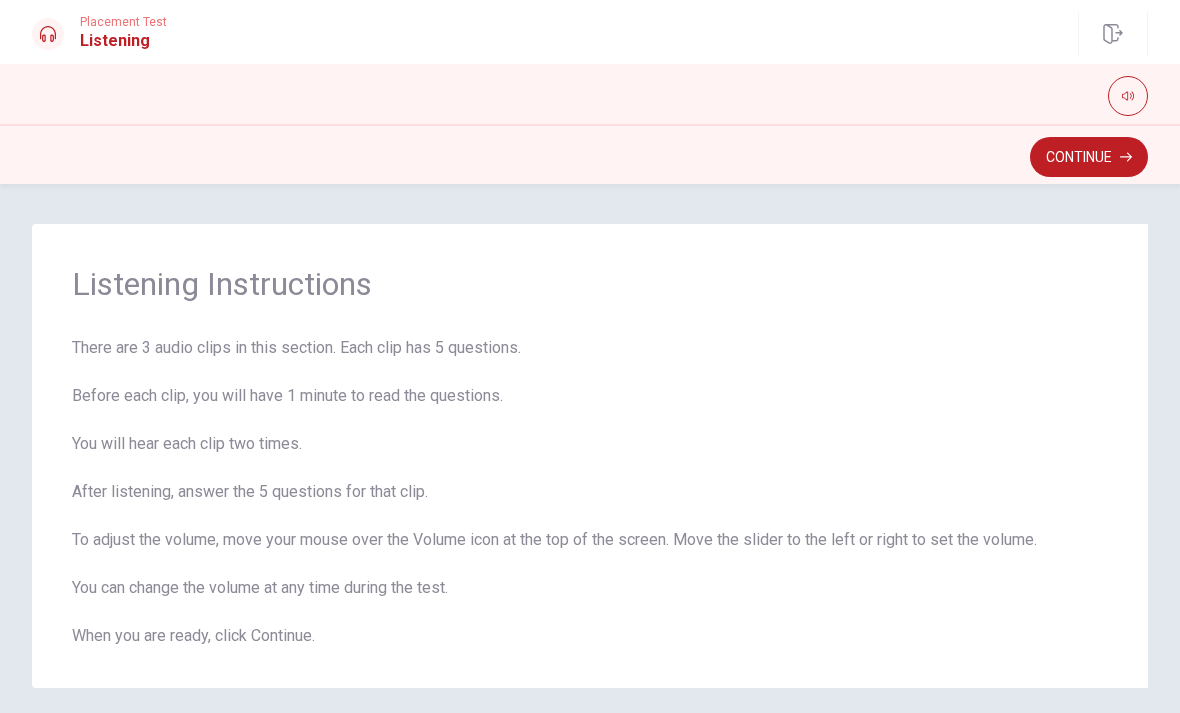 click on "Continue" at bounding box center [1089, 157] 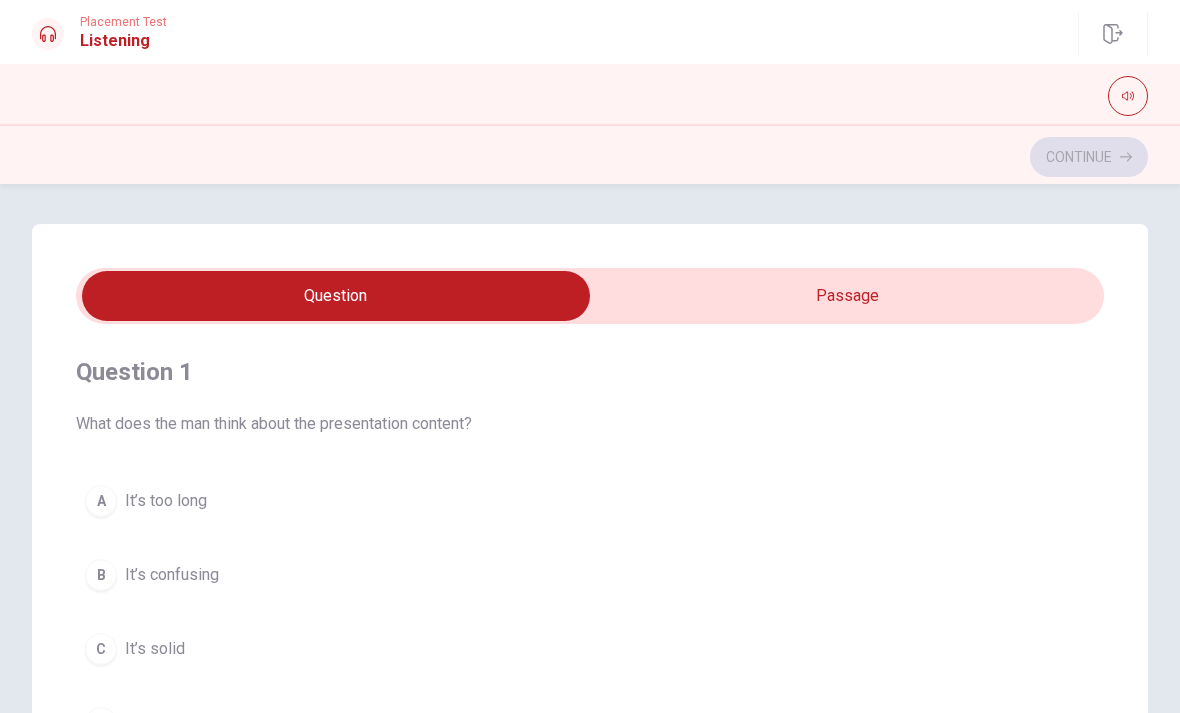 scroll, scrollTop: 0, scrollLeft: 0, axis: both 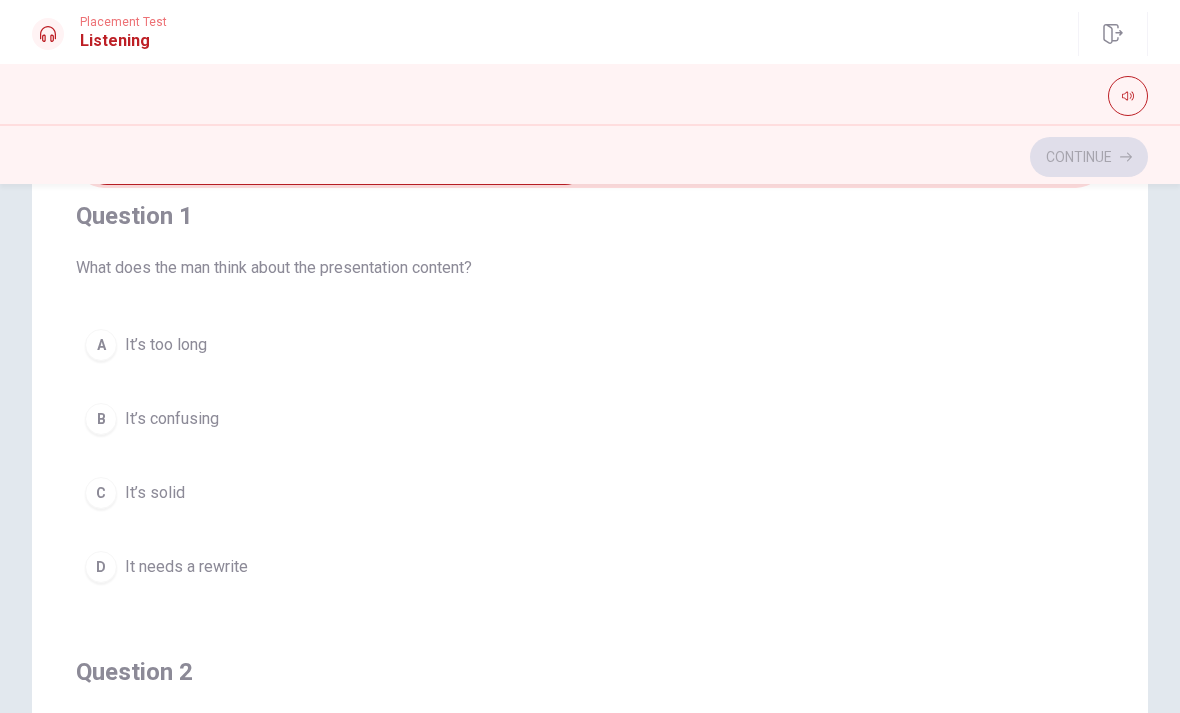 click on "C It’s solid" at bounding box center [590, 493] 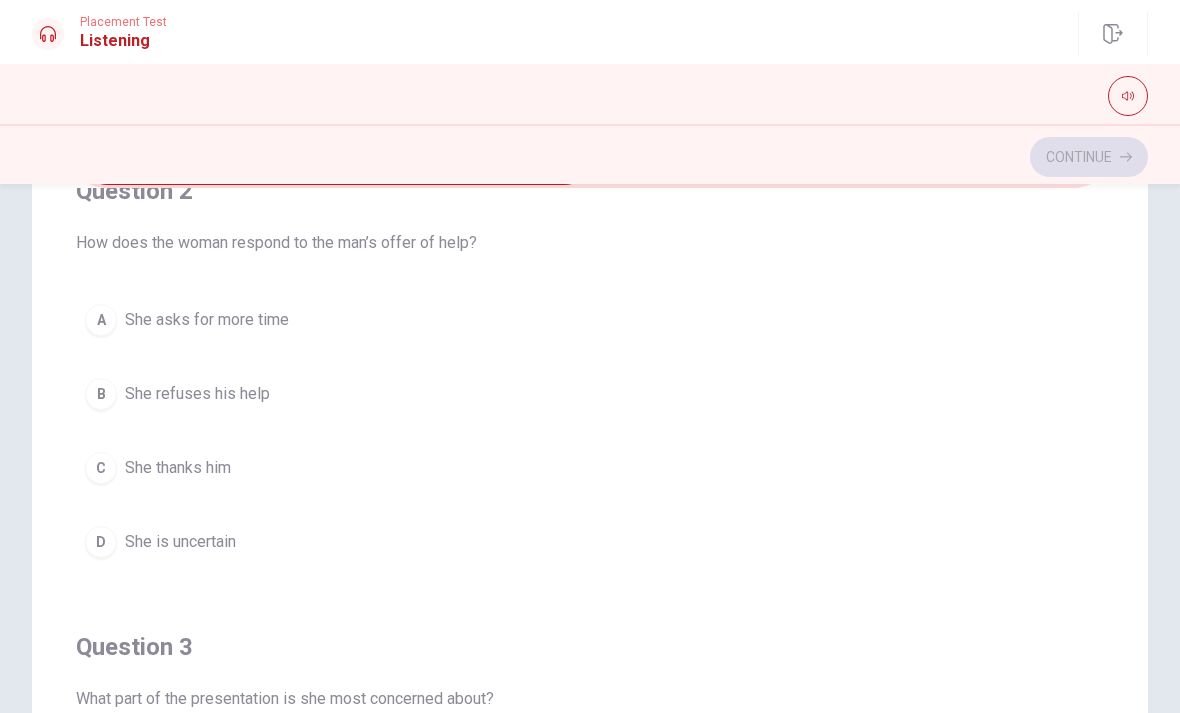 scroll, scrollTop: 506, scrollLeft: 0, axis: vertical 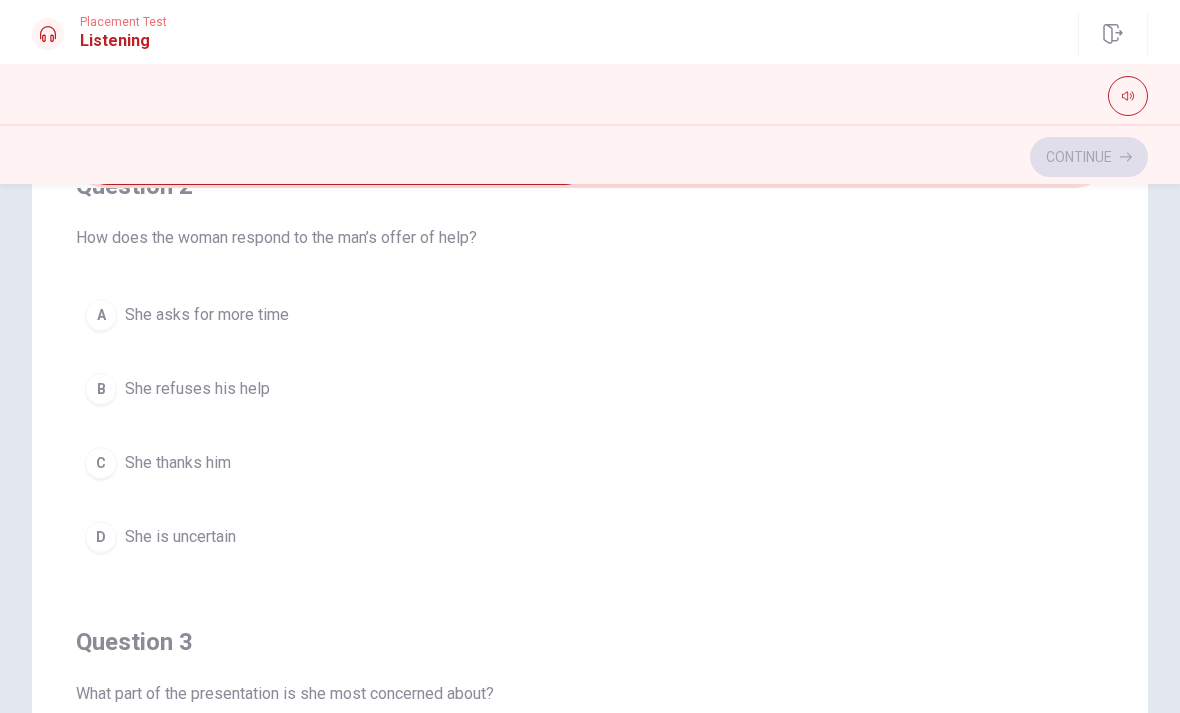 click on "C She thanks him" at bounding box center [590, 463] 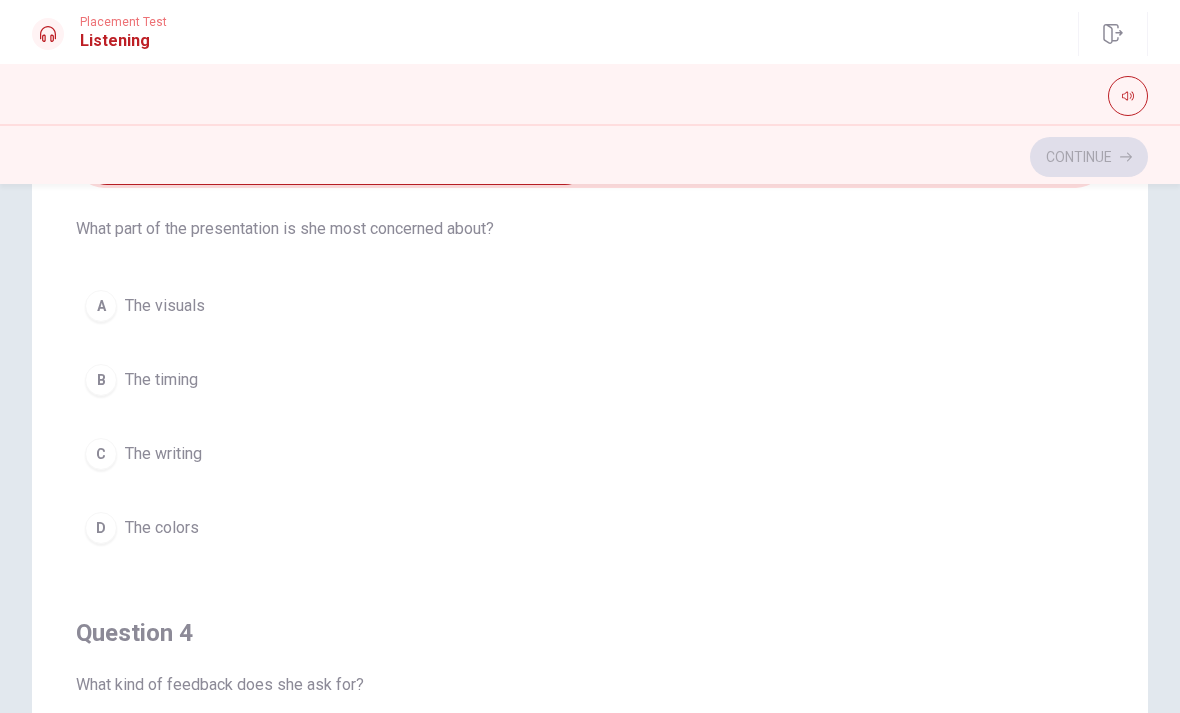 scroll, scrollTop: 943, scrollLeft: 0, axis: vertical 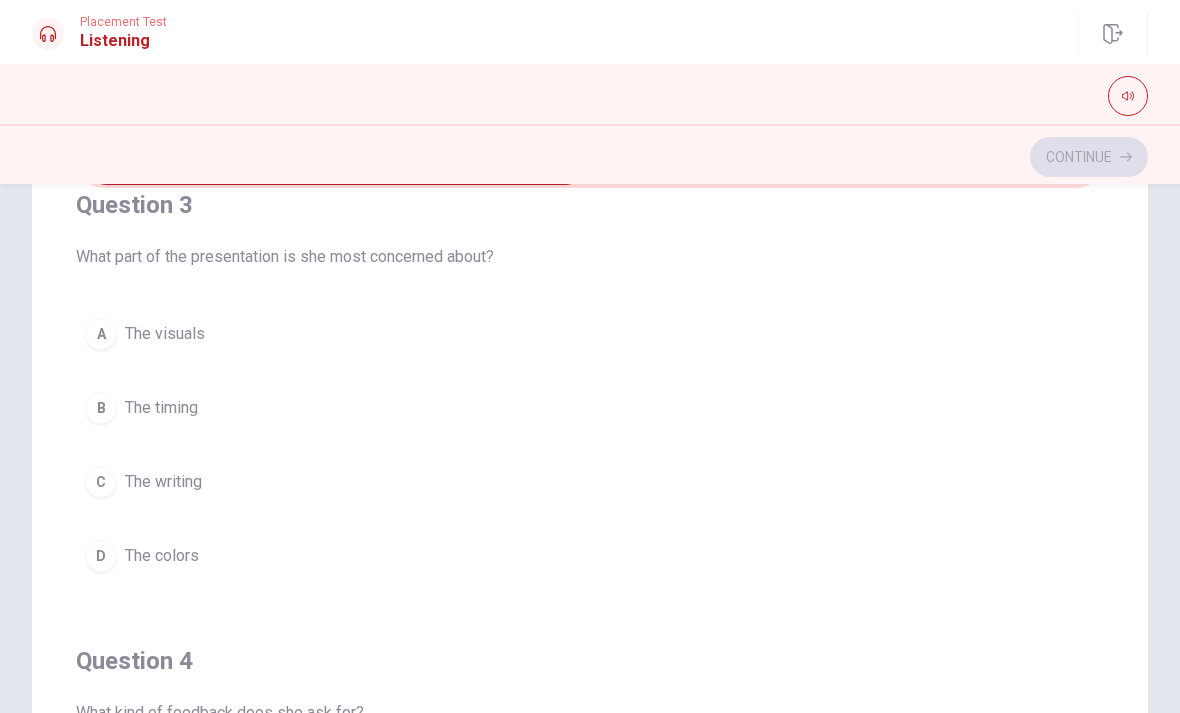 click on "A The visuals" at bounding box center [590, 334] 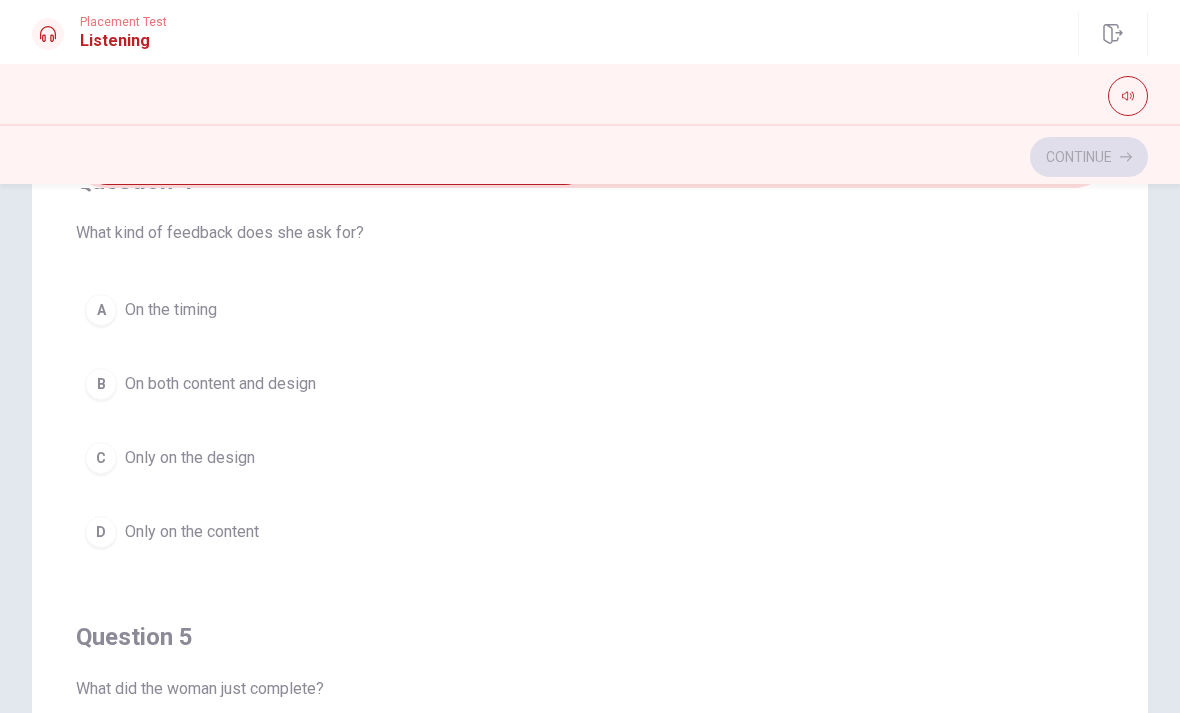 scroll, scrollTop: 1428, scrollLeft: 0, axis: vertical 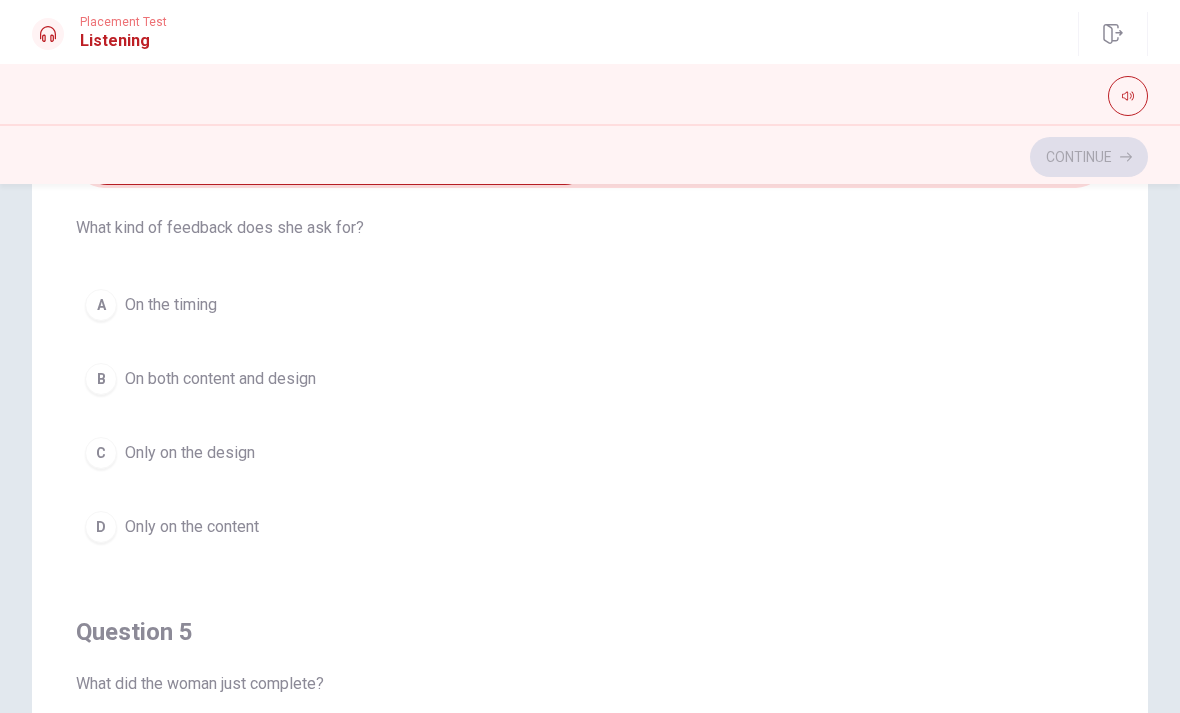 click on "B On both content and design" at bounding box center [590, 379] 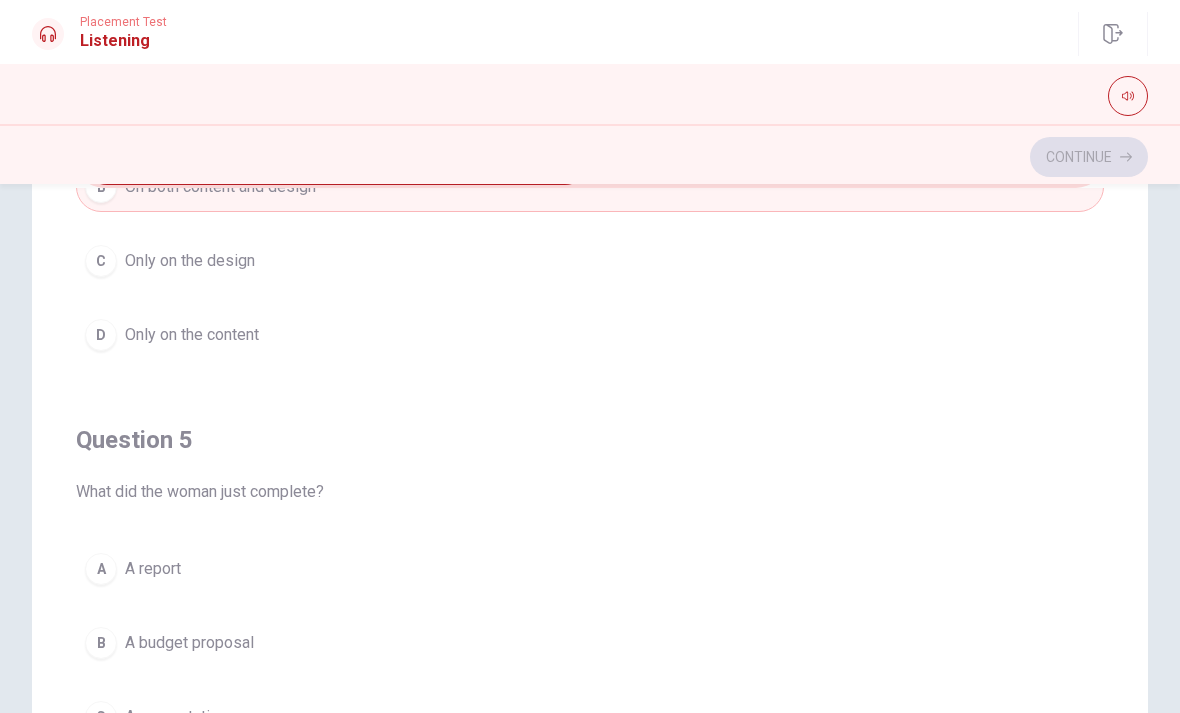 scroll, scrollTop: 1620, scrollLeft: 0, axis: vertical 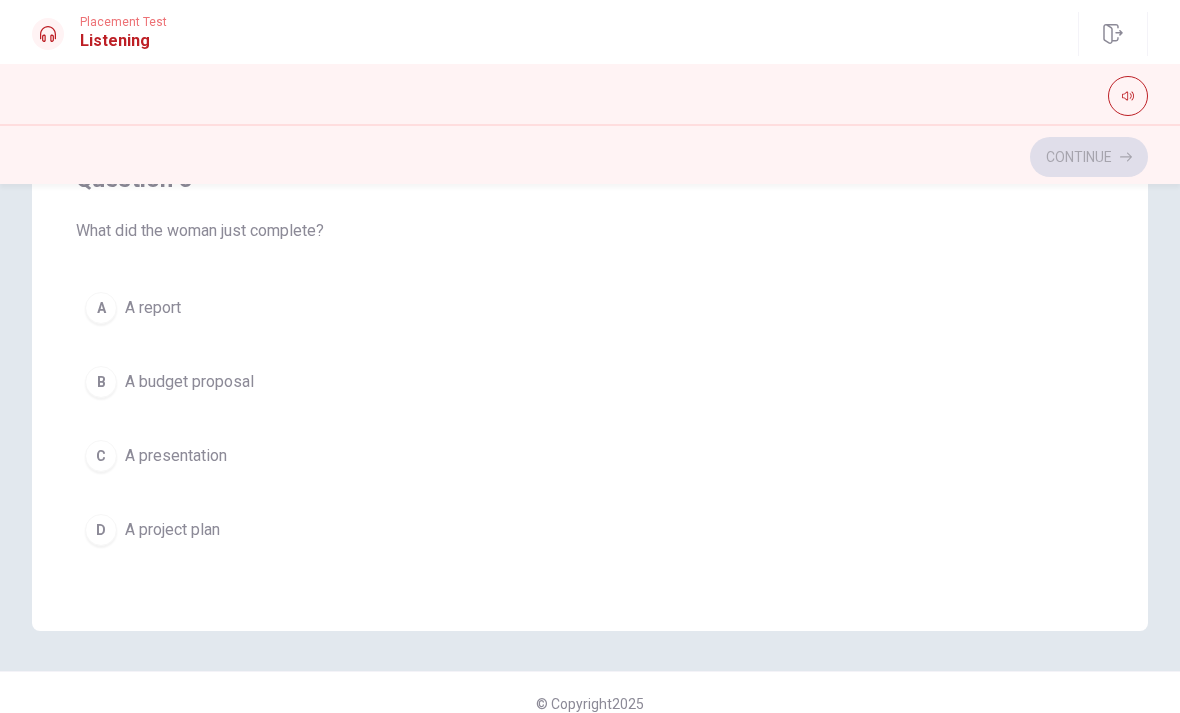 click on "C A presentation" at bounding box center [590, 456] 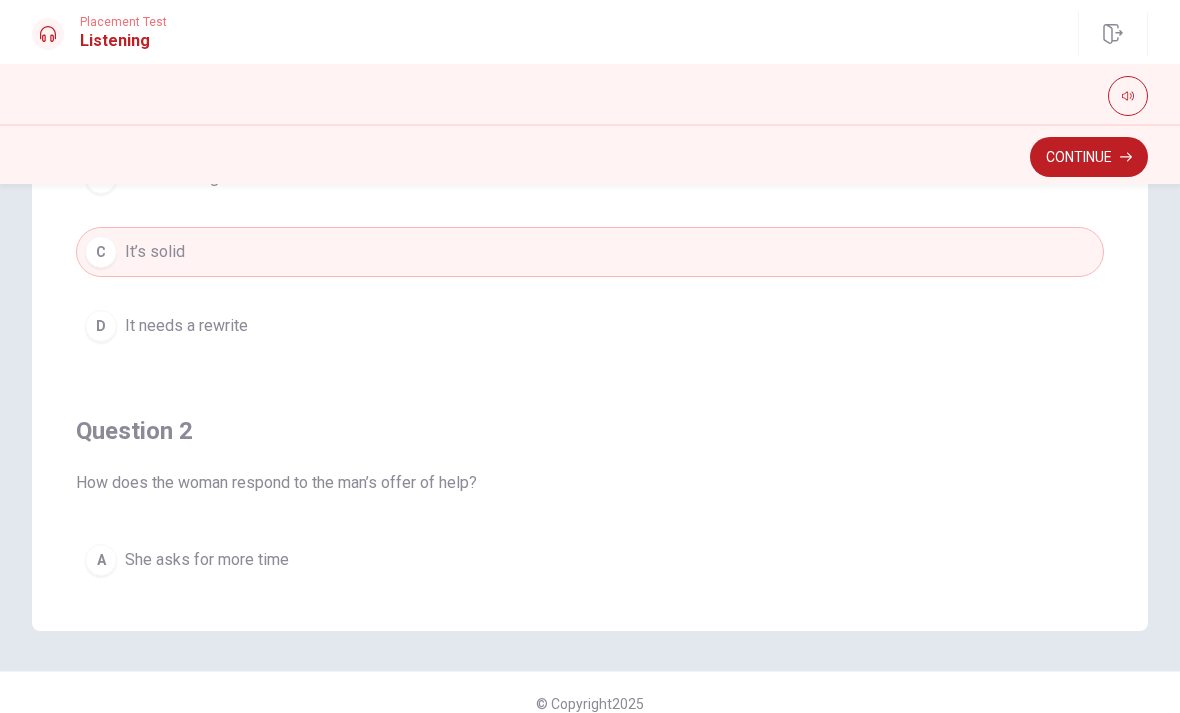 scroll, scrollTop: 0, scrollLeft: 0, axis: both 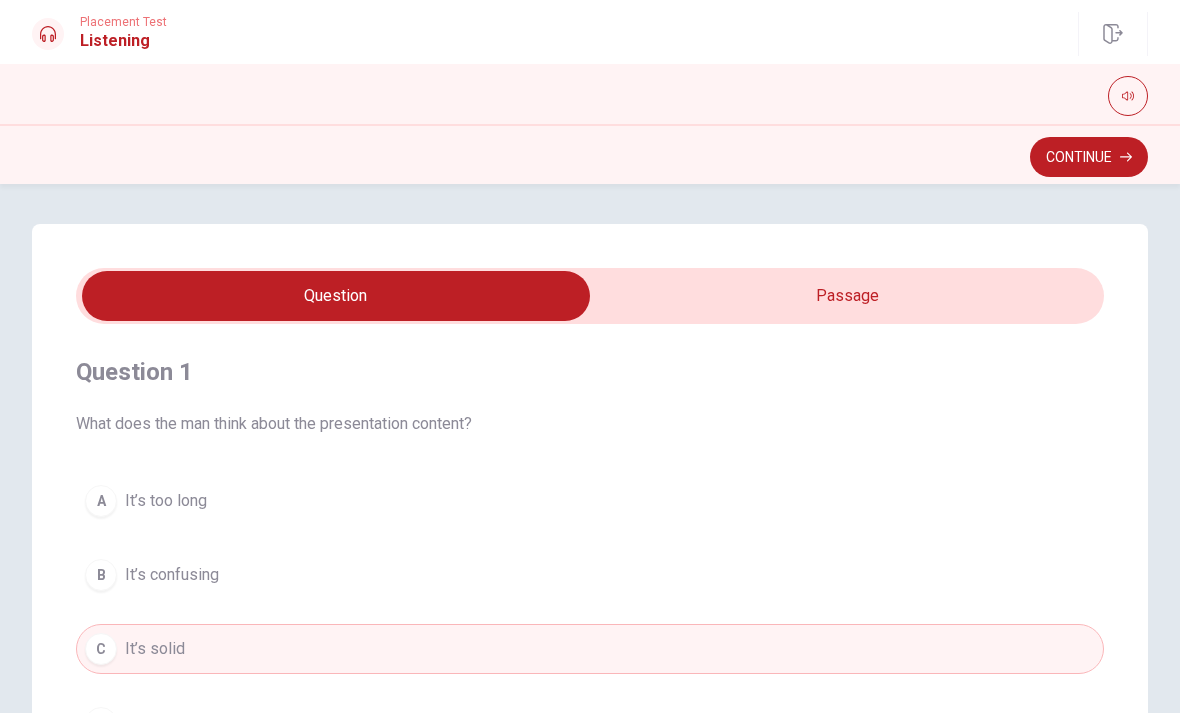click on "Continue" at bounding box center (1089, 157) 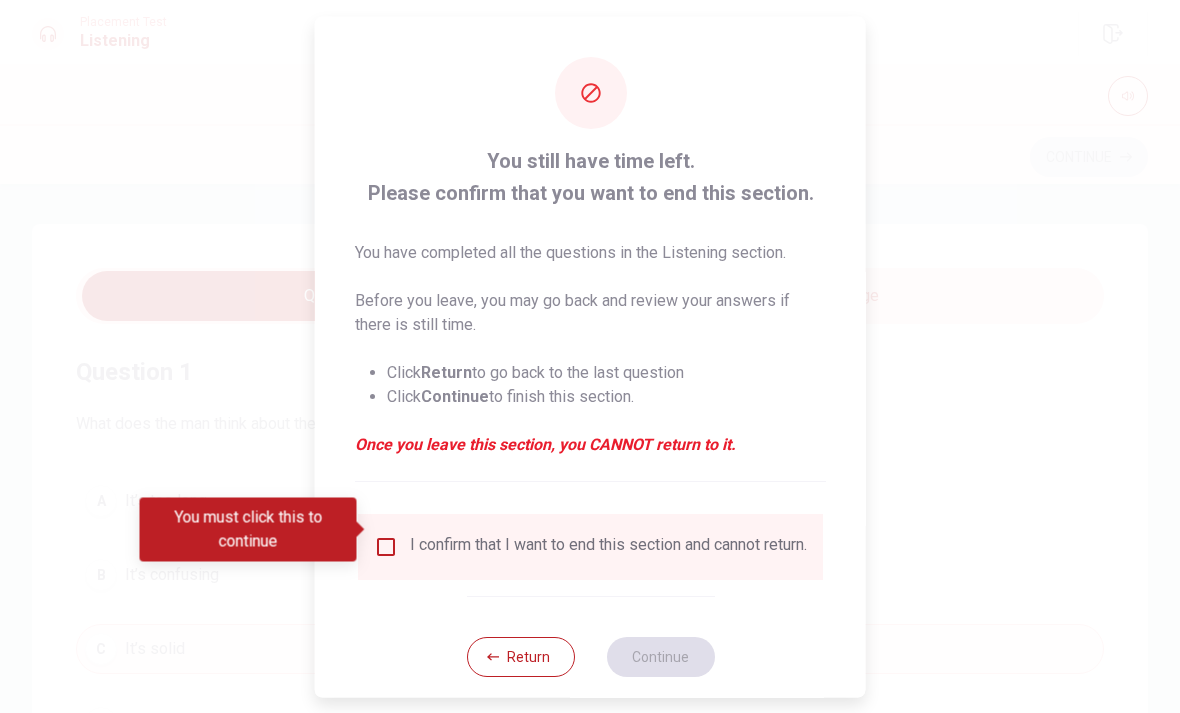 scroll, scrollTop: 0, scrollLeft: 0, axis: both 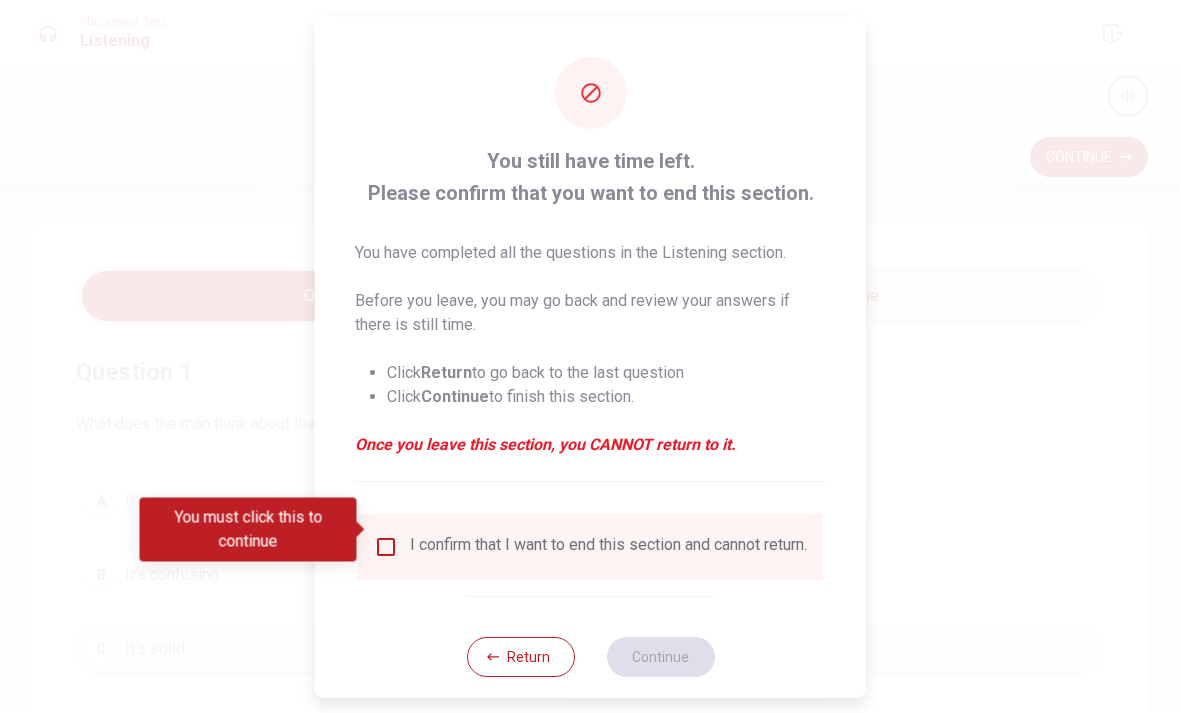 click on "Return" at bounding box center (520, 656) 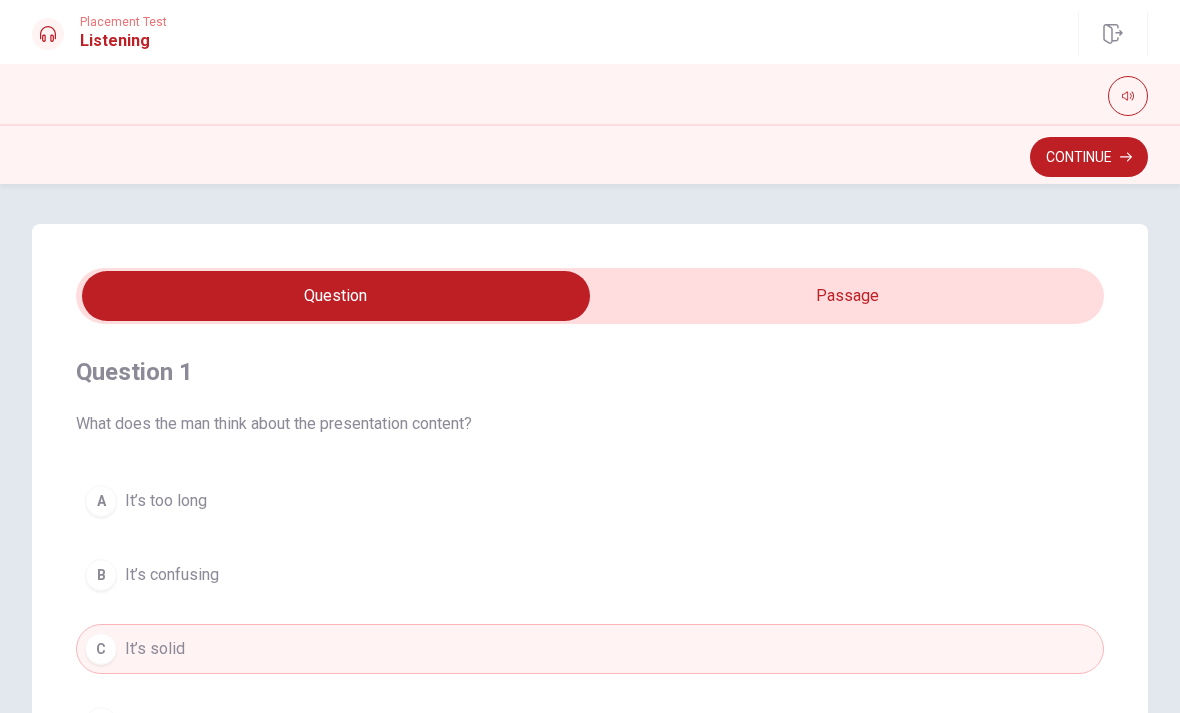 type on "60" 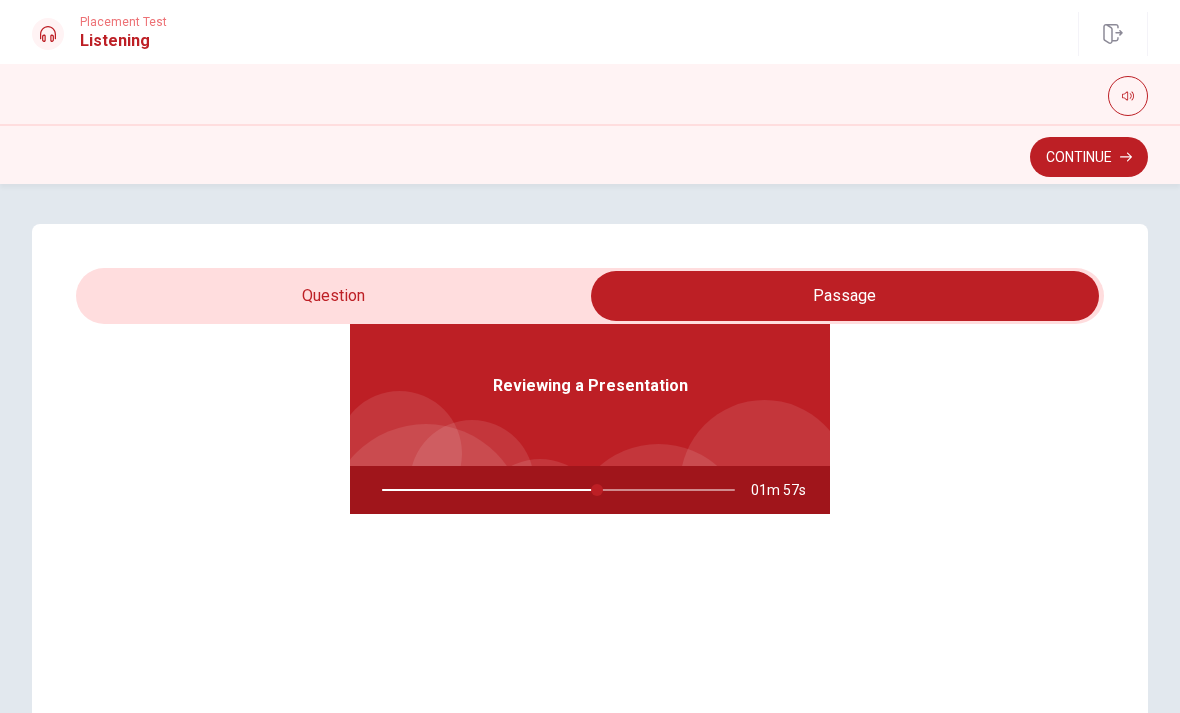 scroll, scrollTop: 112, scrollLeft: 0, axis: vertical 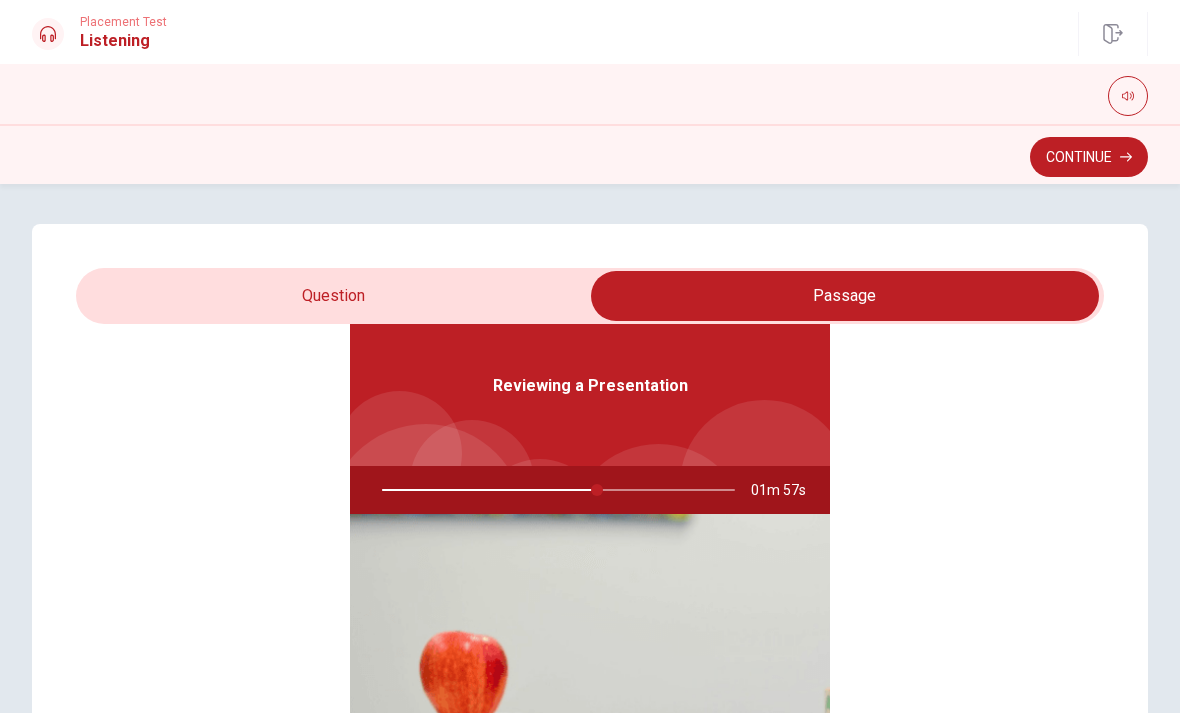 type on "61" 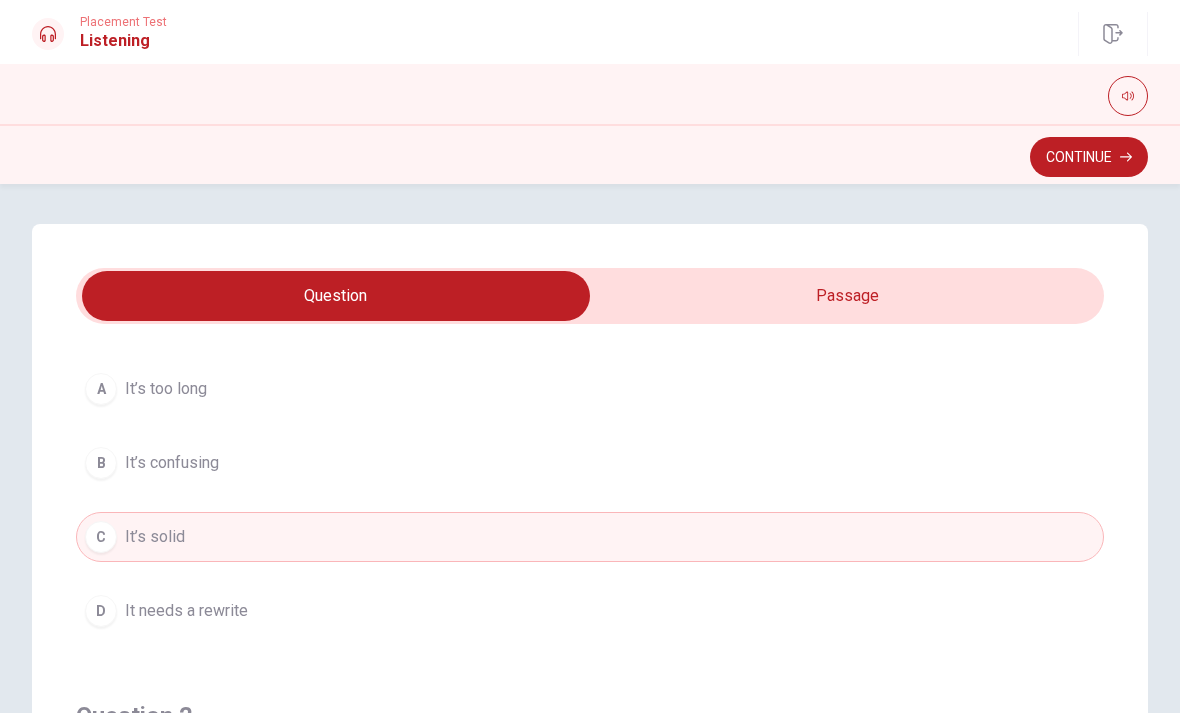 type on "62" 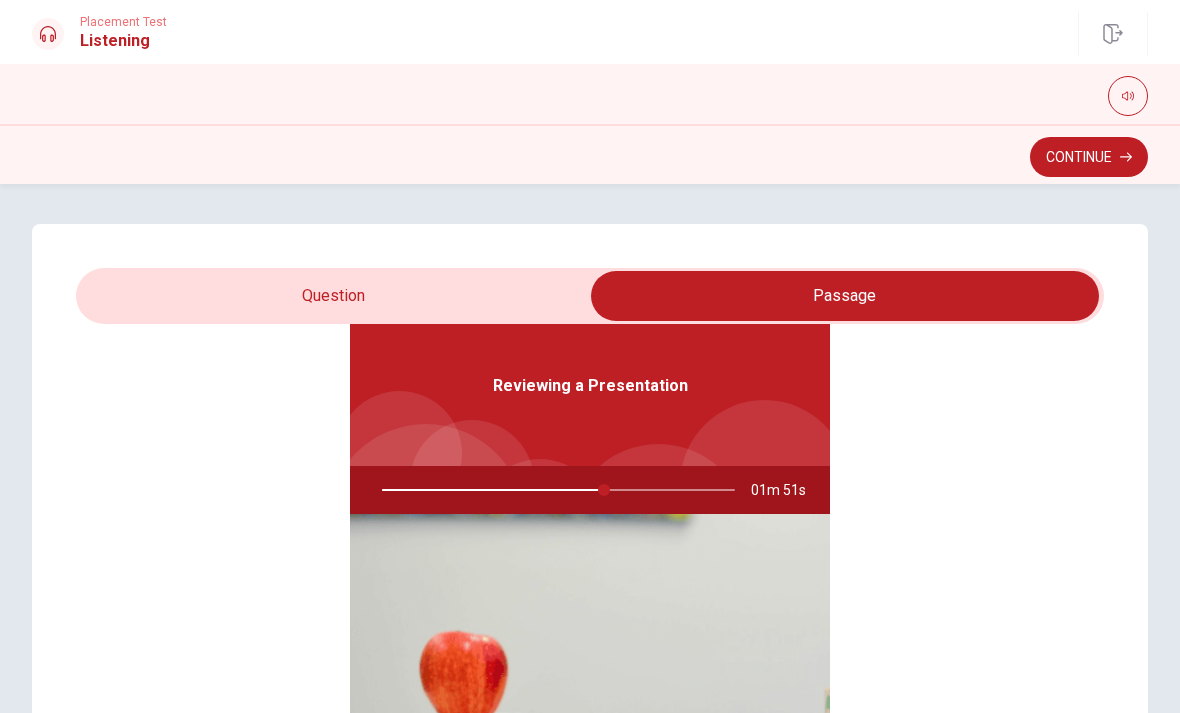scroll, scrollTop: 113, scrollLeft: 0, axis: vertical 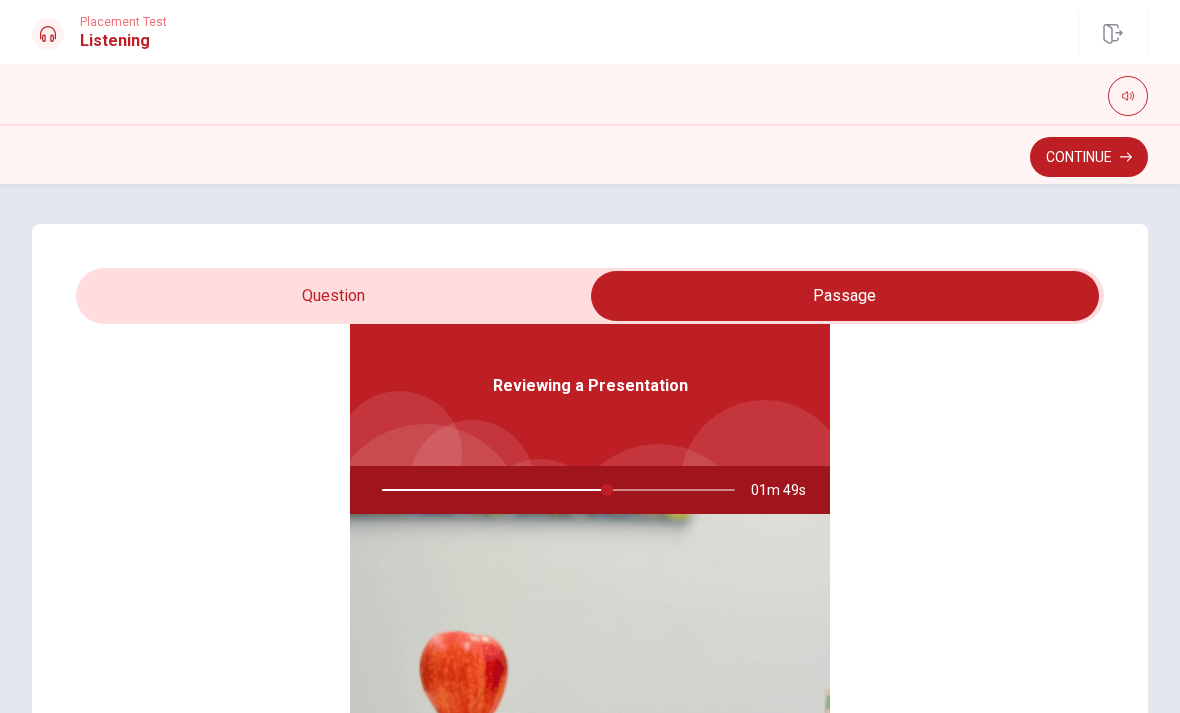 type on "64" 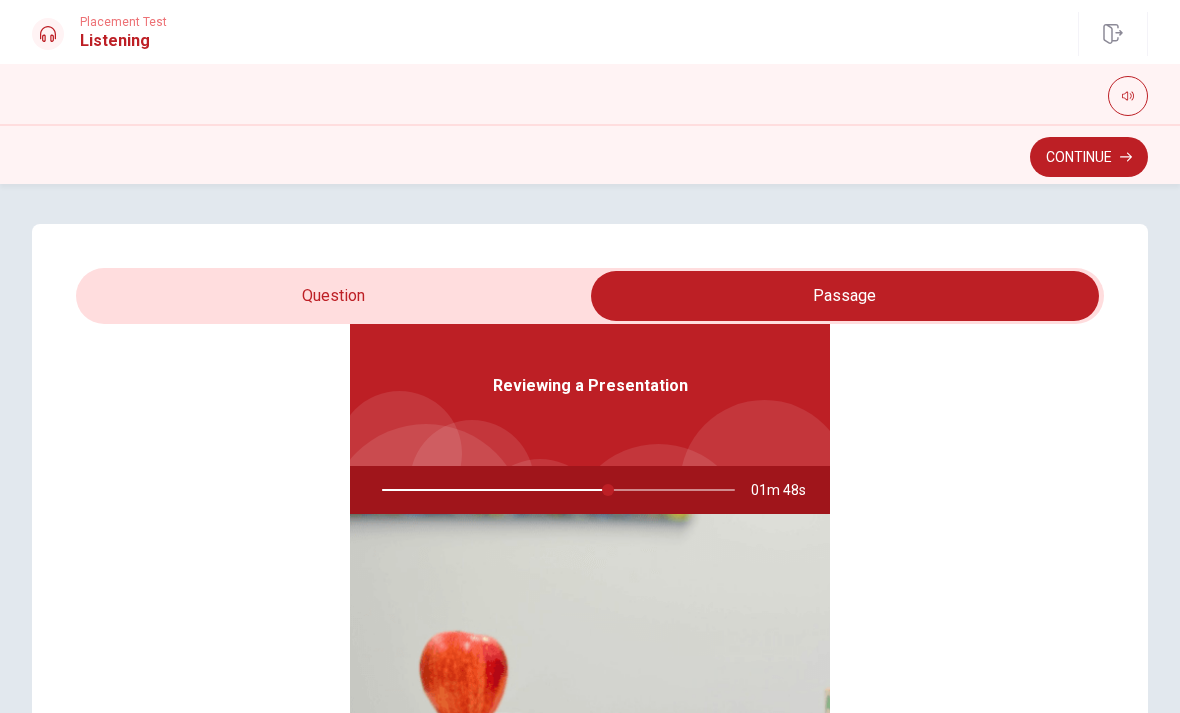 scroll, scrollTop: 0, scrollLeft: 0, axis: both 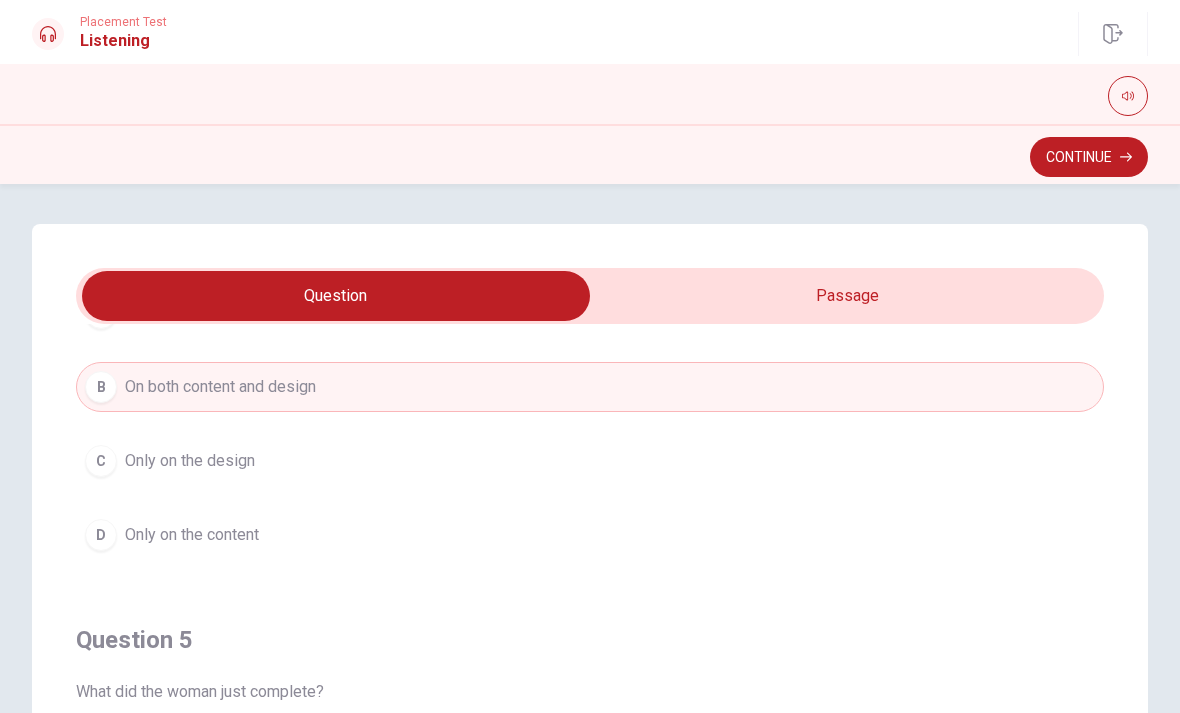click on "Continue" at bounding box center [1089, 157] 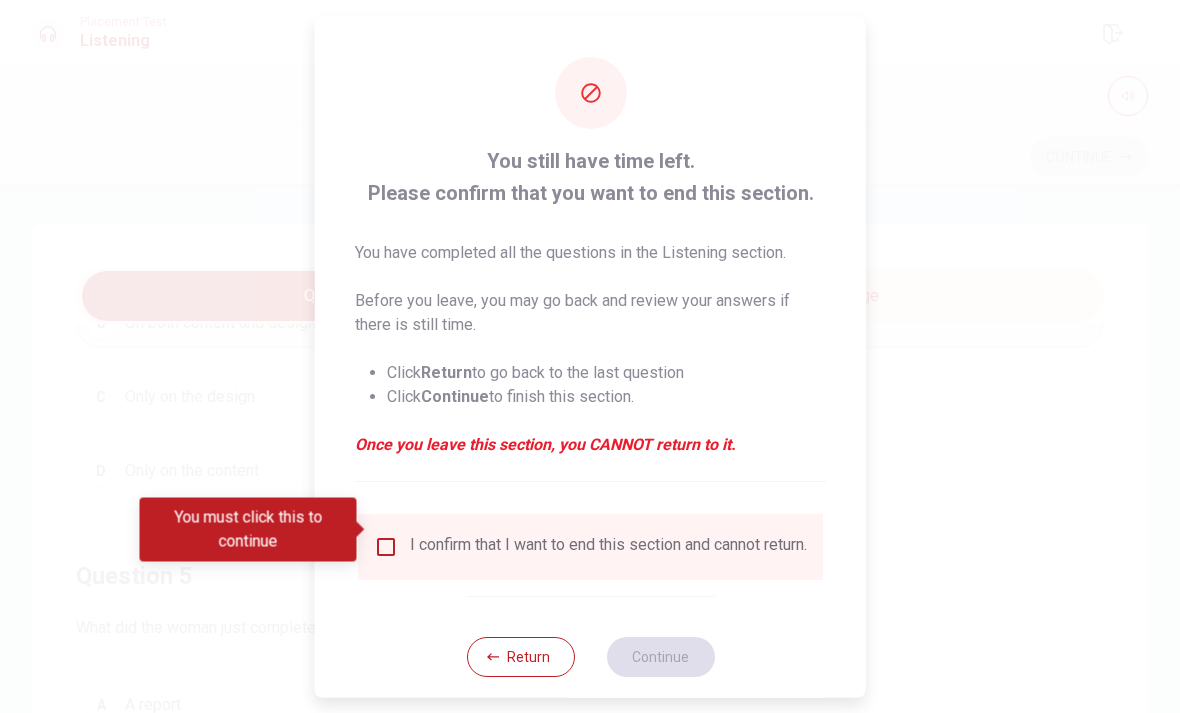 scroll, scrollTop: 1620, scrollLeft: 0, axis: vertical 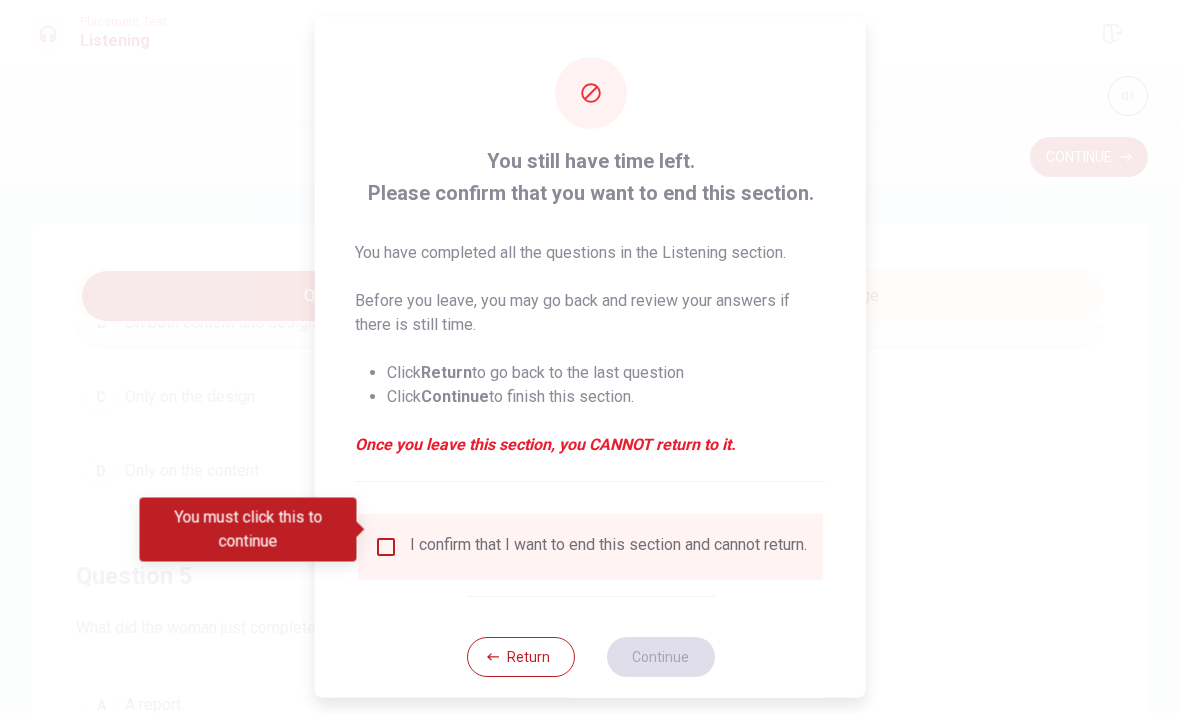 click on "Return" at bounding box center [520, 656] 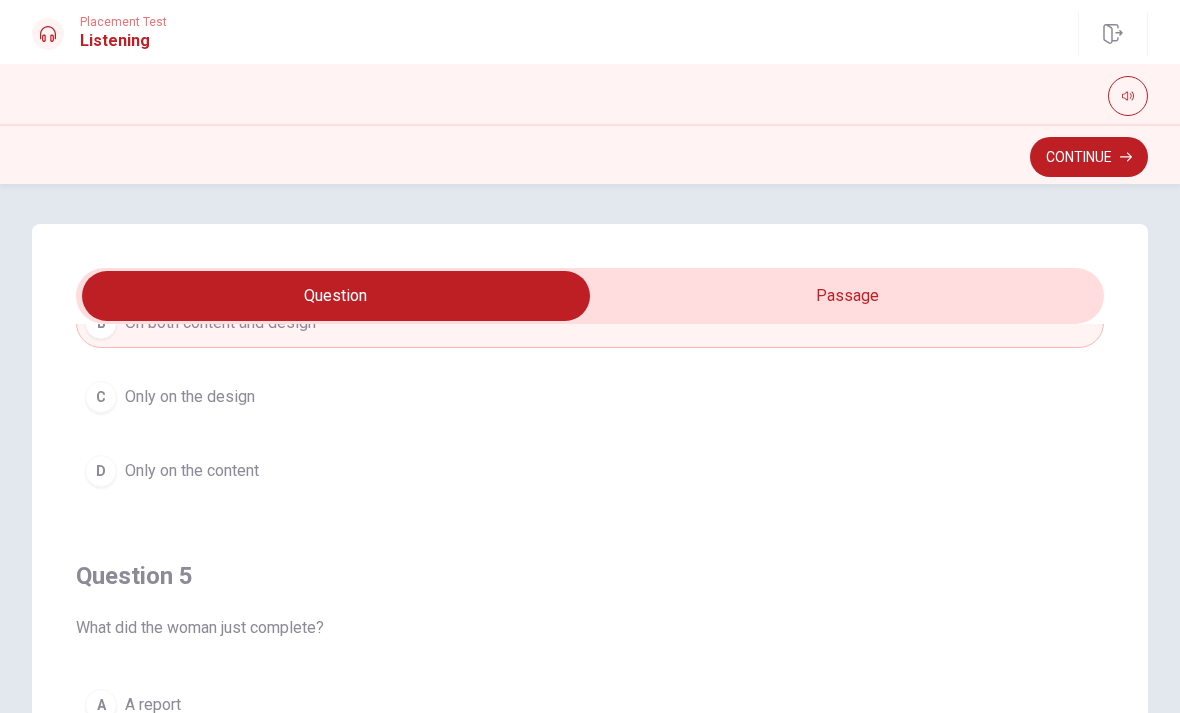 scroll, scrollTop: 1620, scrollLeft: 0, axis: vertical 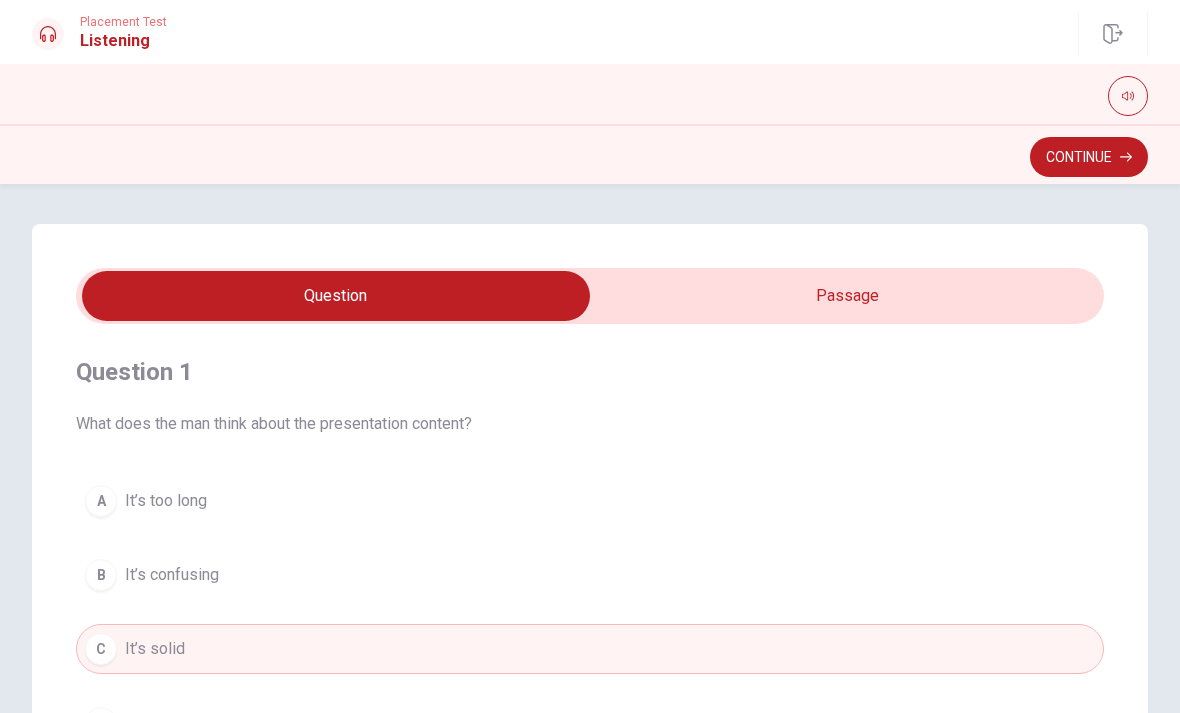 type on "91" 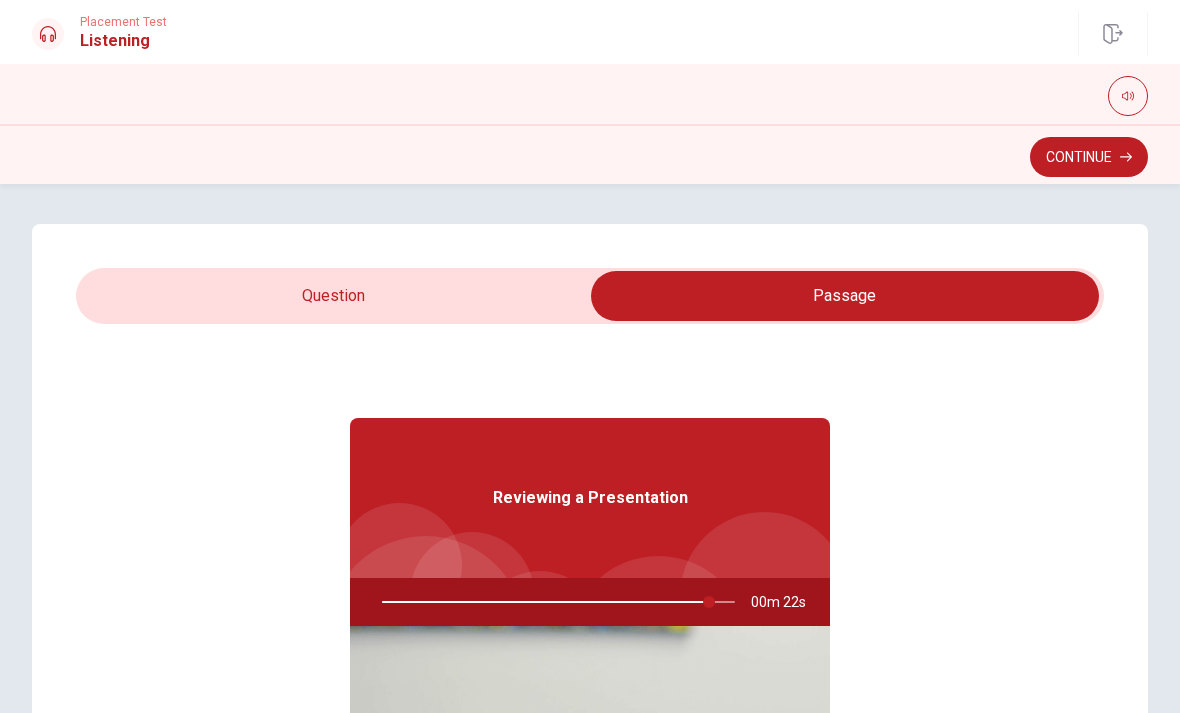 scroll, scrollTop: 0, scrollLeft: 0, axis: both 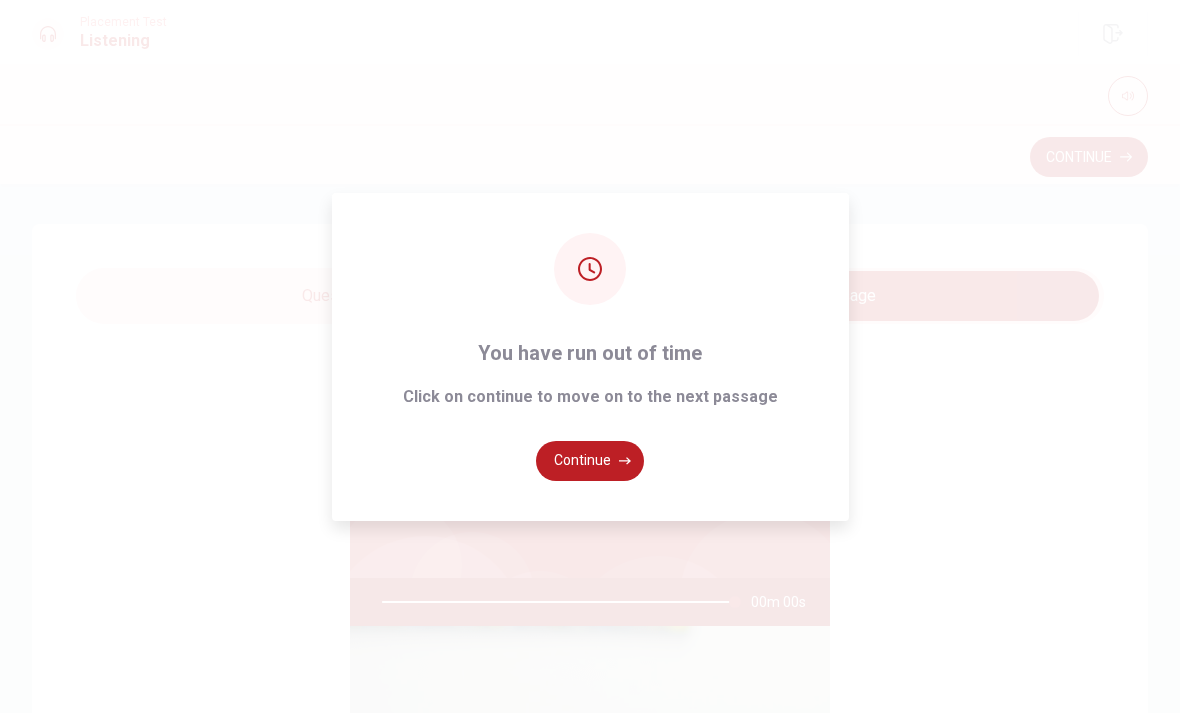 type on "0" 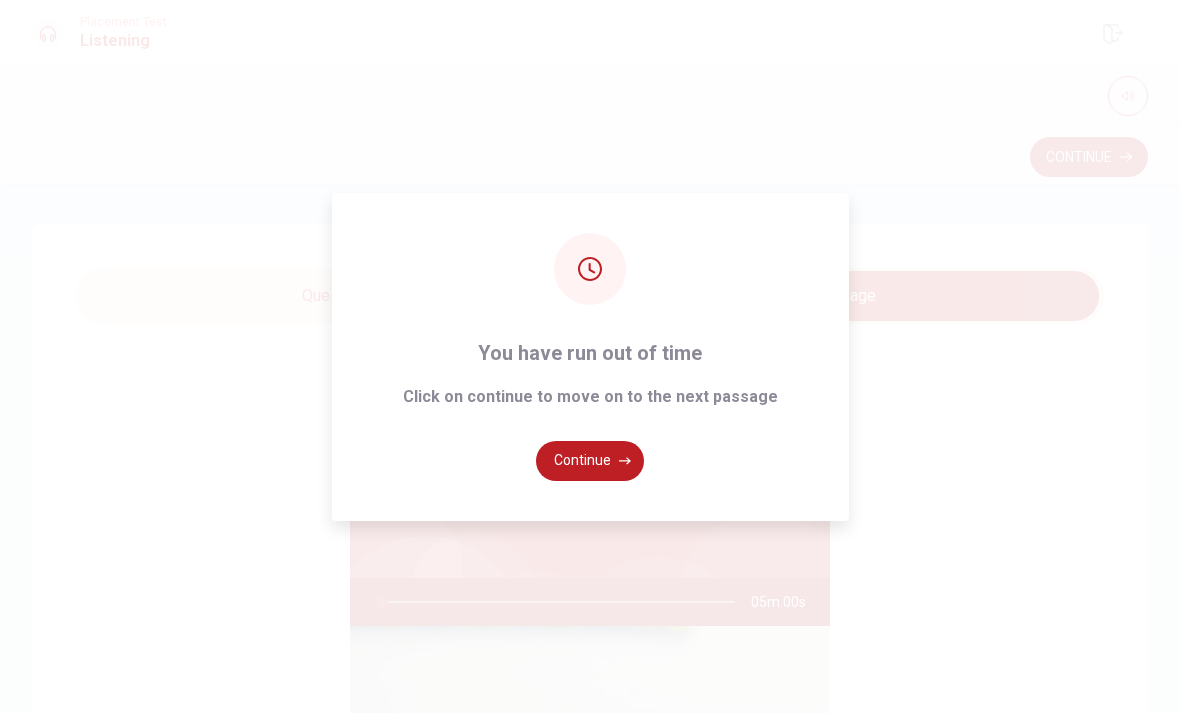 click on "Continue" at bounding box center (590, 461) 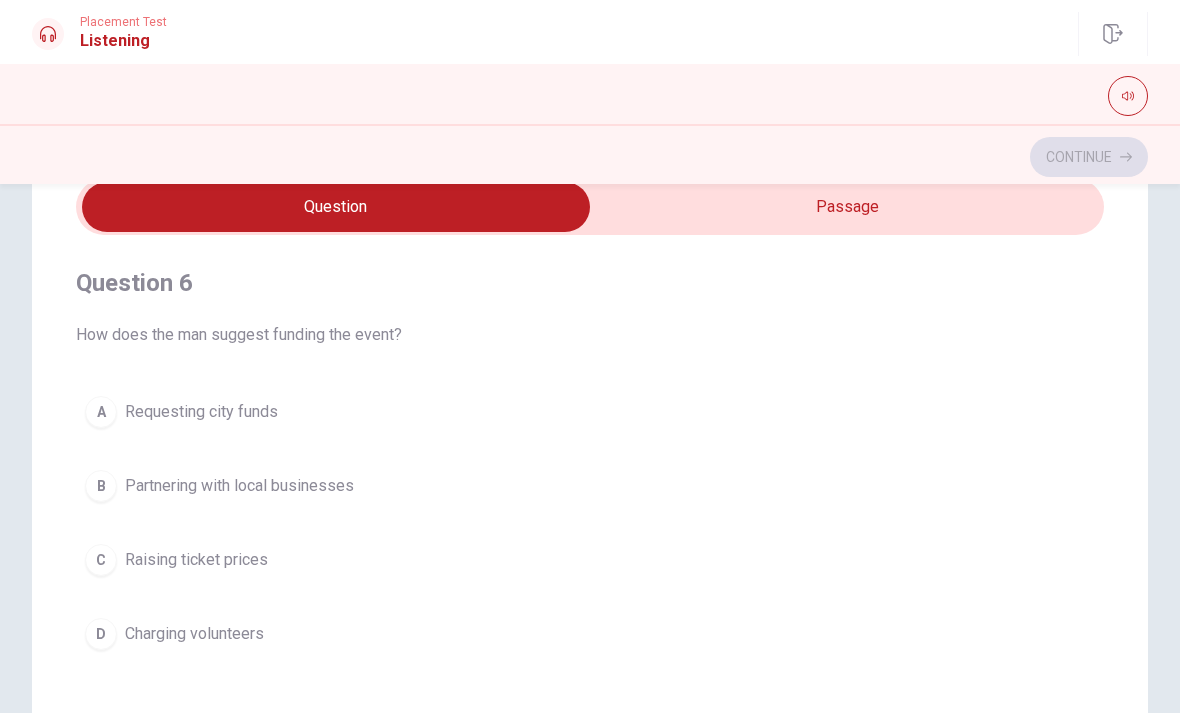 scroll, scrollTop: 90, scrollLeft: 0, axis: vertical 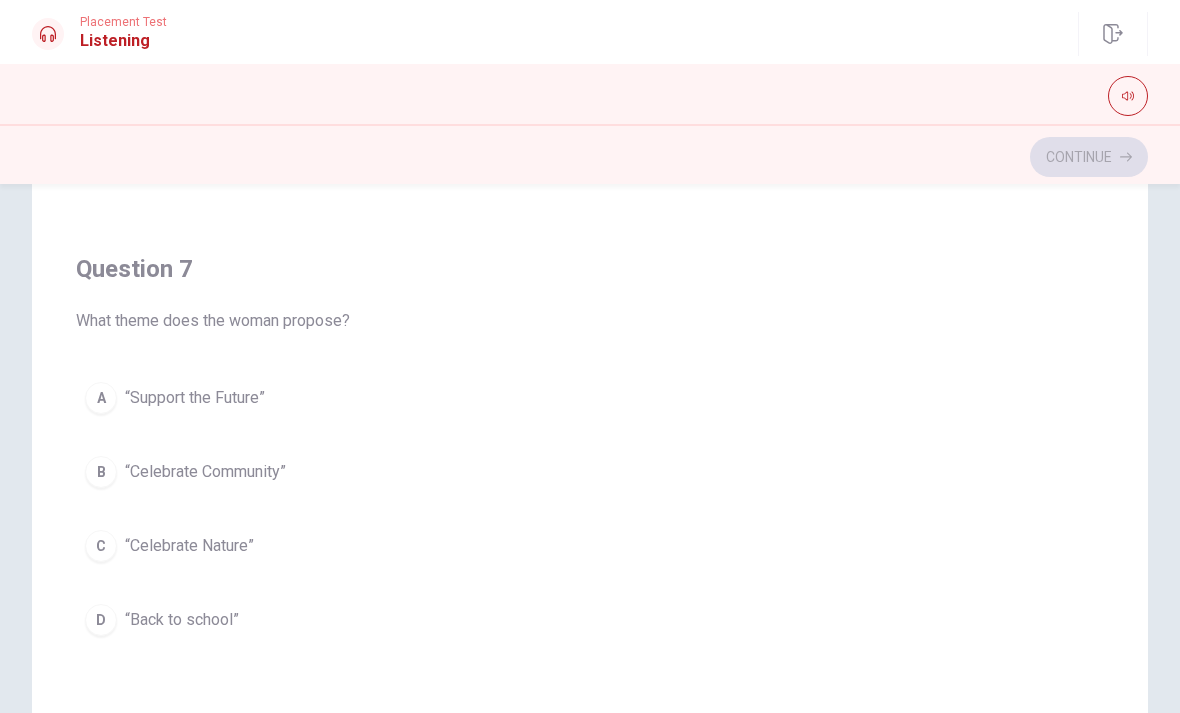 click on "B “Celebrate Community”" at bounding box center [590, 472] 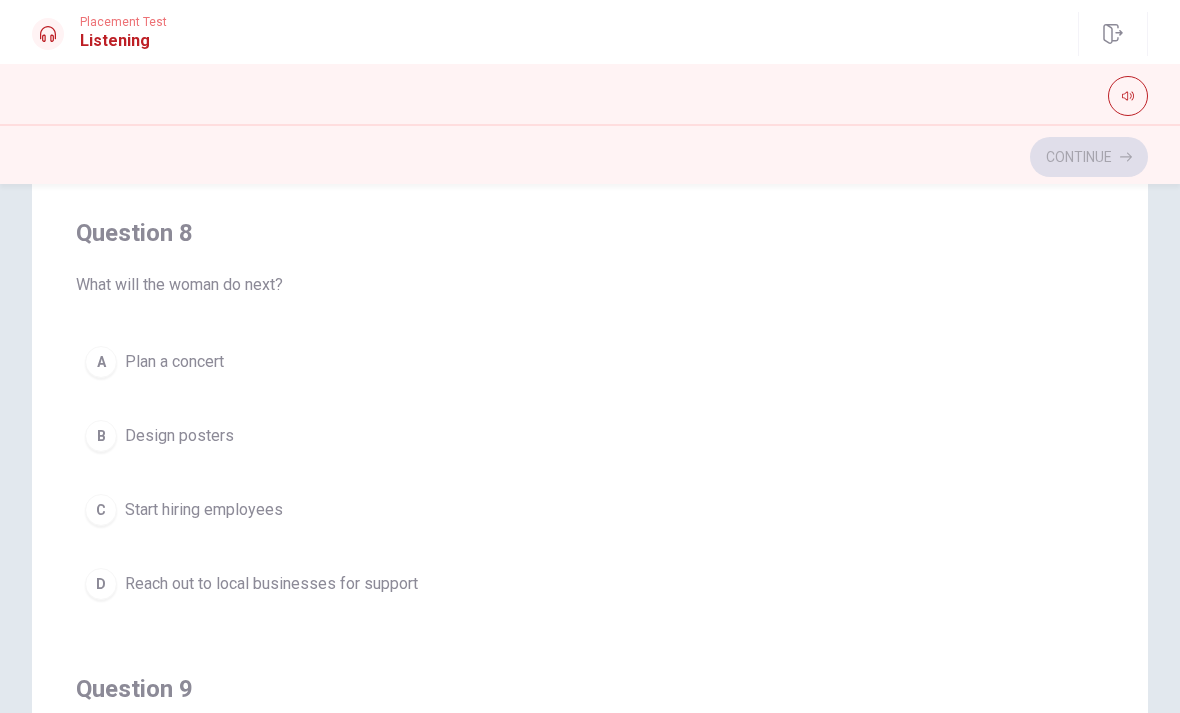 scroll, scrollTop: 870, scrollLeft: 0, axis: vertical 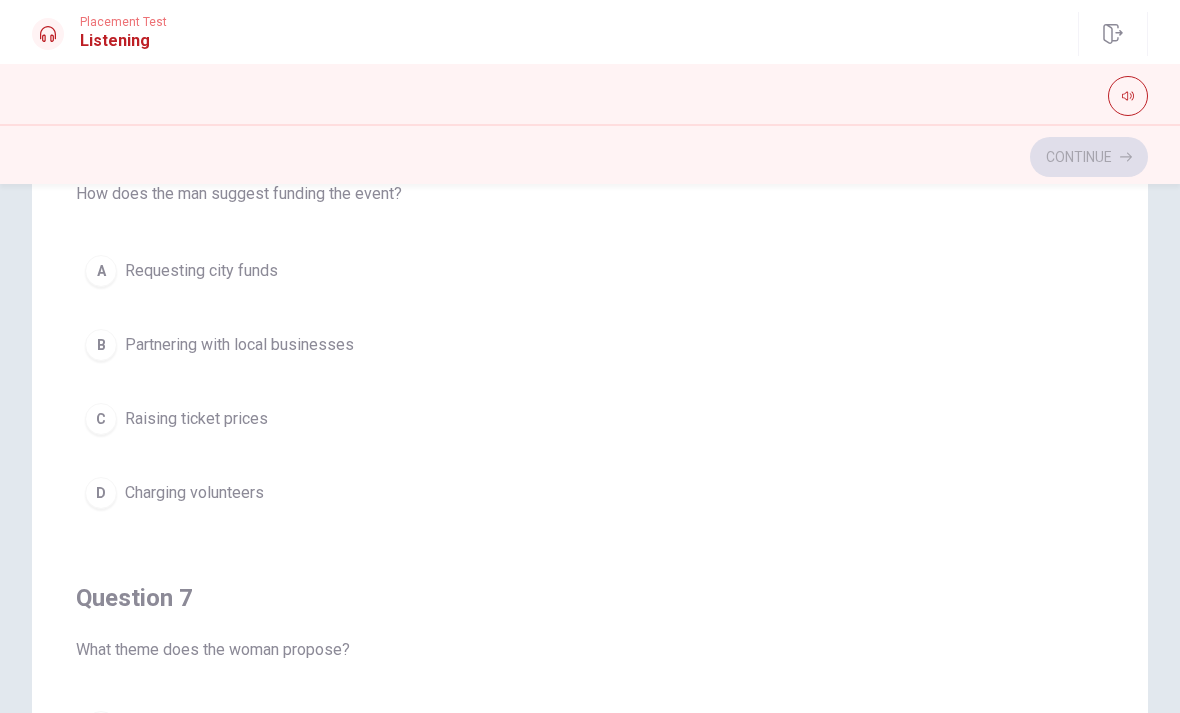 click on "B Partnering with local businesses" at bounding box center (590, 345) 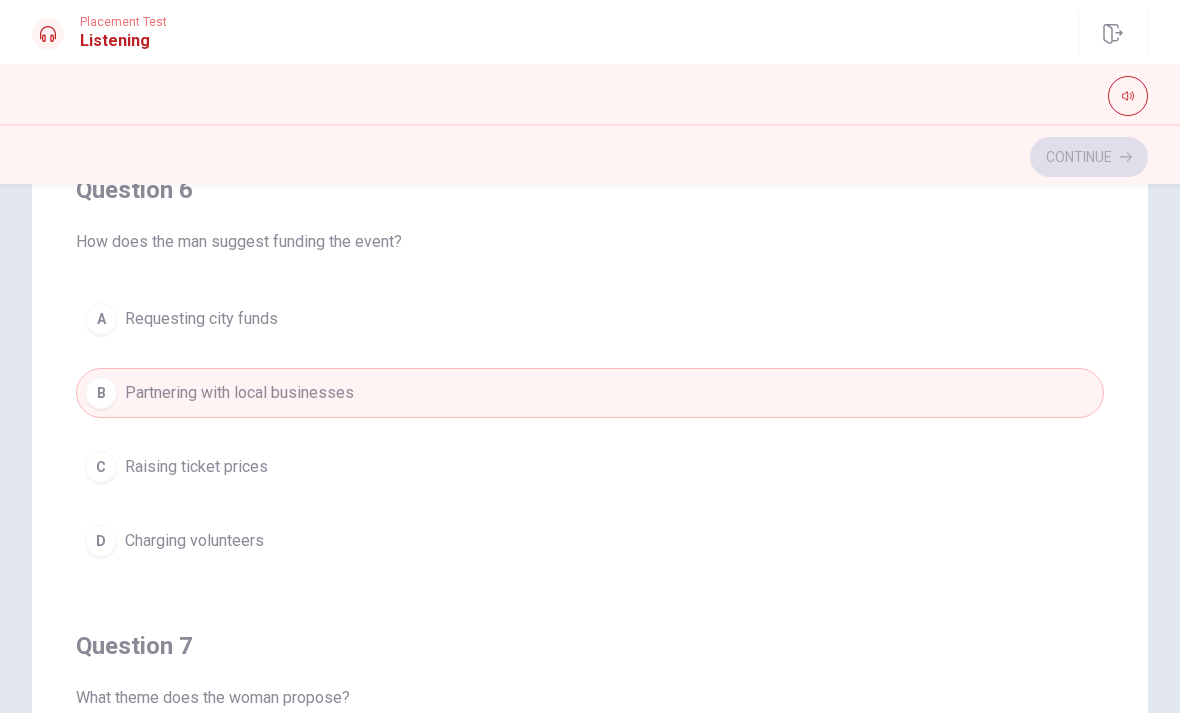 scroll, scrollTop: 0, scrollLeft: 0, axis: both 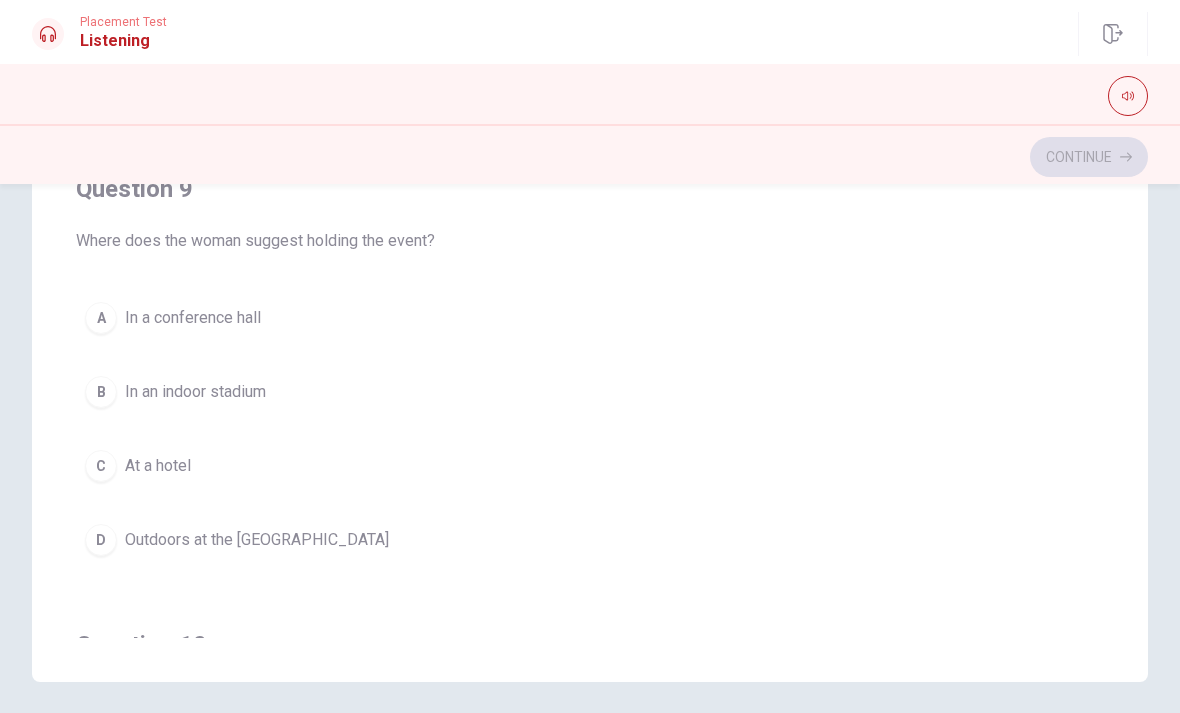 click on "Question 9 Where does the woman suggest holding the event? A In a conference hall B In an indoor stadium C At a hotel D Outdoors at the [GEOGRAPHIC_DATA]" at bounding box center [590, 369] 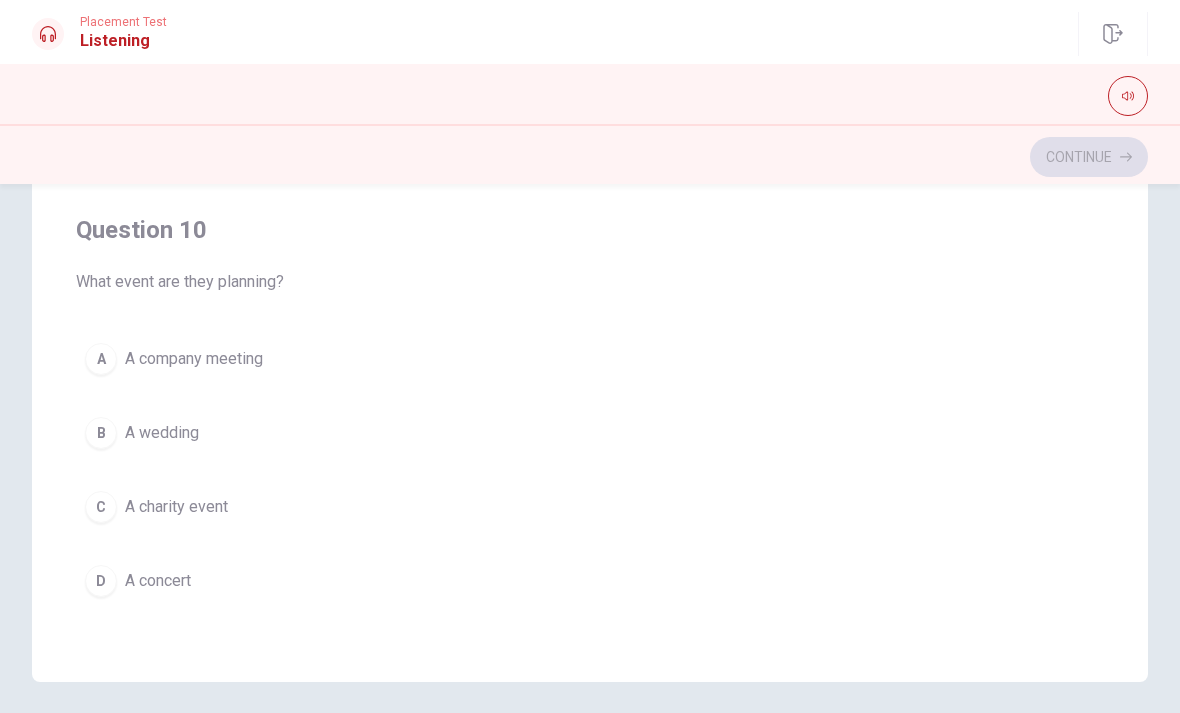 scroll, scrollTop: 1620, scrollLeft: 0, axis: vertical 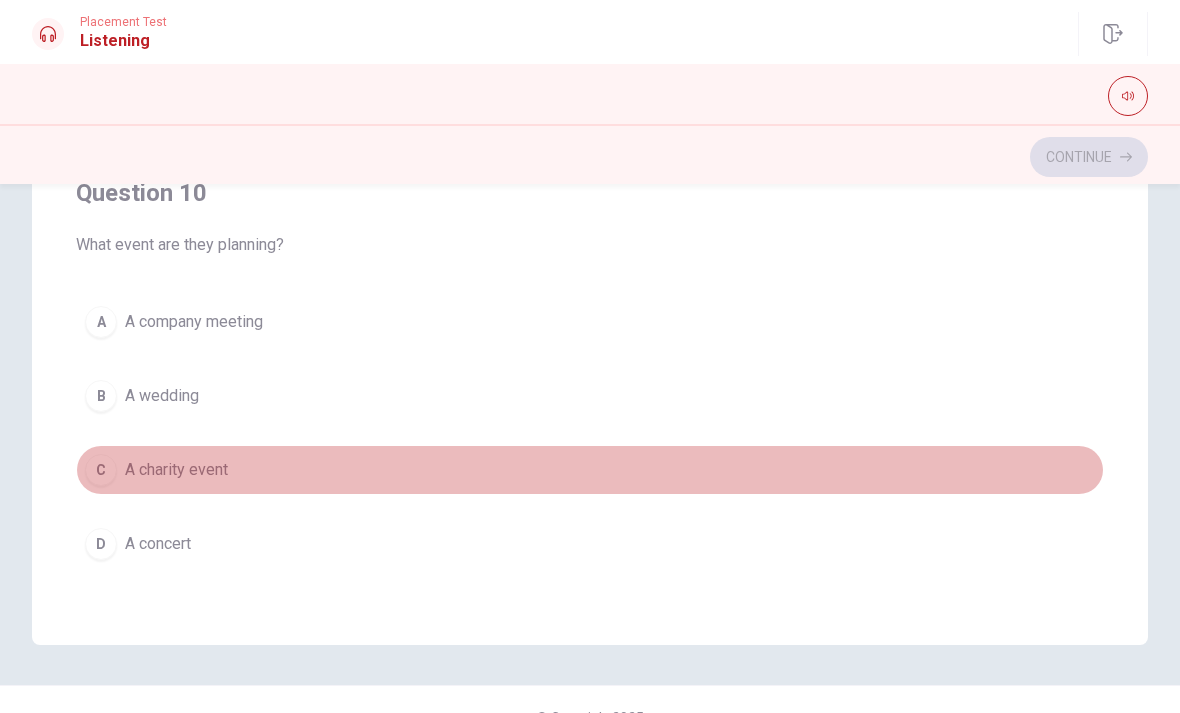 click on "C A charity event" at bounding box center [590, 470] 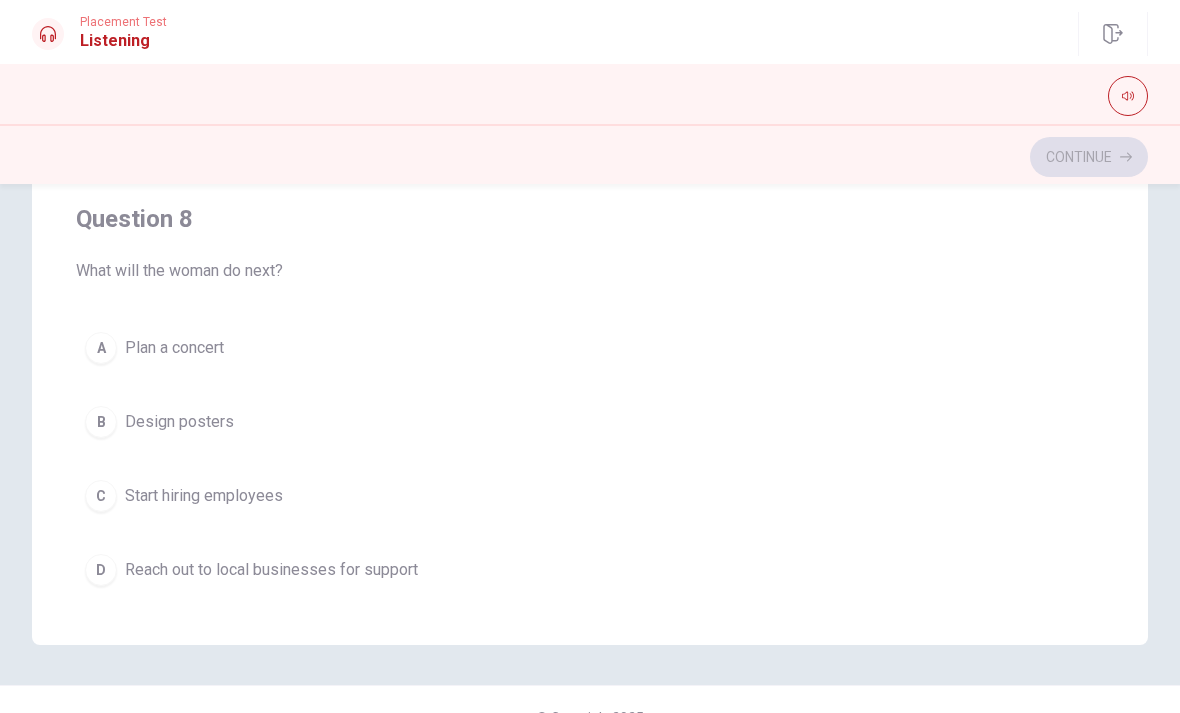 scroll, scrollTop: 684, scrollLeft: 0, axis: vertical 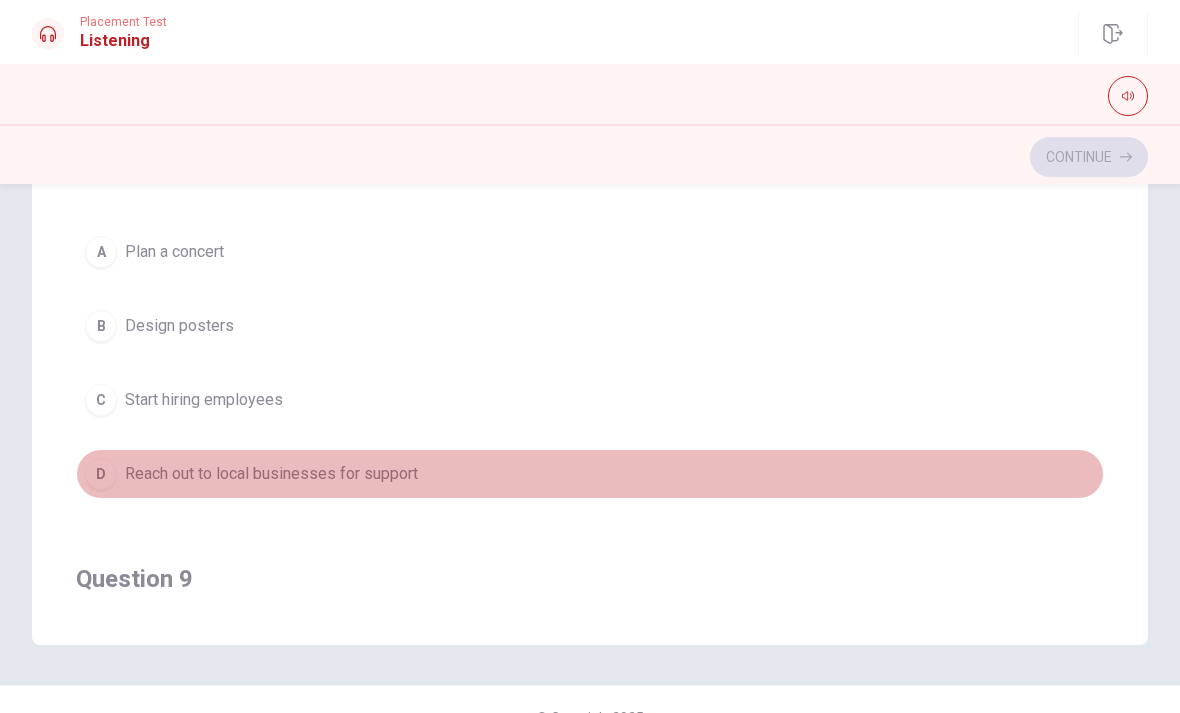 click on "D Reach out to local businesses for support" at bounding box center [590, 474] 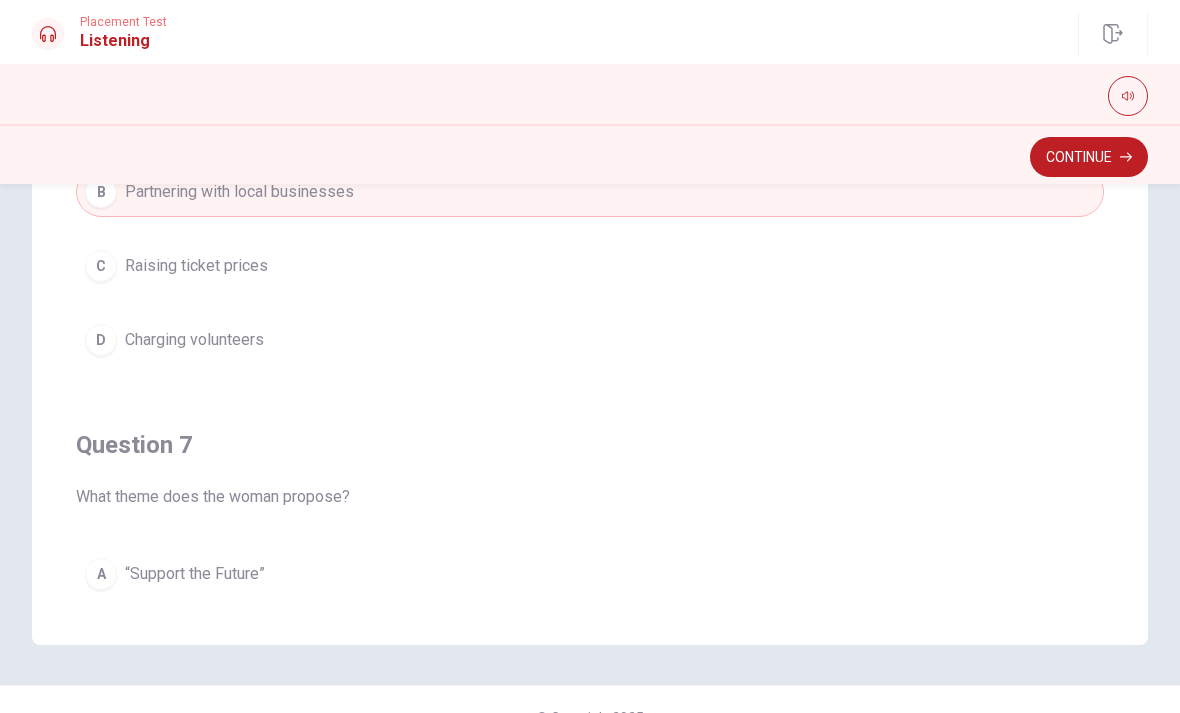 scroll, scrollTop: 0, scrollLeft: 0, axis: both 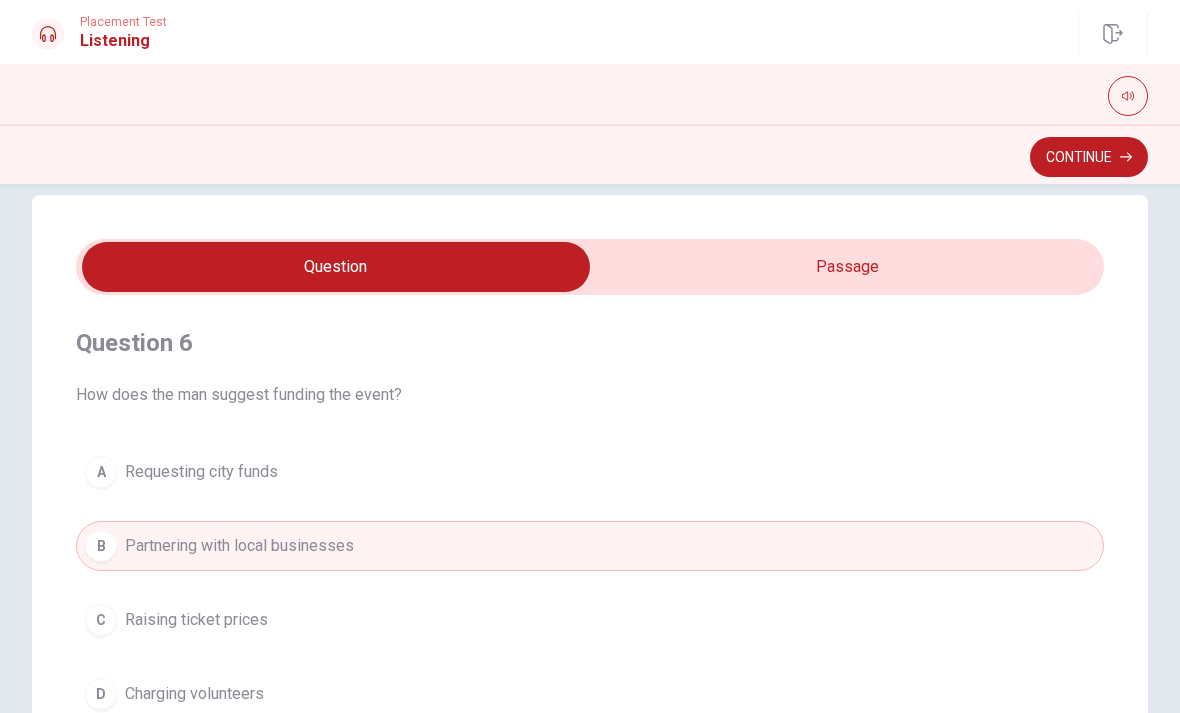 click on "A Requesting city funds" at bounding box center (590, 472) 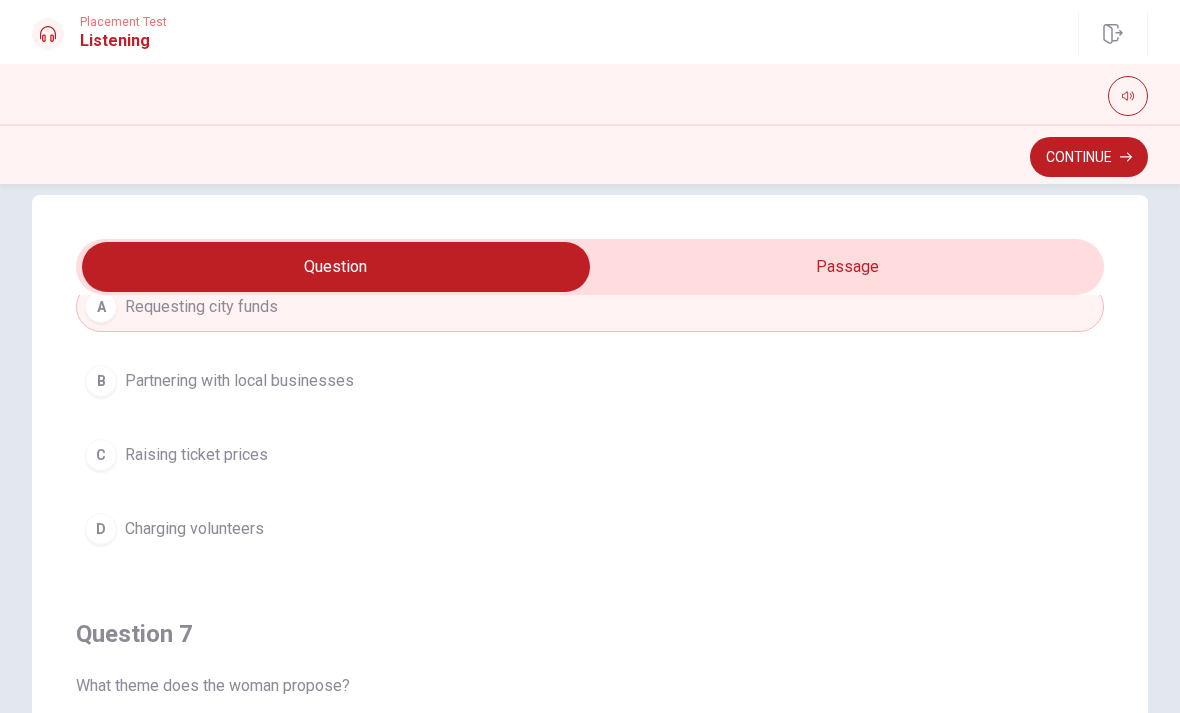 click on "Continue" at bounding box center (1089, 157) 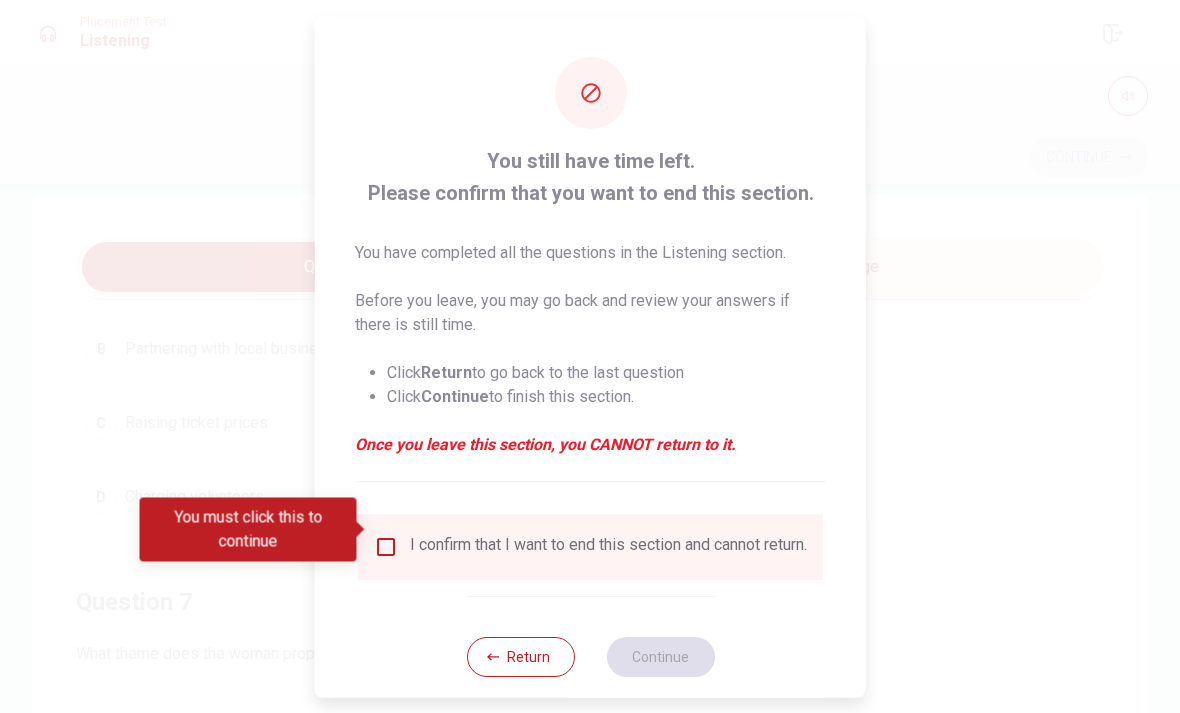 scroll, scrollTop: 201, scrollLeft: 0, axis: vertical 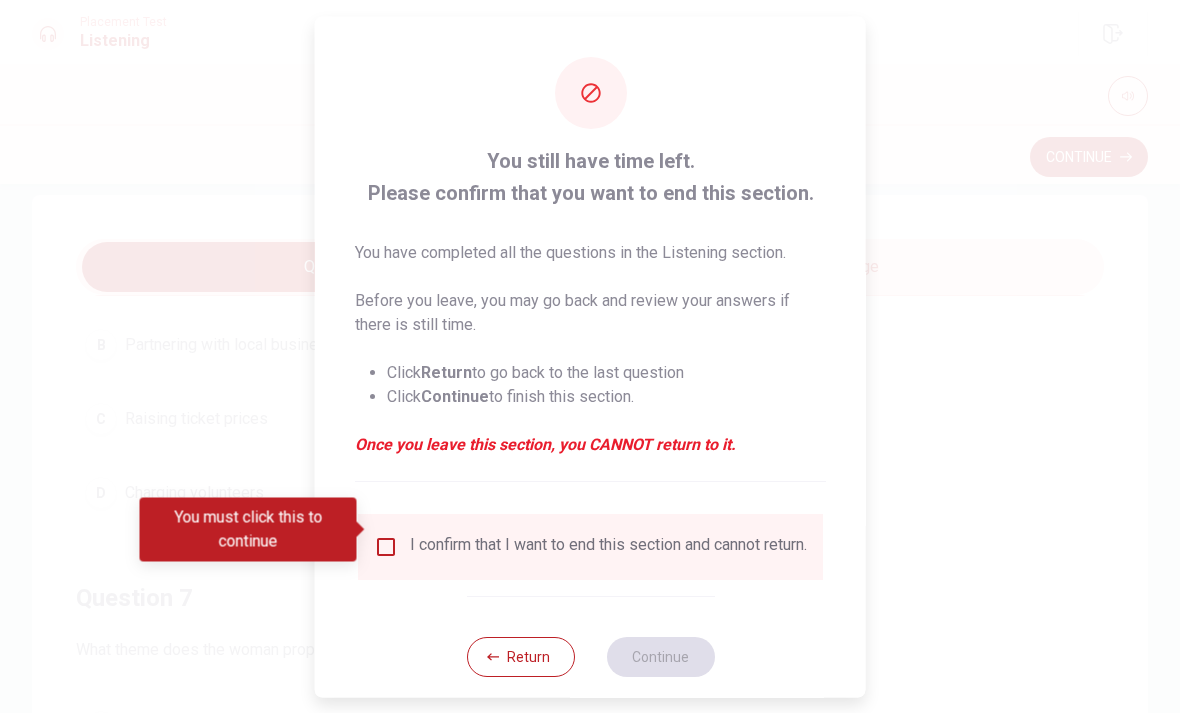 click at bounding box center (386, 546) 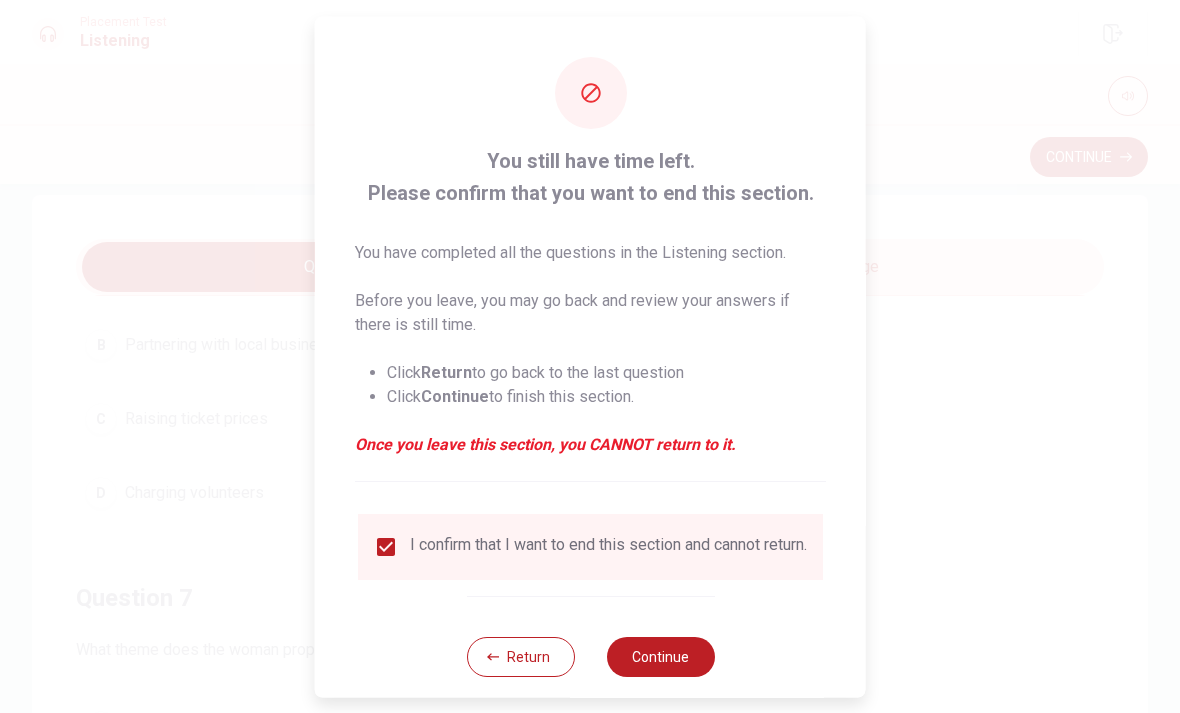click on "Continue" at bounding box center [660, 656] 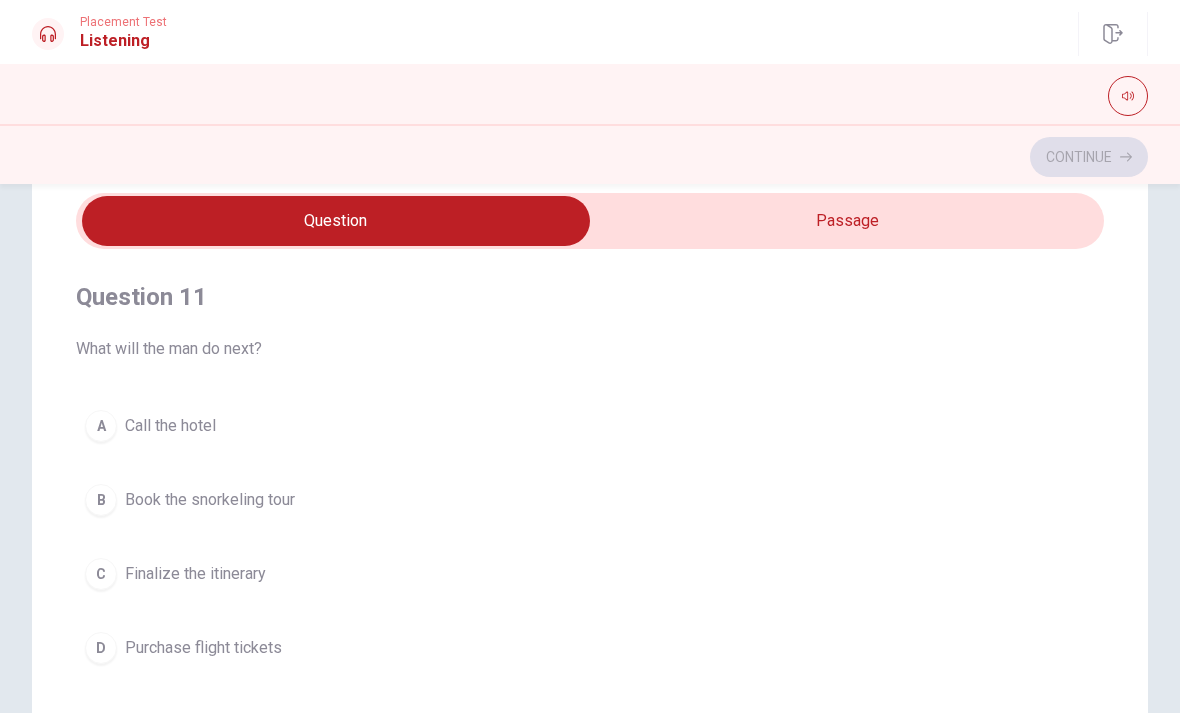 scroll, scrollTop: 97, scrollLeft: 0, axis: vertical 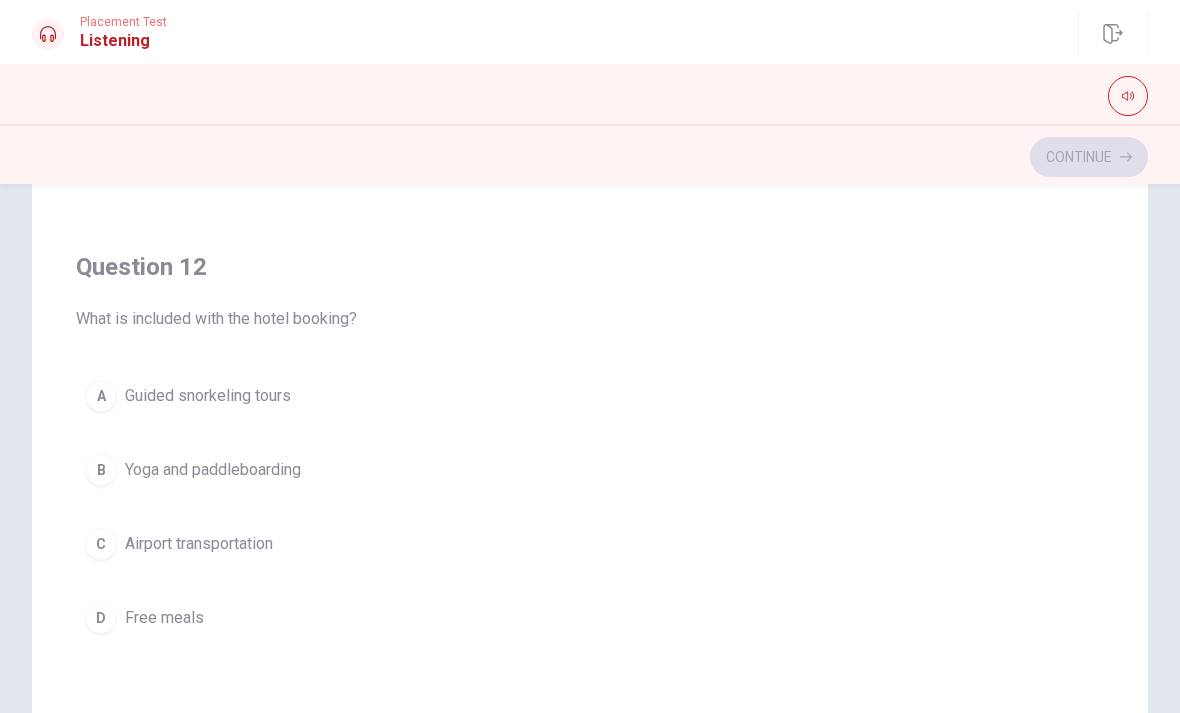 click on "Yoga and paddleboarding" at bounding box center [213, 470] 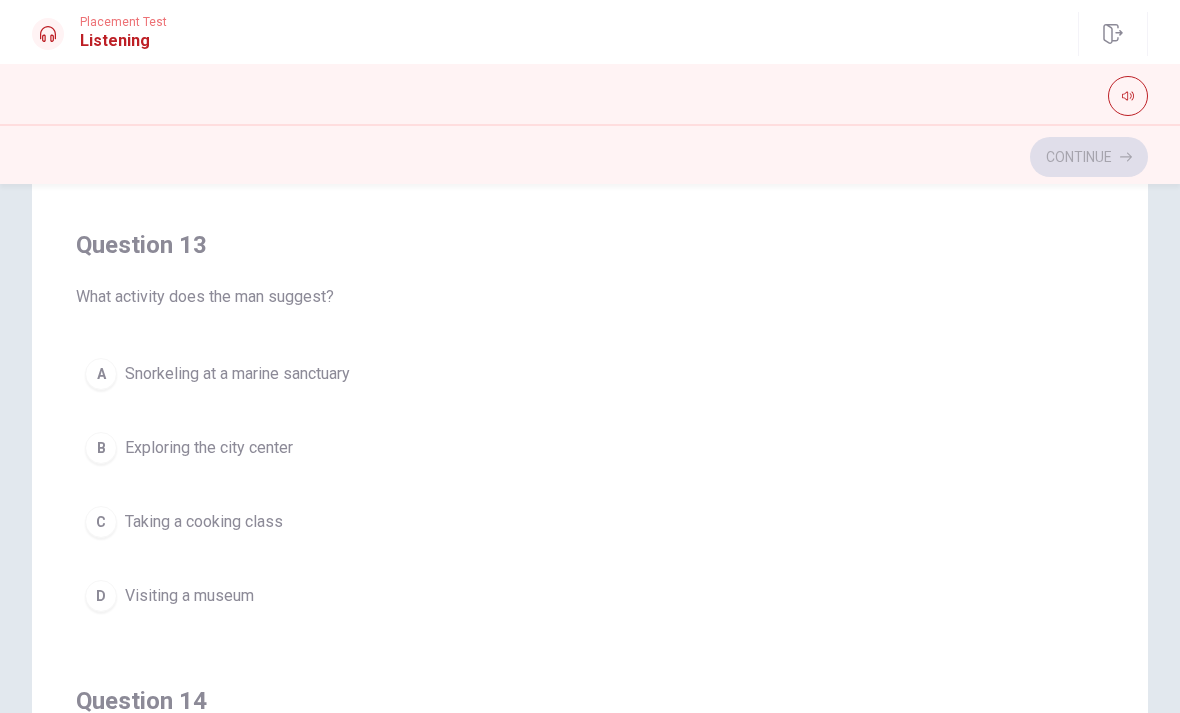 scroll, scrollTop: 895, scrollLeft: 0, axis: vertical 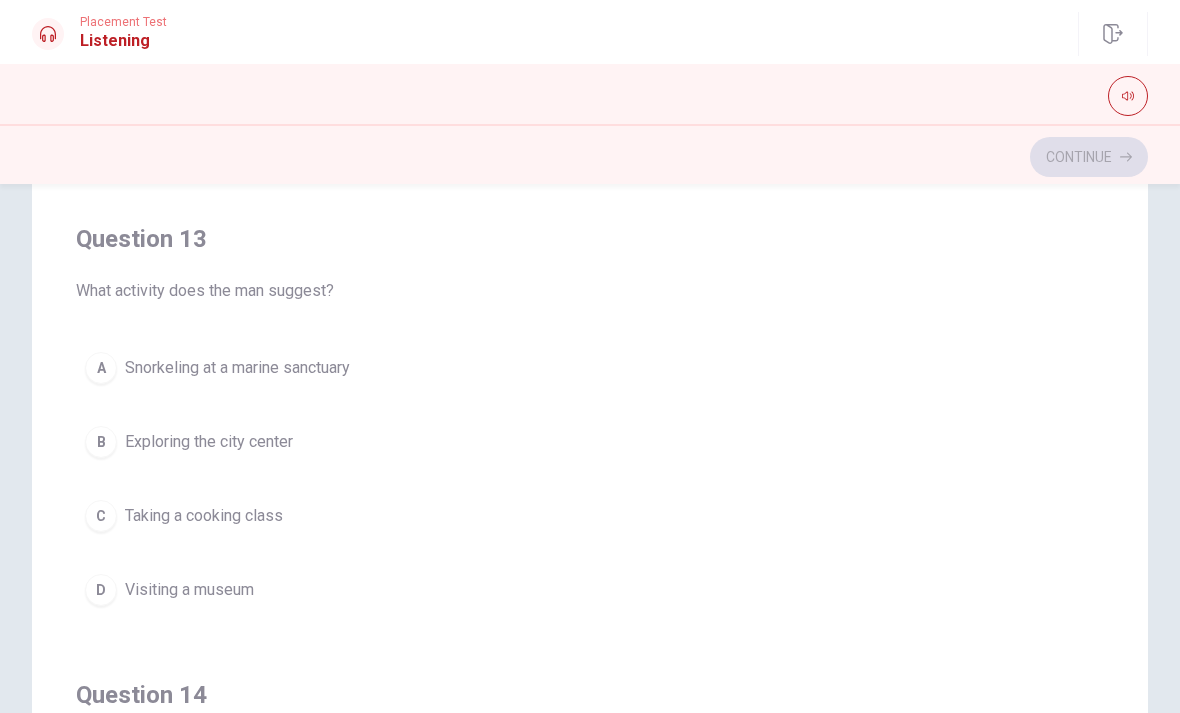 click on "A" at bounding box center (101, 368) 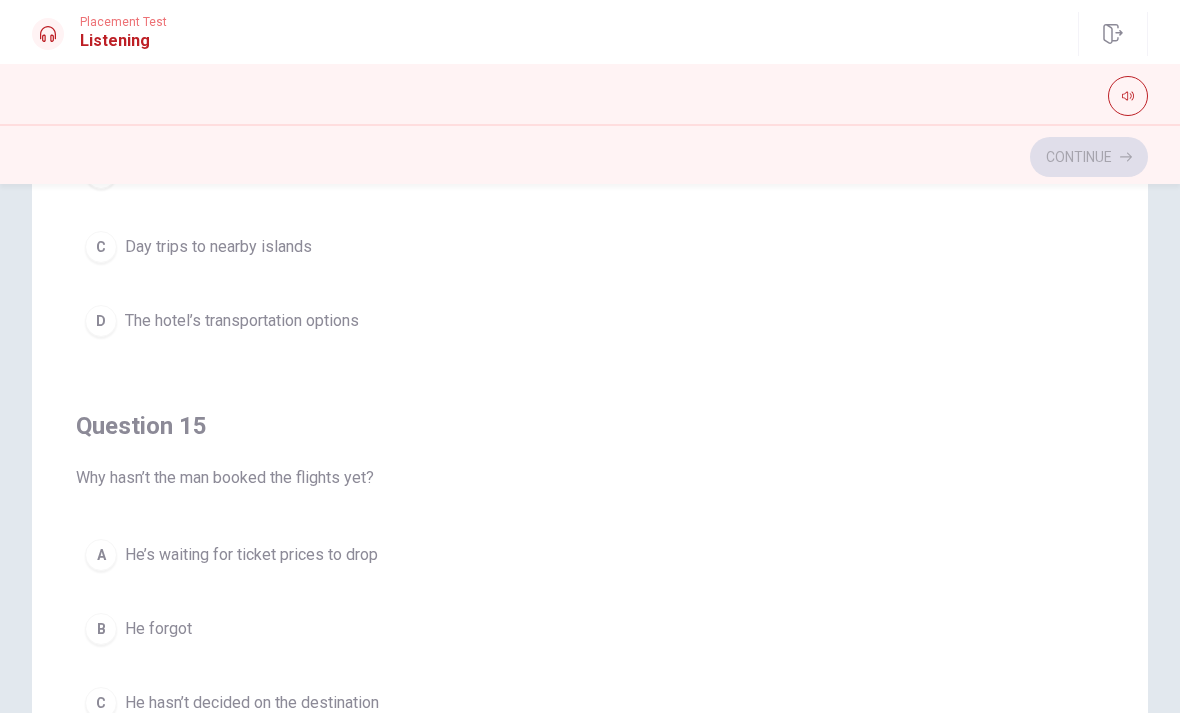 scroll, scrollTop: 1620, scrollLeft: 0, axis: vertical 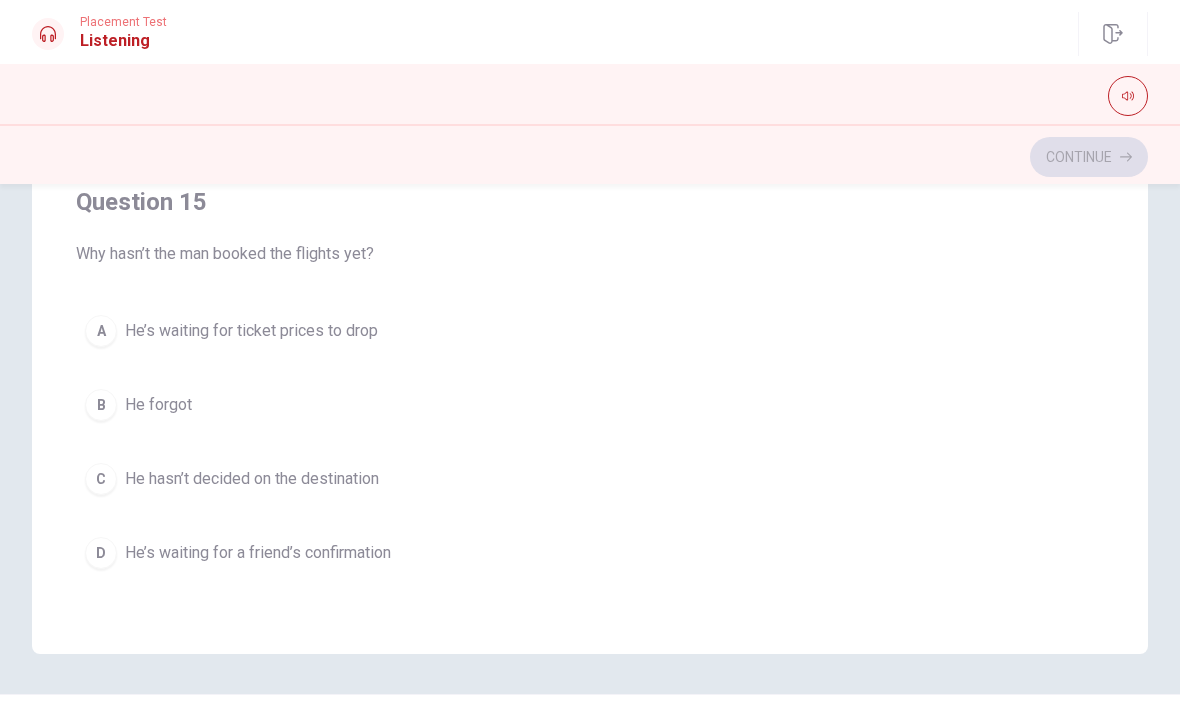 click on "He’s waiting for ticket prices to drop" at bounding box center (251, 331) 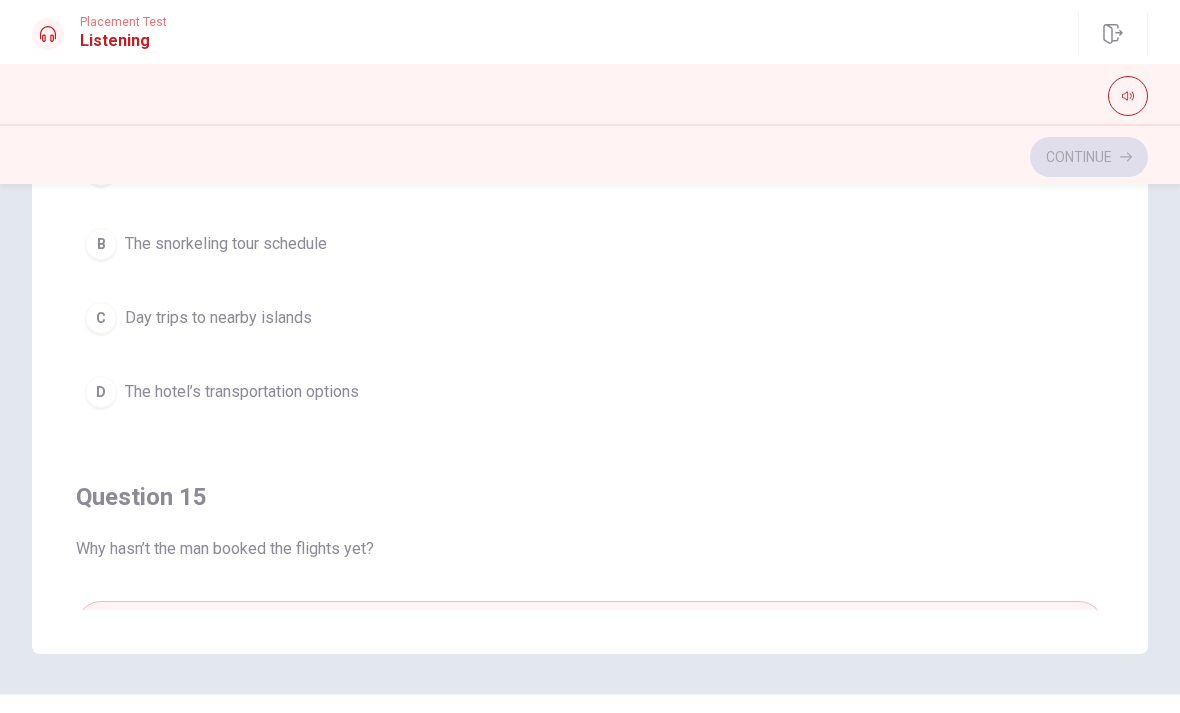 scroll, scrollTop: 1207, scrollLeft: 0, axis: vertical 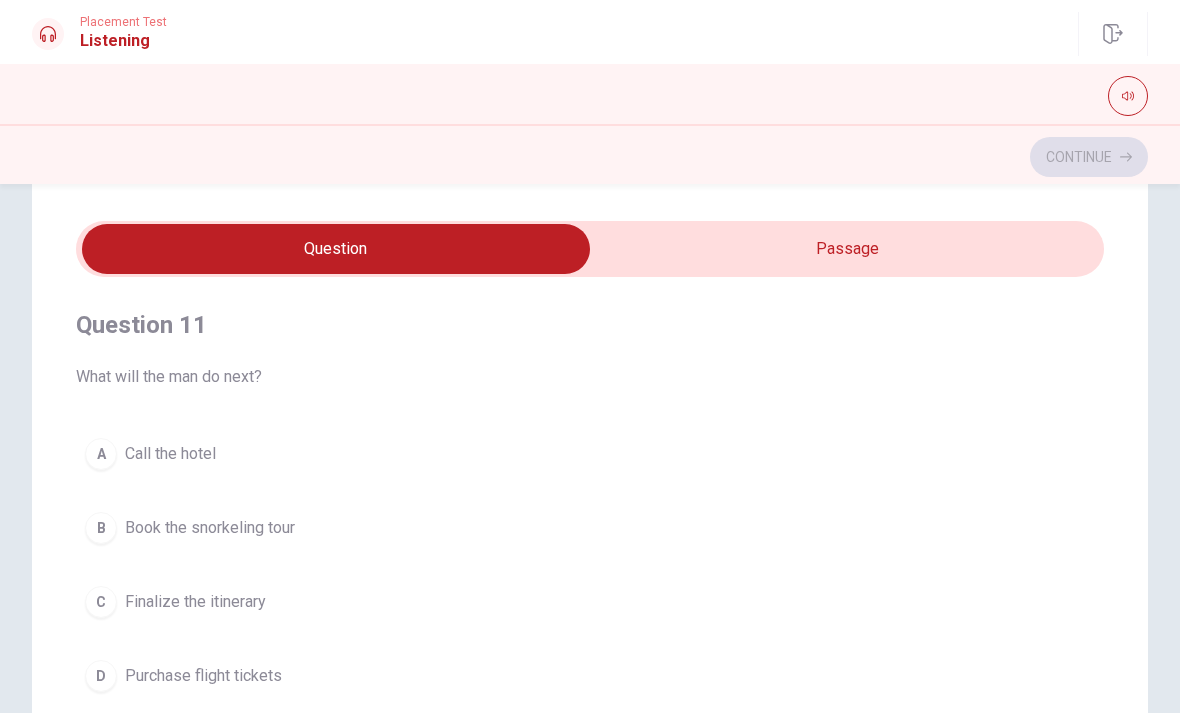 click on "A Call the hotel" at bounding box center (590, 454) 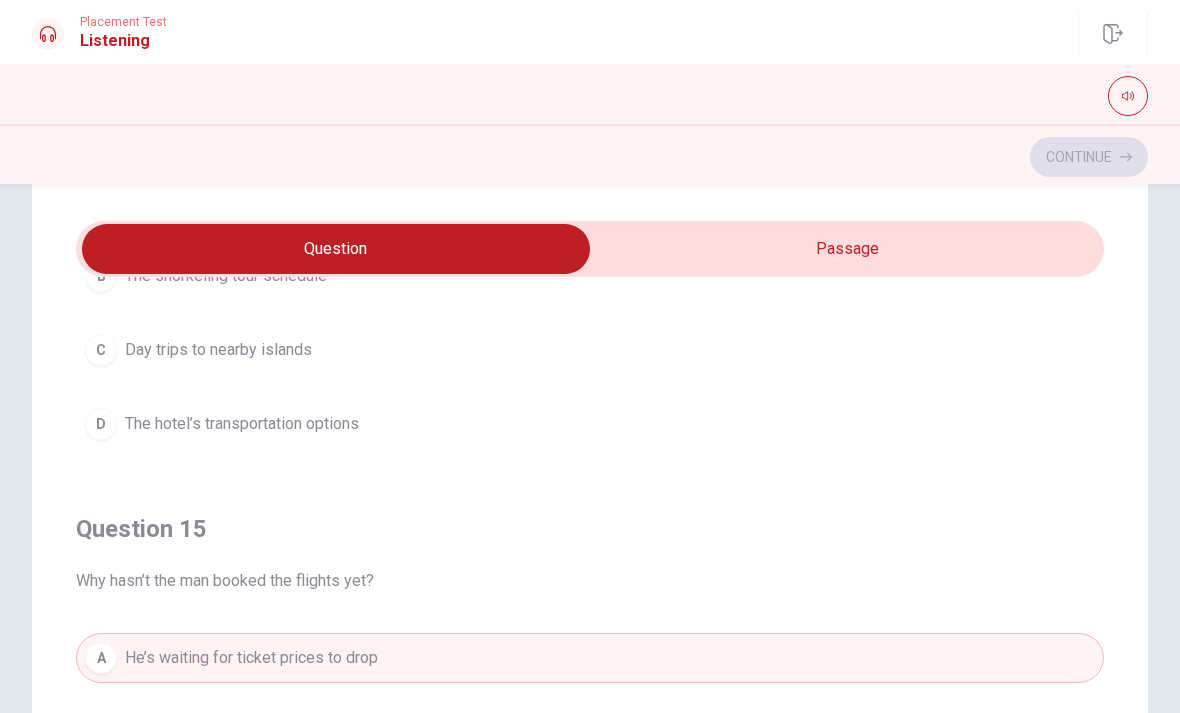 scroll, scrollTop: 1620, scrollLeft: 0, axis: vertical 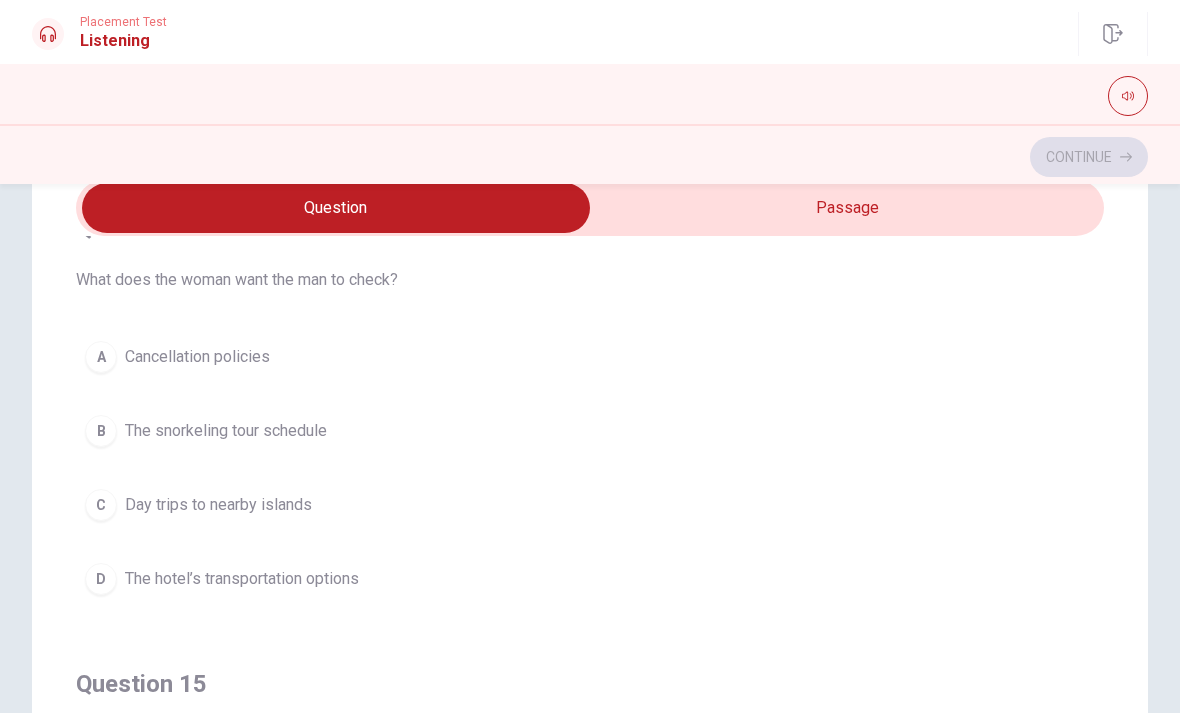 click on "A Cancellation policies B The snorkeling tour schedule C Day trips to nearby islands D The hotel’s transportation options" at bounding box center [590, 468] 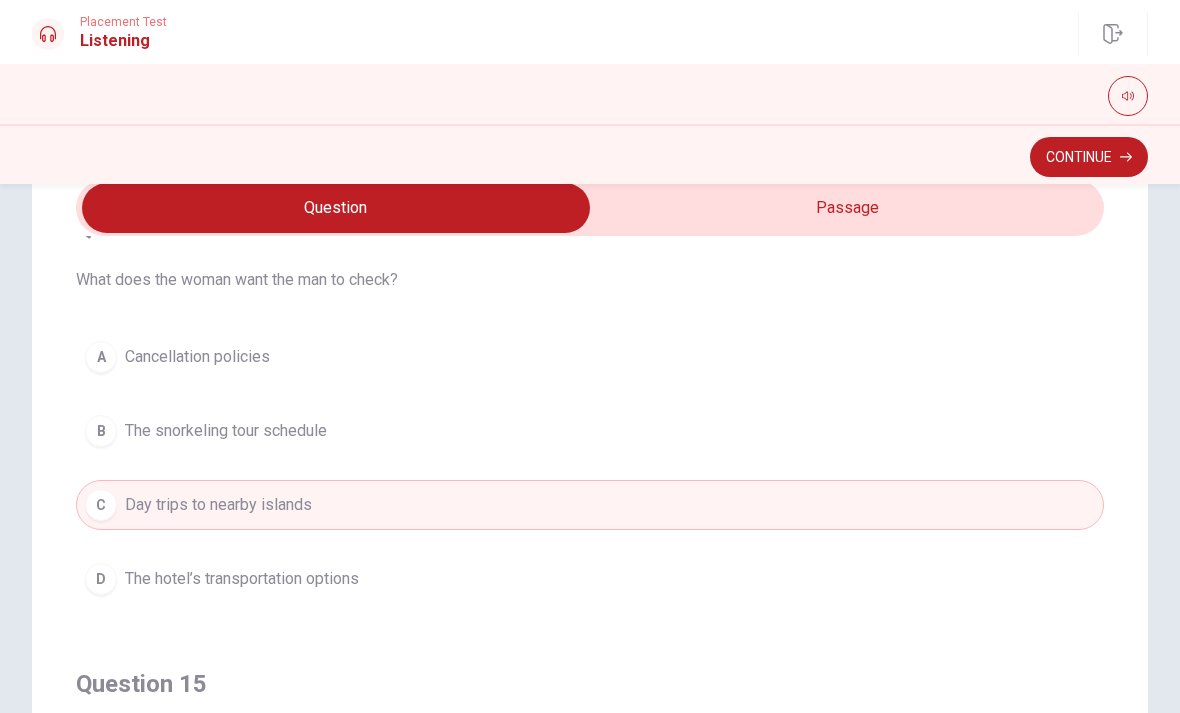 click on "The hotel’s transportation options" at bounding box center [242, 579] 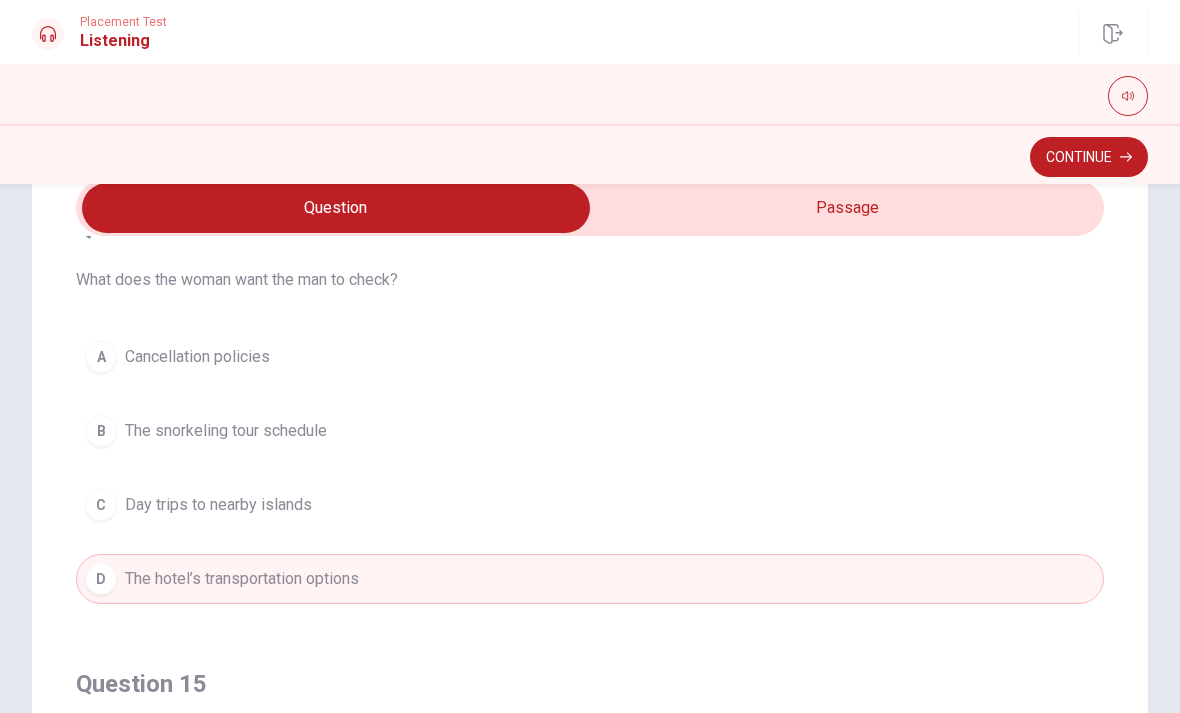 click on "Continue" at bounding box center [1089, 157] 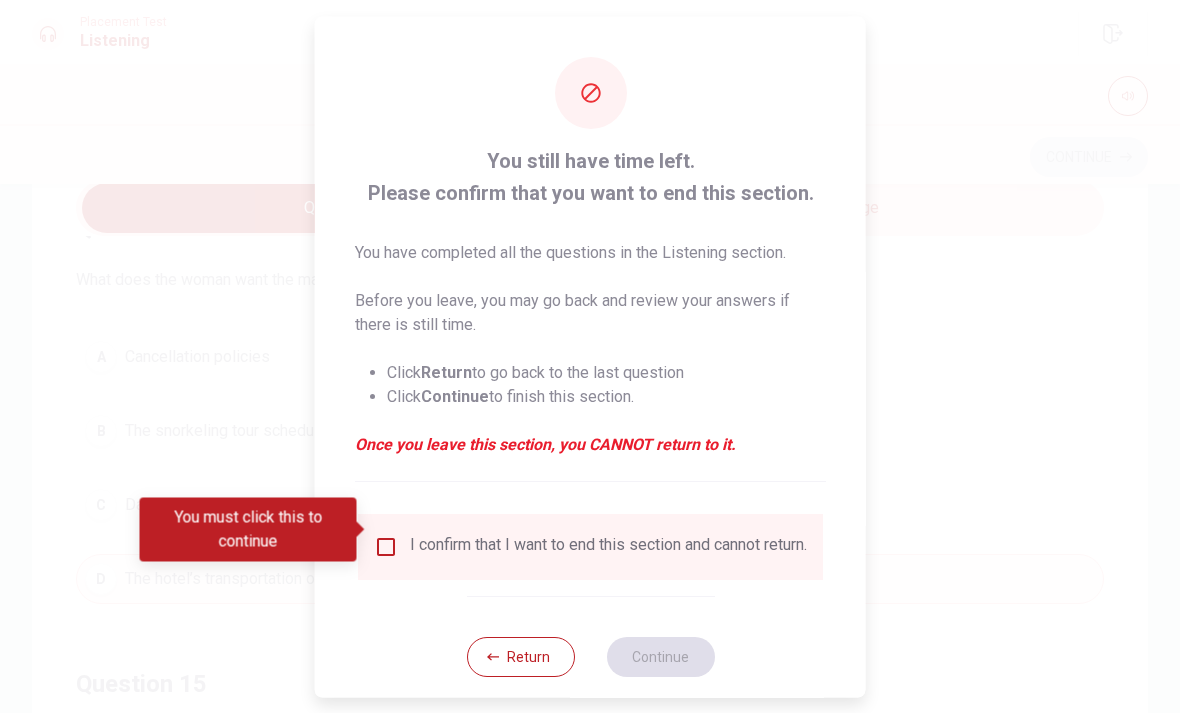 click at bounding box center [386, 546] 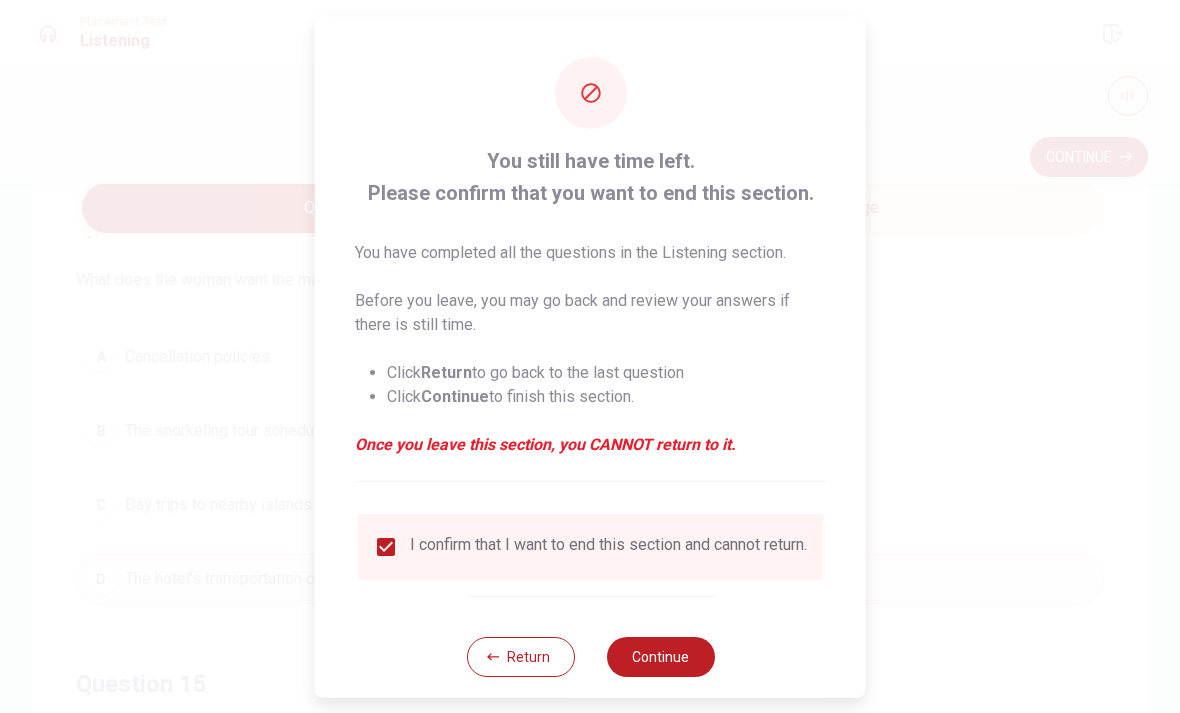 click on "Continue" at bounding box center (660, 656) 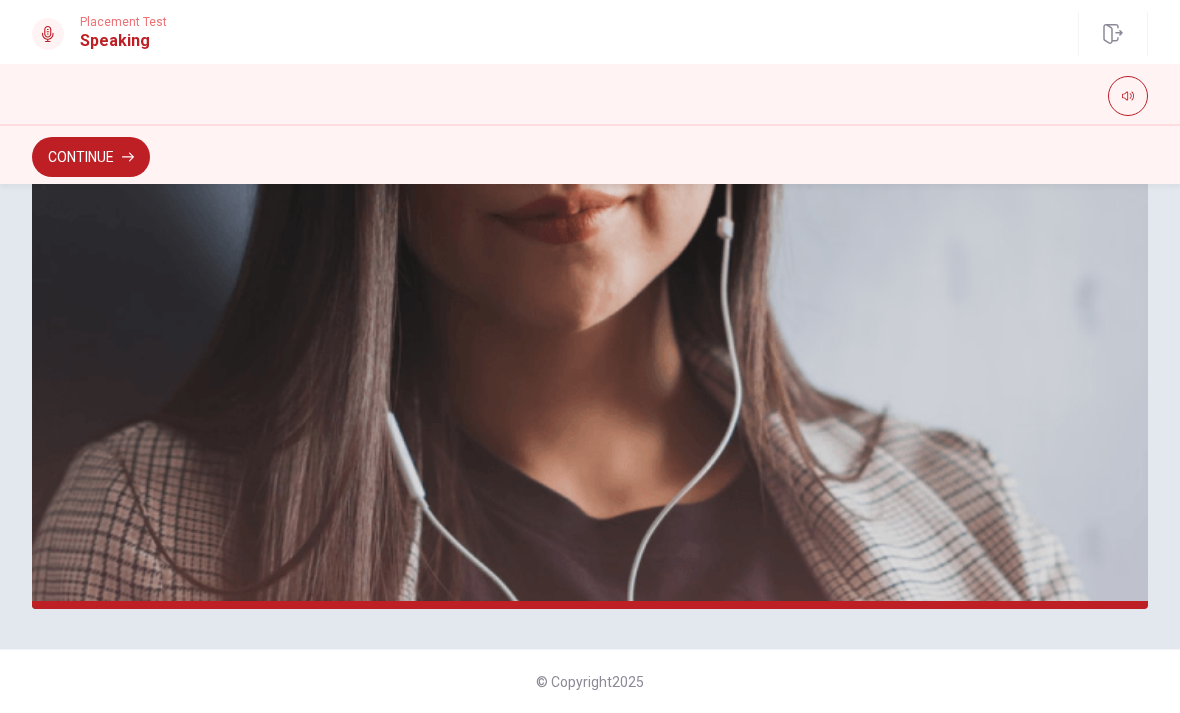 scroll, scrollTop: 487, scrollLeft: 0, axis: vertical 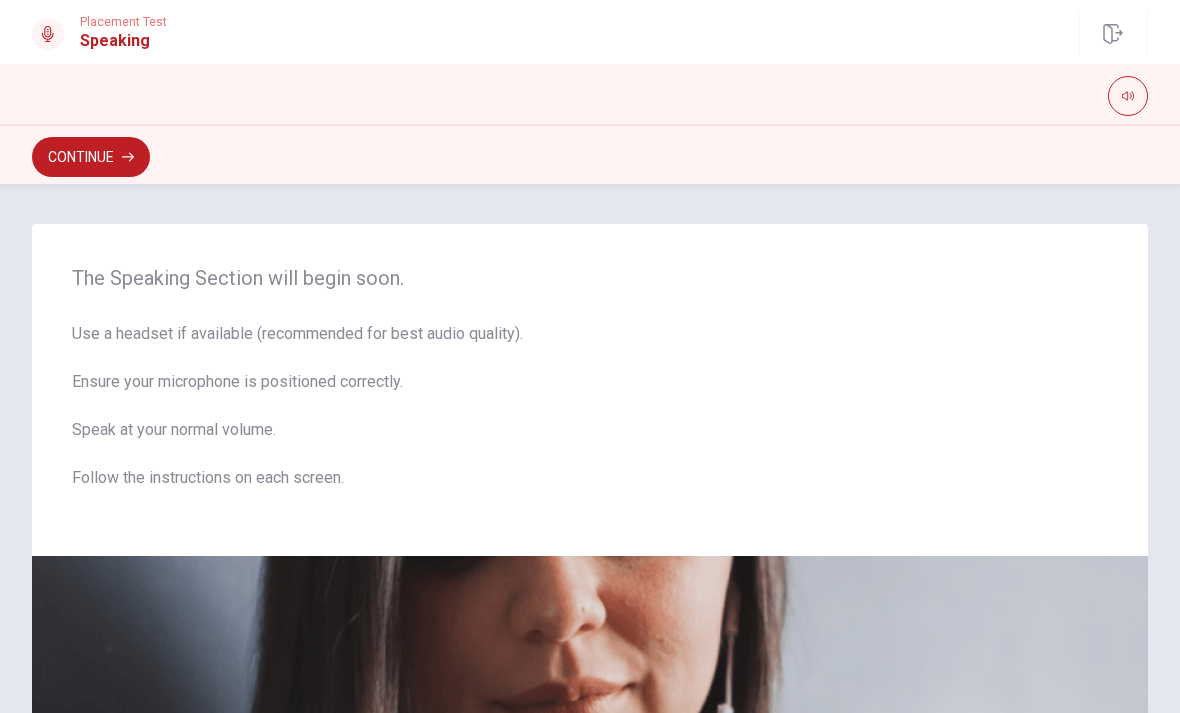 click 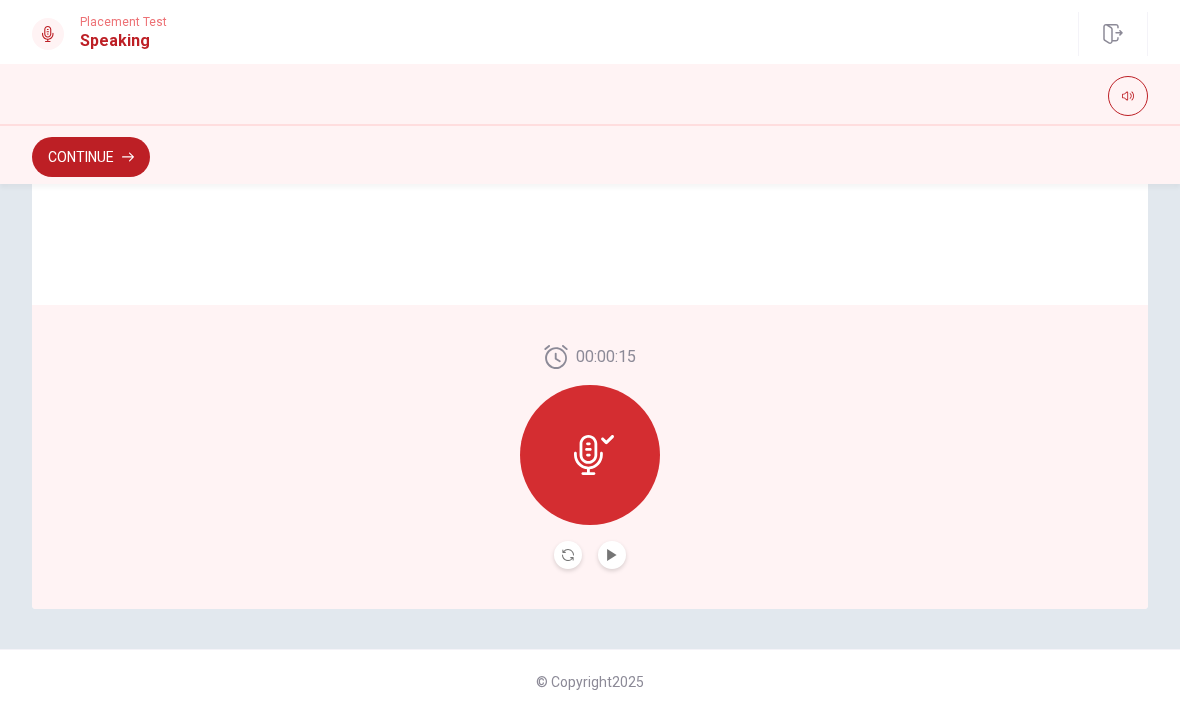 scroll, scrollTop: 487, scrollLeft: 0, axis: vertical 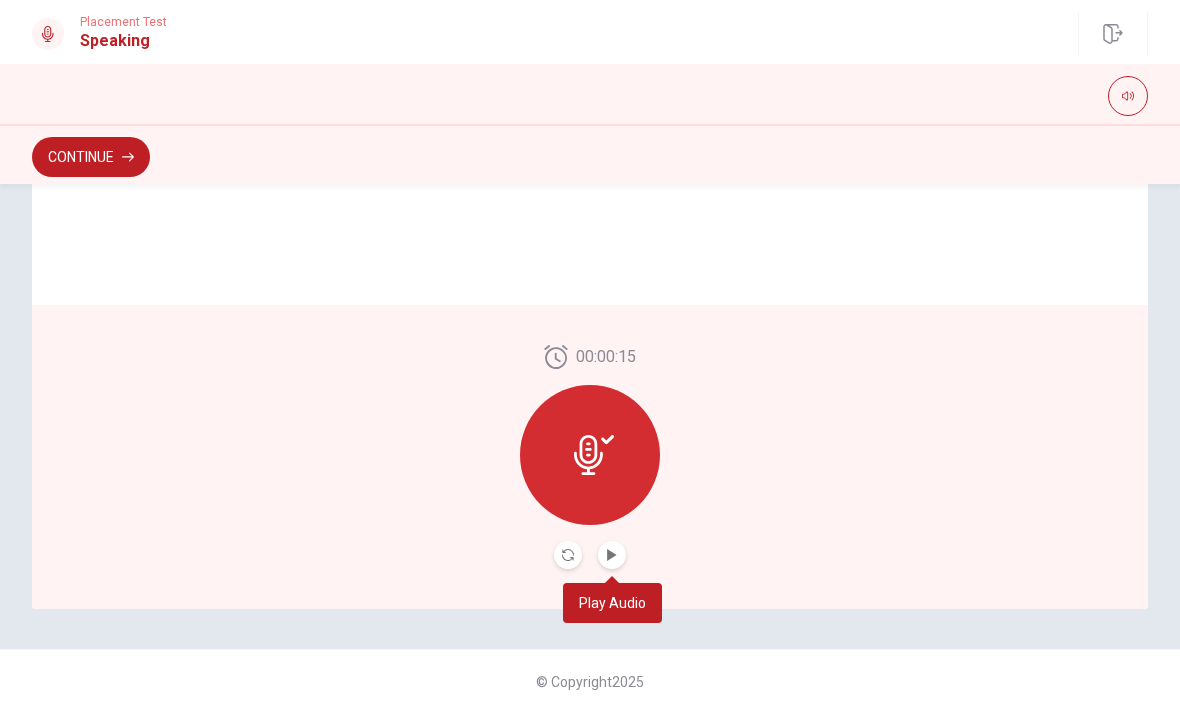 click on "Continue" at bounding box center (91, 157) 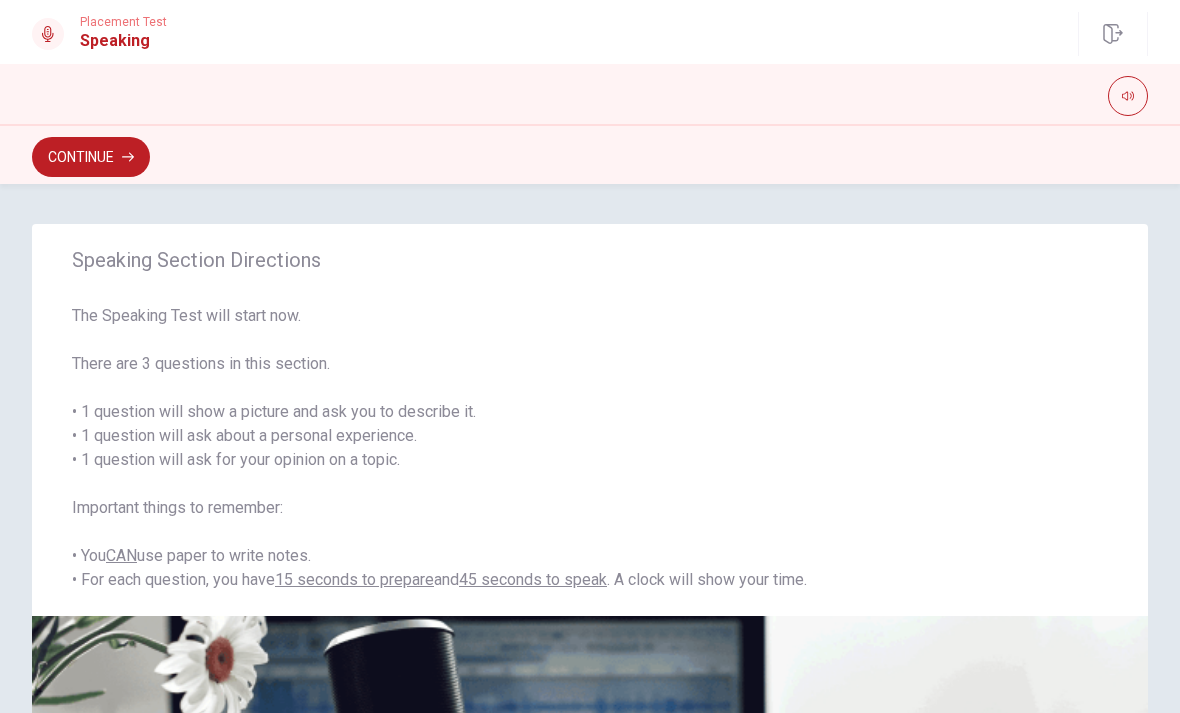 scroll, scrollTop: 0, scrollLeft: 0, axis: both 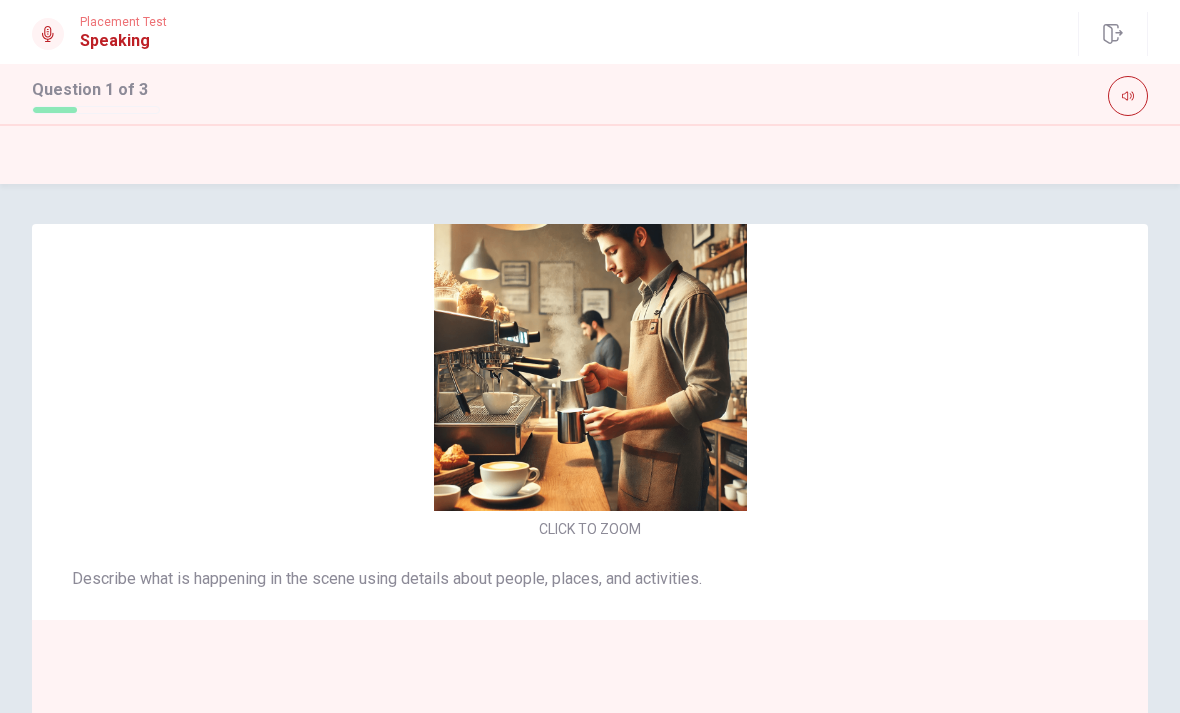 click at bounding box center [590, 354] 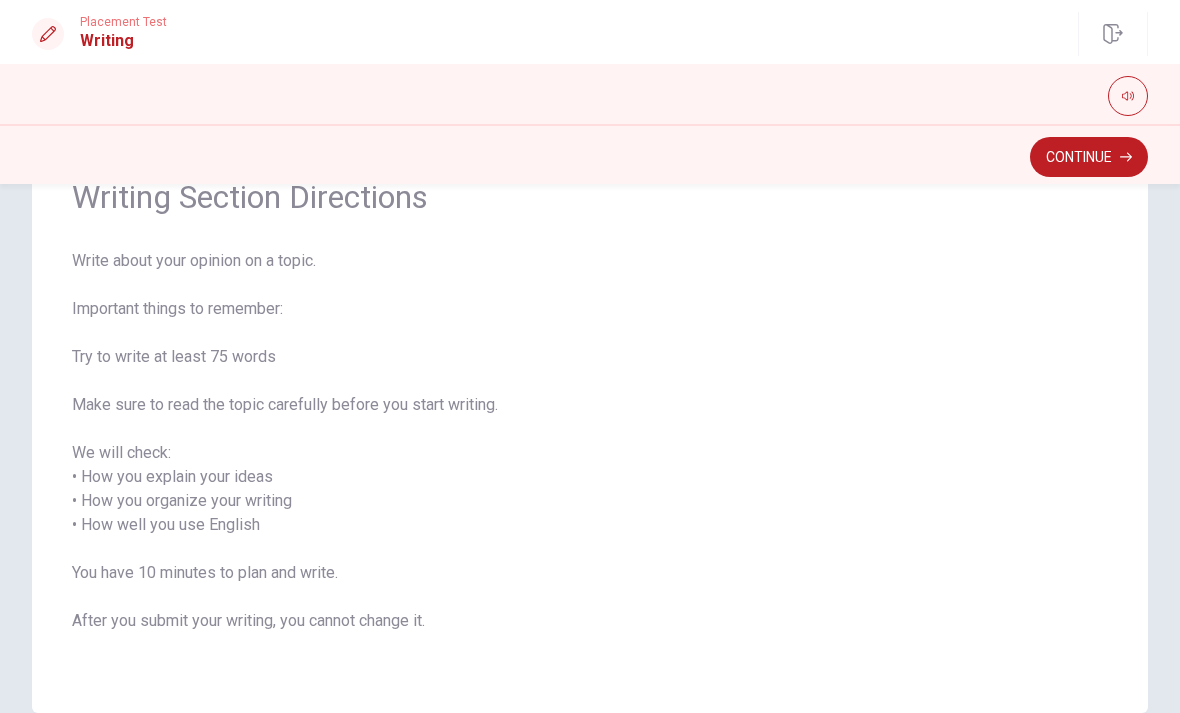 scroll, scrollTop: 104, scrollLeft: 0, axis: vertical 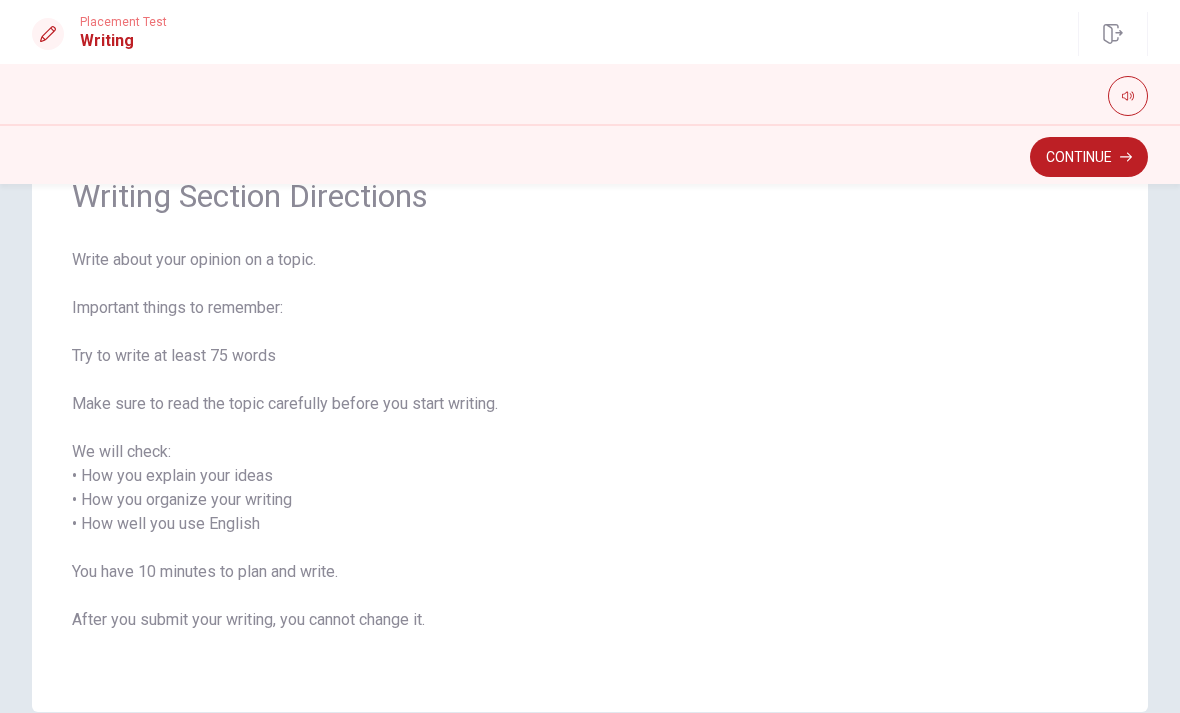 click on "Continue" at bounding box center (1089, 157) 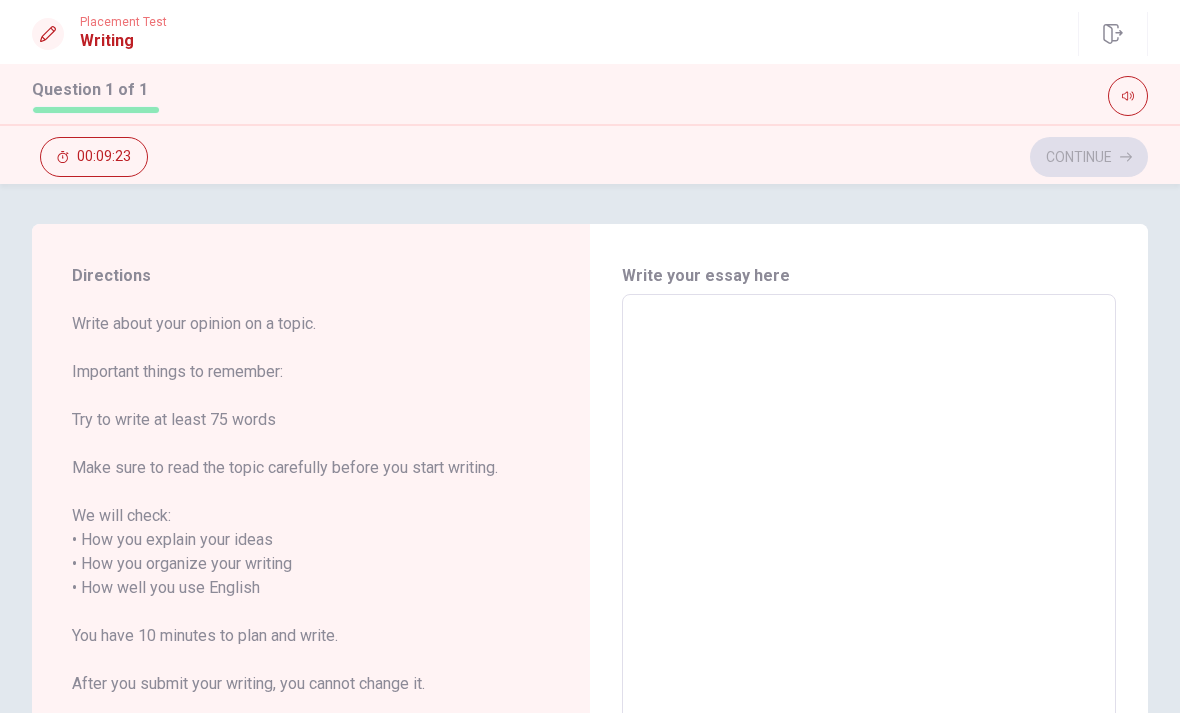 scroll, scrollTop: 0, scrollLeft: 0, axis: both 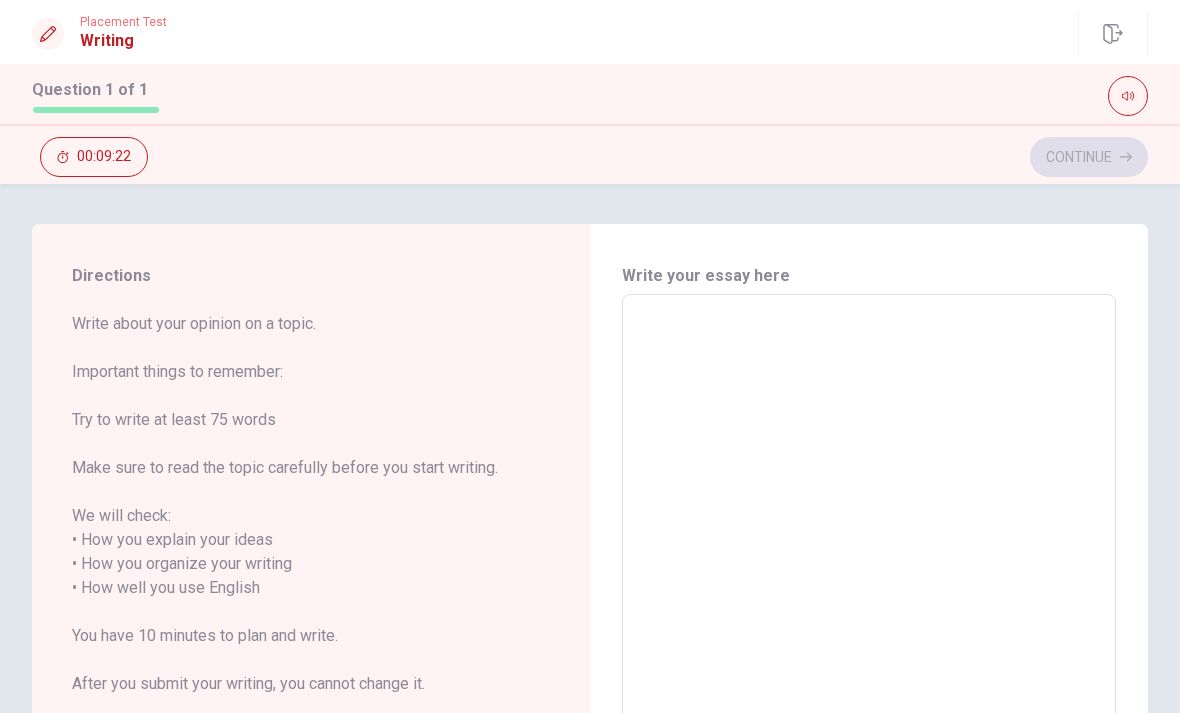 click at bounding box center [869, 576] 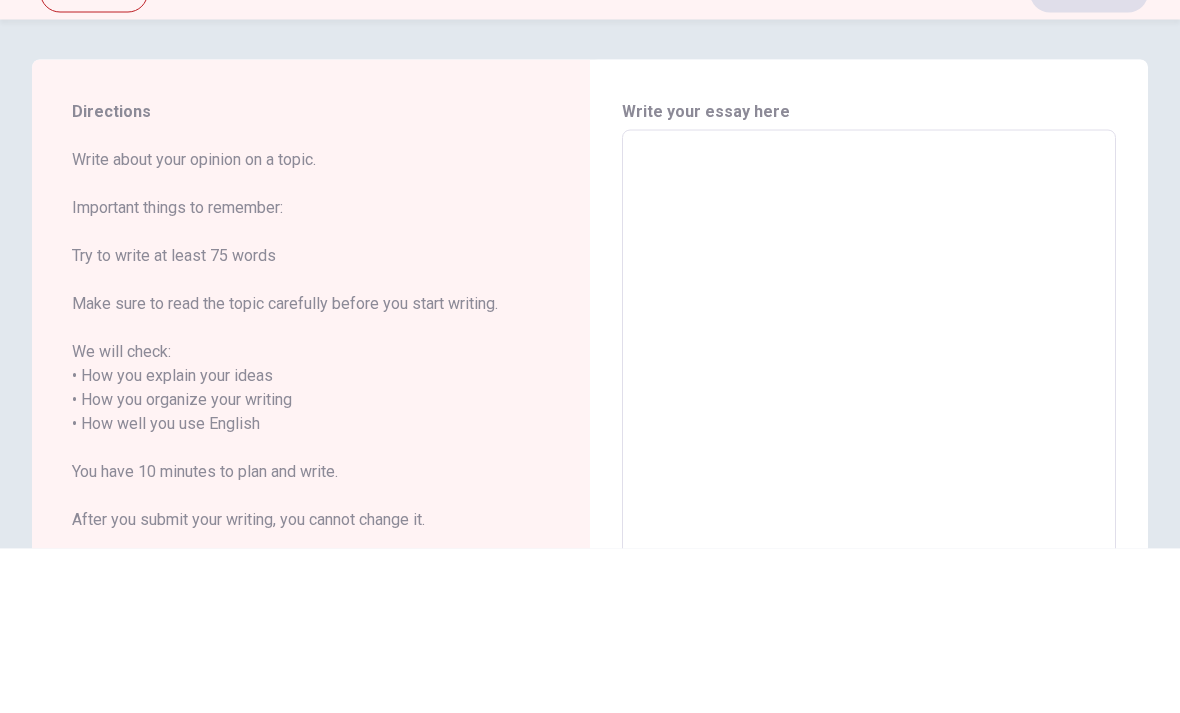 type on "A" 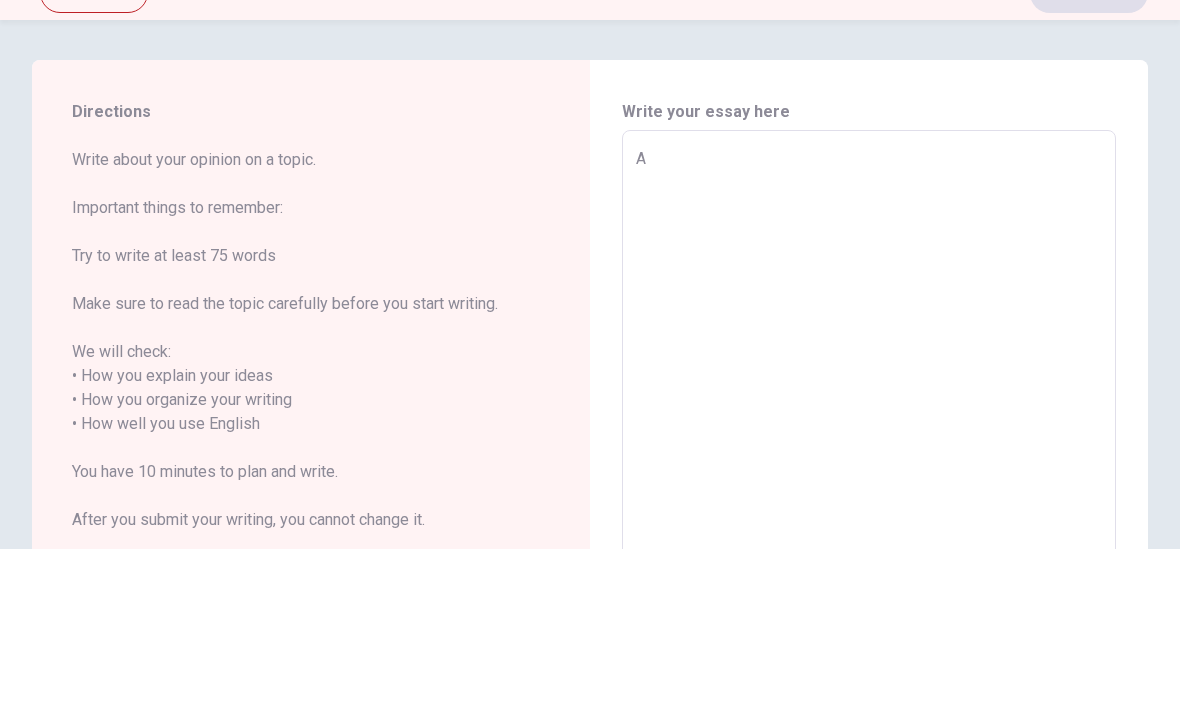 type on "x" 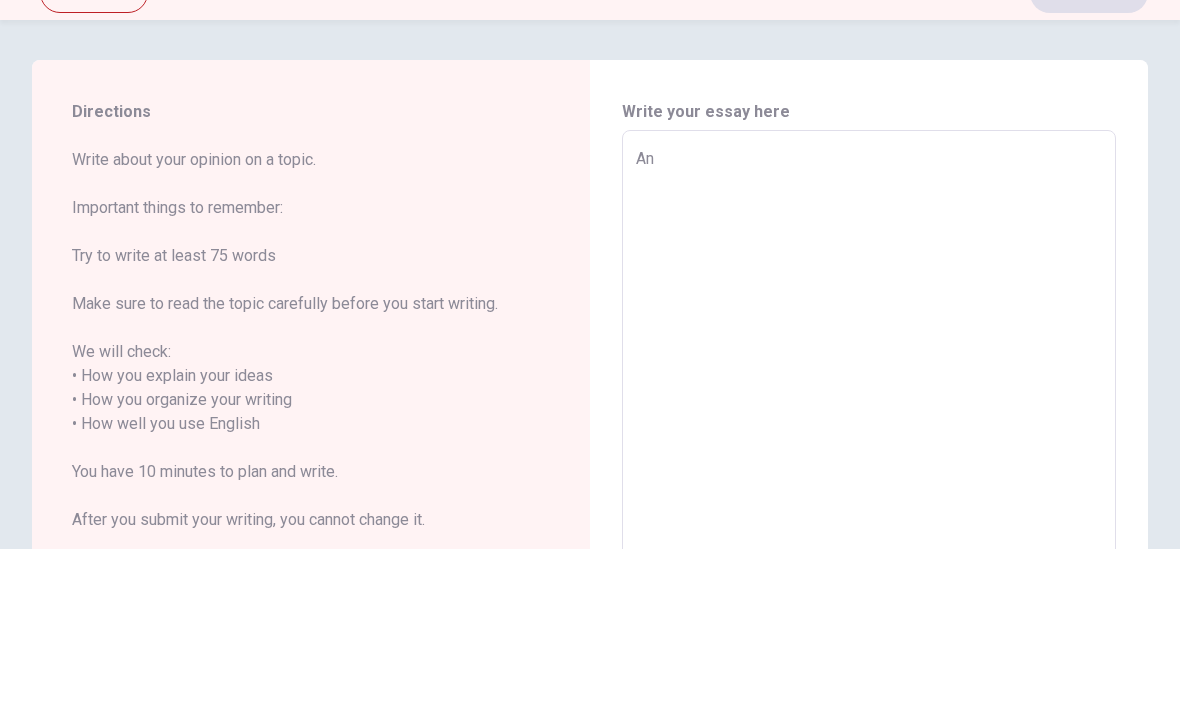 type on "x" 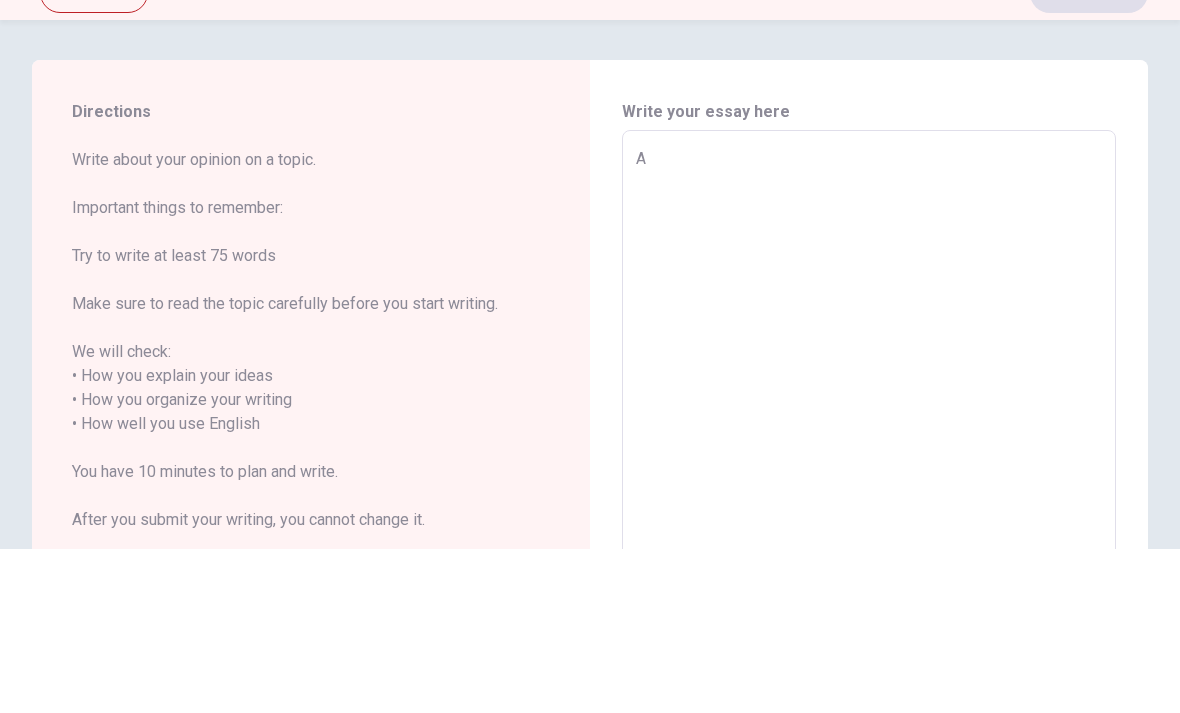 type on "x" 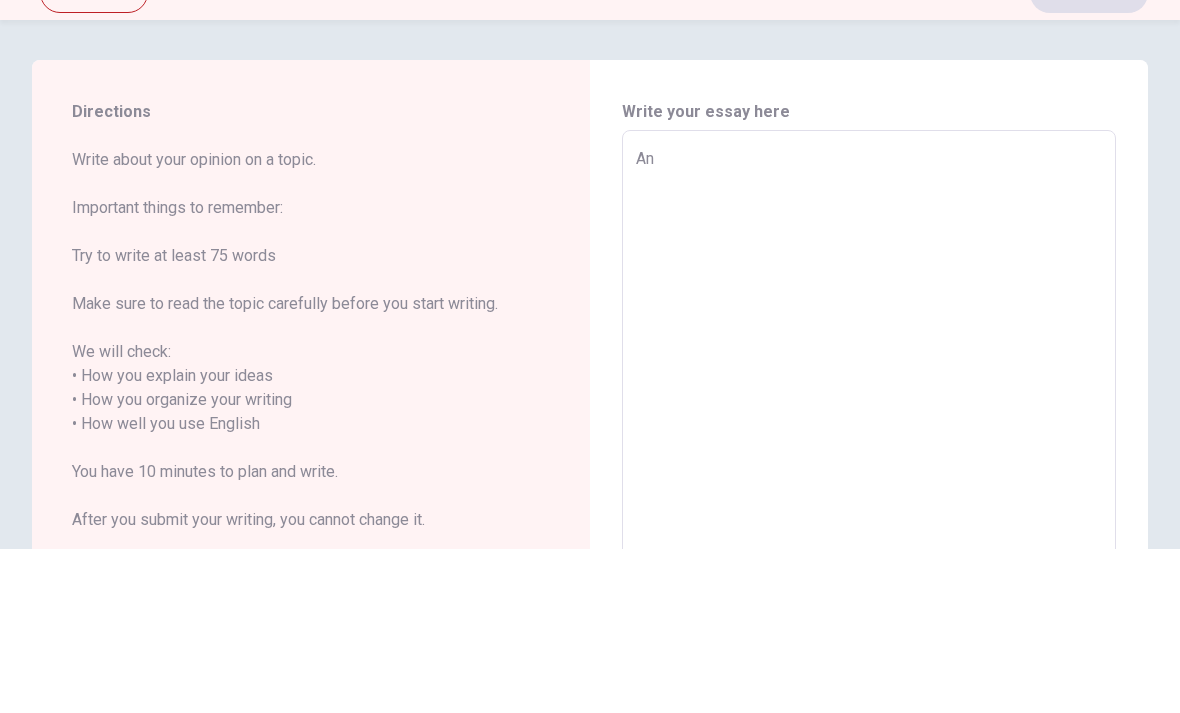 type on "x" 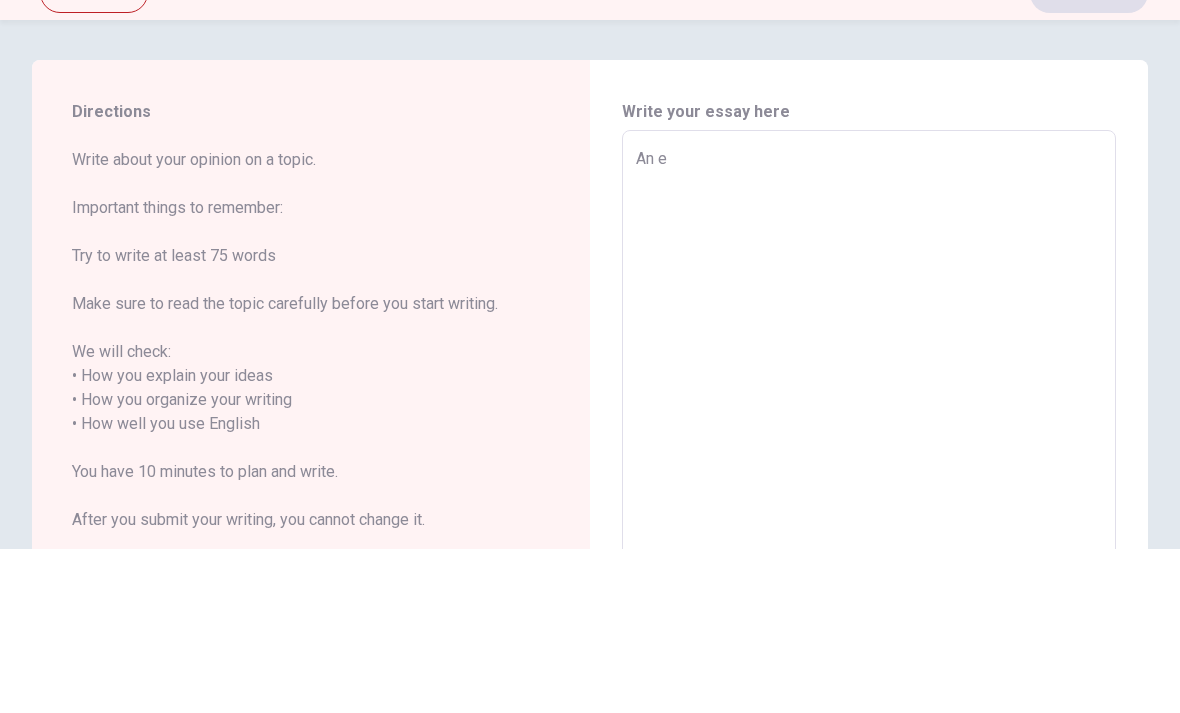 type on "x" 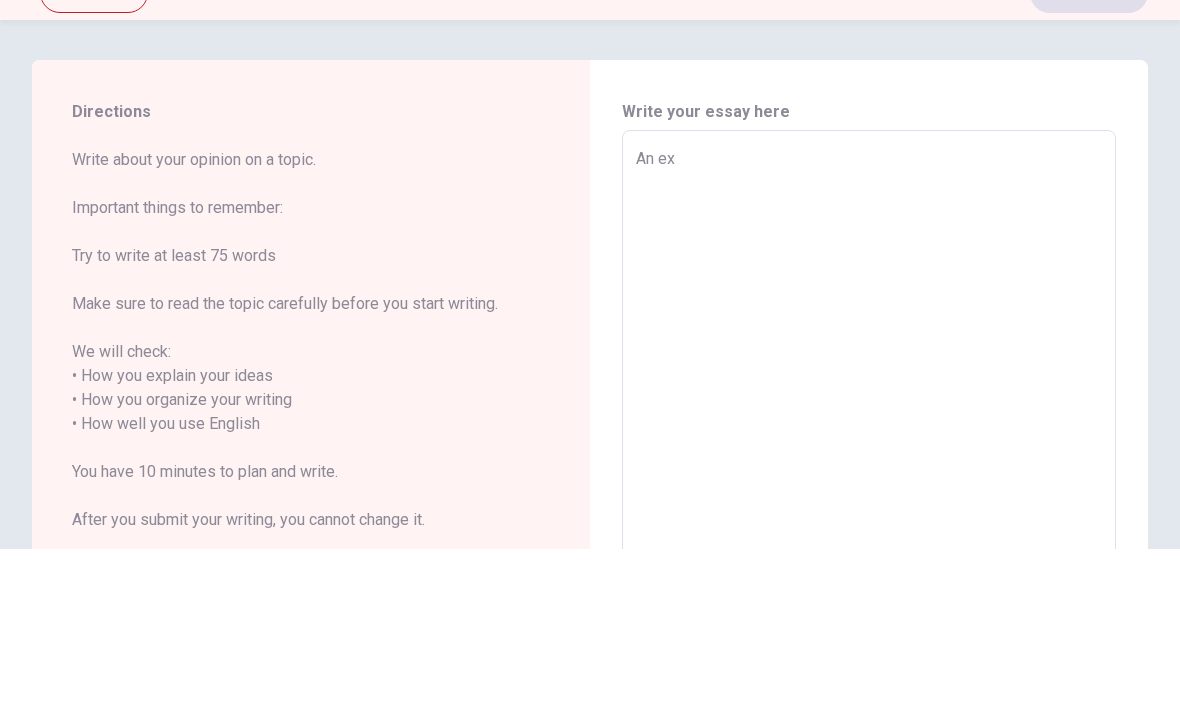 type on "x" 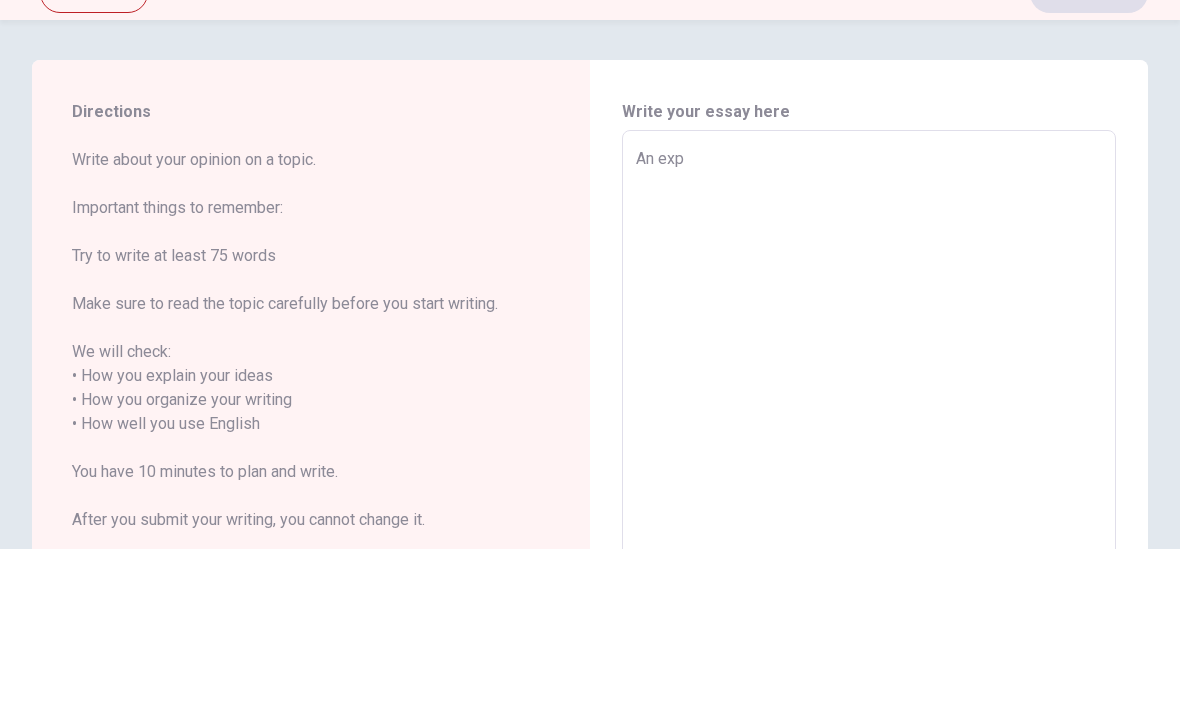 type on "x" 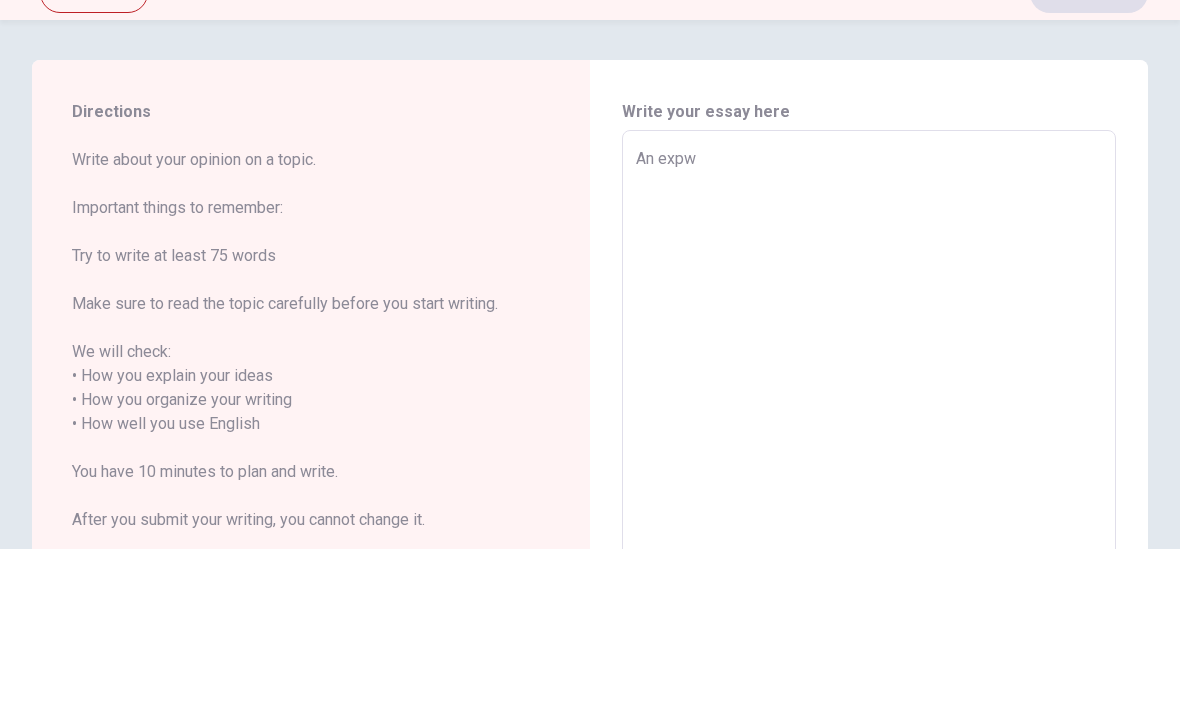 type on "x" 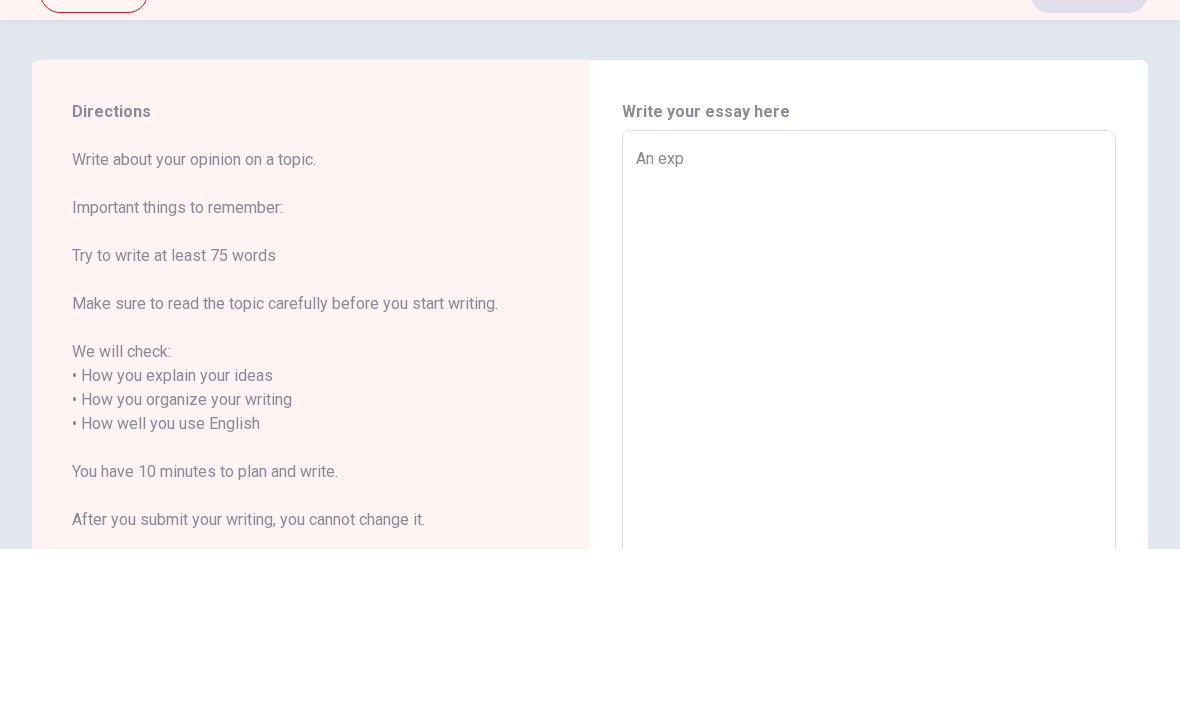 type on "x" 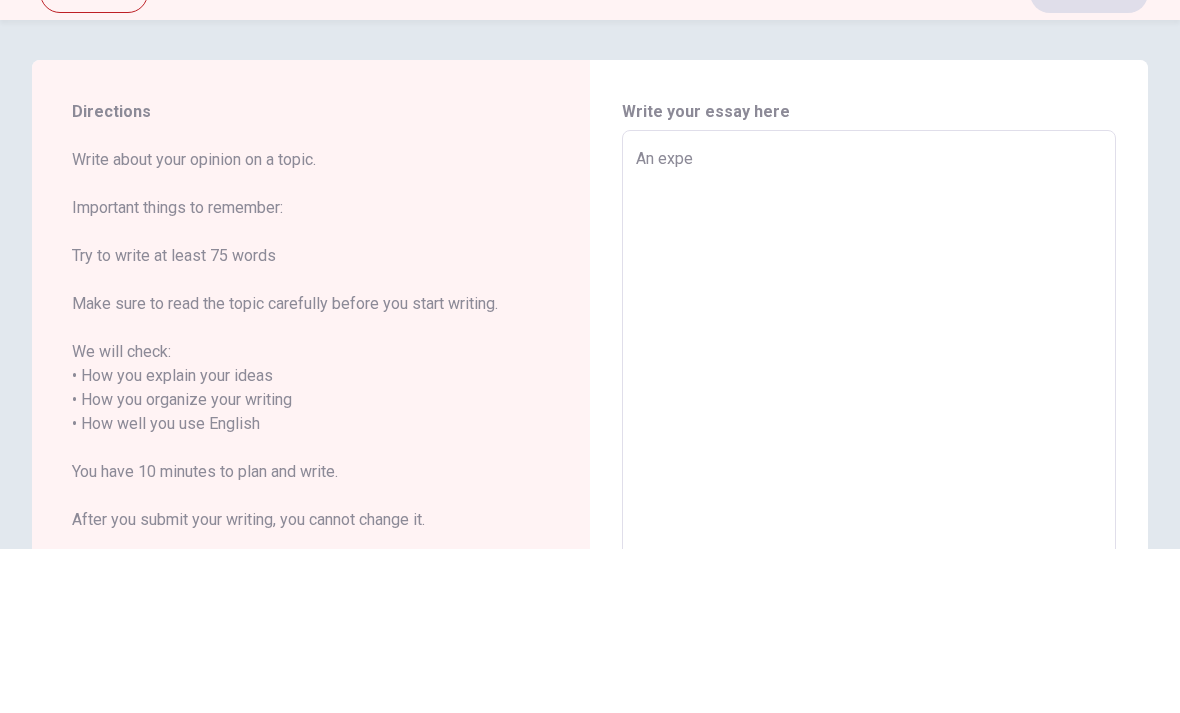 type on "x" 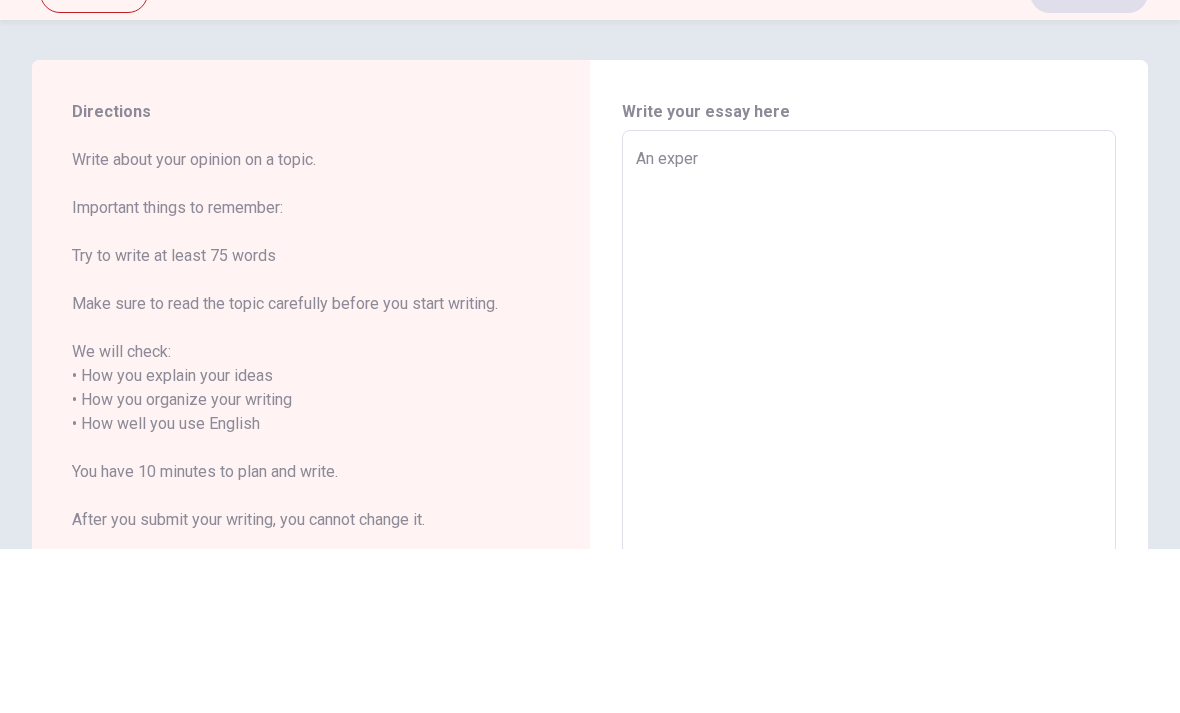 type on "x" 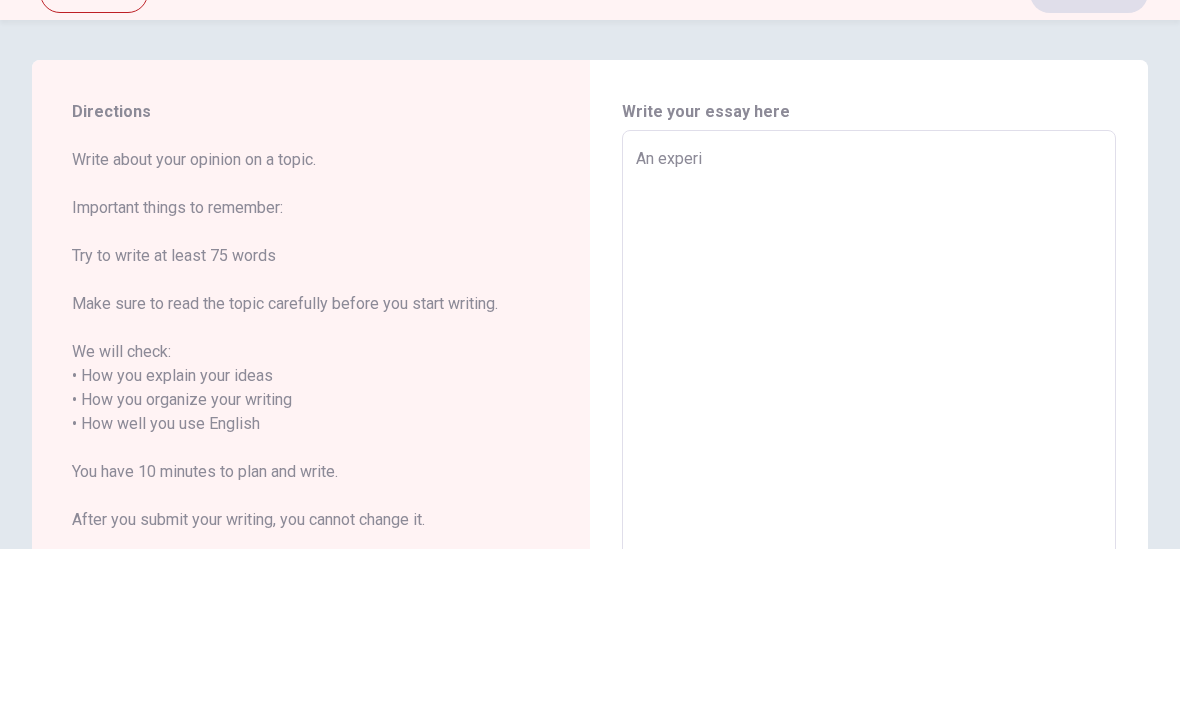 type on "x" 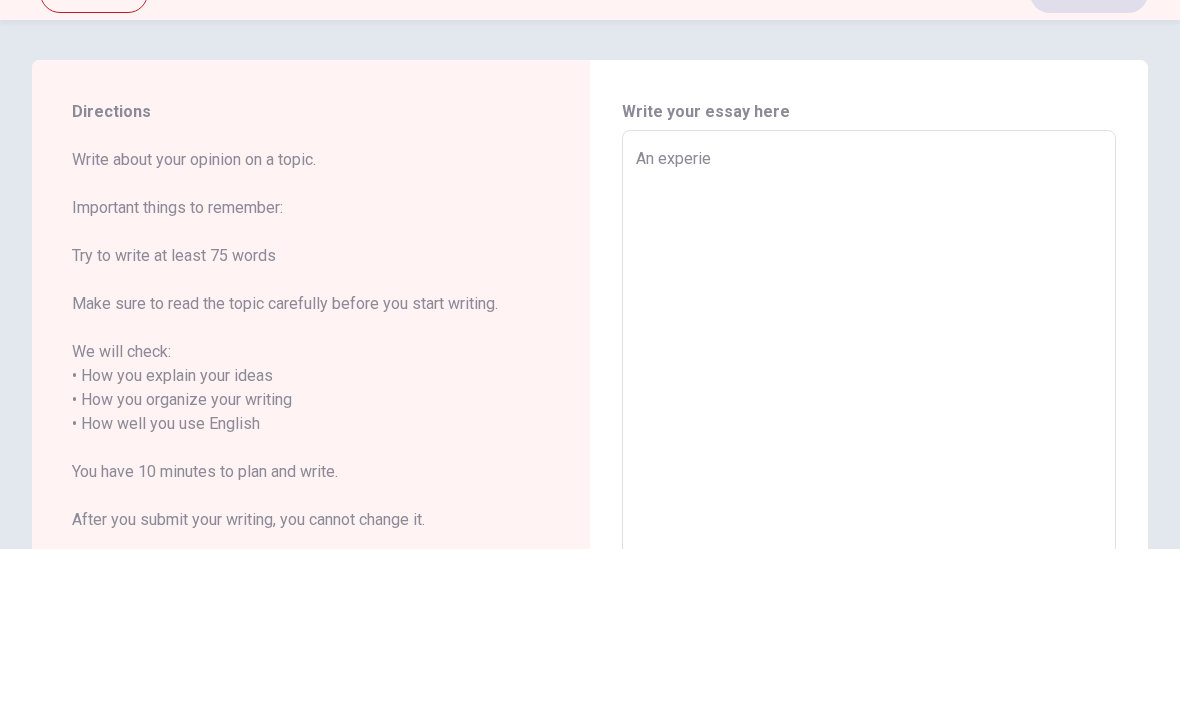 type on "x" 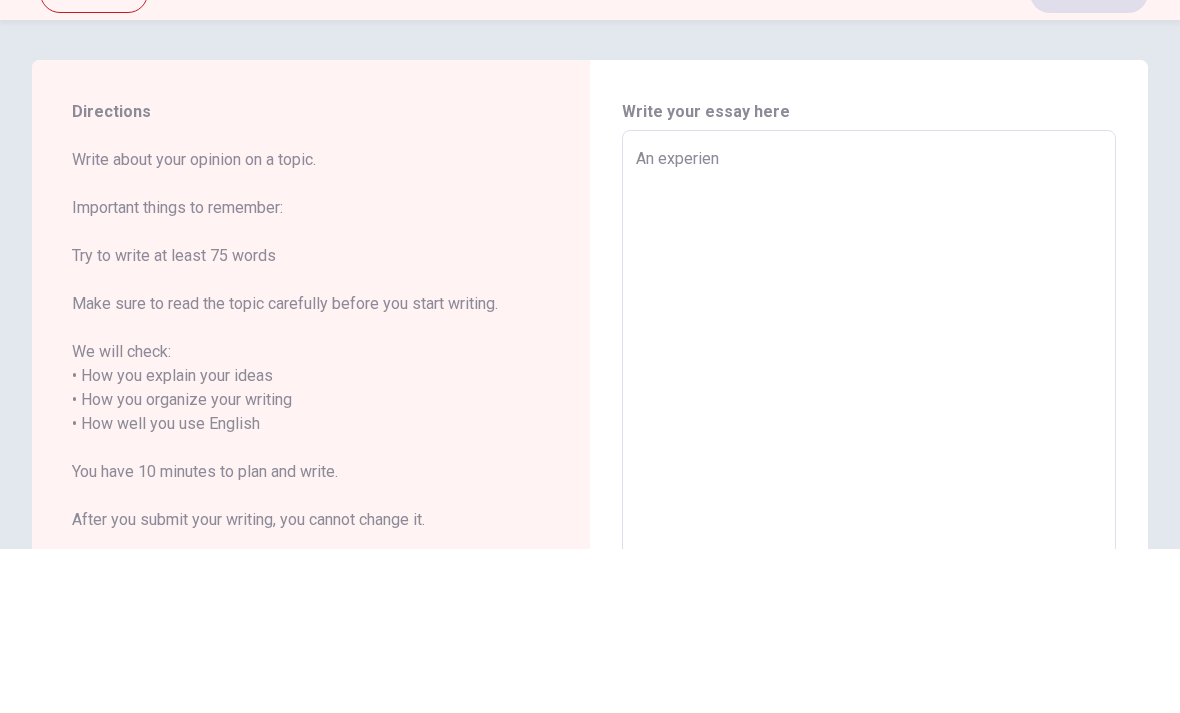 type on "x" 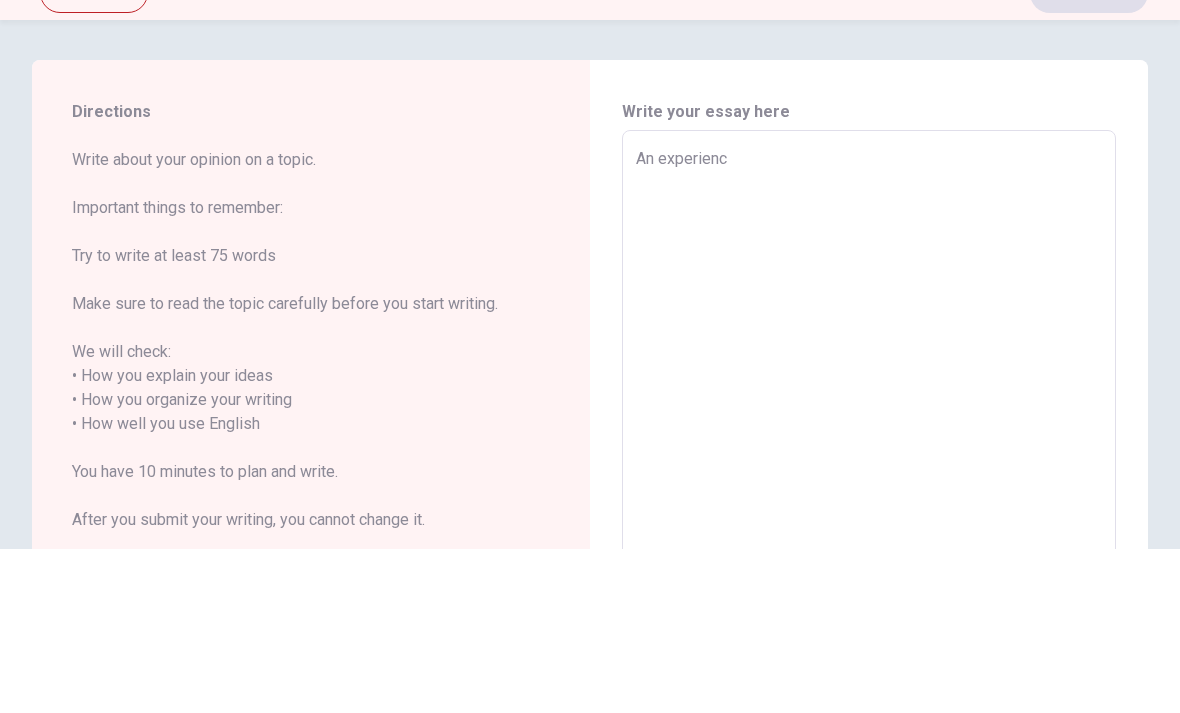 type on "x" 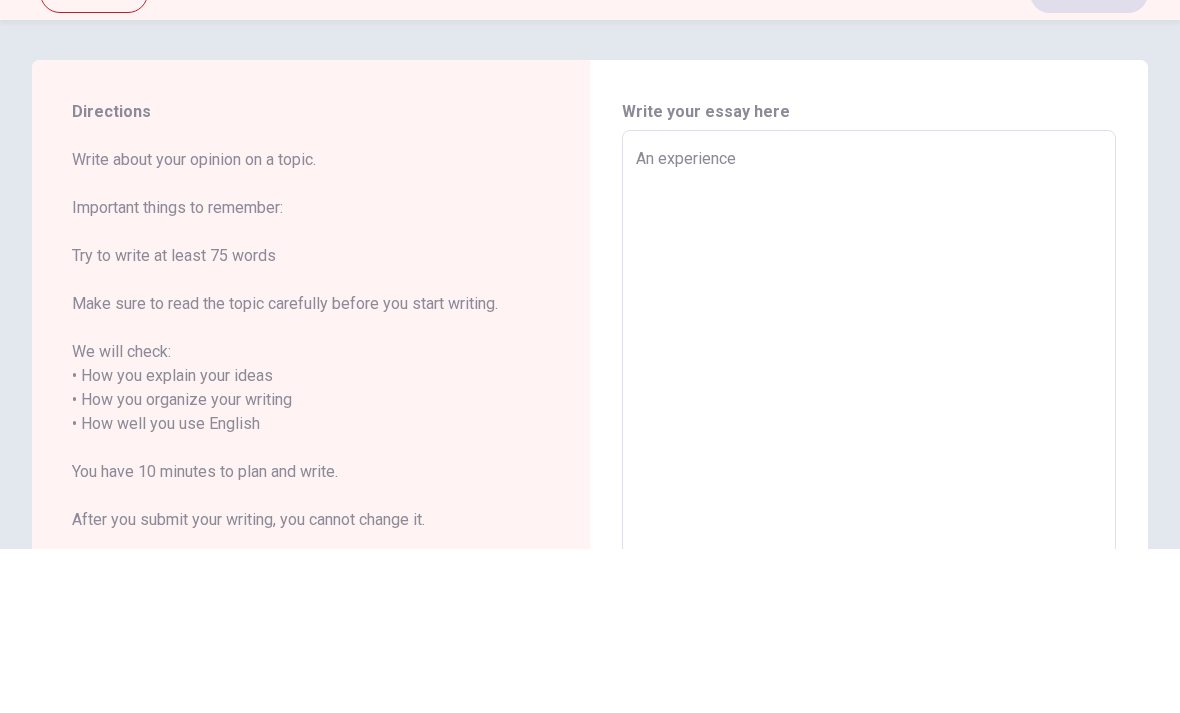 type on "x" 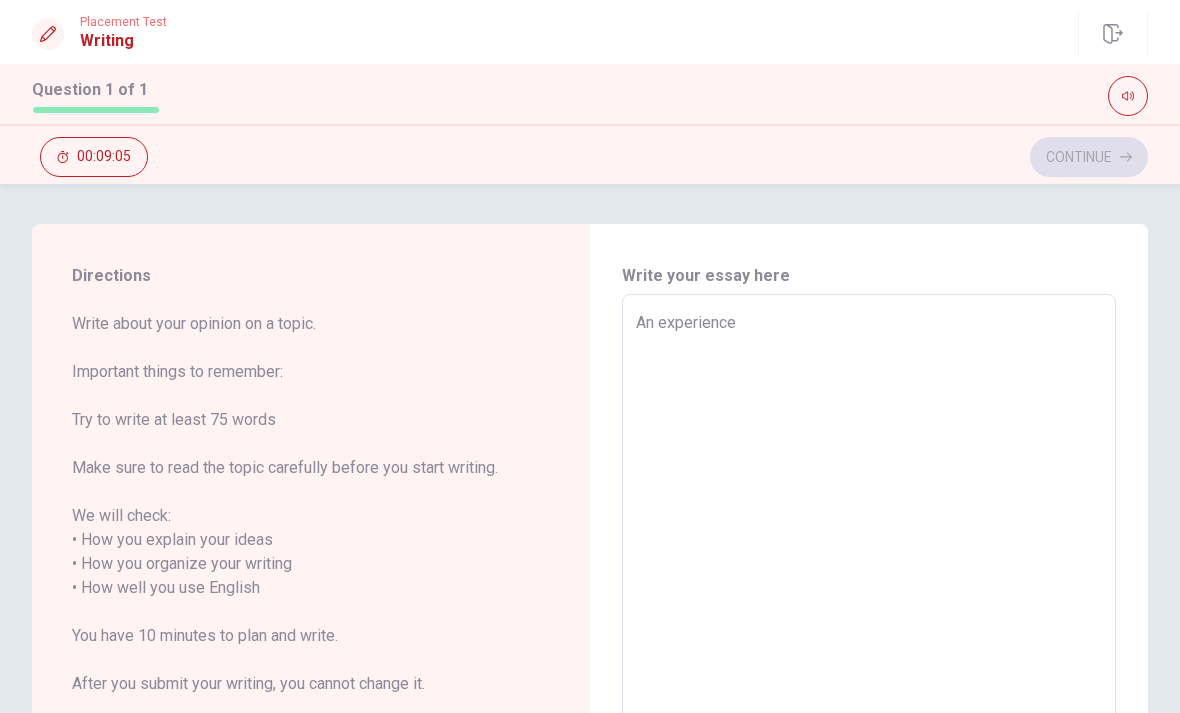 scroll, scrollTop: 0, scrollLeft: 0, axis: both 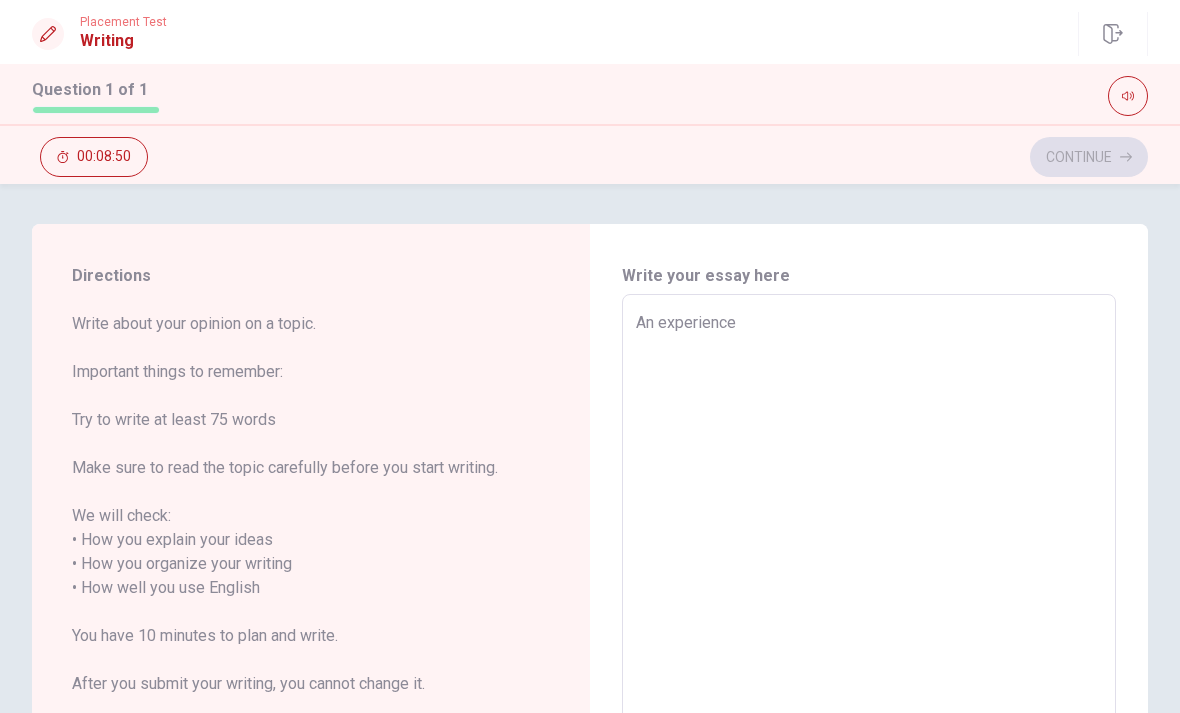 click on "An experience" at bounding box center (869, 576) 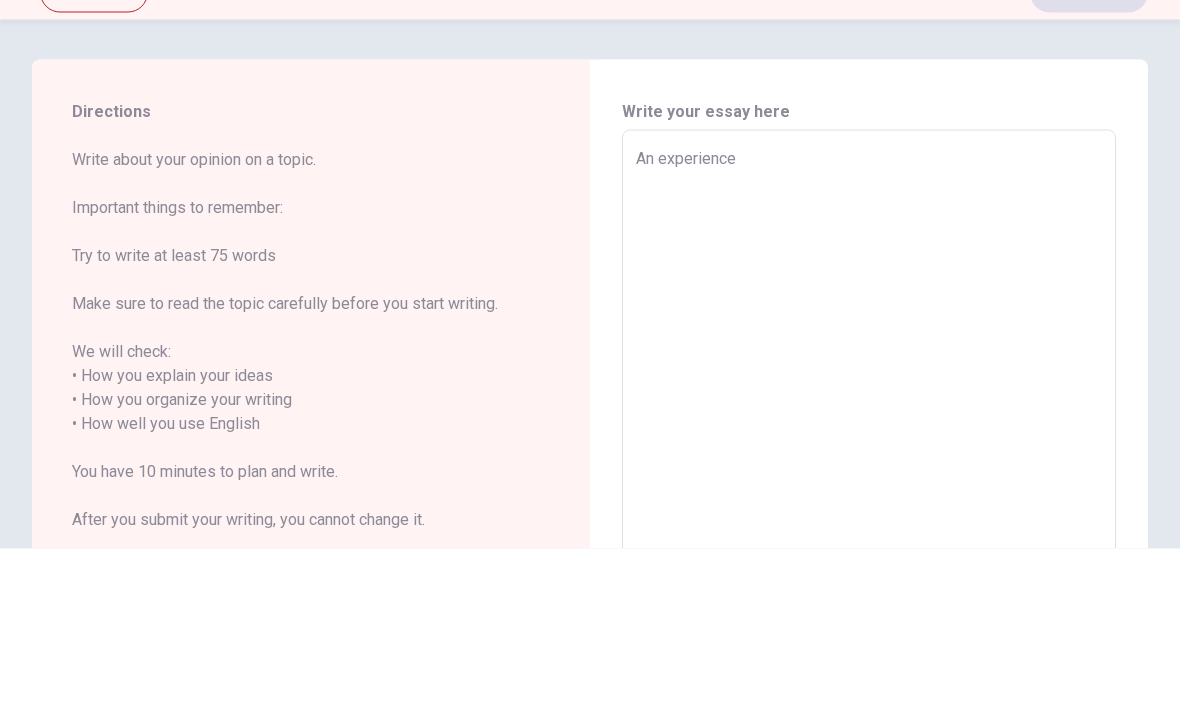 type on "x" 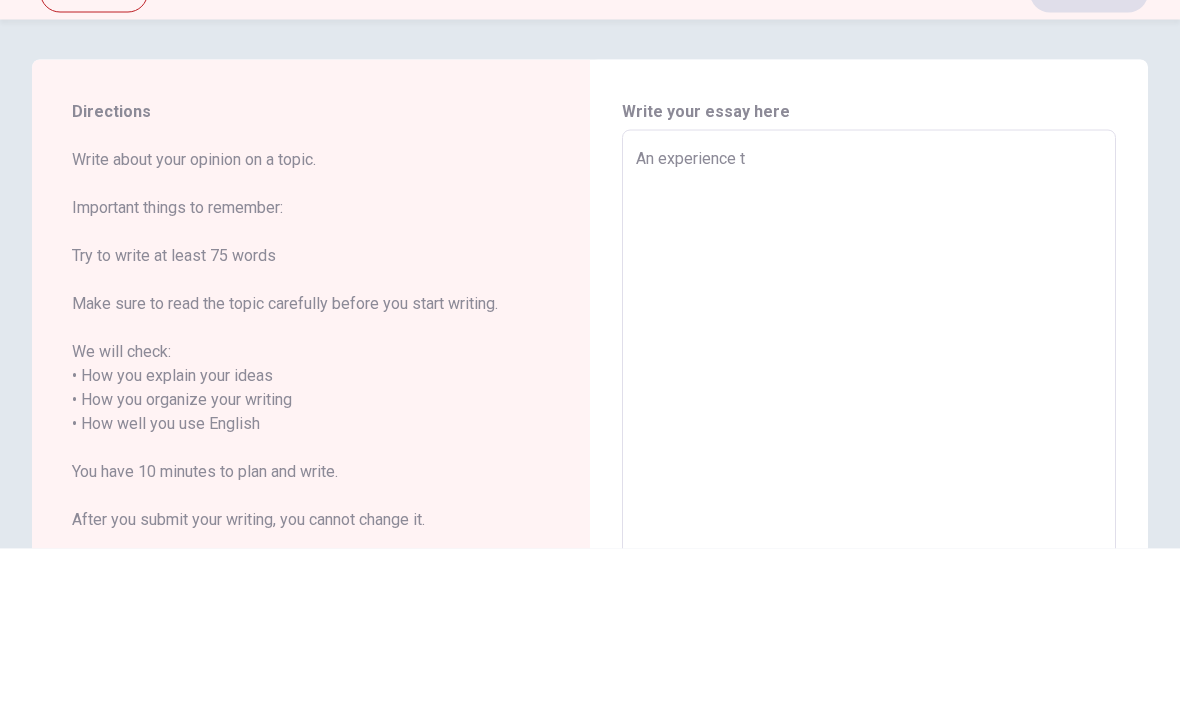 type on "x" 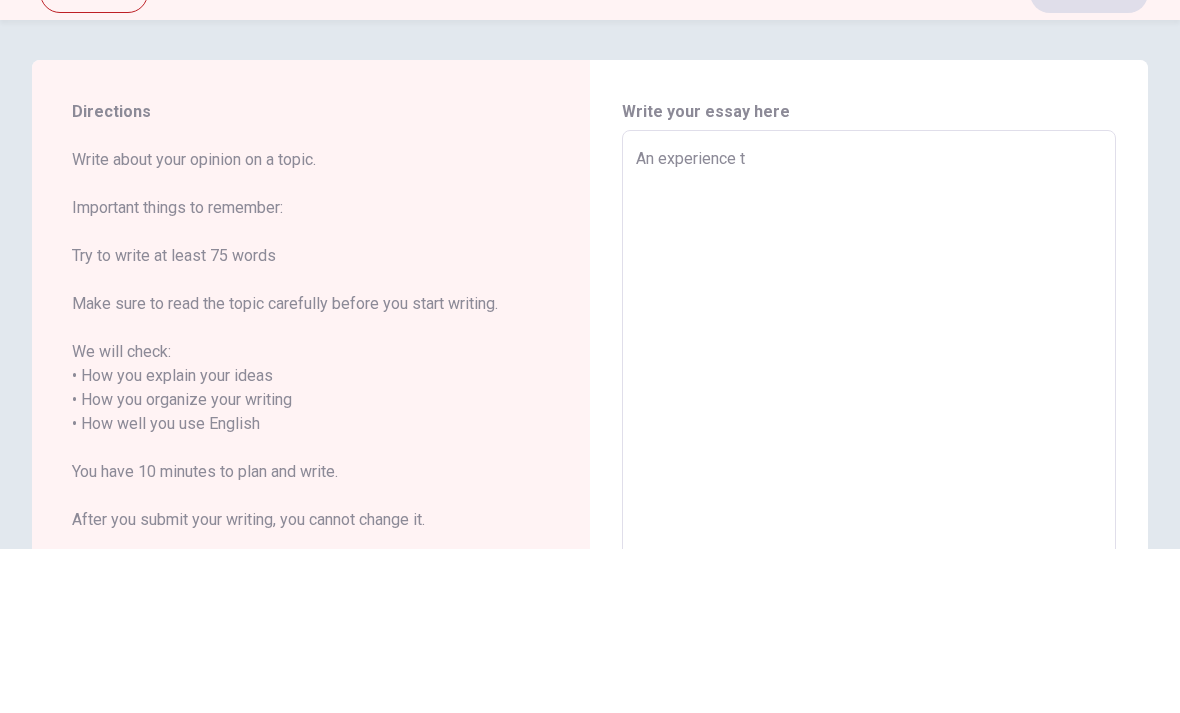 type on "An experience th" 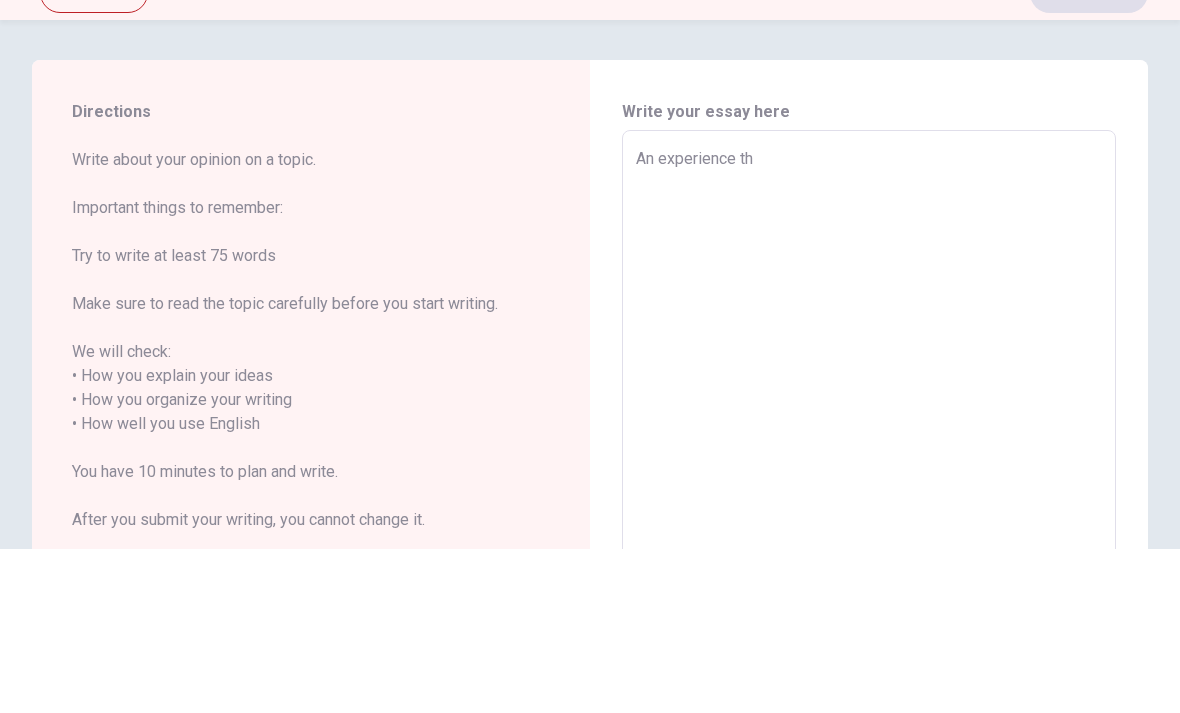 type on "x" 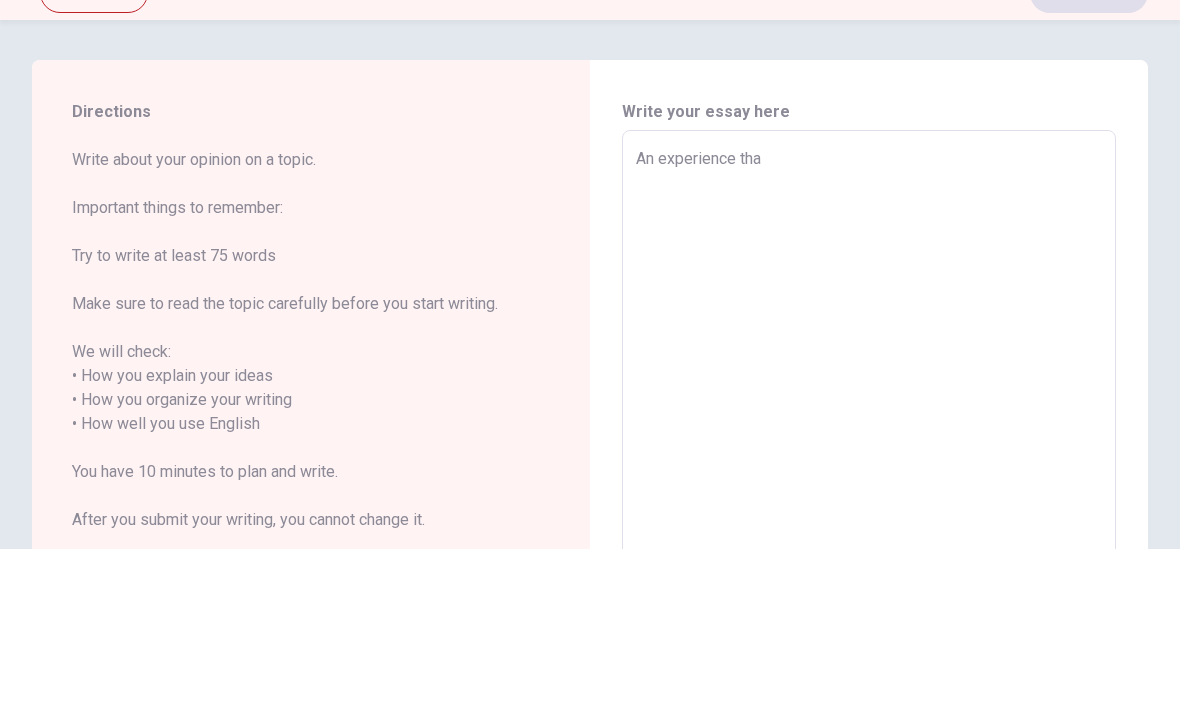 type on "x" 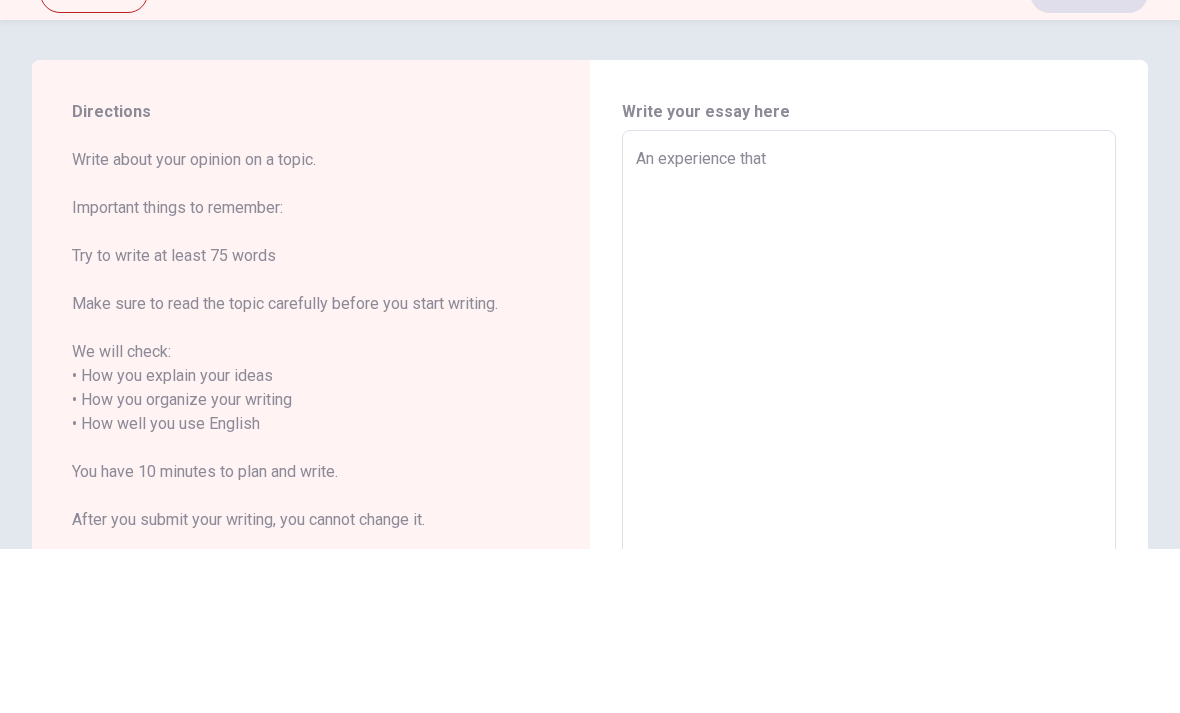 type on "x" 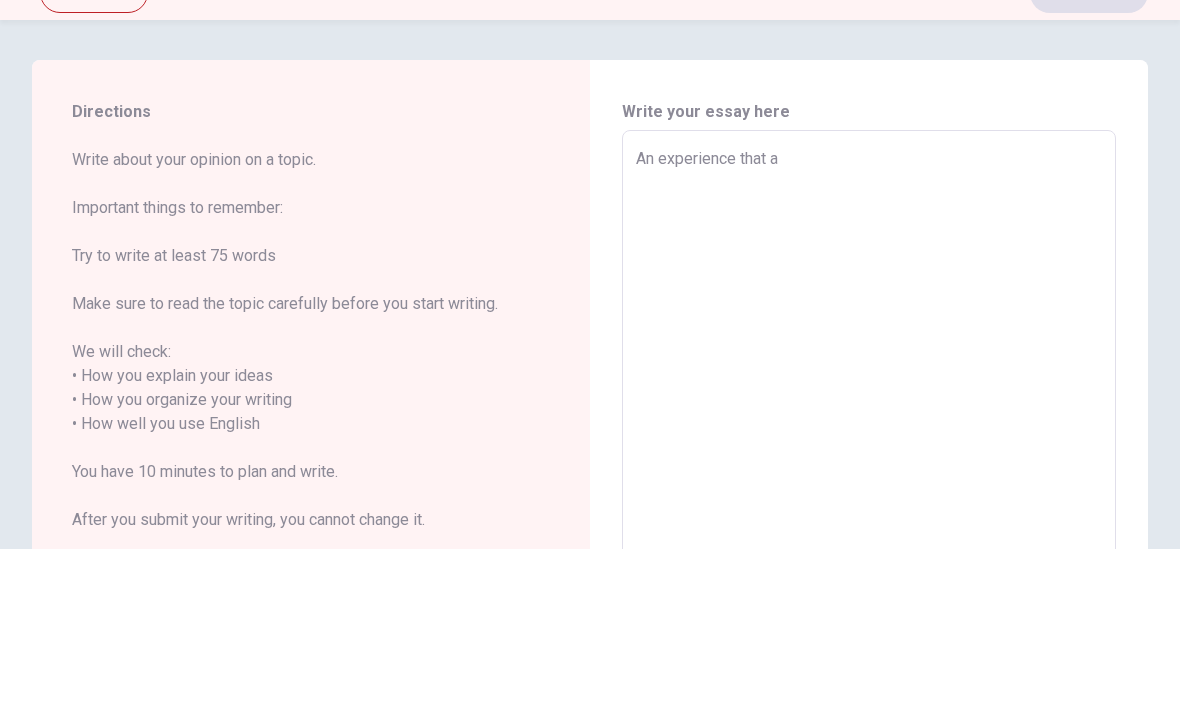 type on "x" 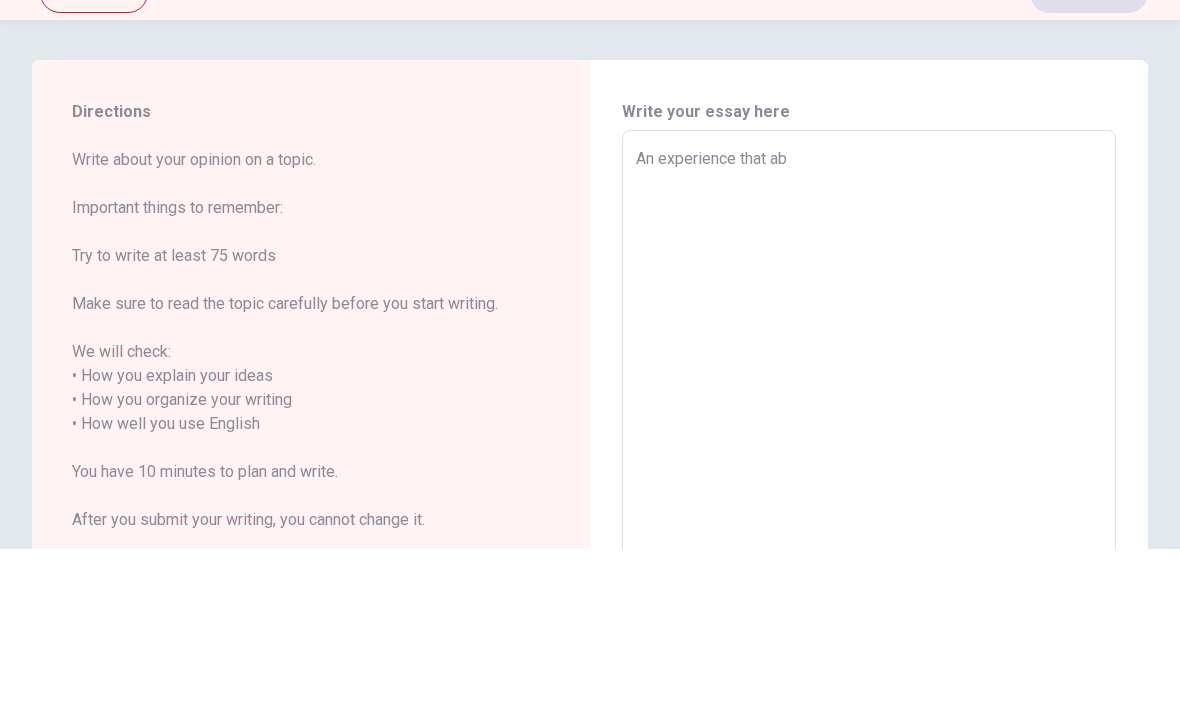 type on "x" 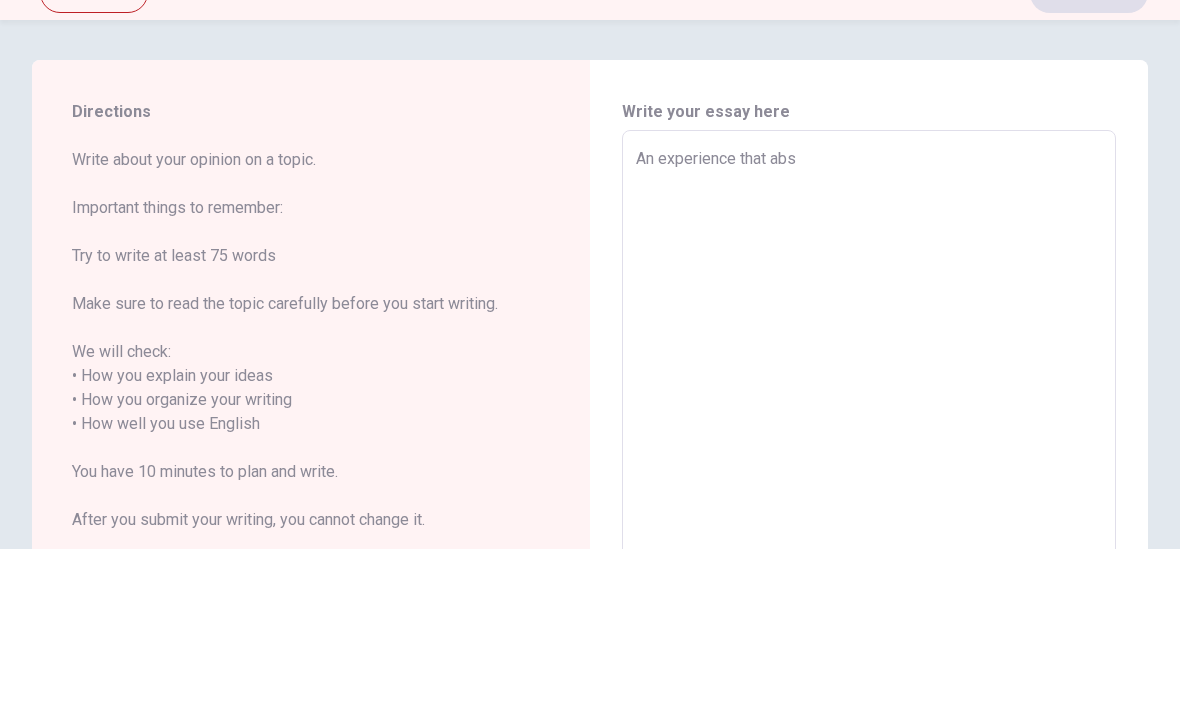 type on "x" 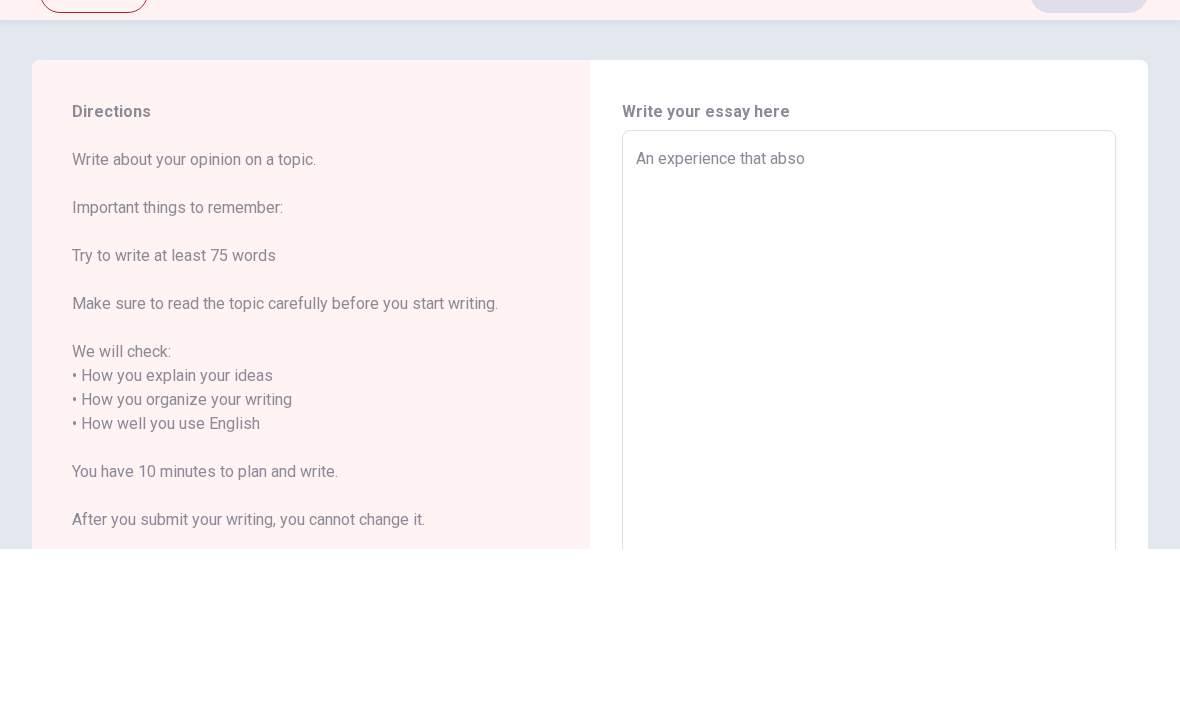 type on "x" 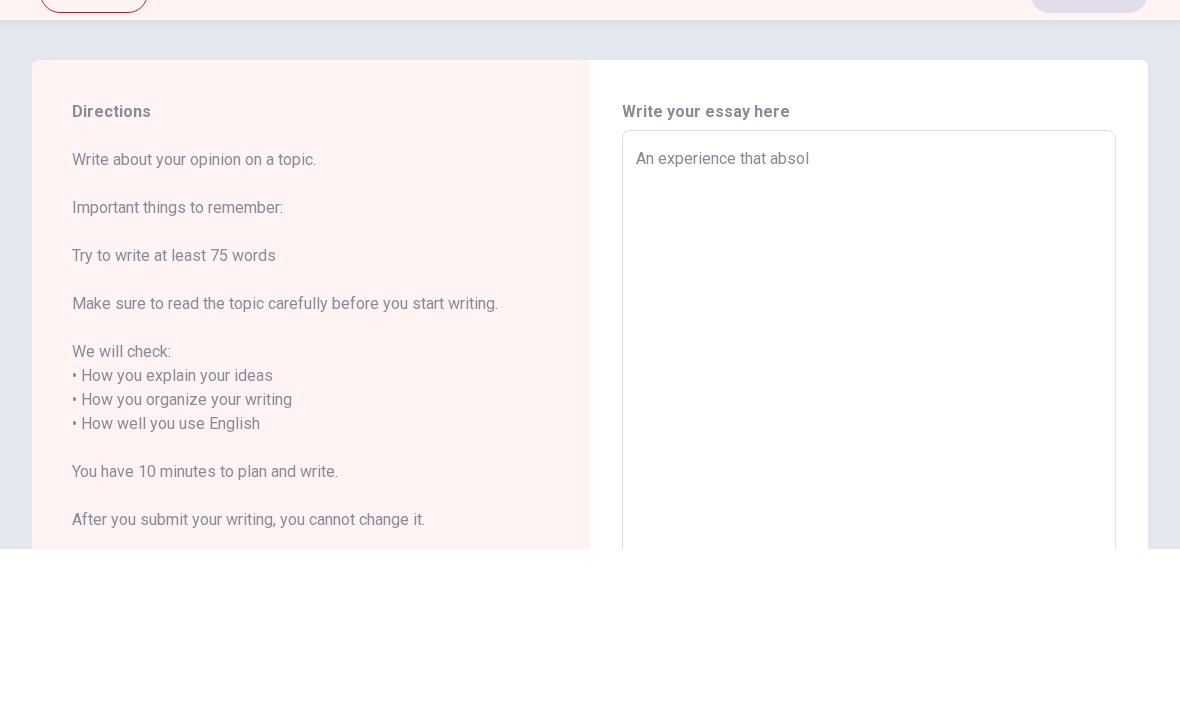 type on "x" 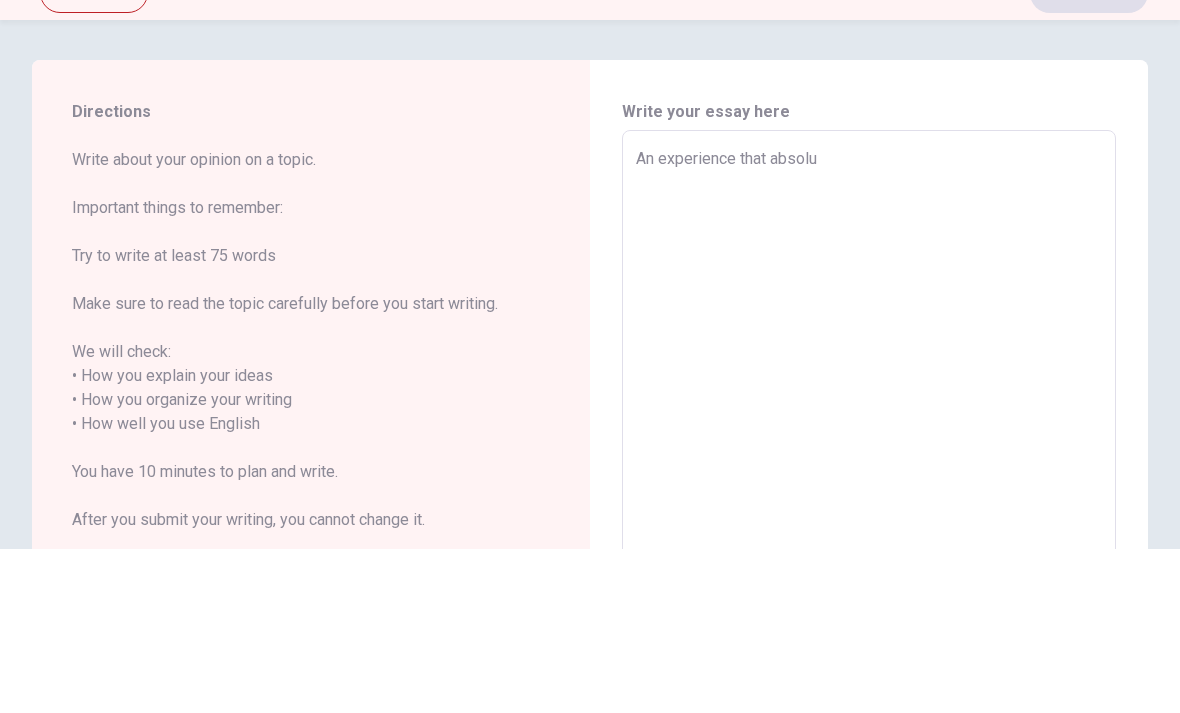 type on "x" 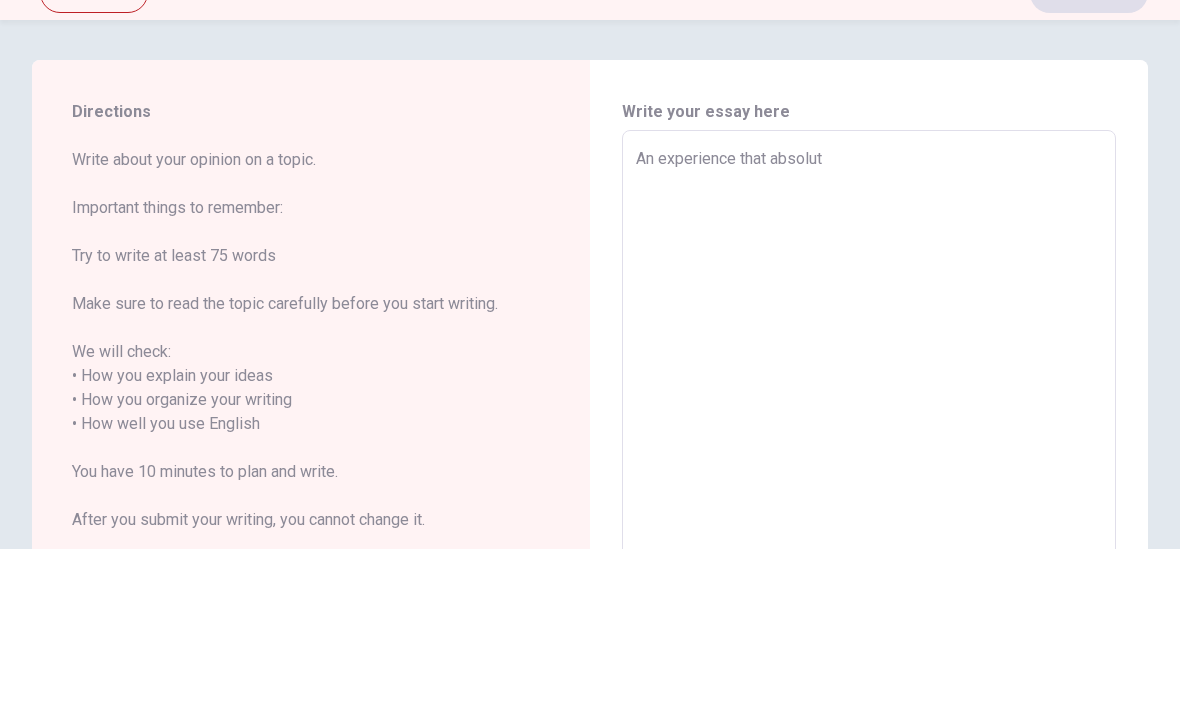 type on "x" 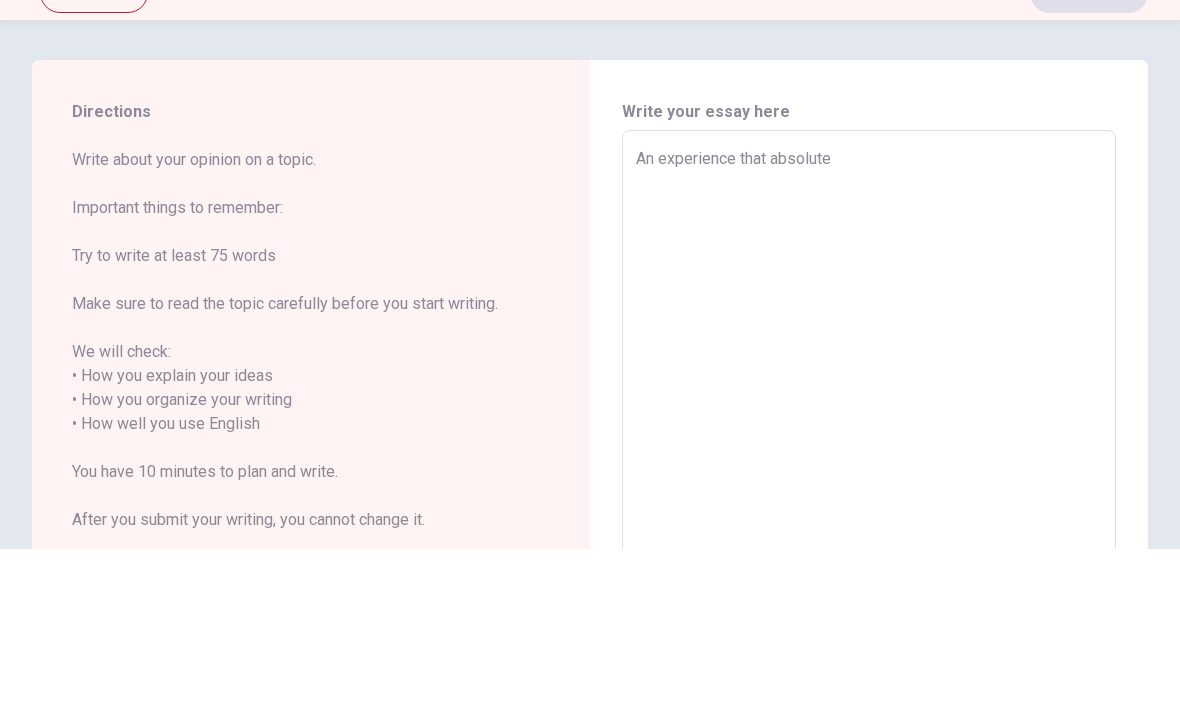 type on "x" 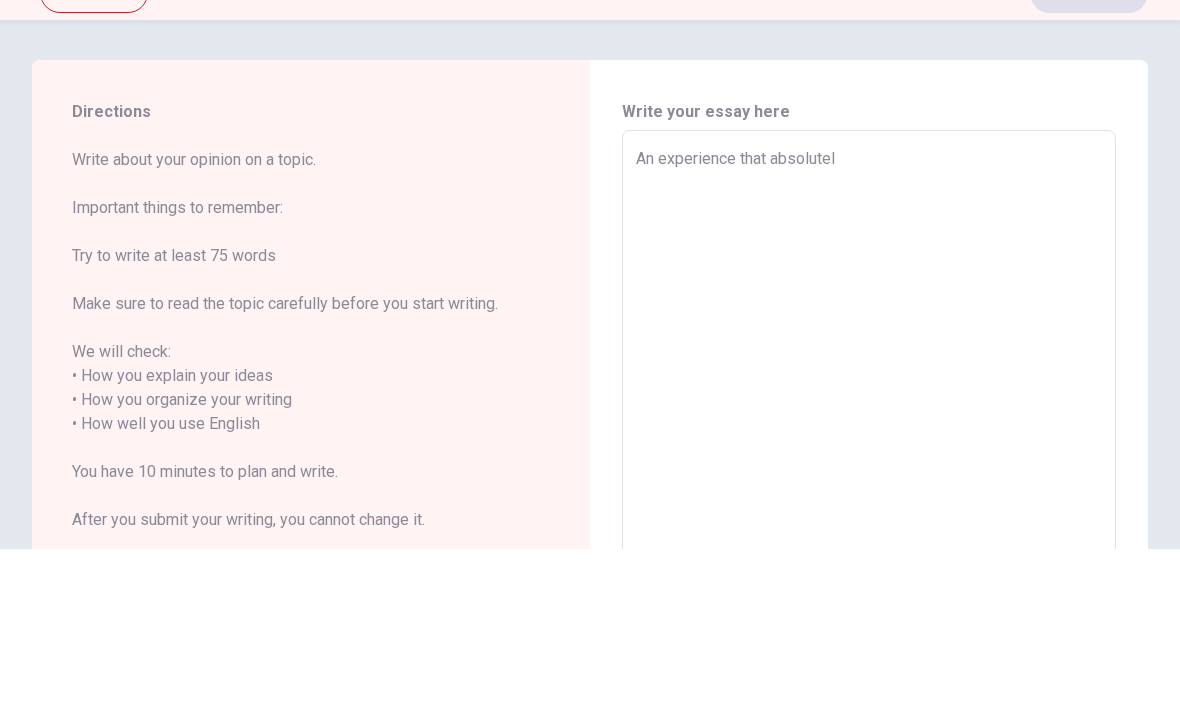 type on "x" 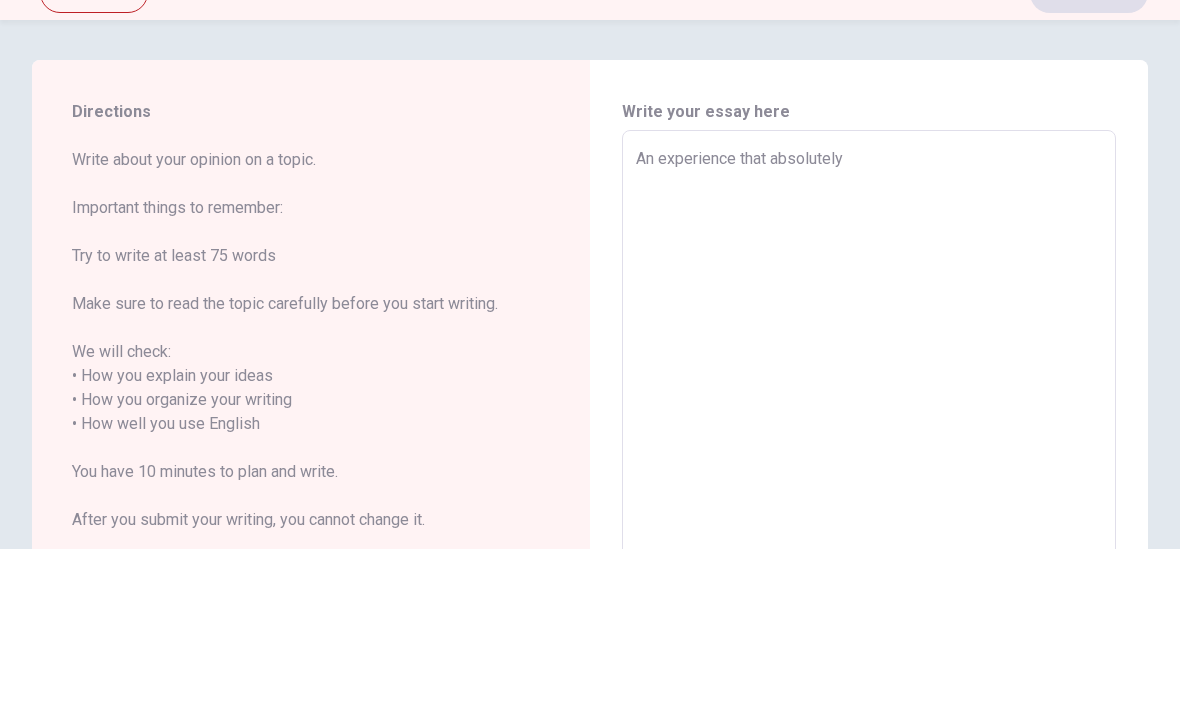 type on "x" 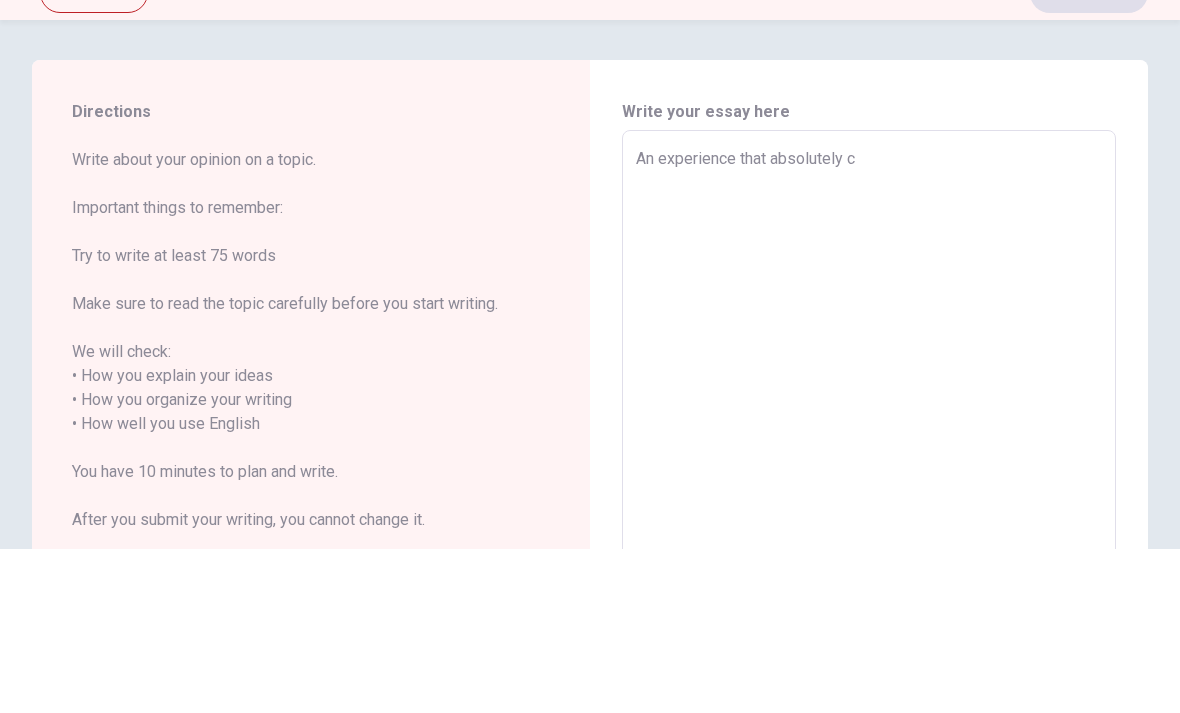 type on "x" 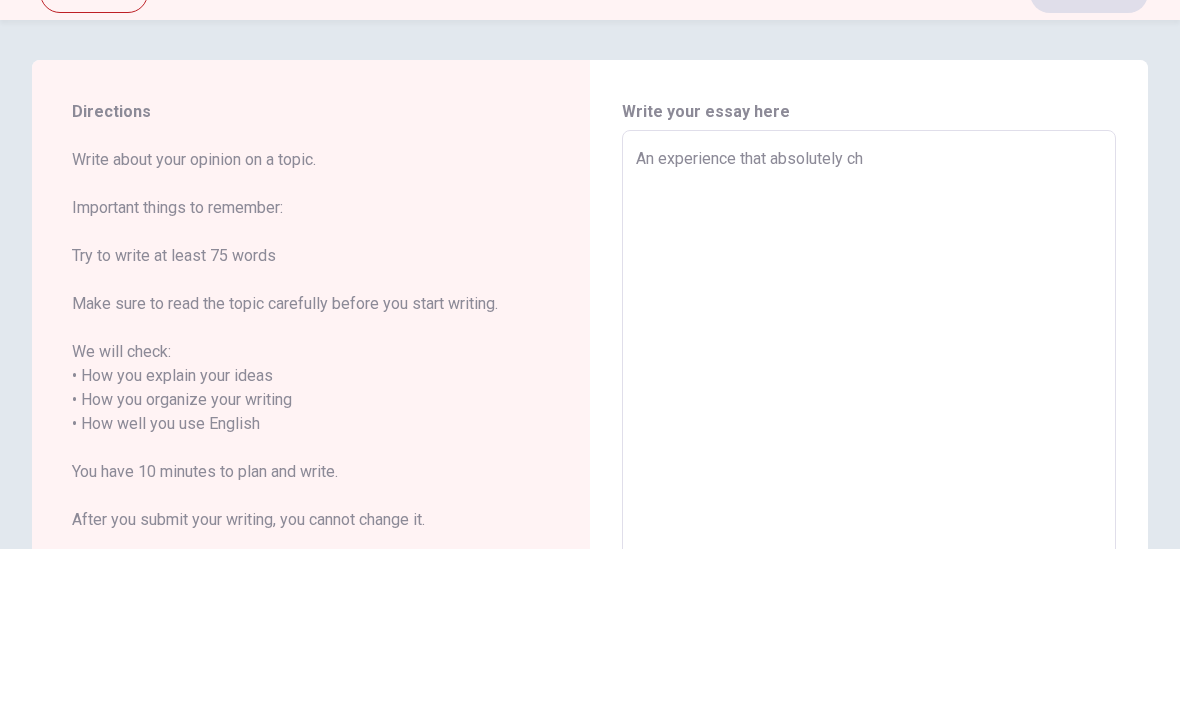 type on "x" 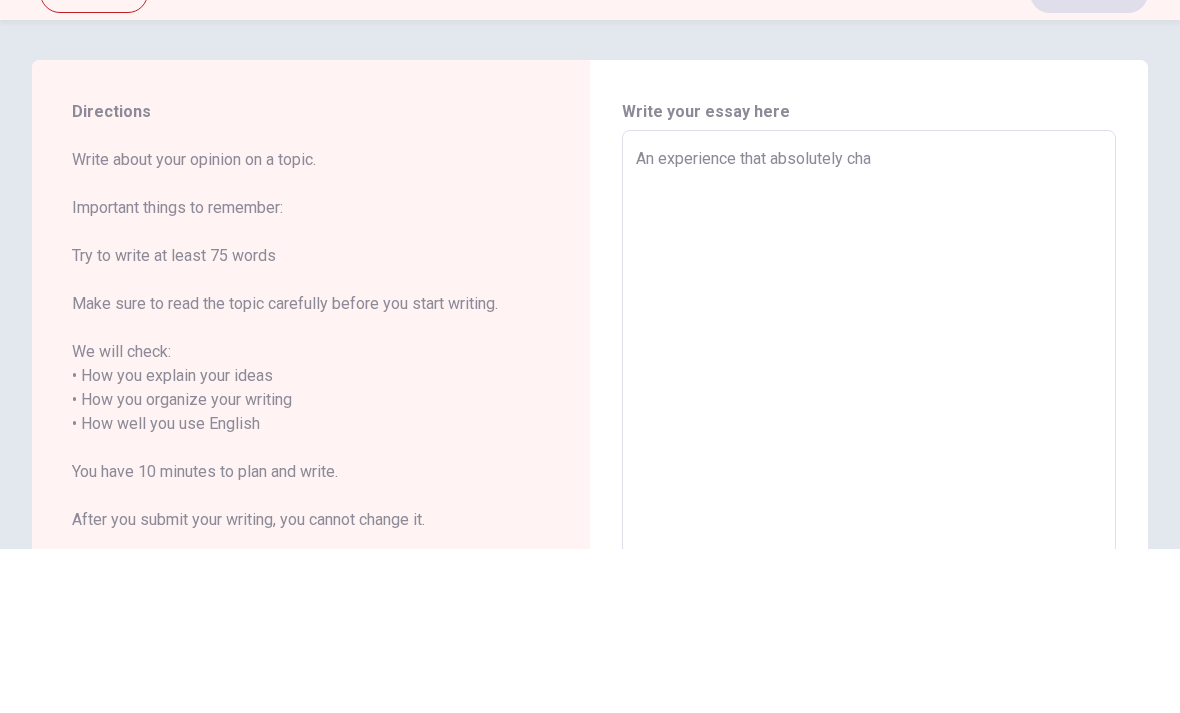 type on "x" 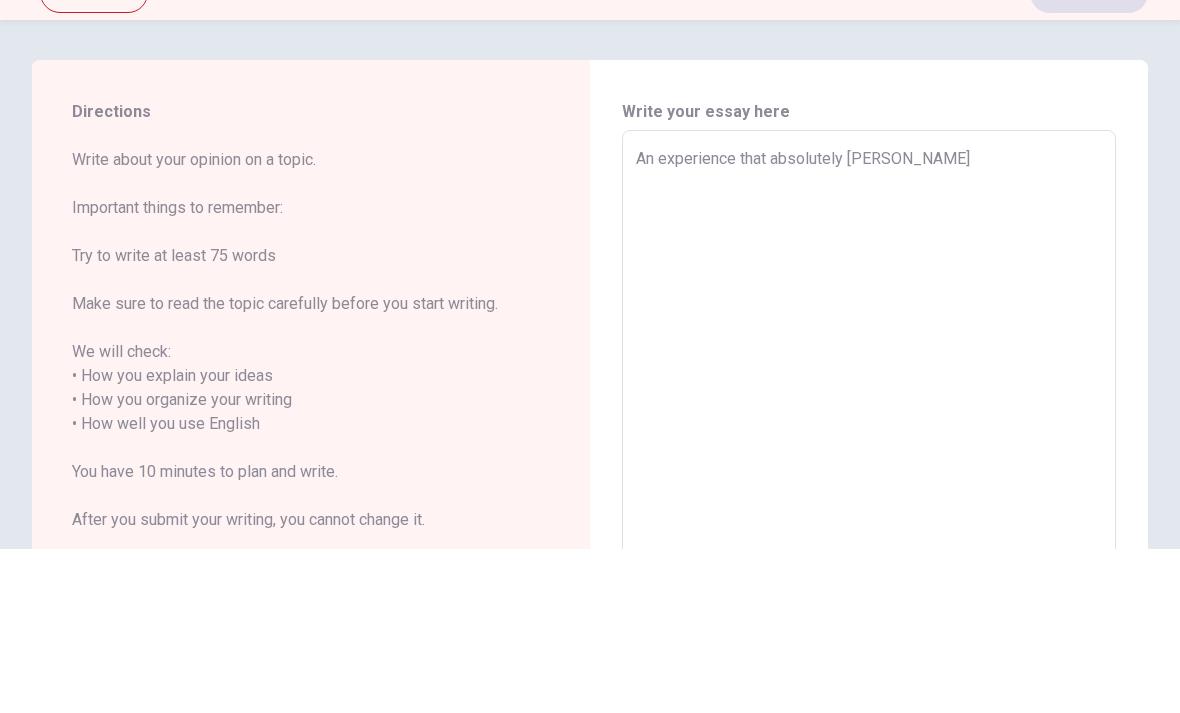 type on "x" 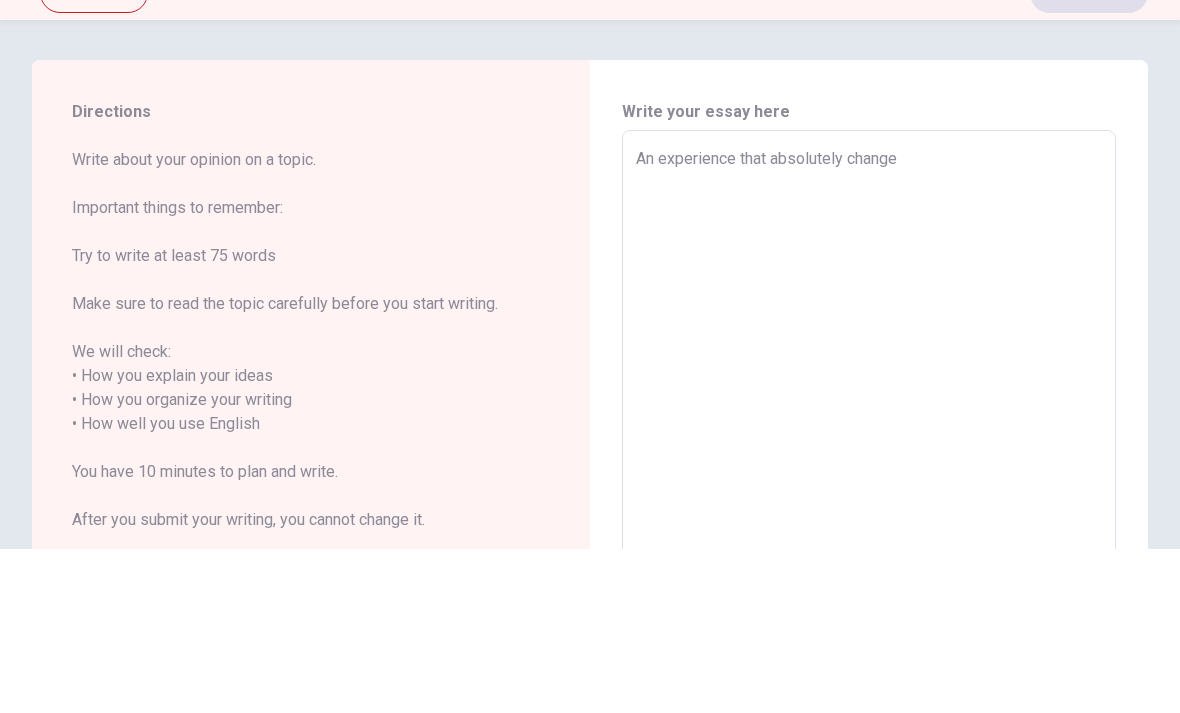 type on "x" 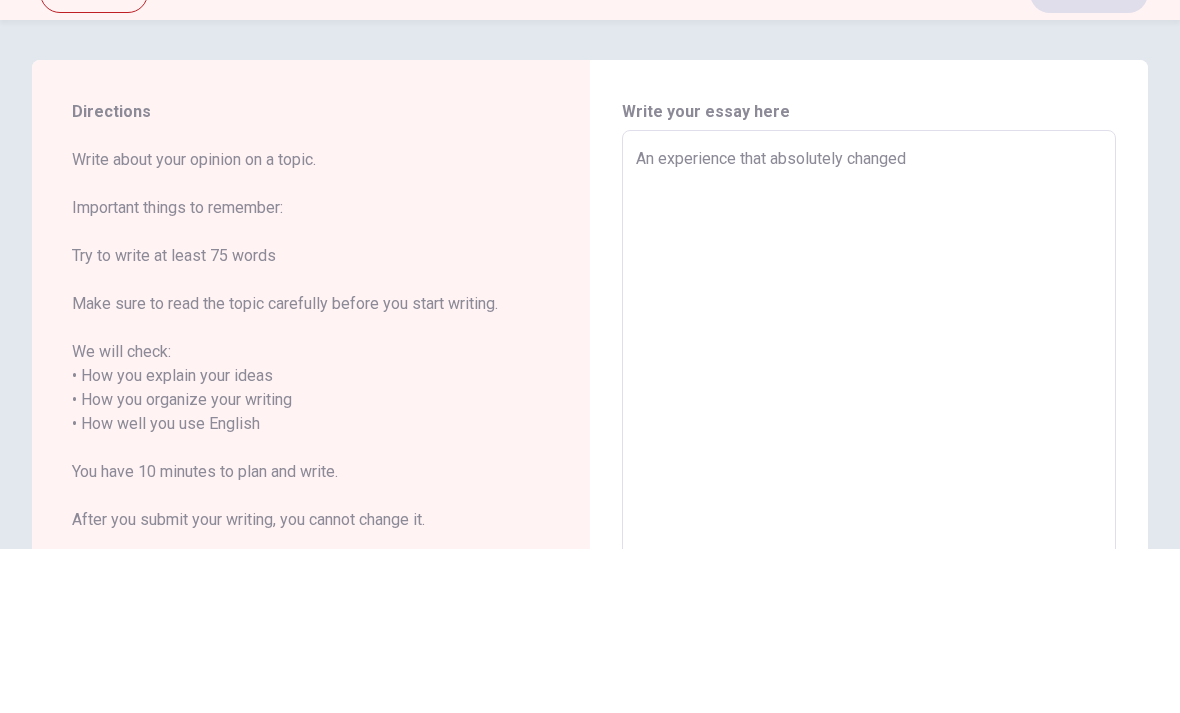 type on "x" 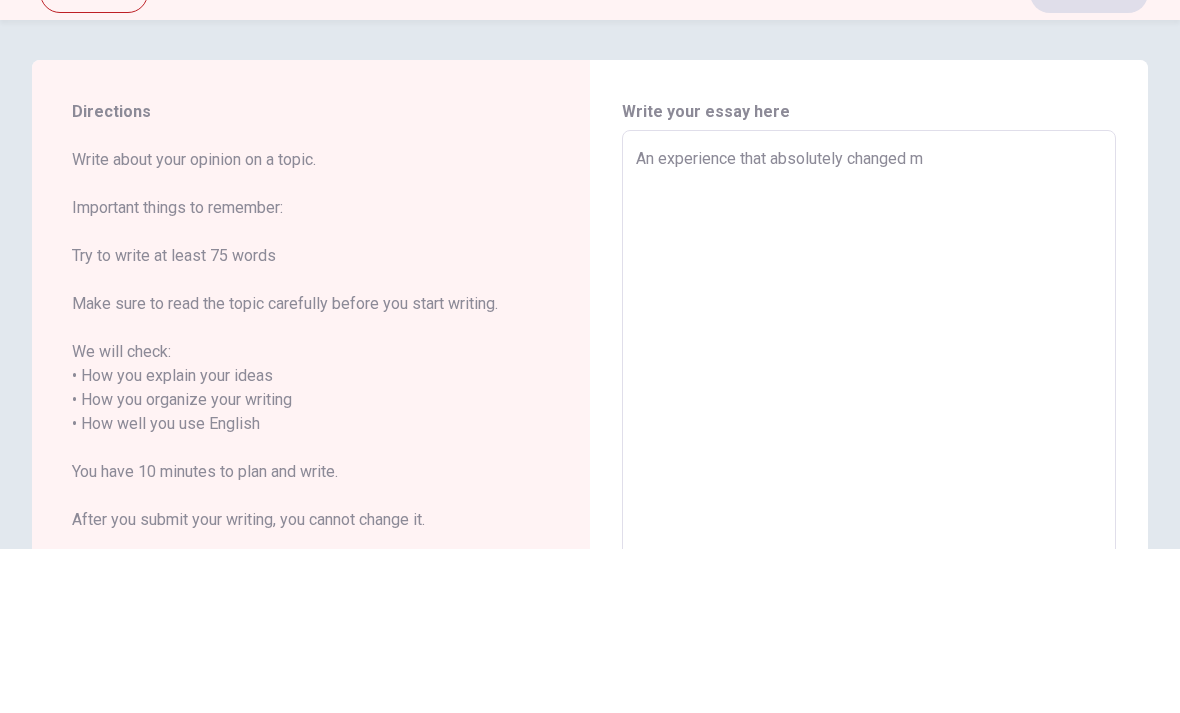 type on "x" 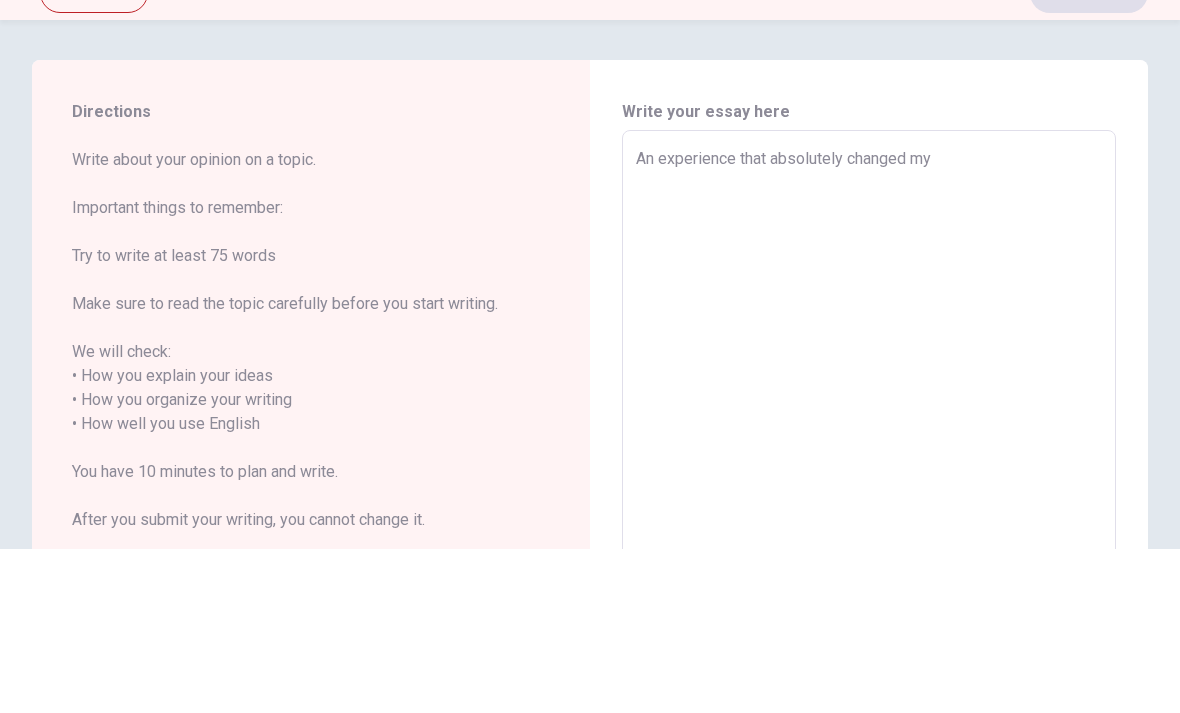 type on "x" 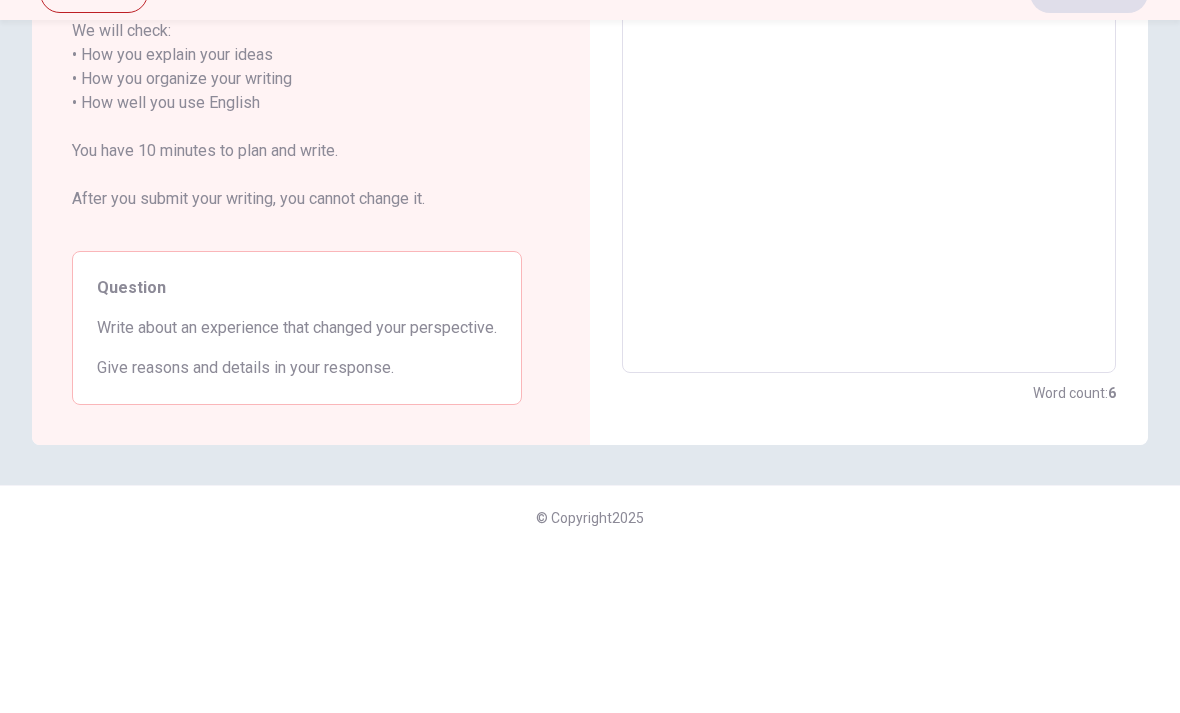 scroll, scrollTop: 321, scrollLeft: 0, axis: vertical 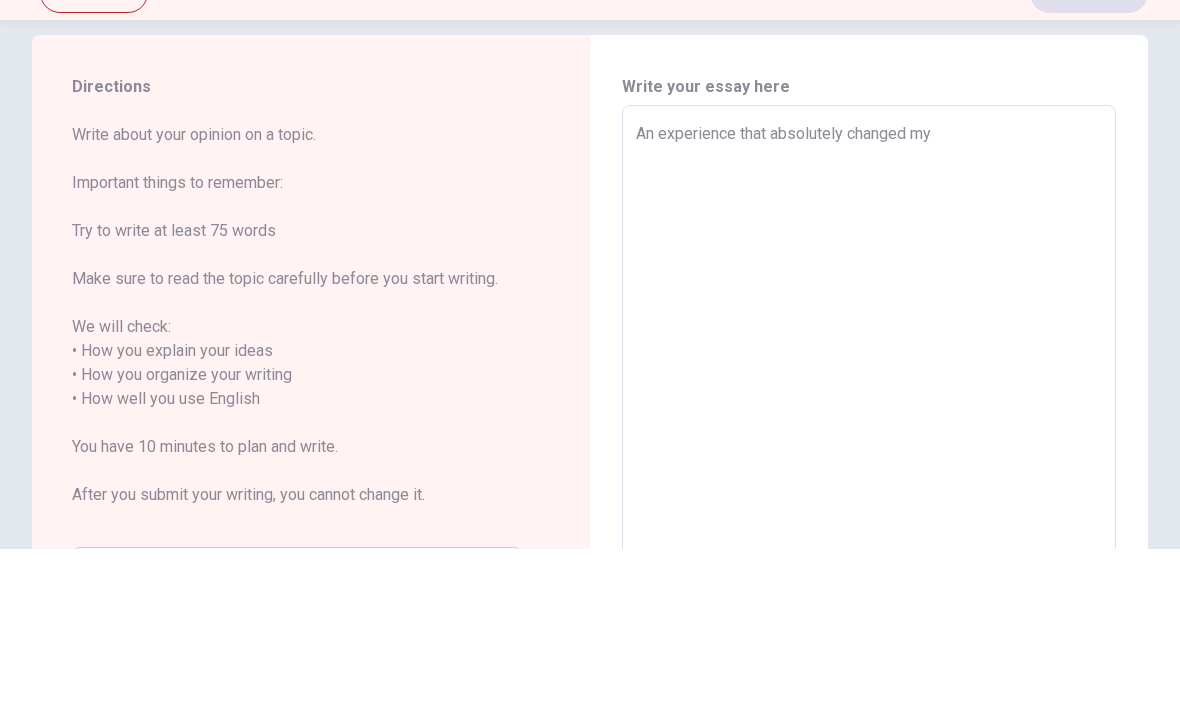 type on "x" 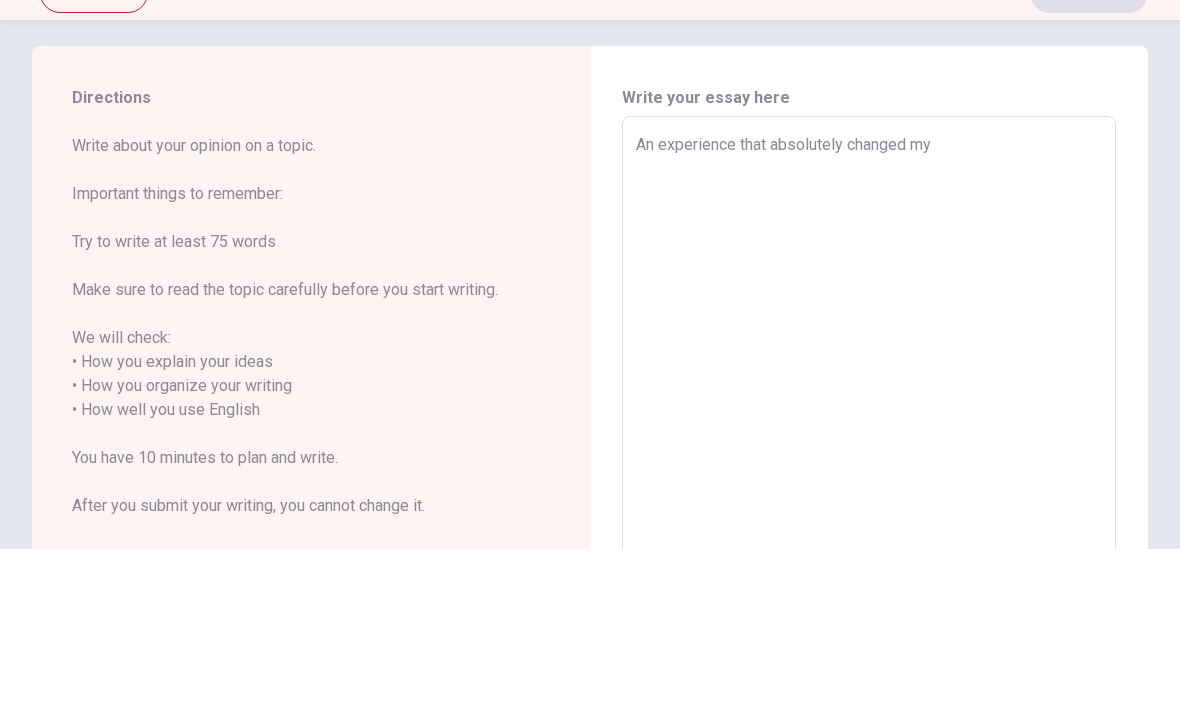 scroll, scrollTop: 15, scrollLeft: 0, axis: vertical 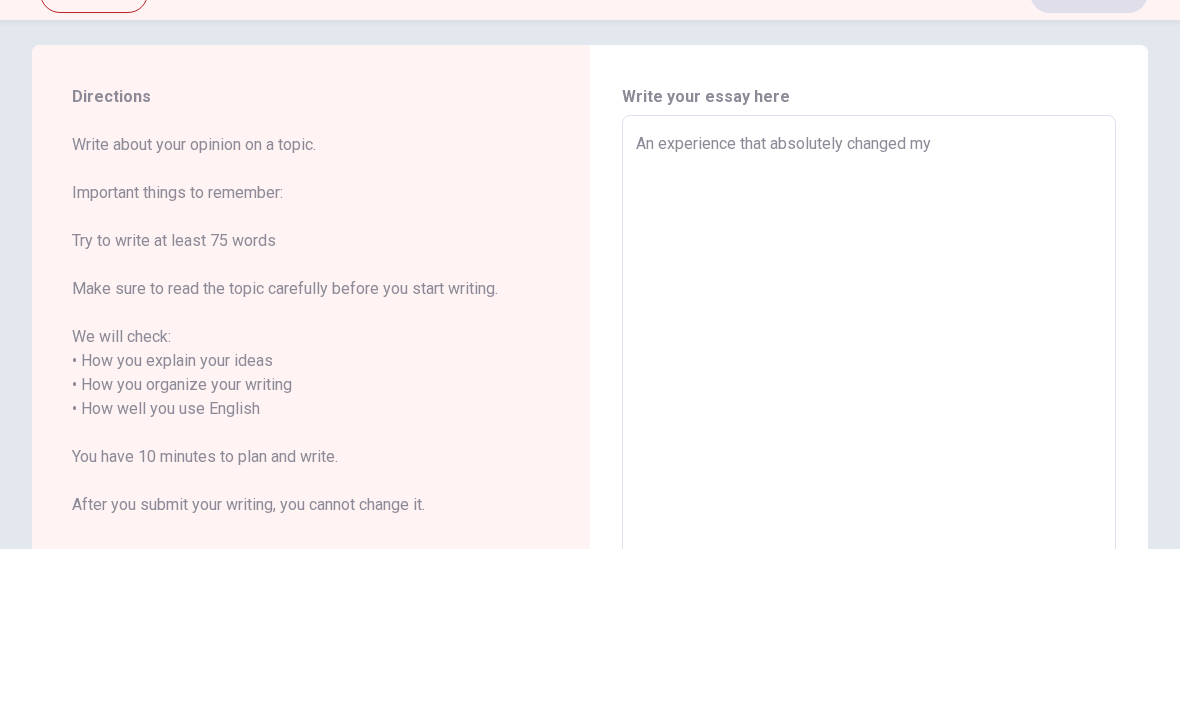 type on "An experience that absolutely changed my p" 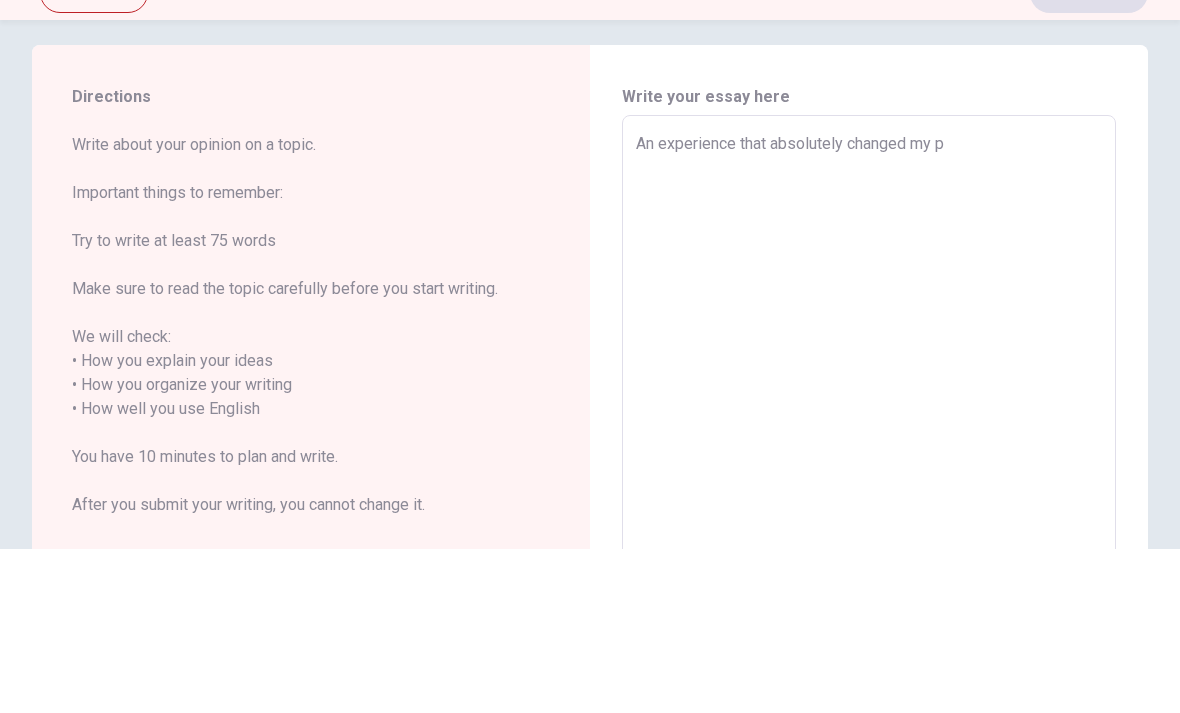 type on "x" 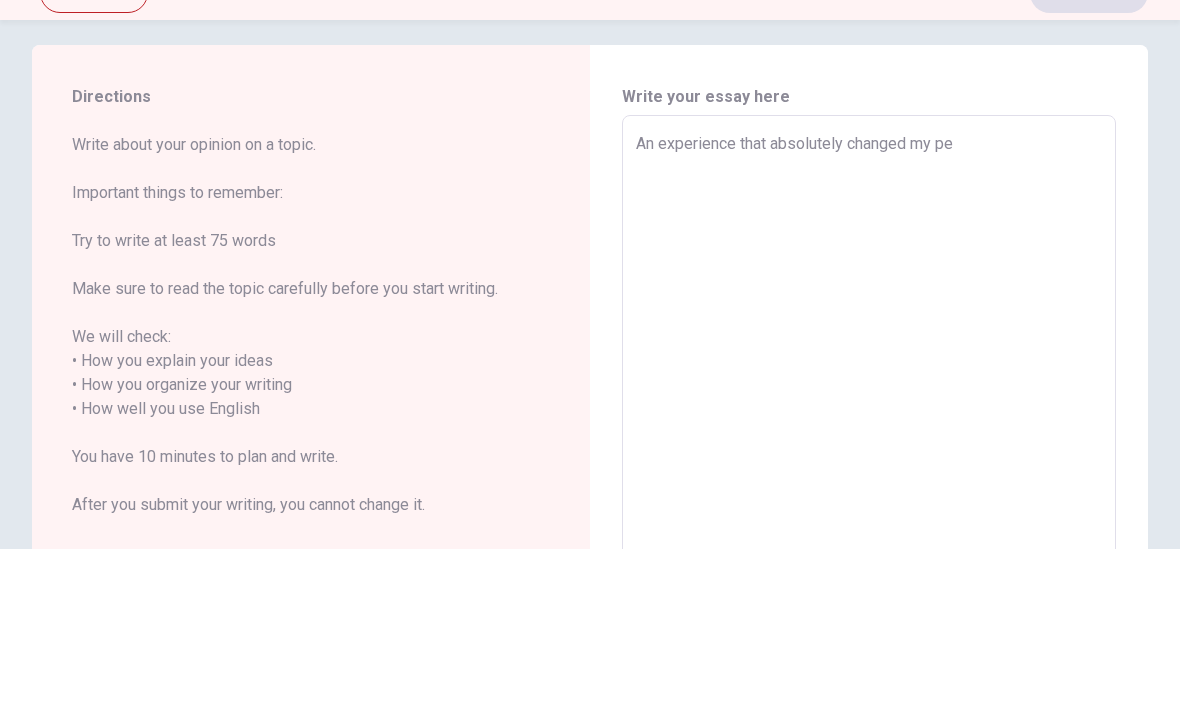 type on "x" 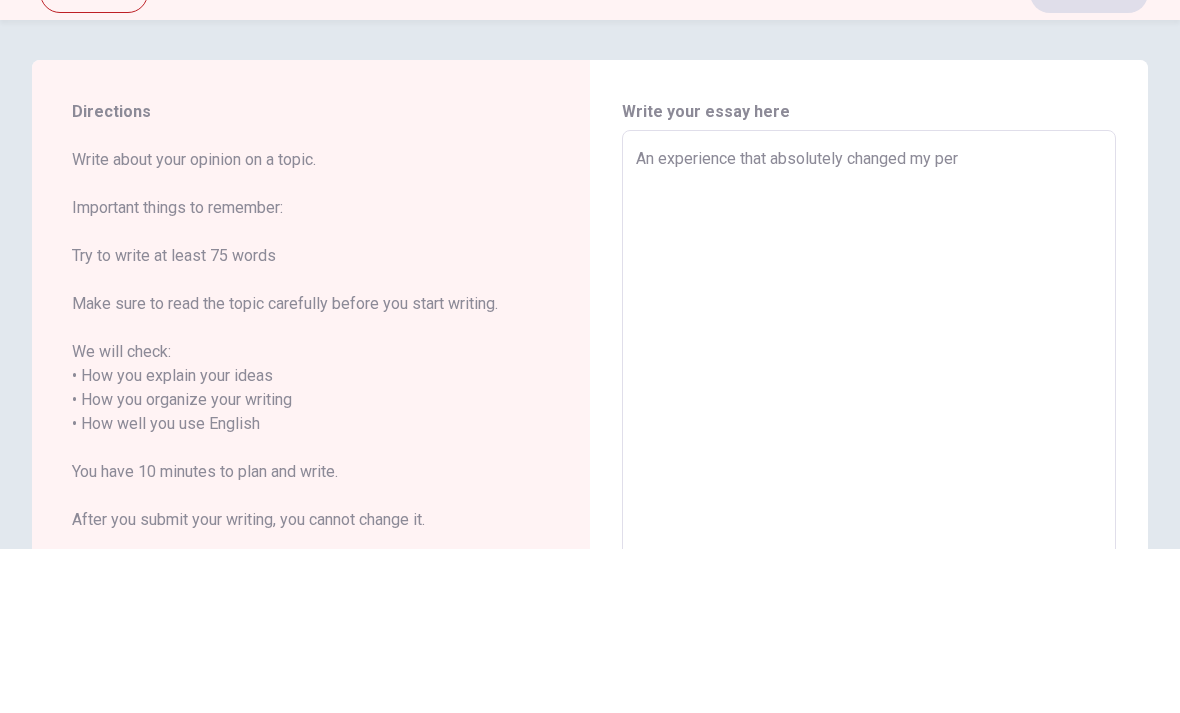 scroll, scrollTop: 0, scrollLeft: 0, axis: both 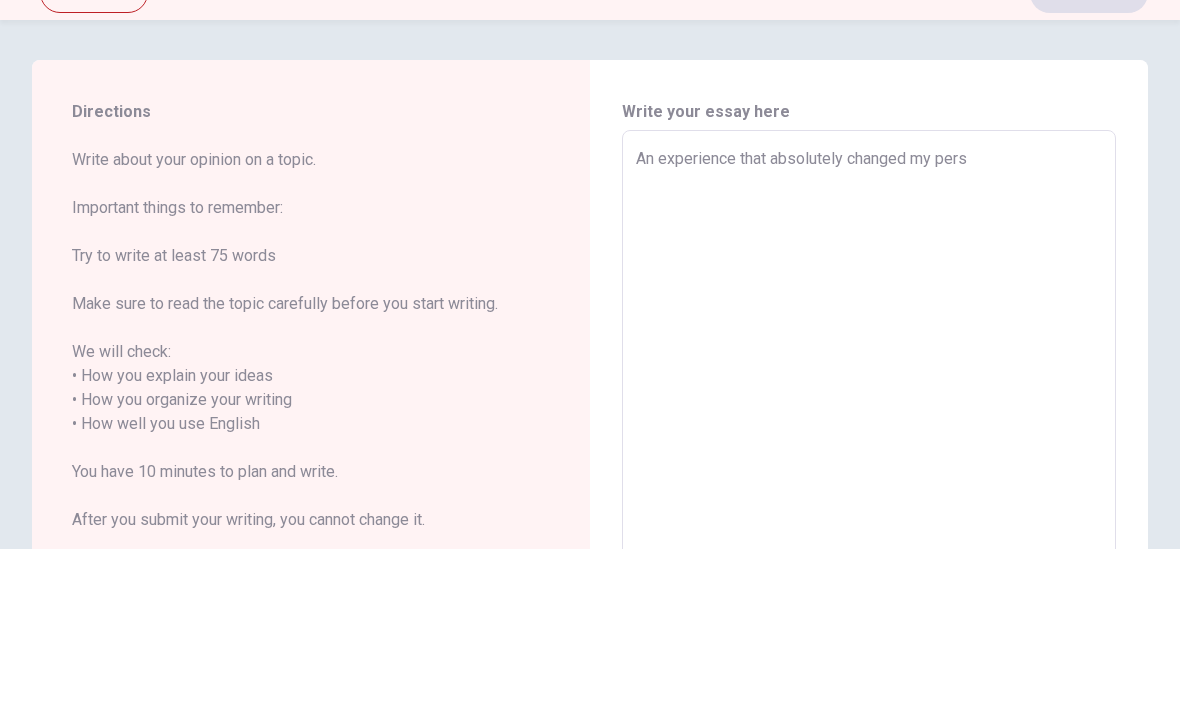 type on "x" 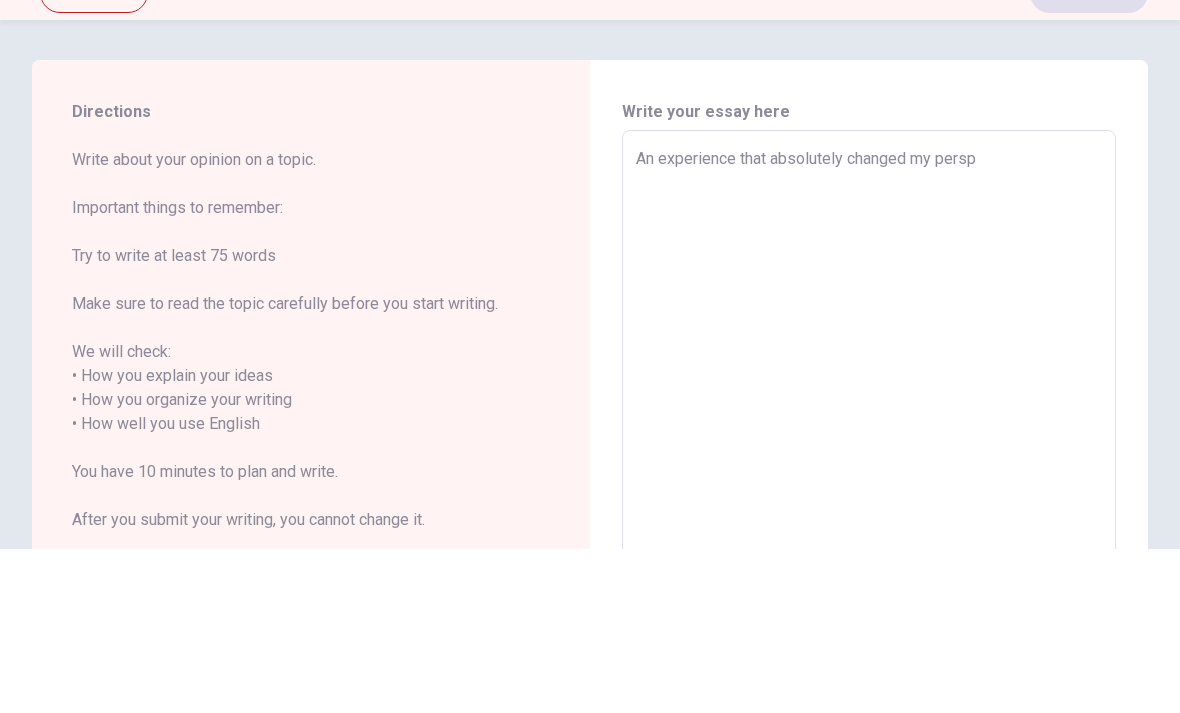 type on "x" 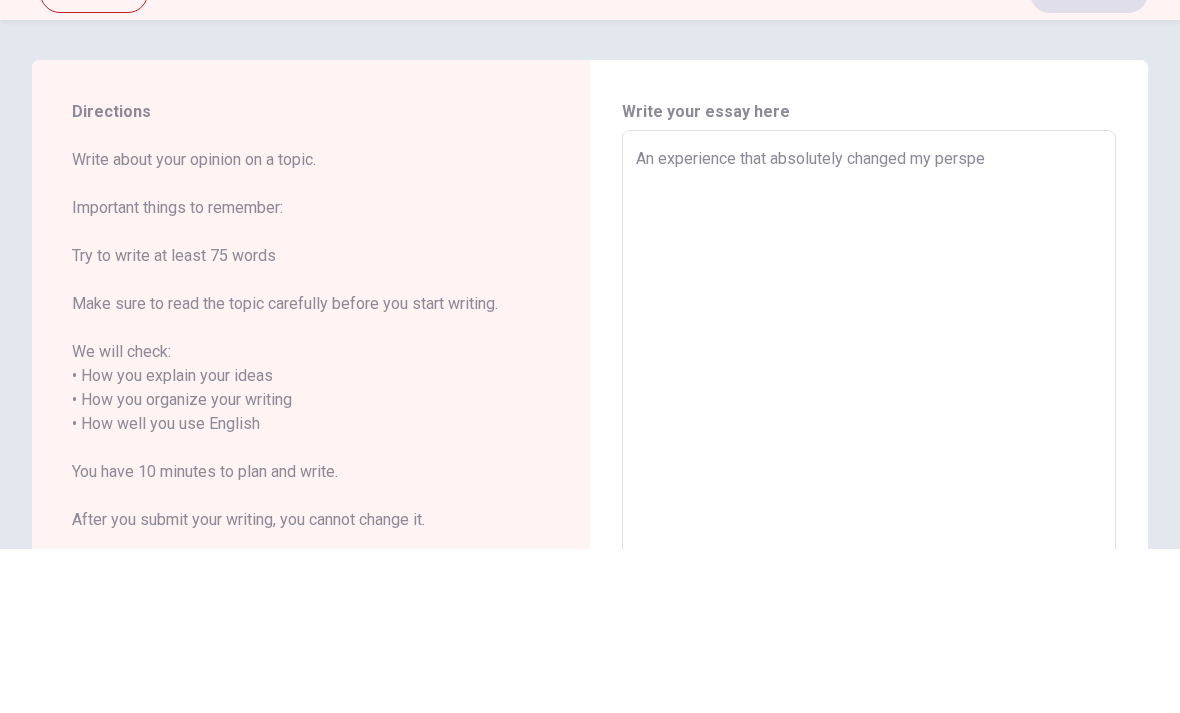 type on "x" 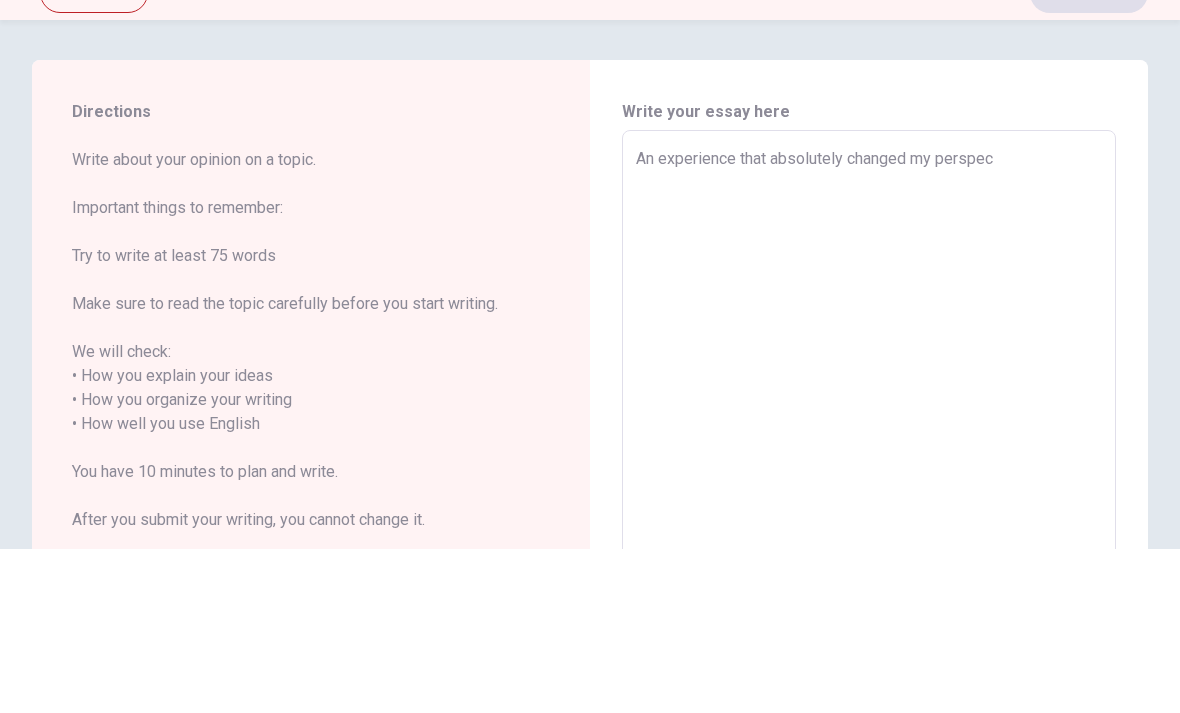 type on "x" 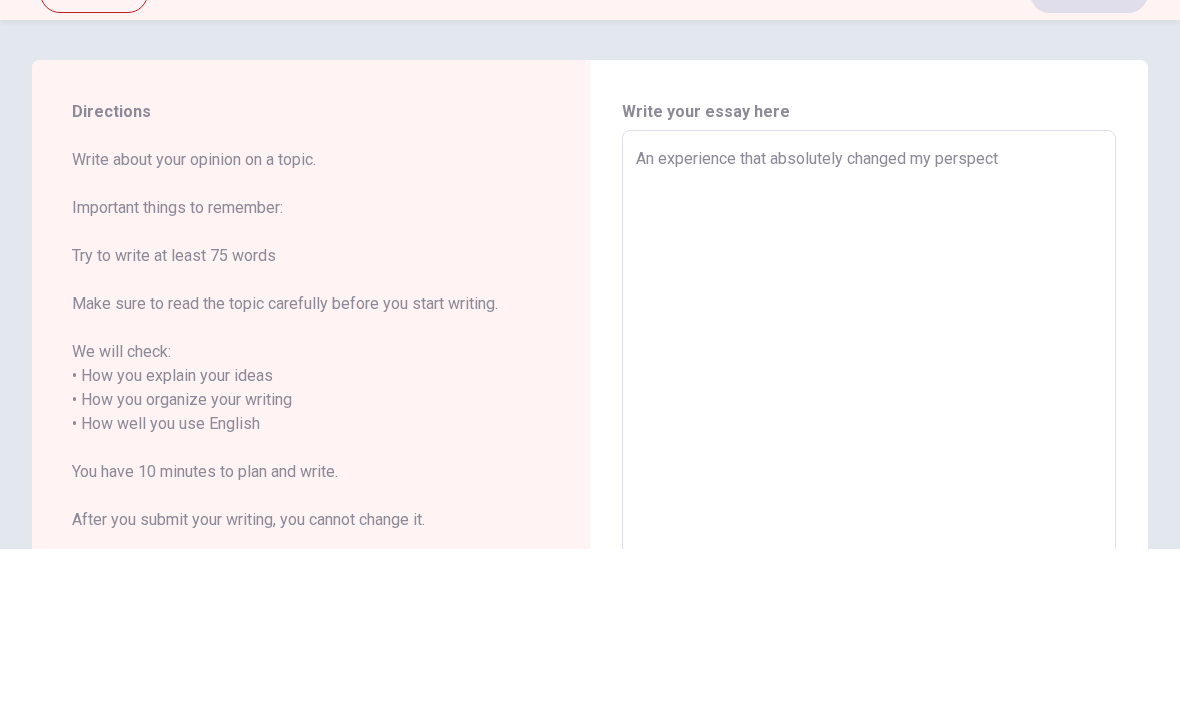 type on "x" 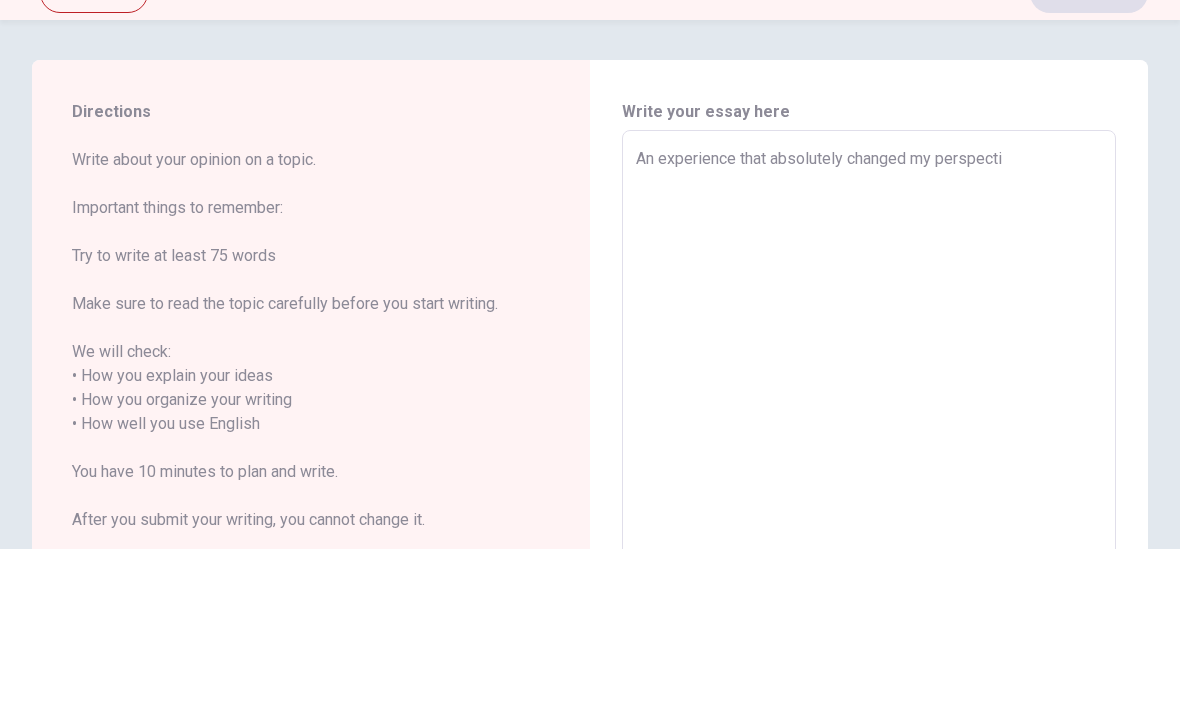 type on "x" 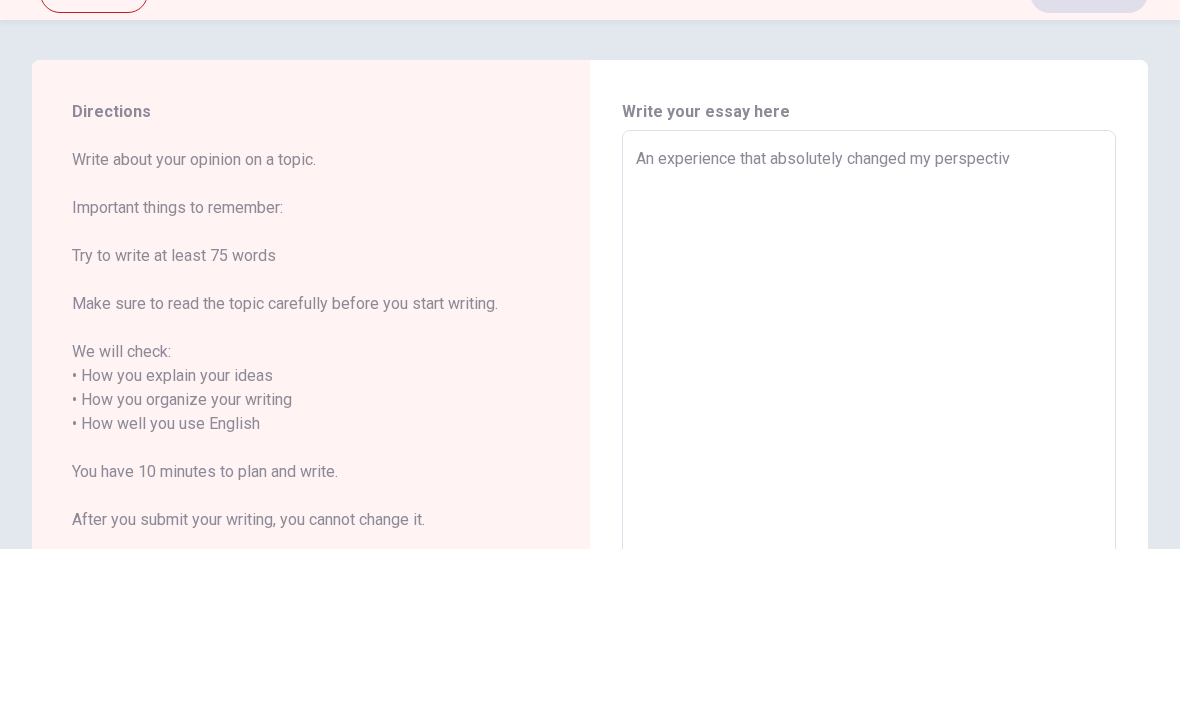 type on "x" 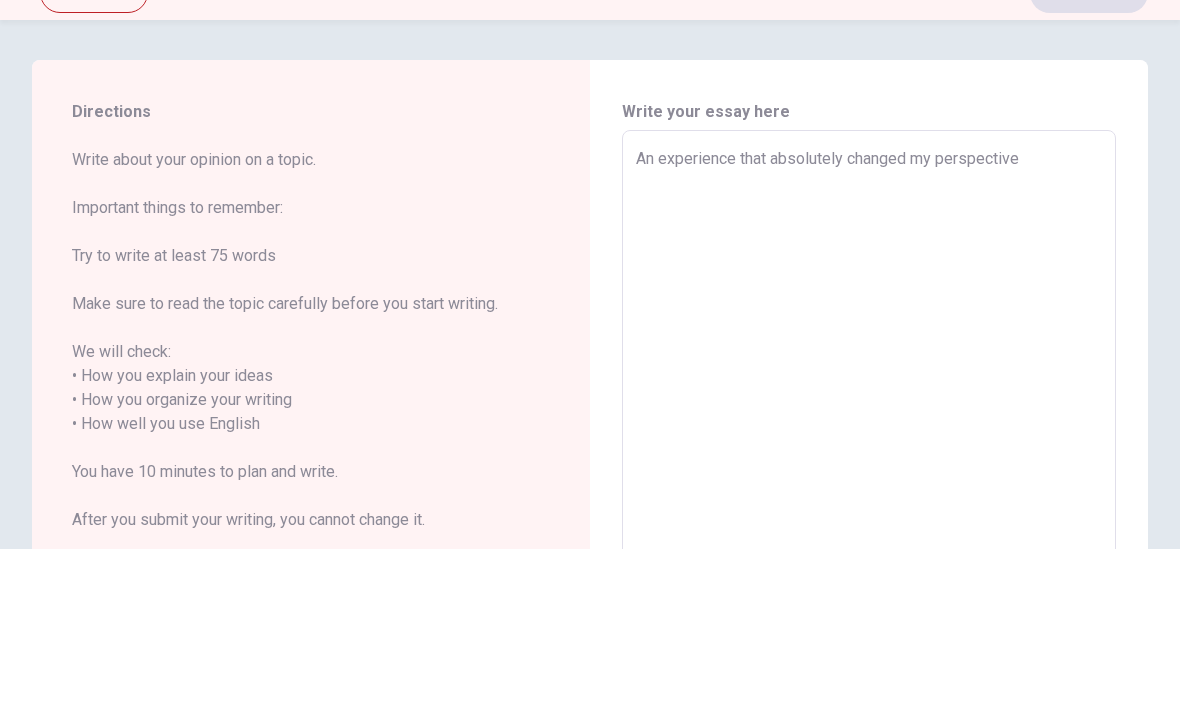 type on "x" 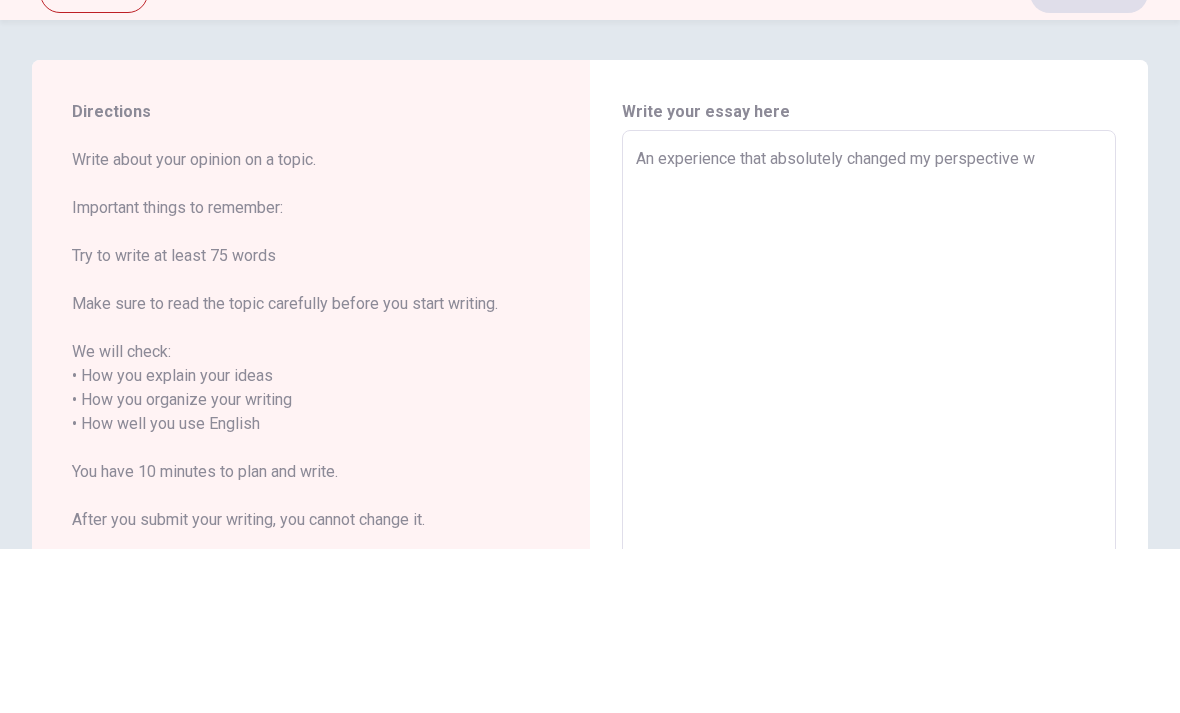 type on "x" 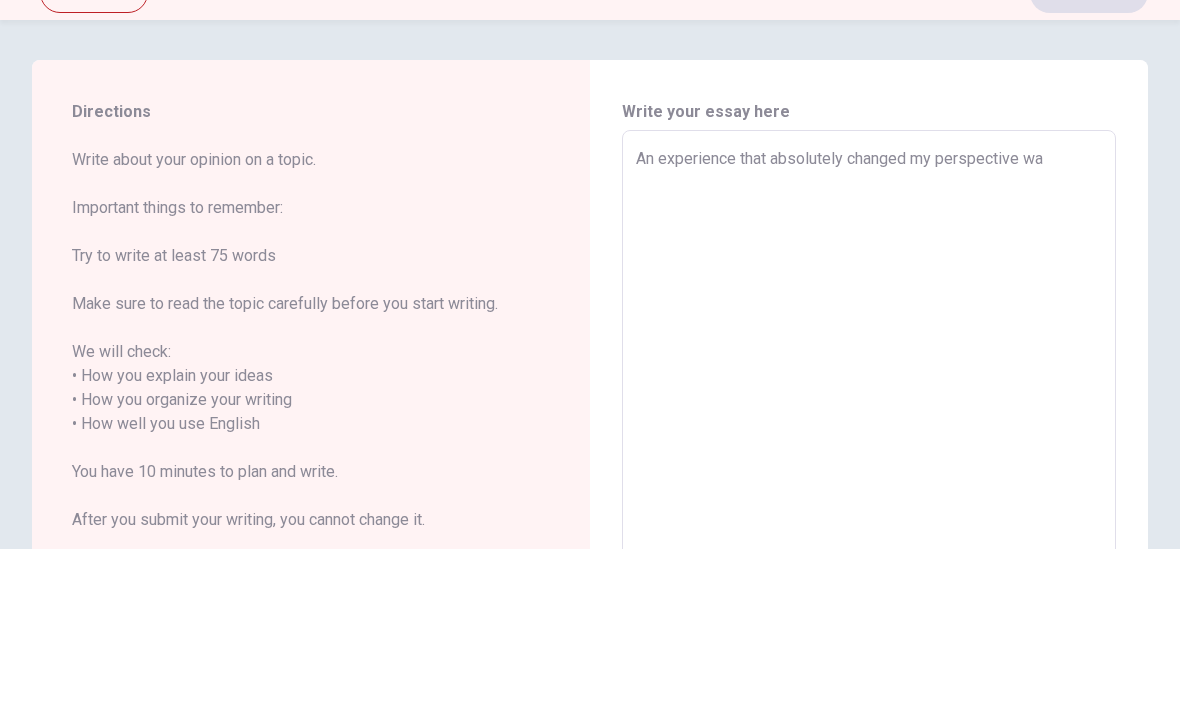 type on "x" 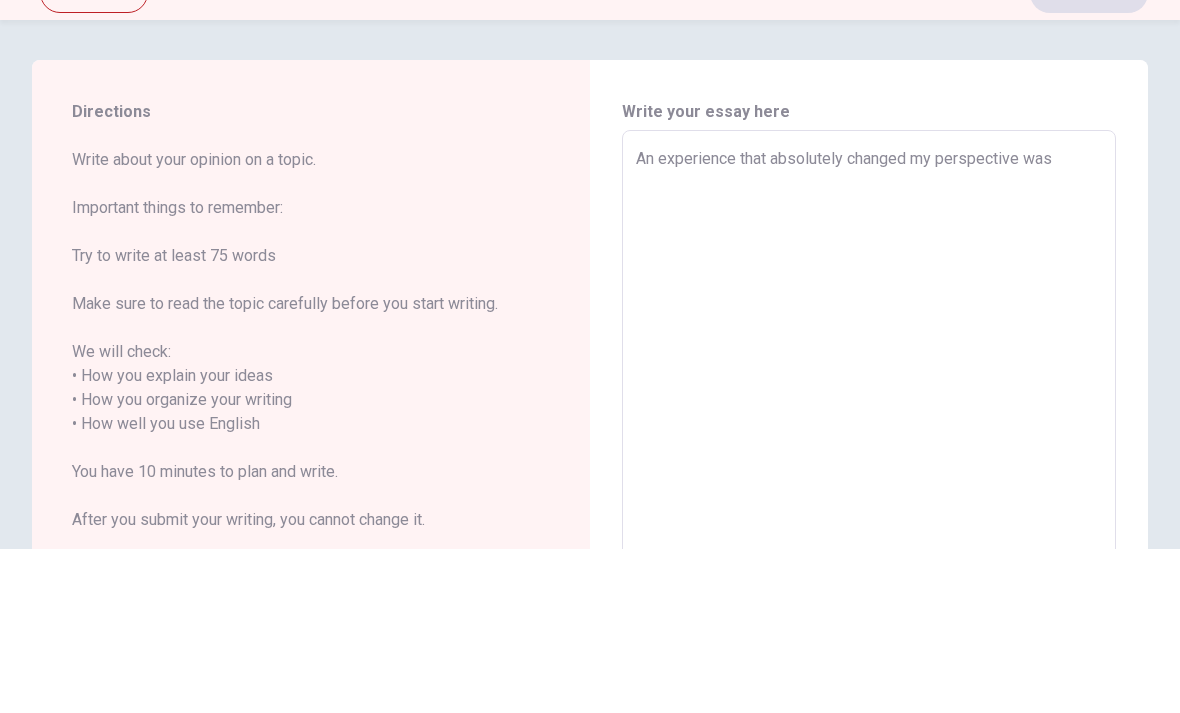 type on "x" 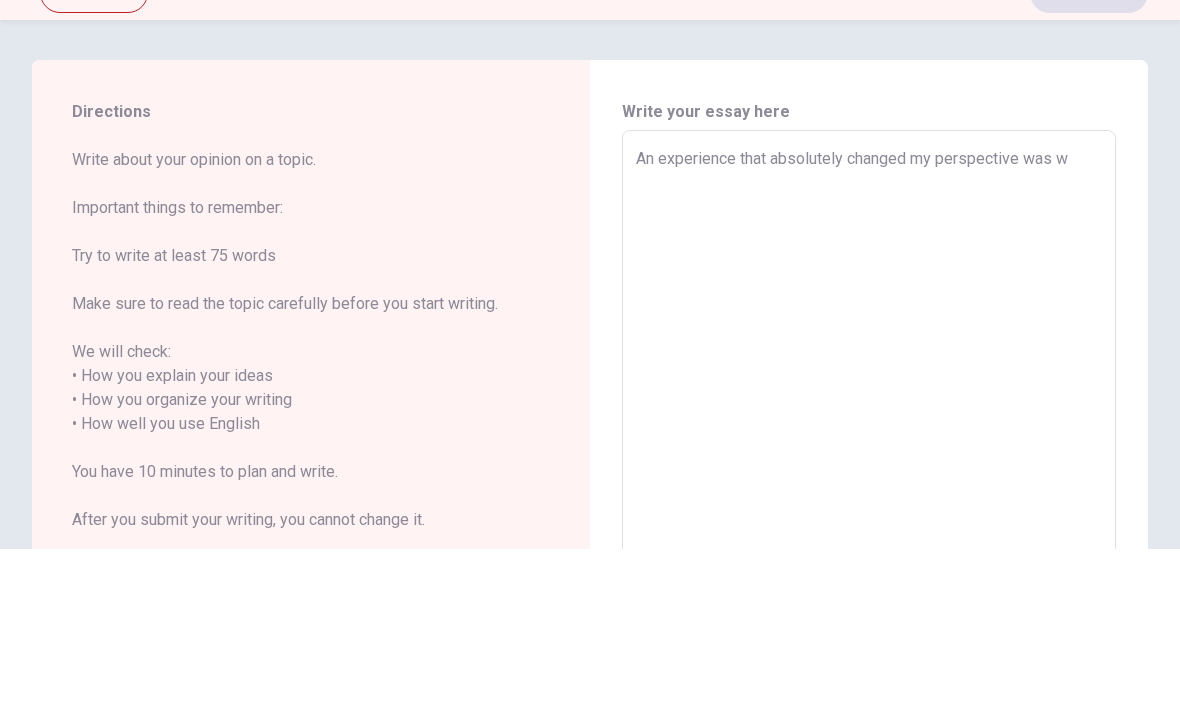 type on "x" 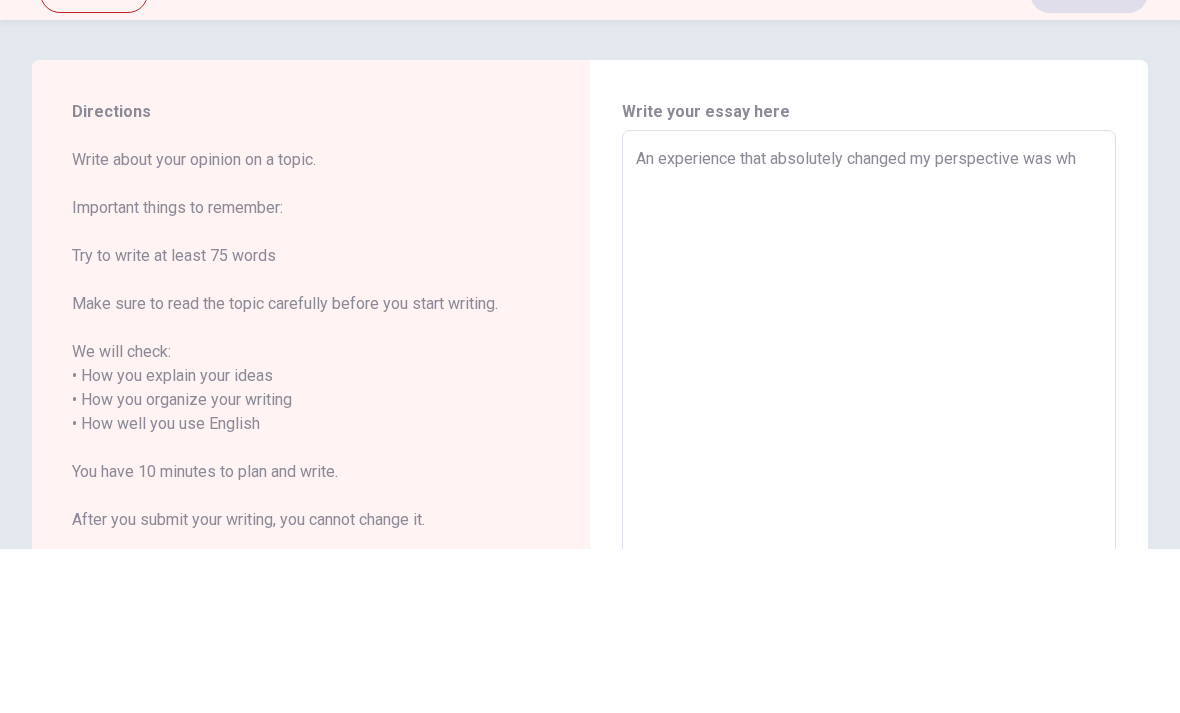 type on "x" 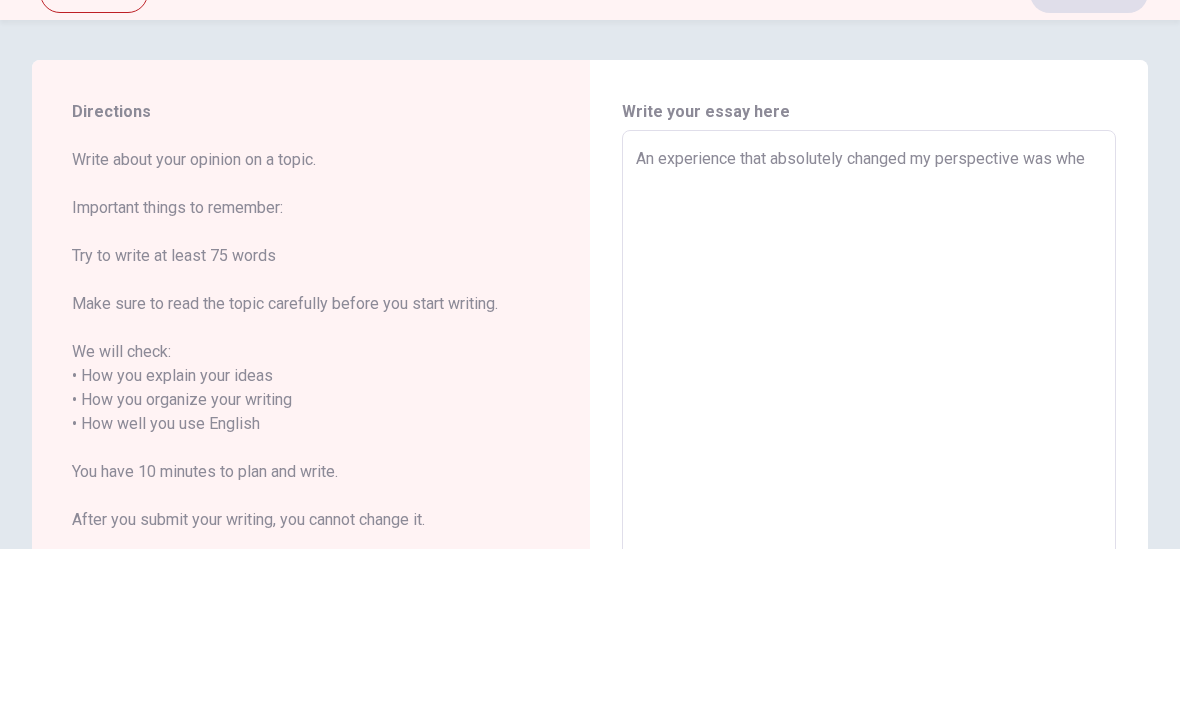 type on "x" 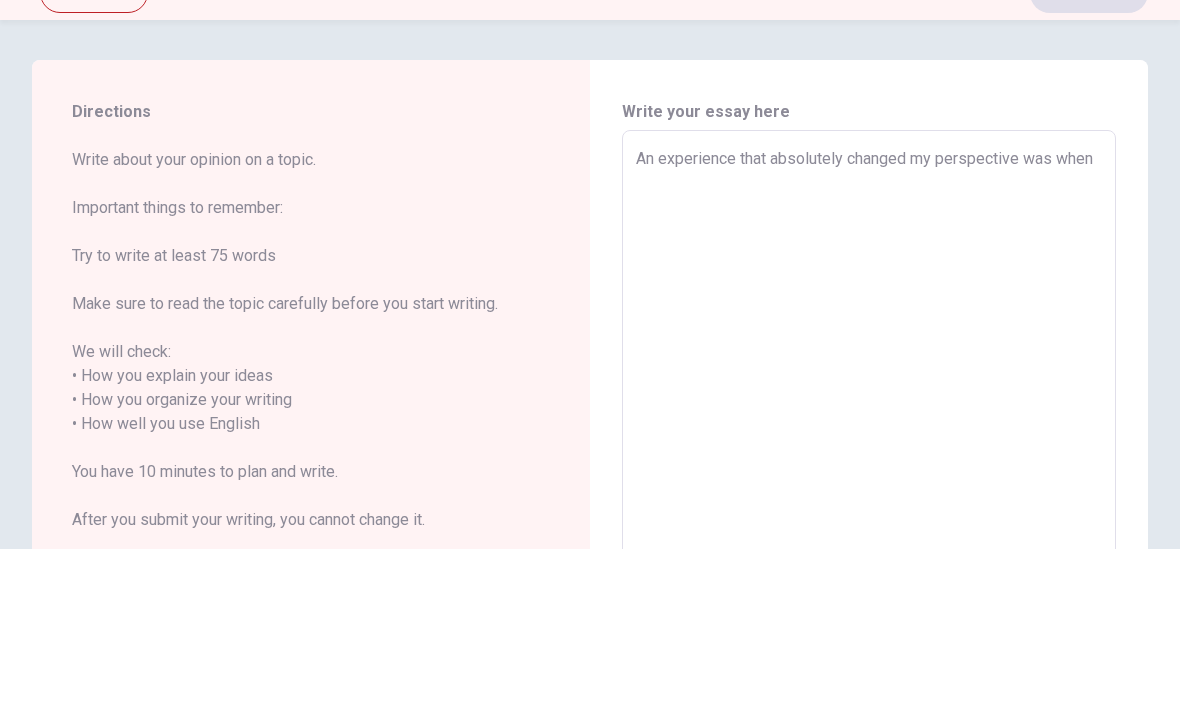 type on "x" 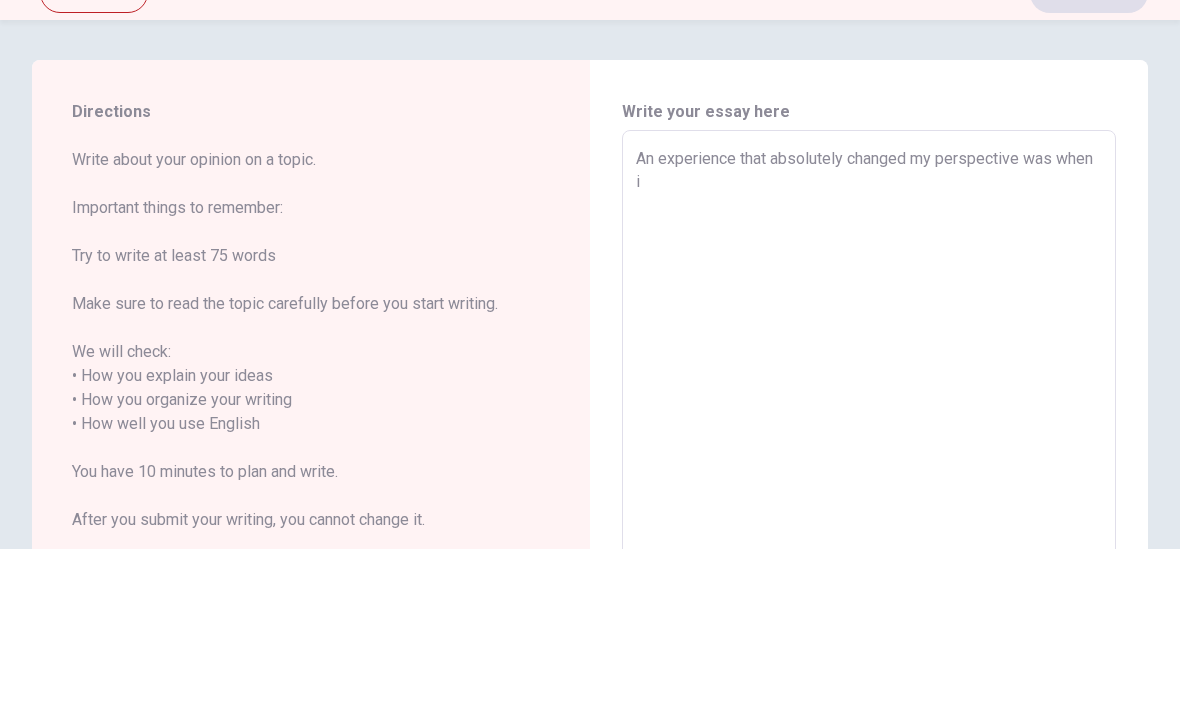 type on "x" 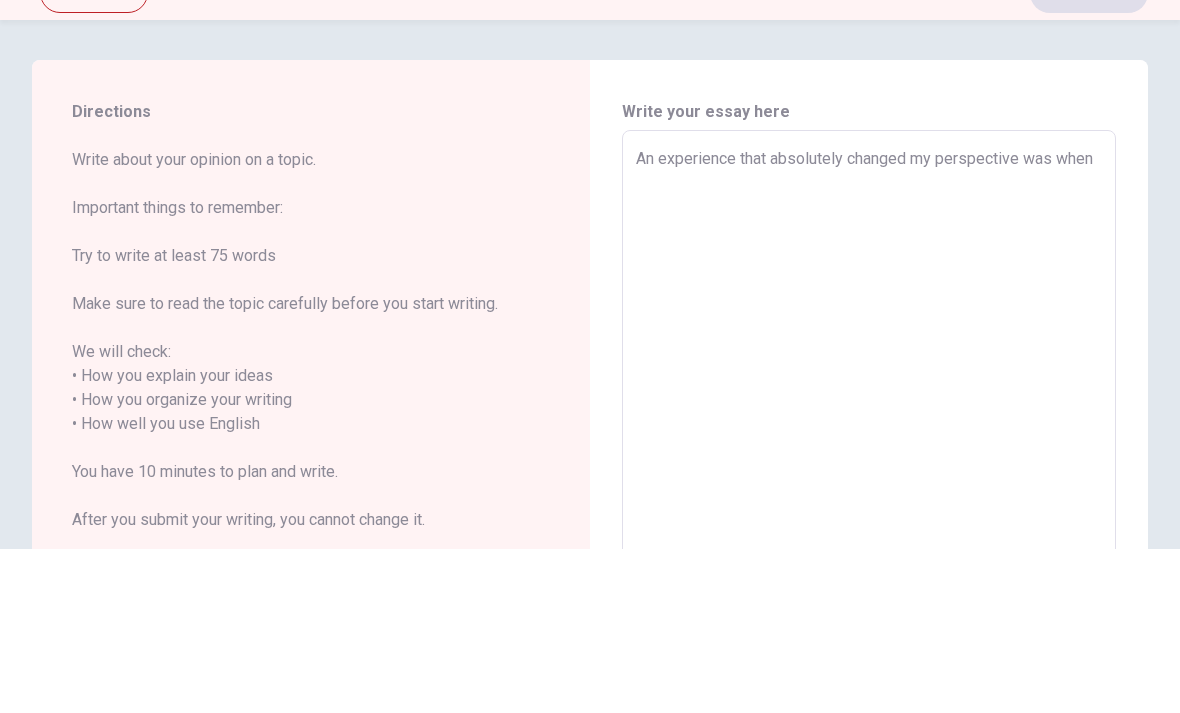 type on "x" 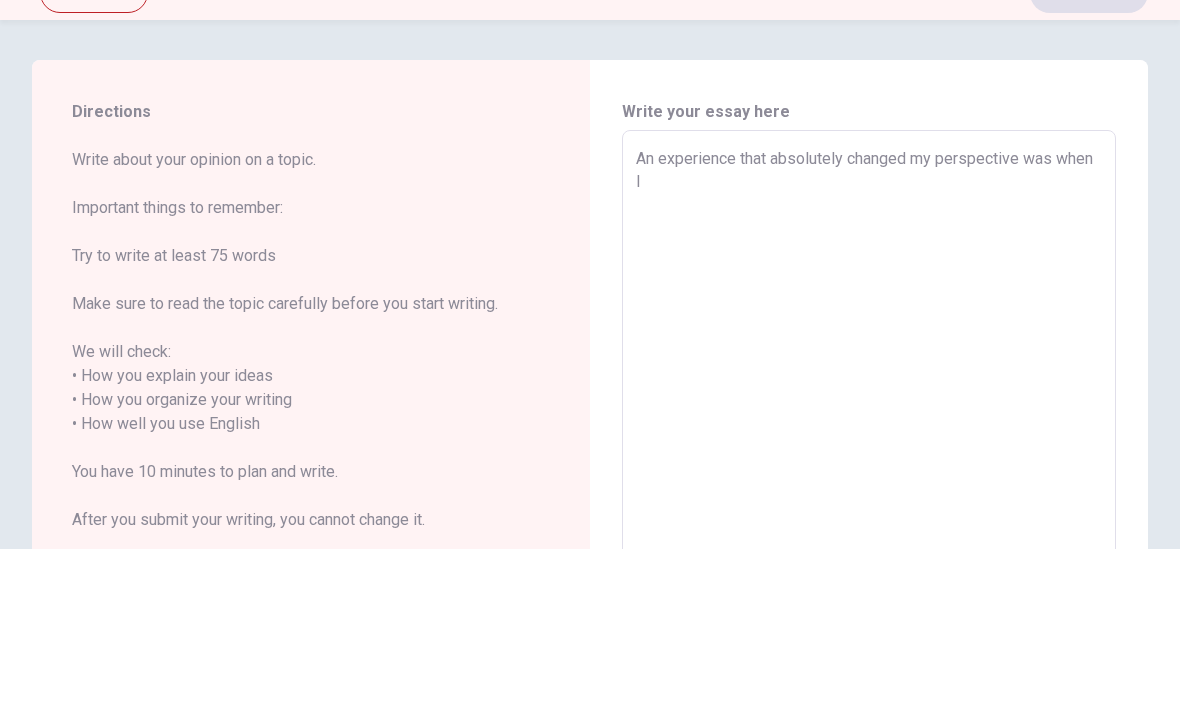 type on "x" 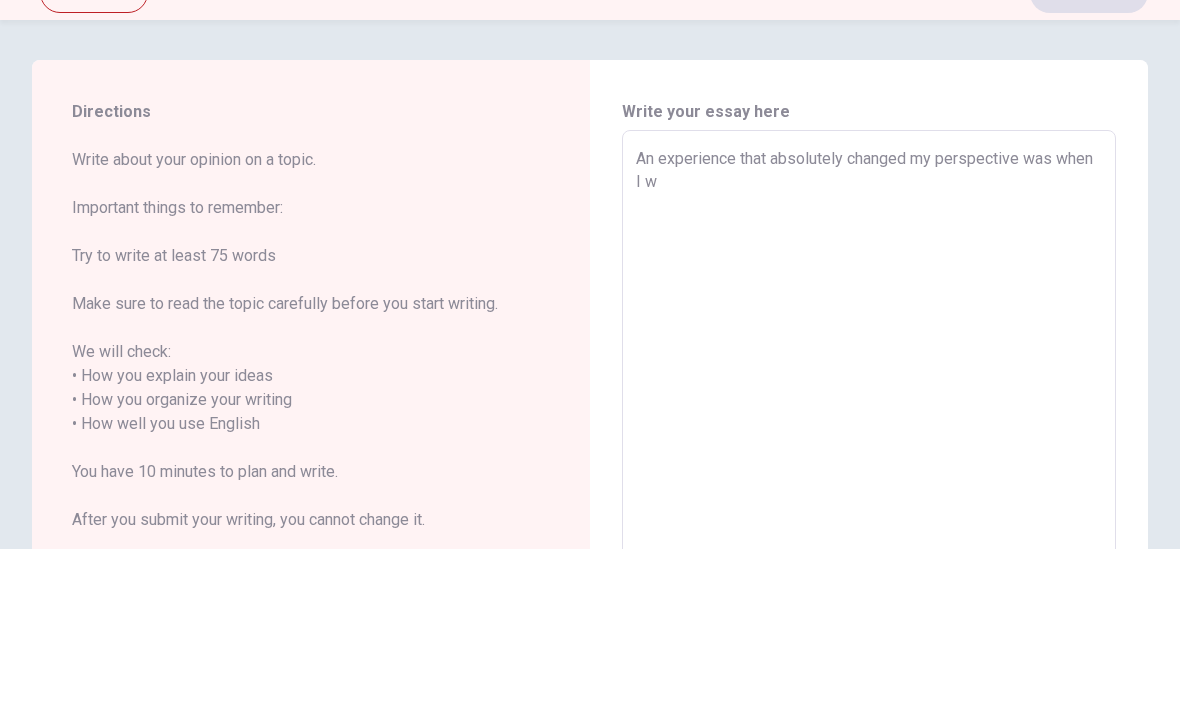 type on "x" 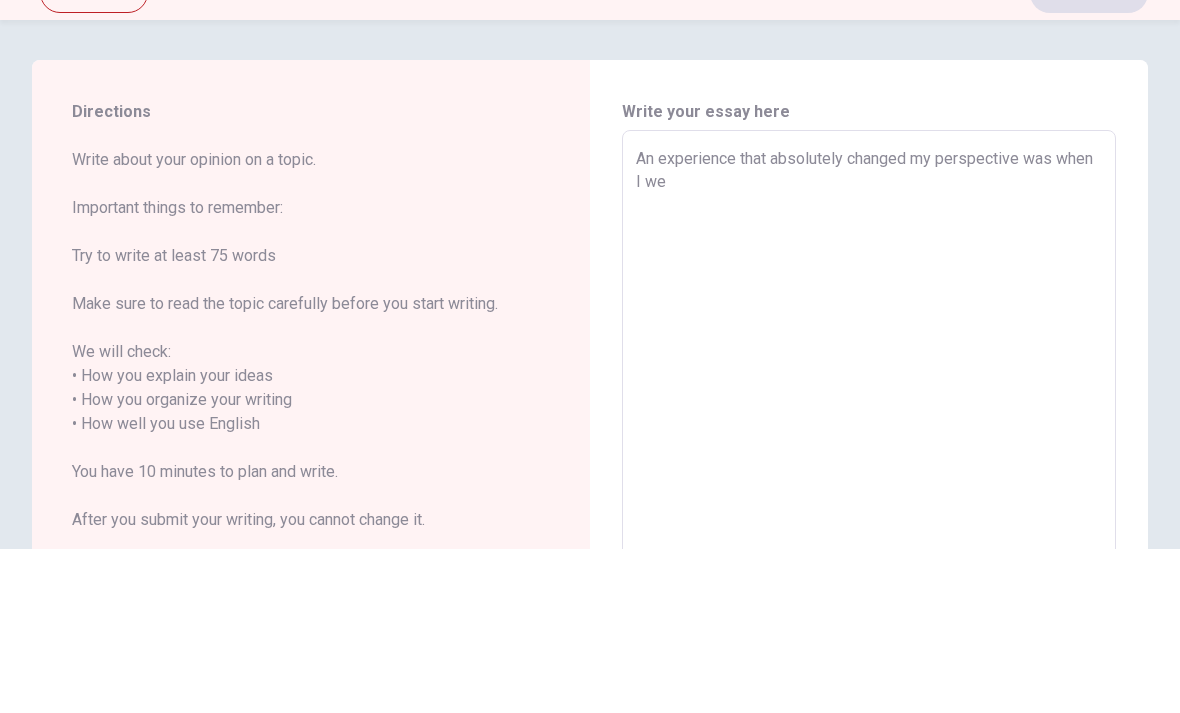 type on "x" 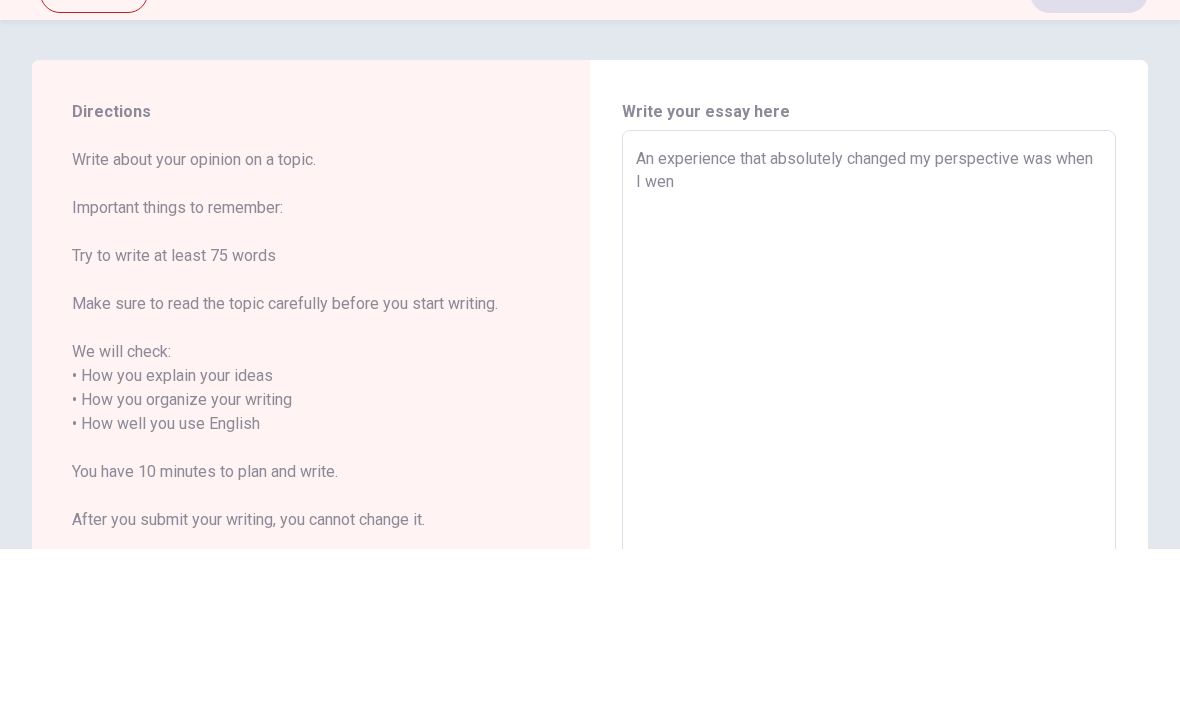 type on "x" 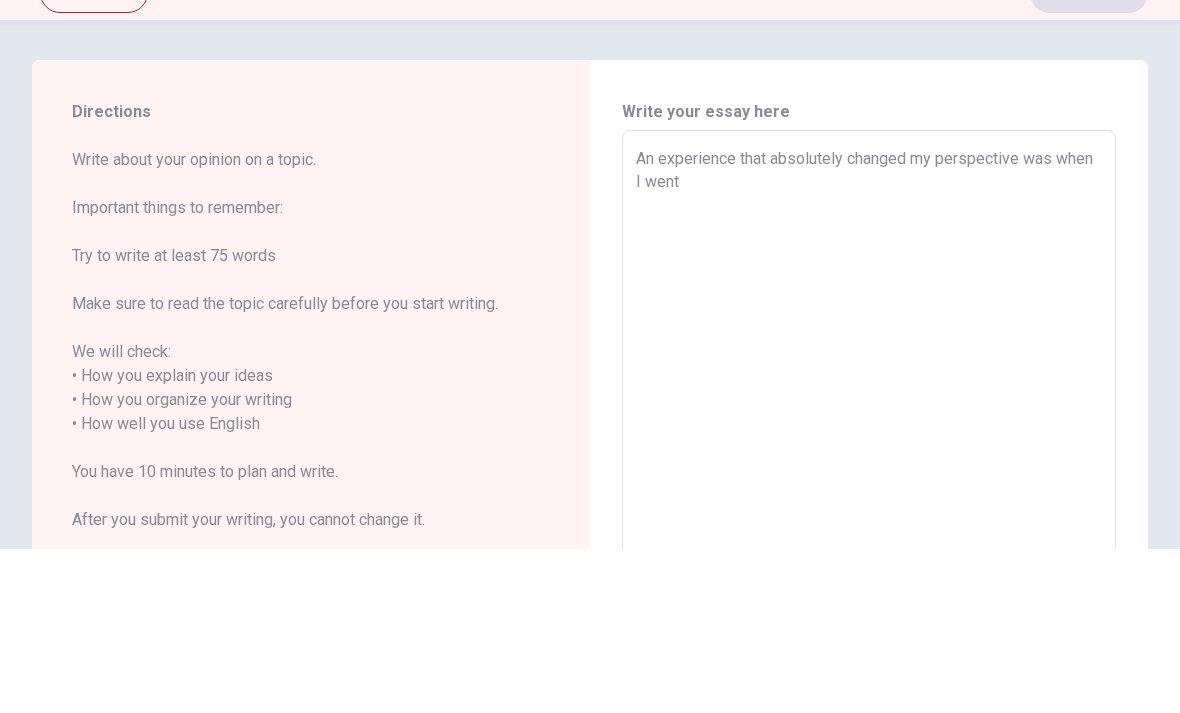 type on "x" 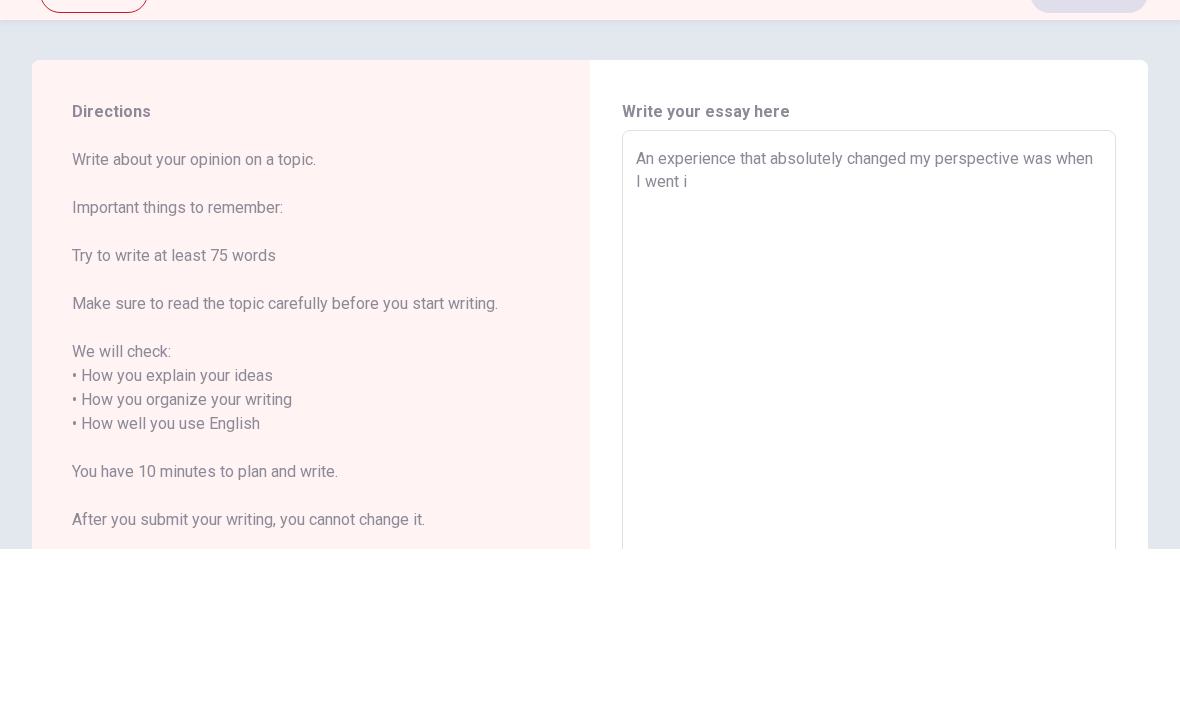 type on "x" 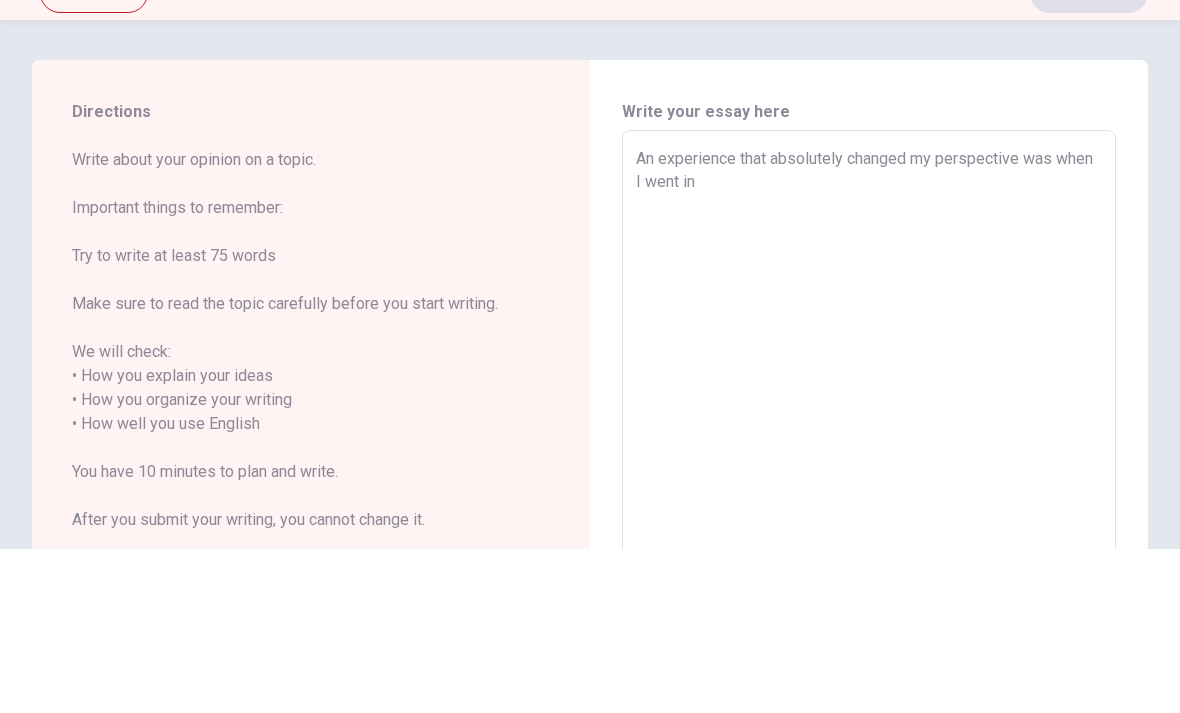 type on "x" 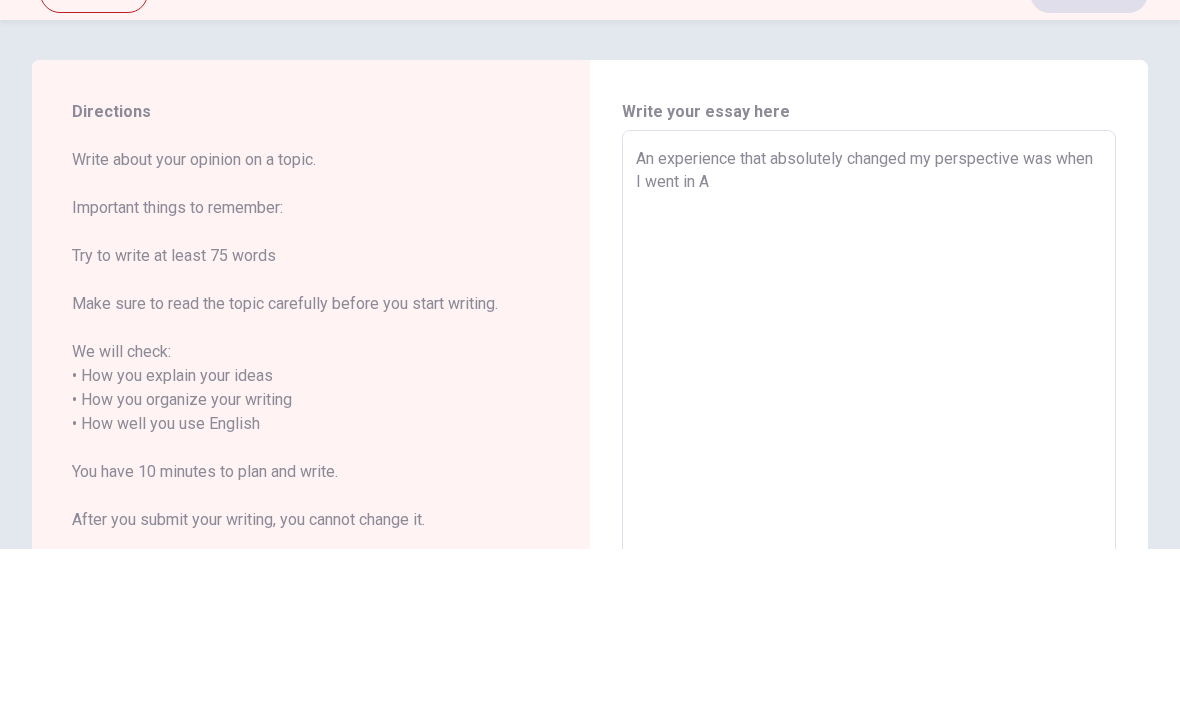 type on "x" 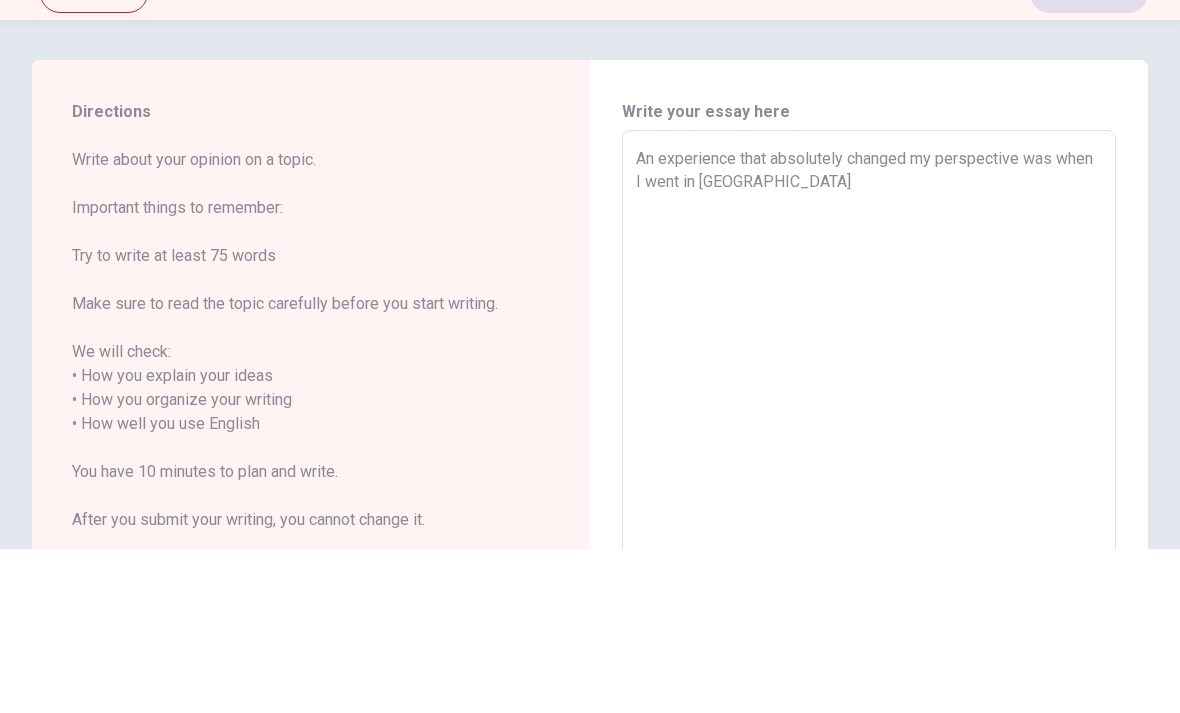type on "x" 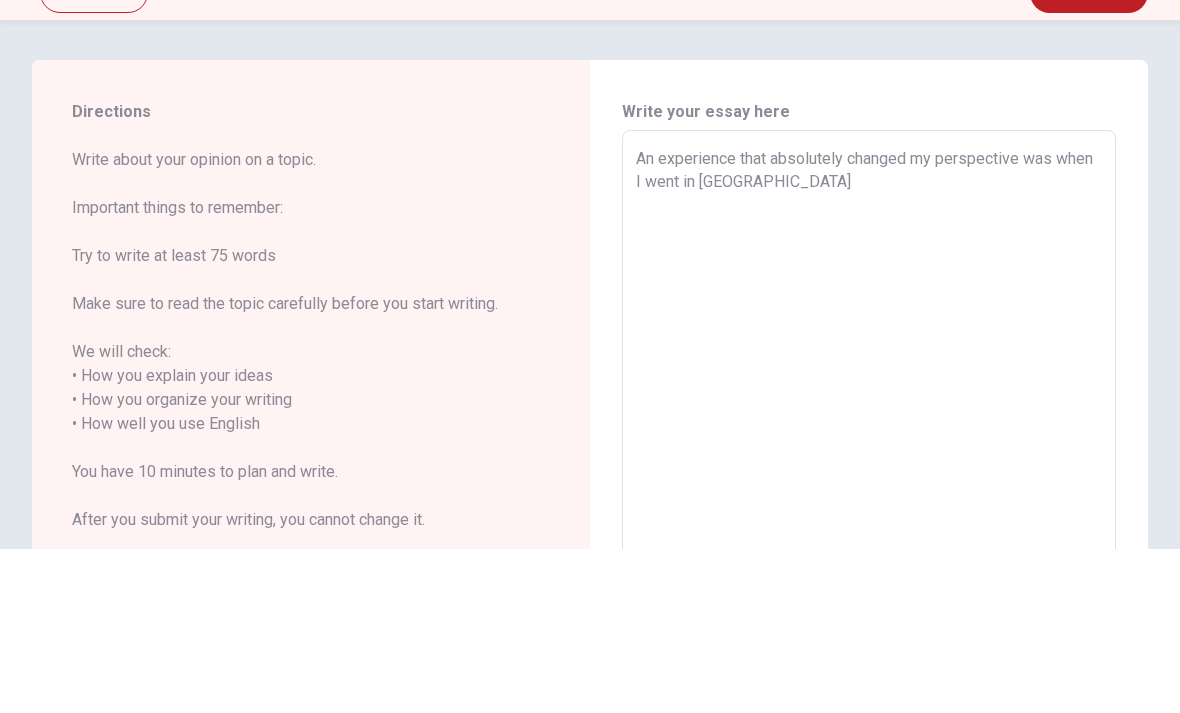 type on "An experience that absolutely changed my perspective was when I went in [GEOGRAPHIC_DATA]" 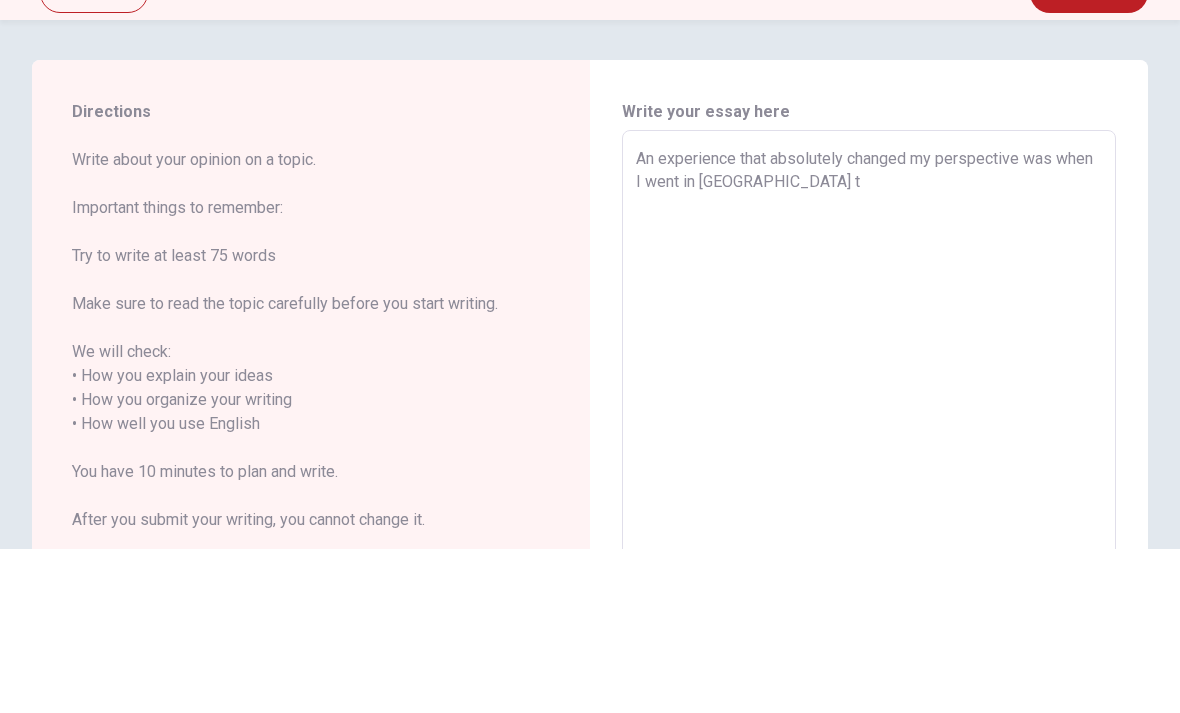 type on "x" 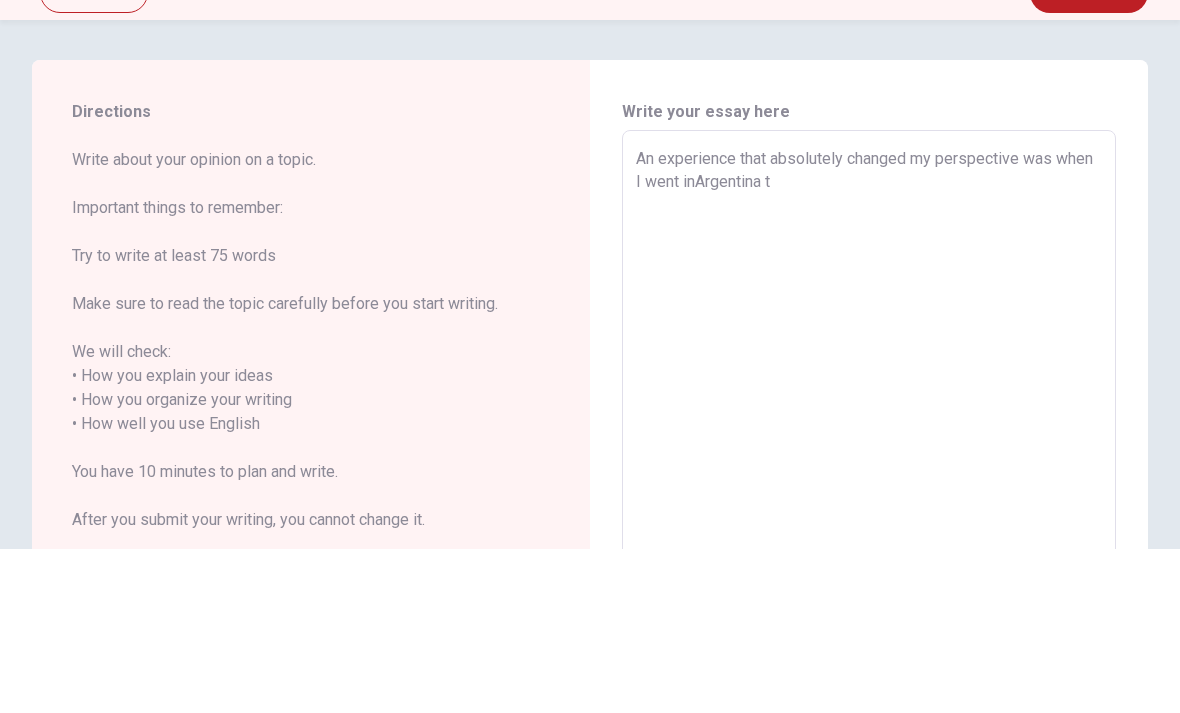 type on "x" 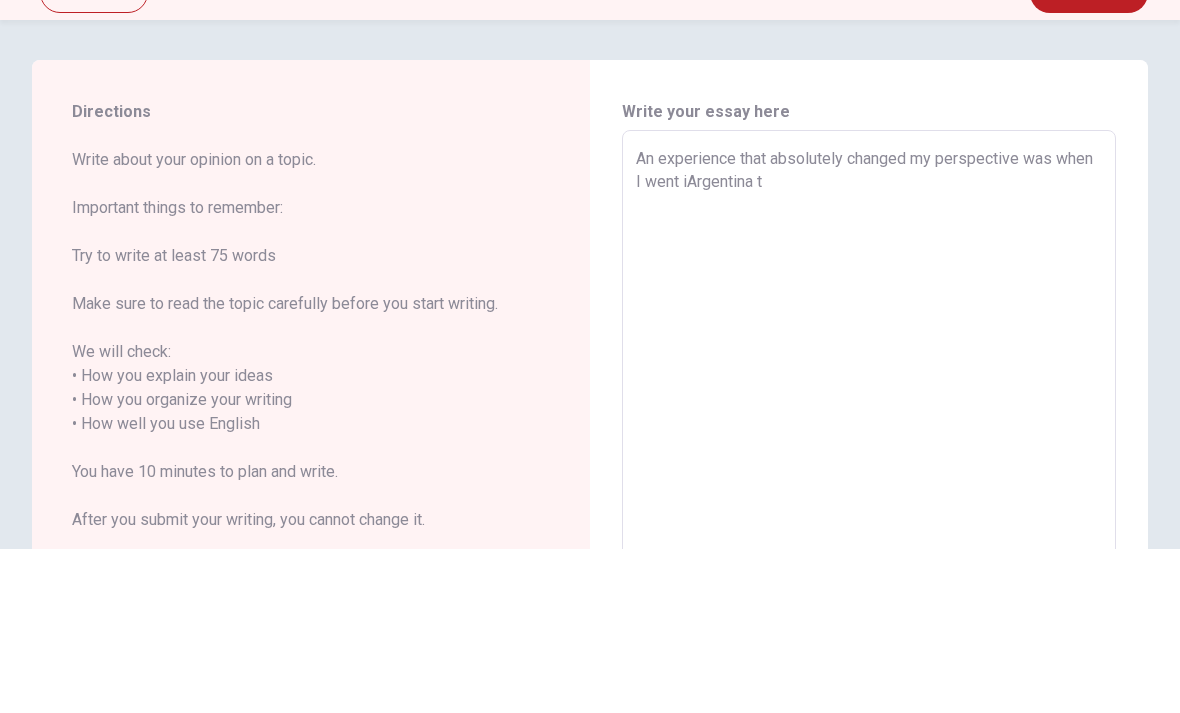 type on "x" 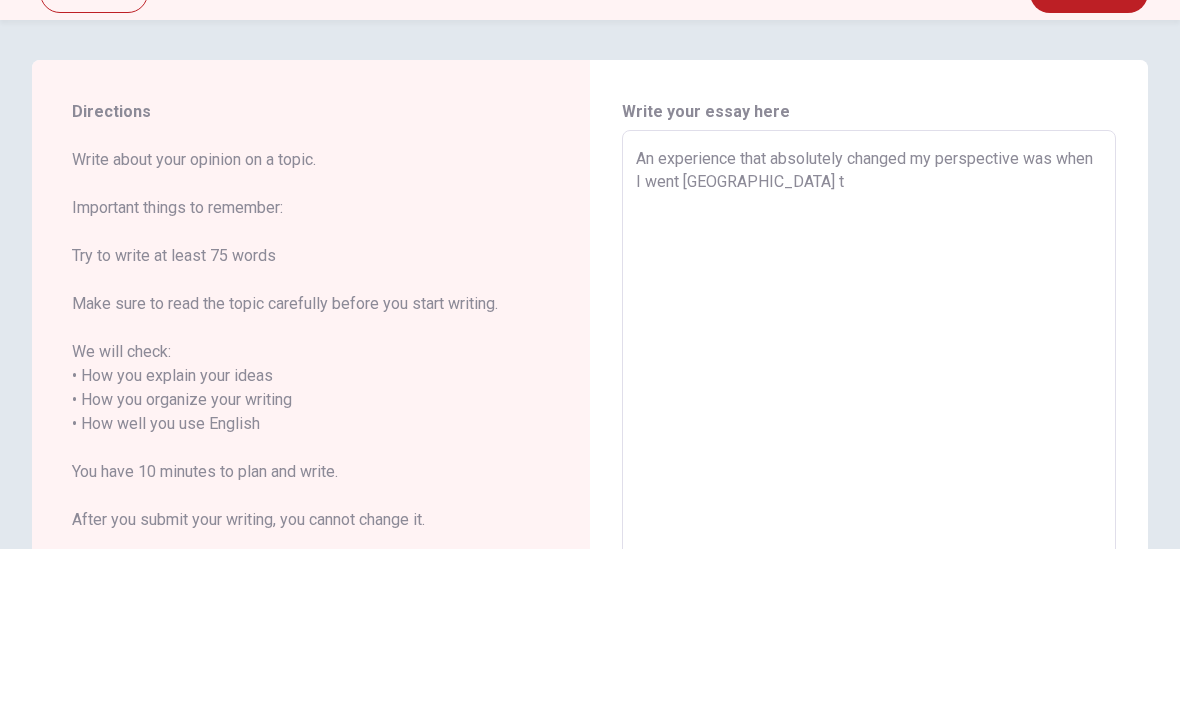 type on "x" 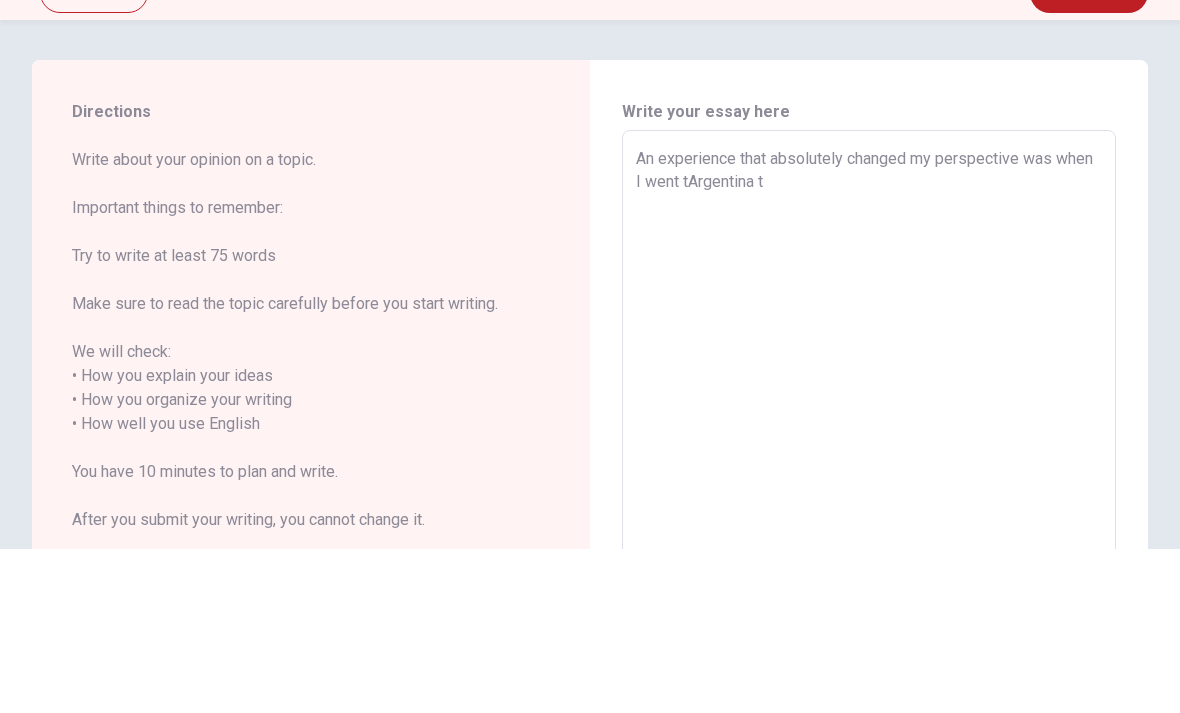 type on "x" 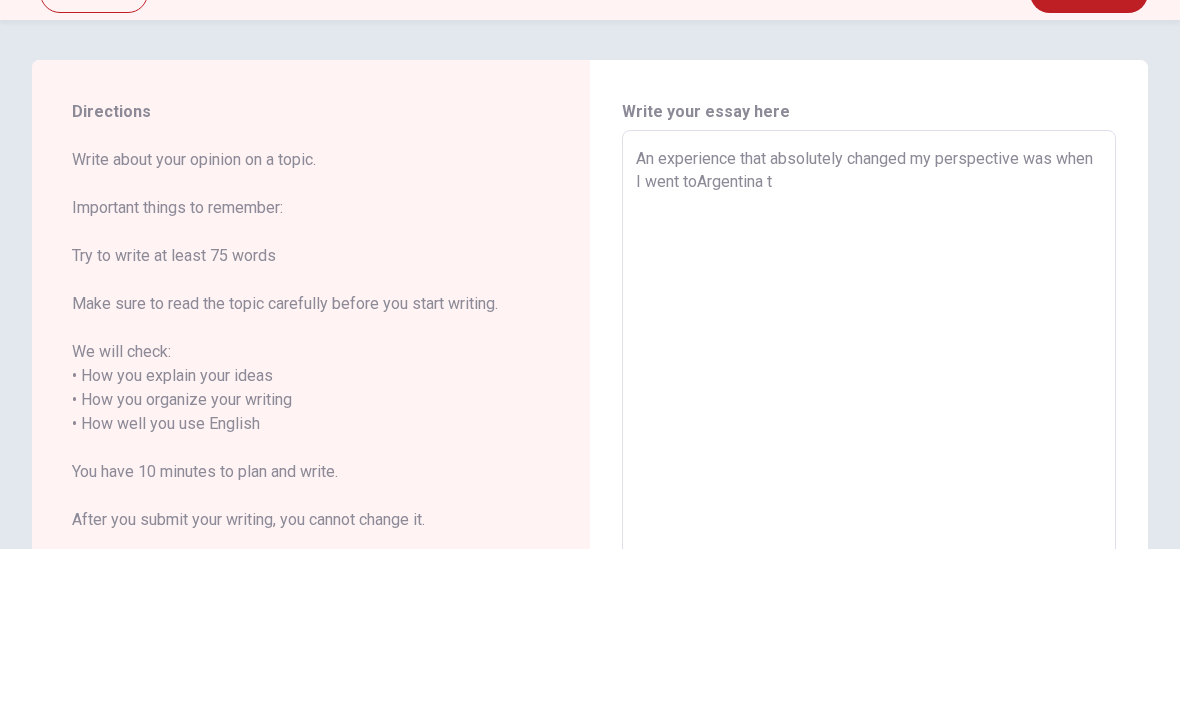 type on "x" 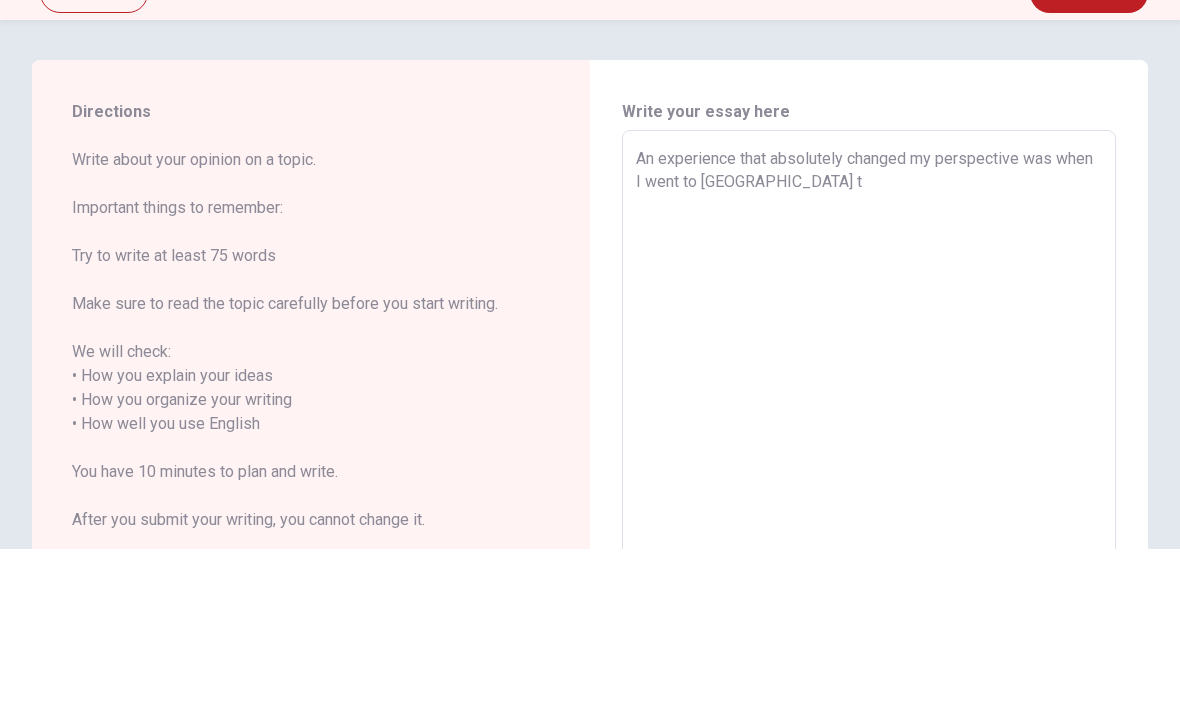 click on "An experience that absolutely changed my perspective was when I went to [GEOGRAPHIC_DATA] t" at bounding box center [869, 576] 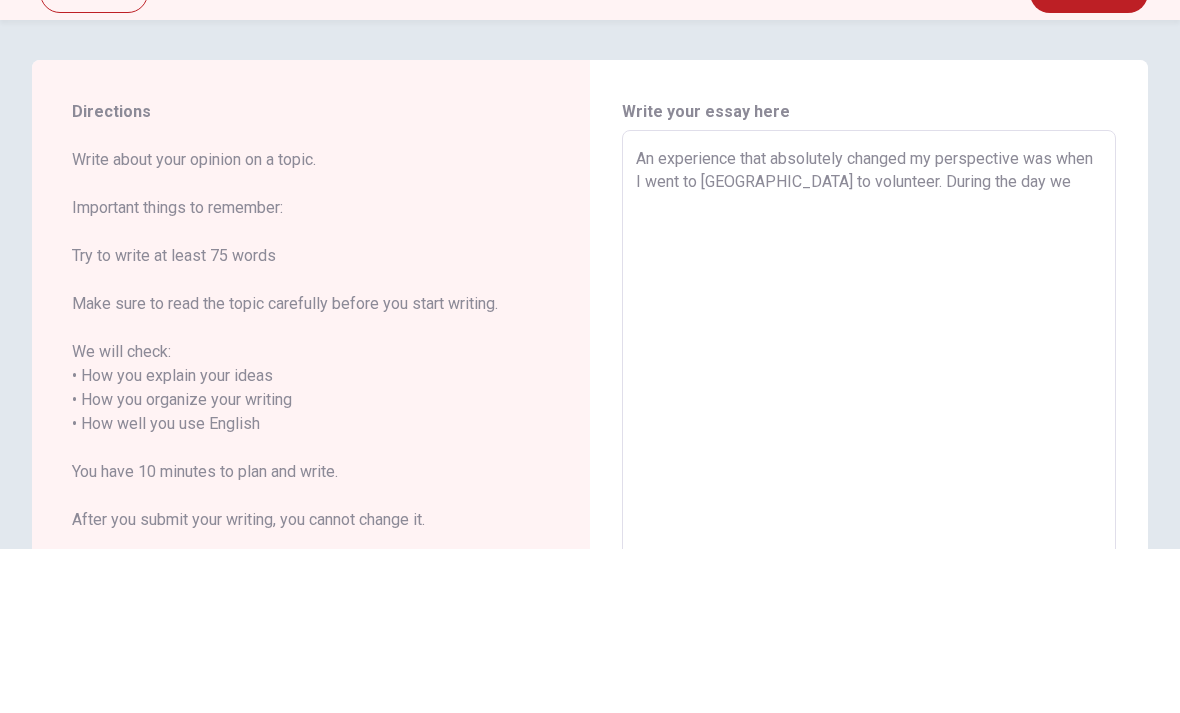 scroll, scrollTop: 0, scrollLeft: 0, axis: both 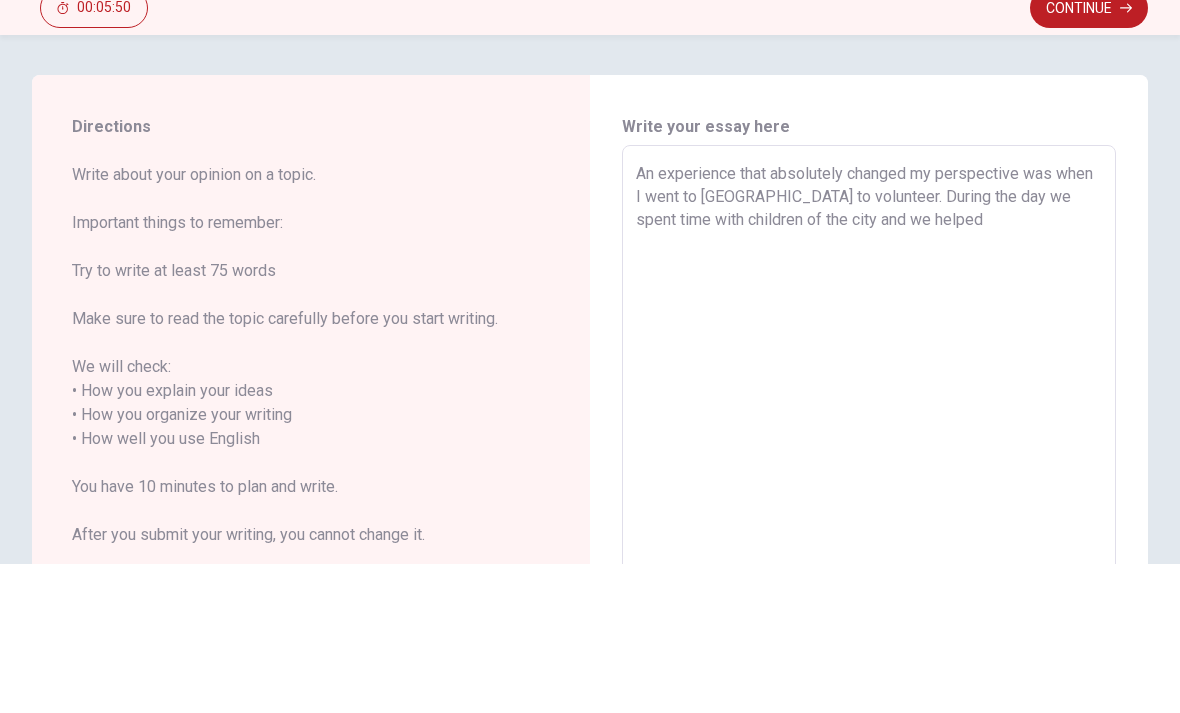 click on "An experience that absolutely changed my perspective was when I went to [GEOGRAPHIC_DATA] to volunteer. During the day we spent time with children of the city and we helped" at bounding box center [869, 576] 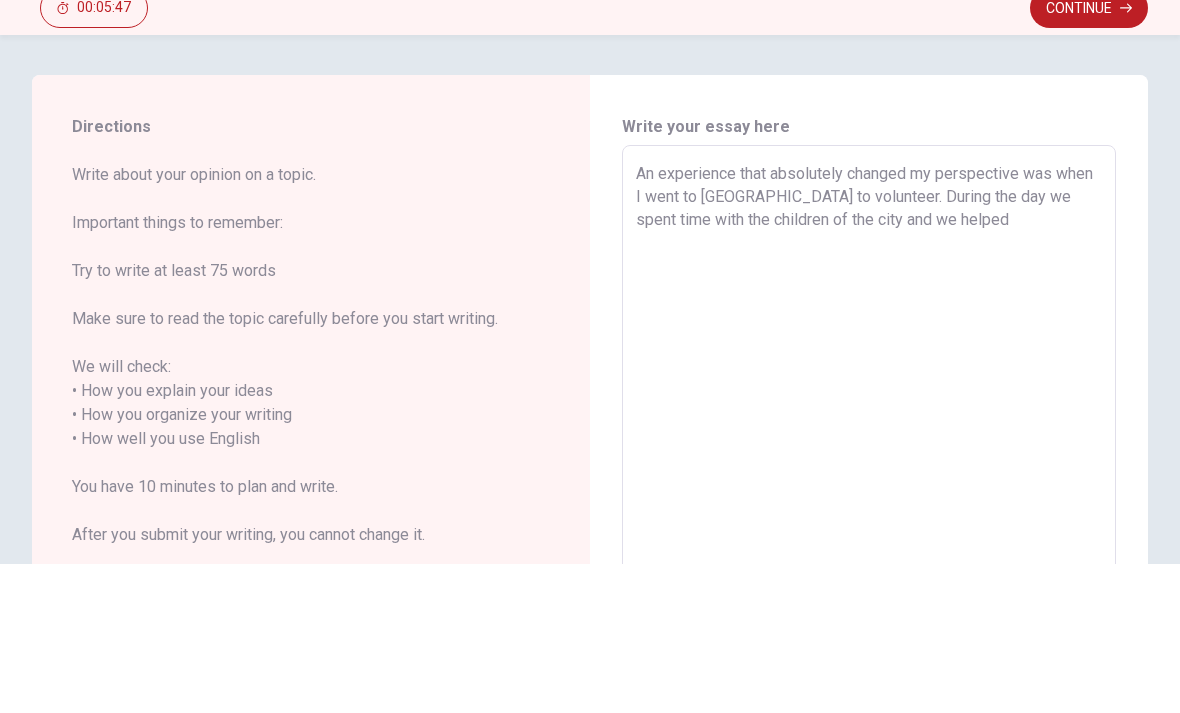 click on "An experience that absolutely changed my perspective was when I went to [GEOGRAPHIC_DATA] to volunteer. During the day we spent time with the children of the city and we helped" at bounding box center [869, 576] 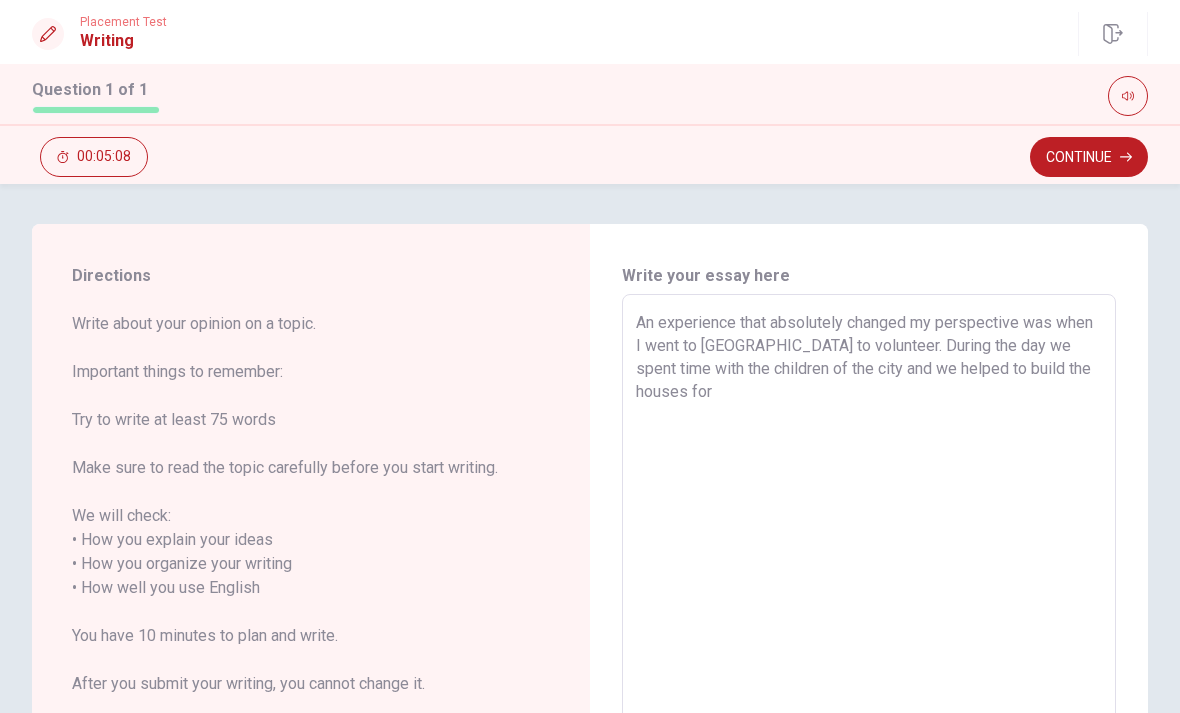 click on "An experience that absolutely changed my perspective was when I went to [GEOGRAPHIC_DATA] to volunteer. During the day we spent time with the children of the city and we helped to build the houses for" at bounding box center (869, 576) 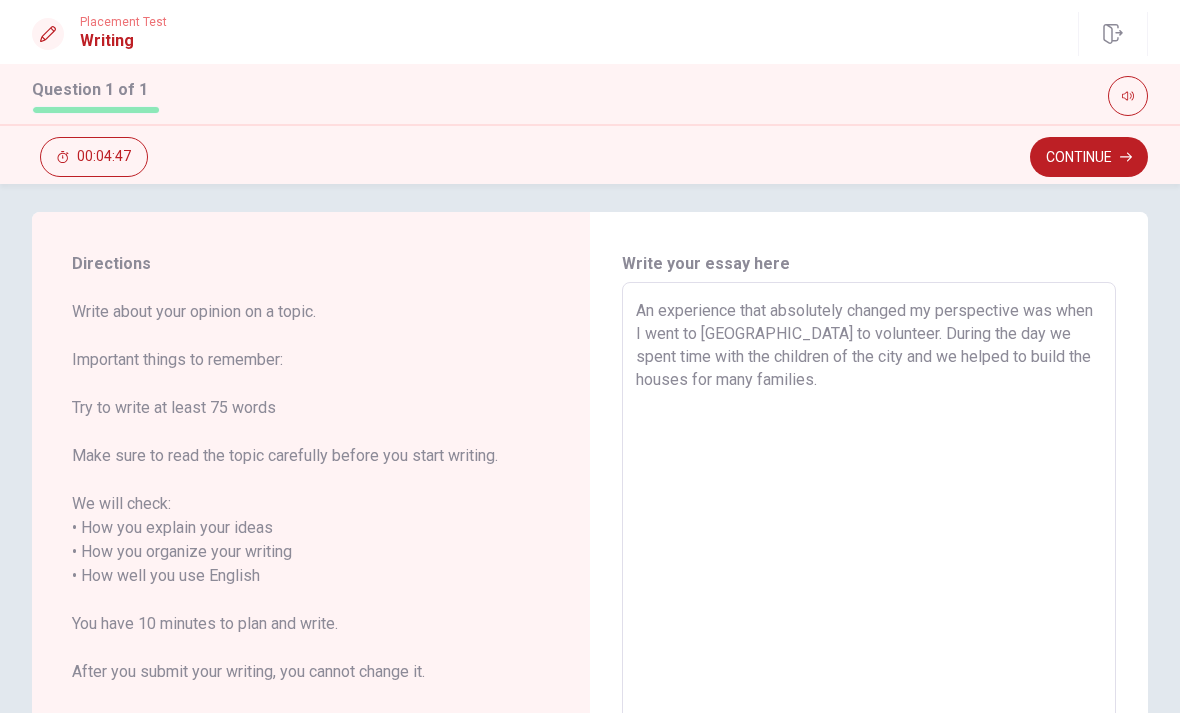 scroll, scrollTop: 7, scrollLeft: 0, axis: vertical 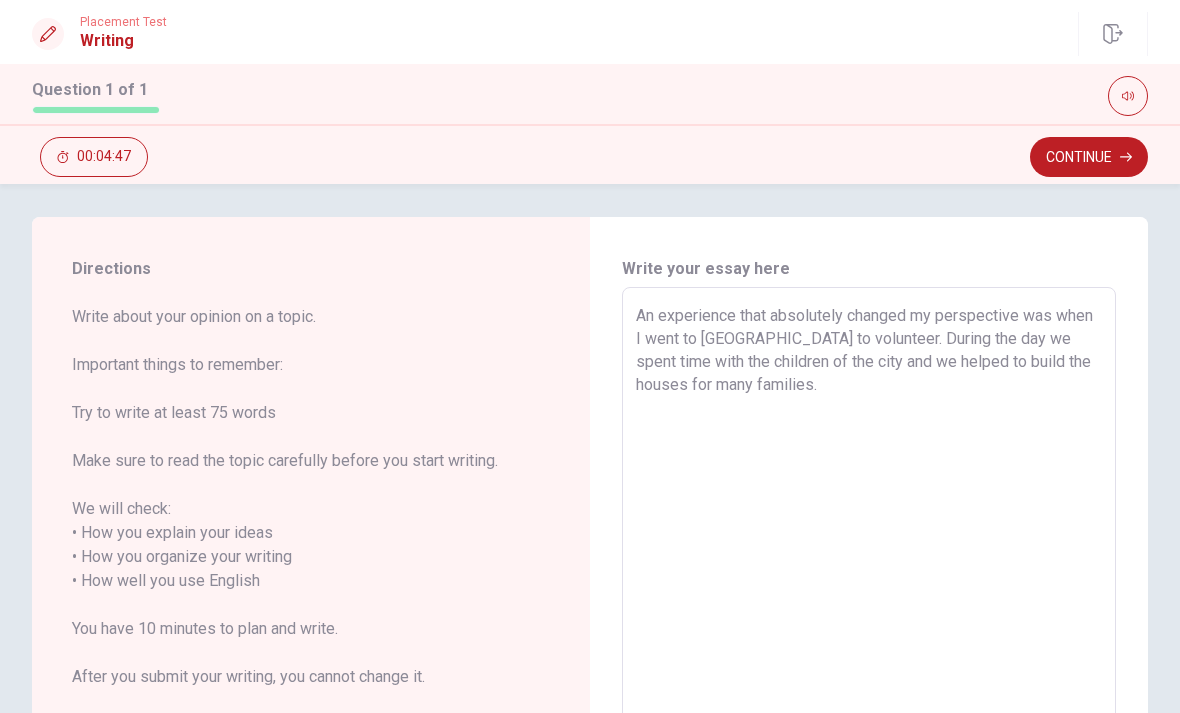 click on "An experience that absolutely changed my perspective was when I went to [GEOGRAPHIC_DATA] to volunteer. During the day we spent time with the children of the city and we helped to build the houses for many families." at bounding box center (869, 569) 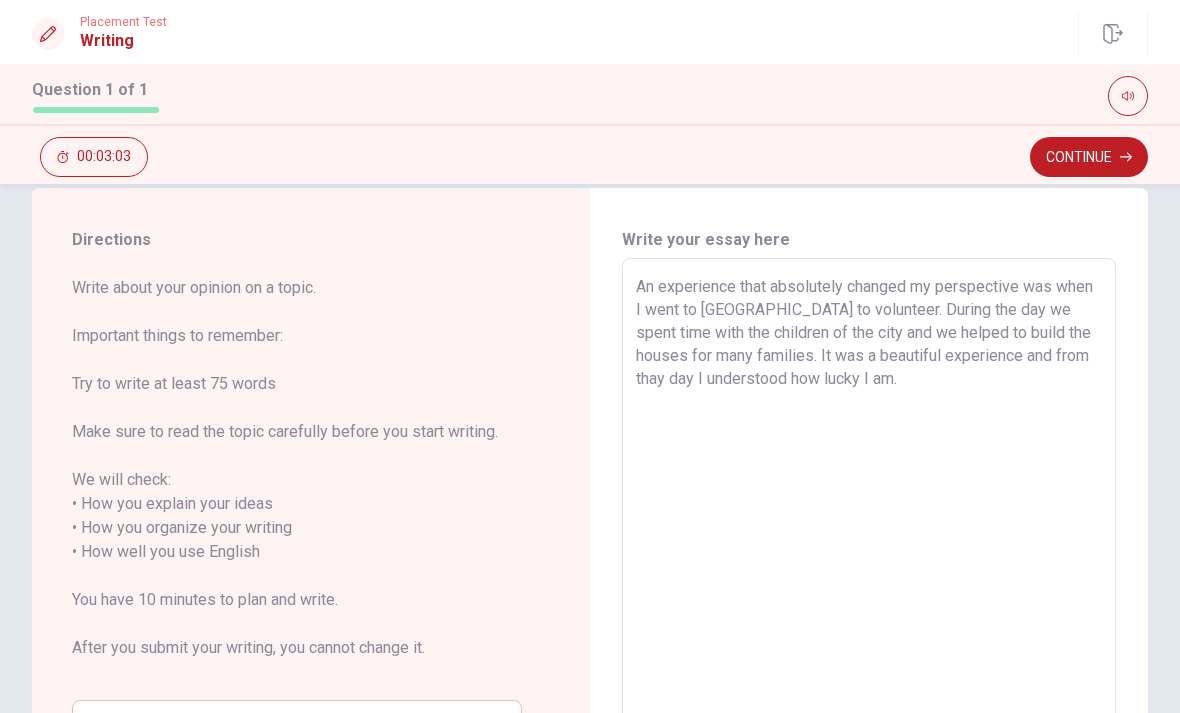 scroll, scrollTop: 38, scrollLeft: 0, axis: vertical 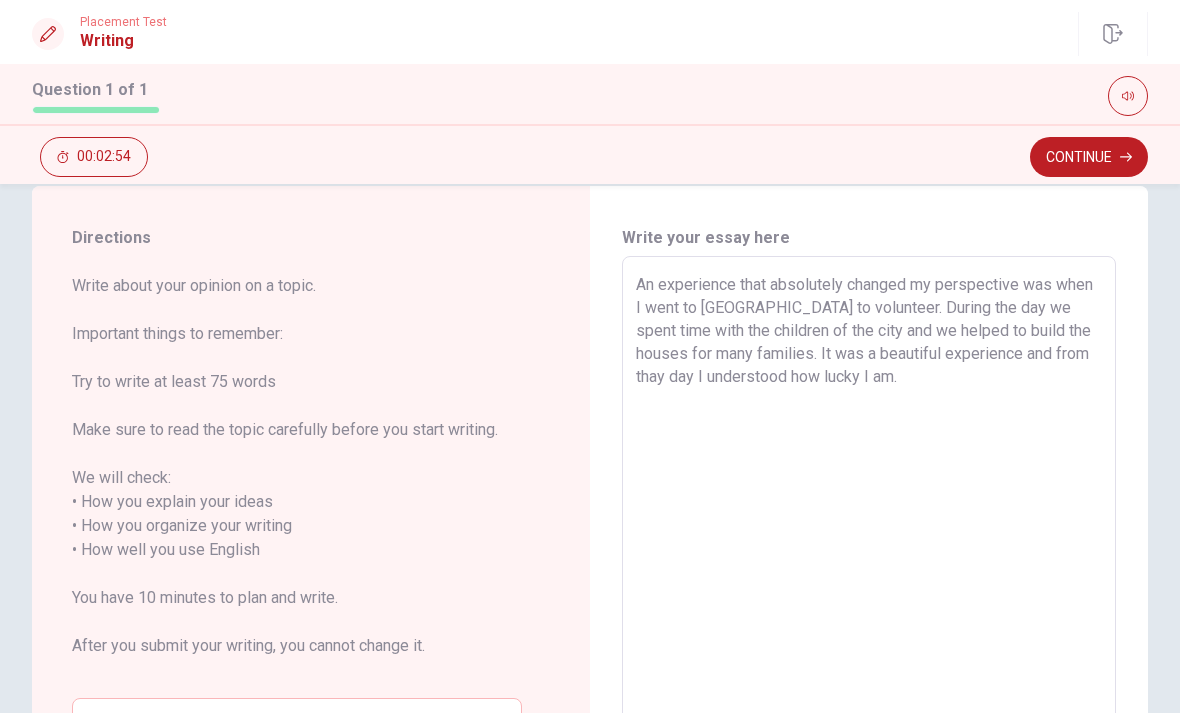 click on "An experience that absolutely changed my perspective was when I went to [GEOGRAPHIC_DATA] to volunteer. During the day we spent time with the children of the city and we helped to build the houses for many families. It was a beautiful experience and from thay day I understood how lucky I am." at bounding box center (869, 538) 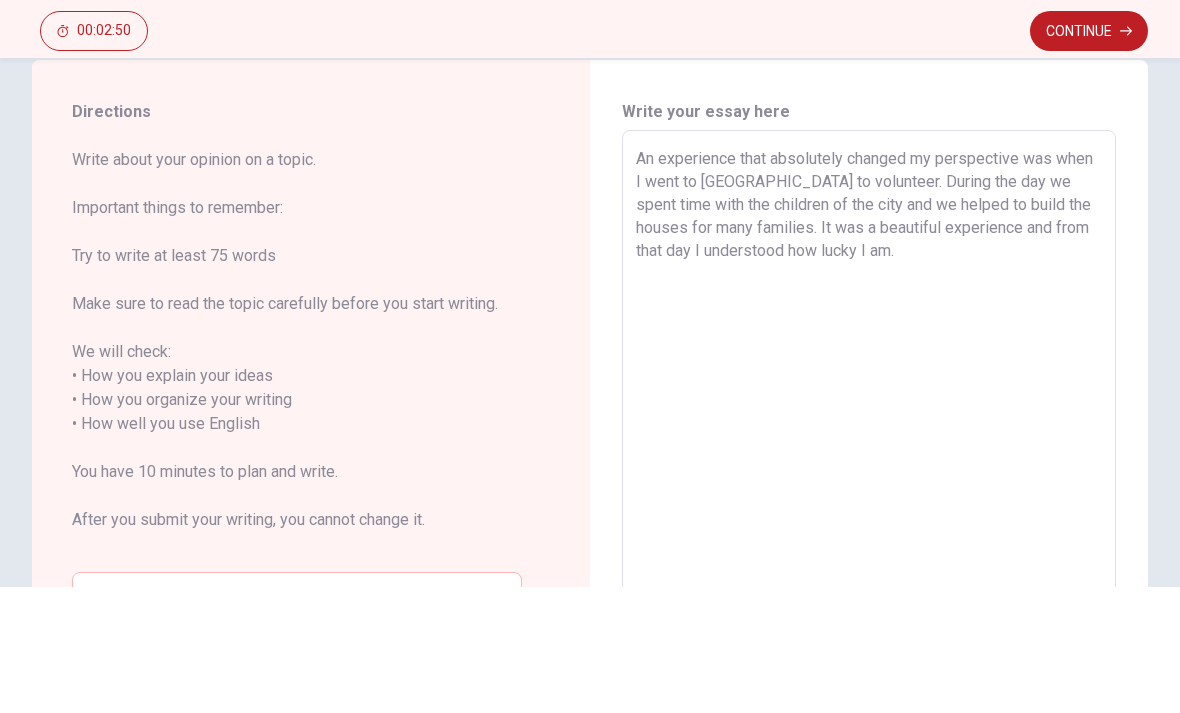 click on "An experience that absolutely changed my perspective was when I went to [GEOGRAPHIC_DATA] to volunteer. During the day we spent time with the children of the city and we helped to build the houses for many families. It was a beautiful experience and from that day I understood how lucky I am." at bounding box center (869, 538) 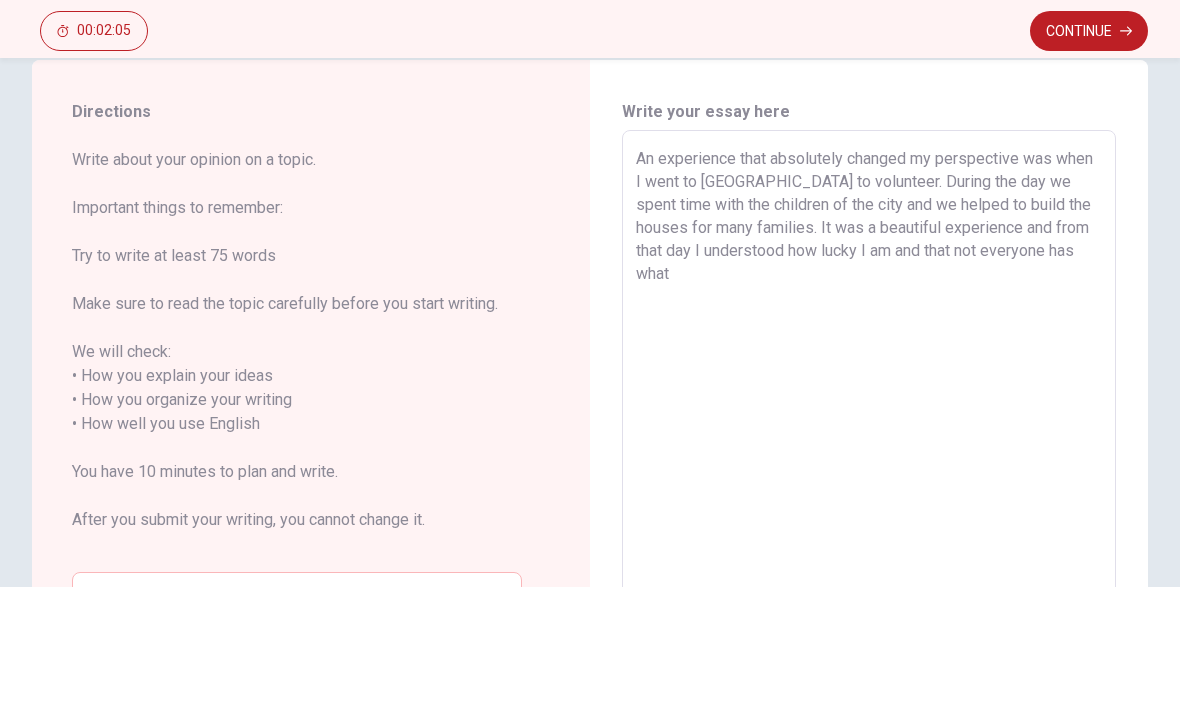 click on "An experience that absolutely changed my perspective was when I went to [GEOGRAPHIC_DATA] to volunteer. During the day we spent time with the children of the city and we helped to build the houses for many families. It was a beautiful experience and from that day I understood how lucky I am and that not everyone has what" at bounding box center [869, 538] 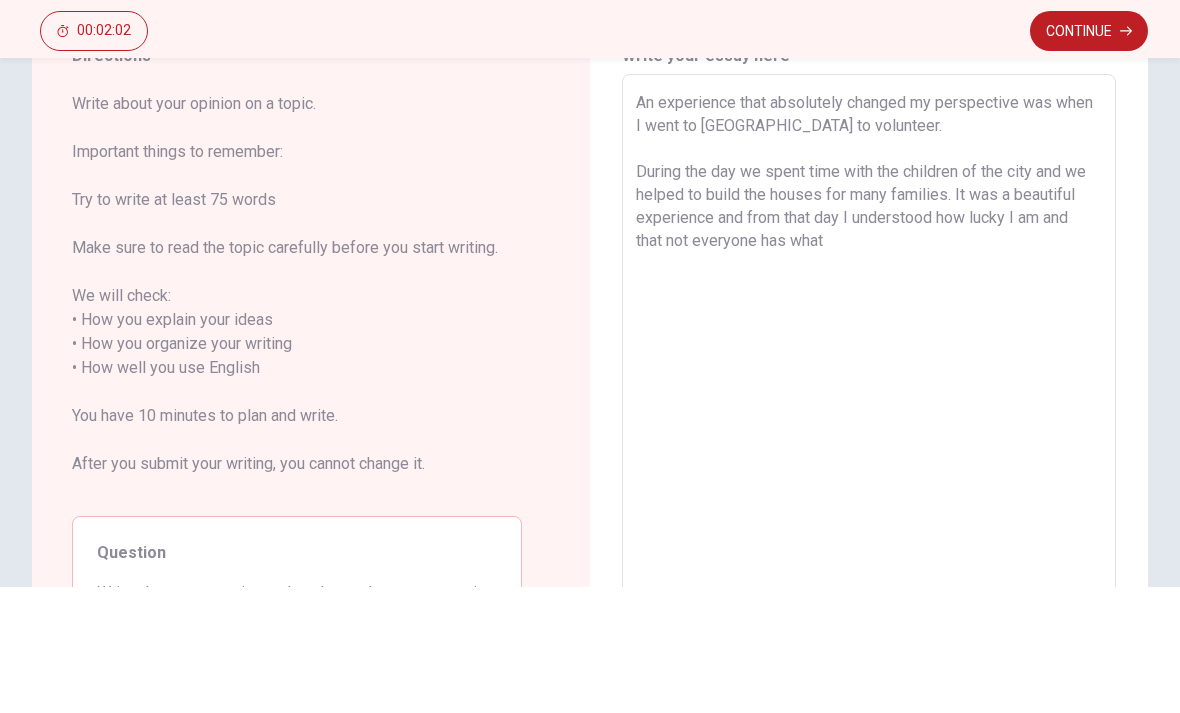 scroll, scrollTop: 94, scrollLeft: 0, axis: vertical 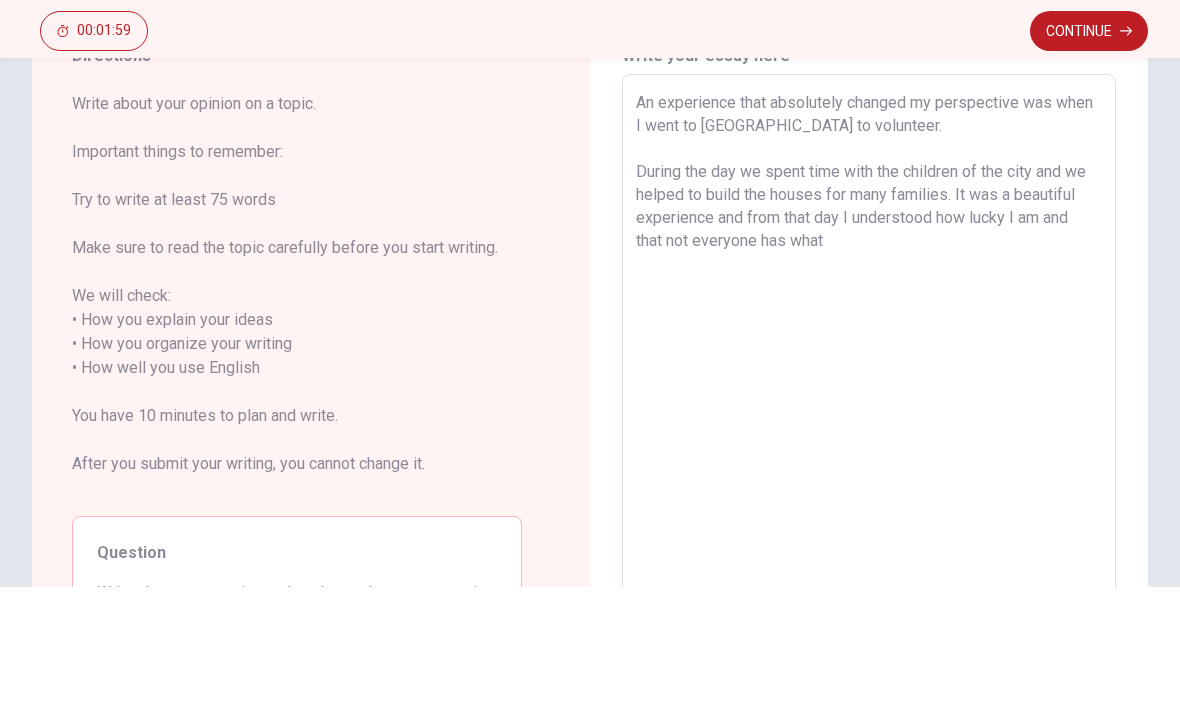 click on "An experience that absolutely changed my perspective was when I went to [GEOGRAPHIC_DATA] to volunteer.
During the day we spent time with the children of the city and we helped to build the houses for many families. It was a beautiful experience and from that day I understood how lucky I am and that not everyone has what" at bounding box center (869, 482) 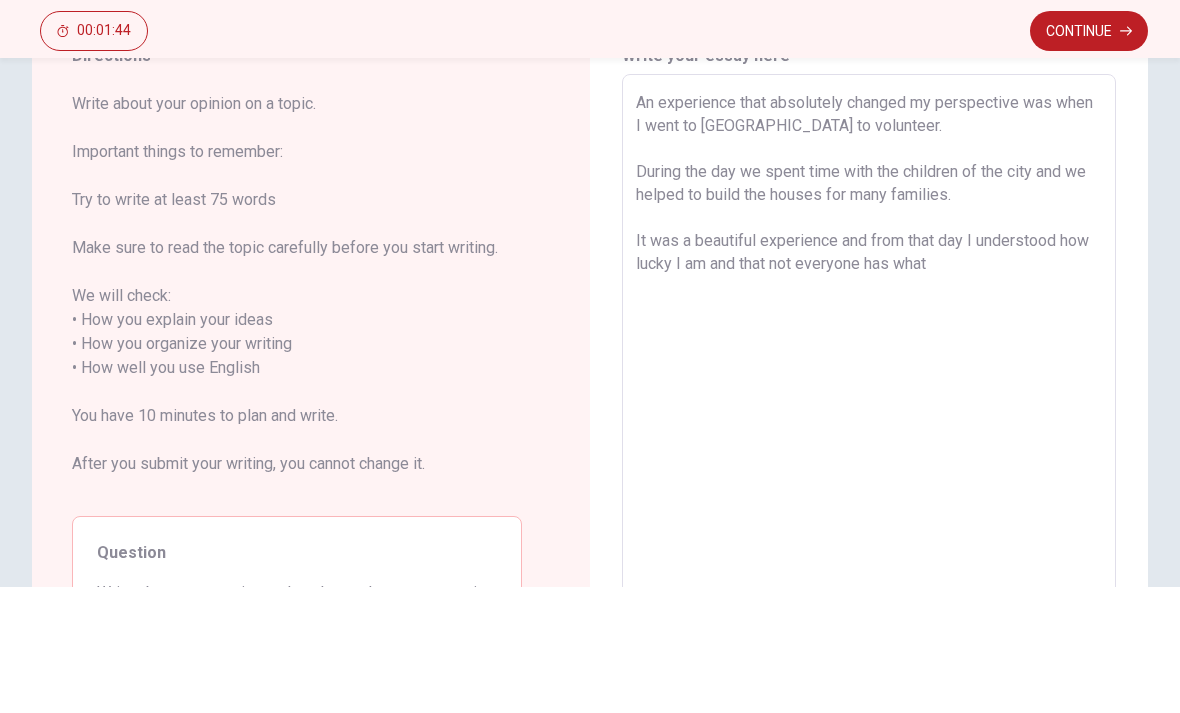 click on "An experience that absolutely changed my perspective was when I went to [GEOGRAPHIC_DATA] to volunteer.
During the day we spent time with the children of the city and we helped to build the houses for many families.
It was a beautiful experience and from that day I understood how lucky I am and that not everyone has what" at bounding box center (869, 482) 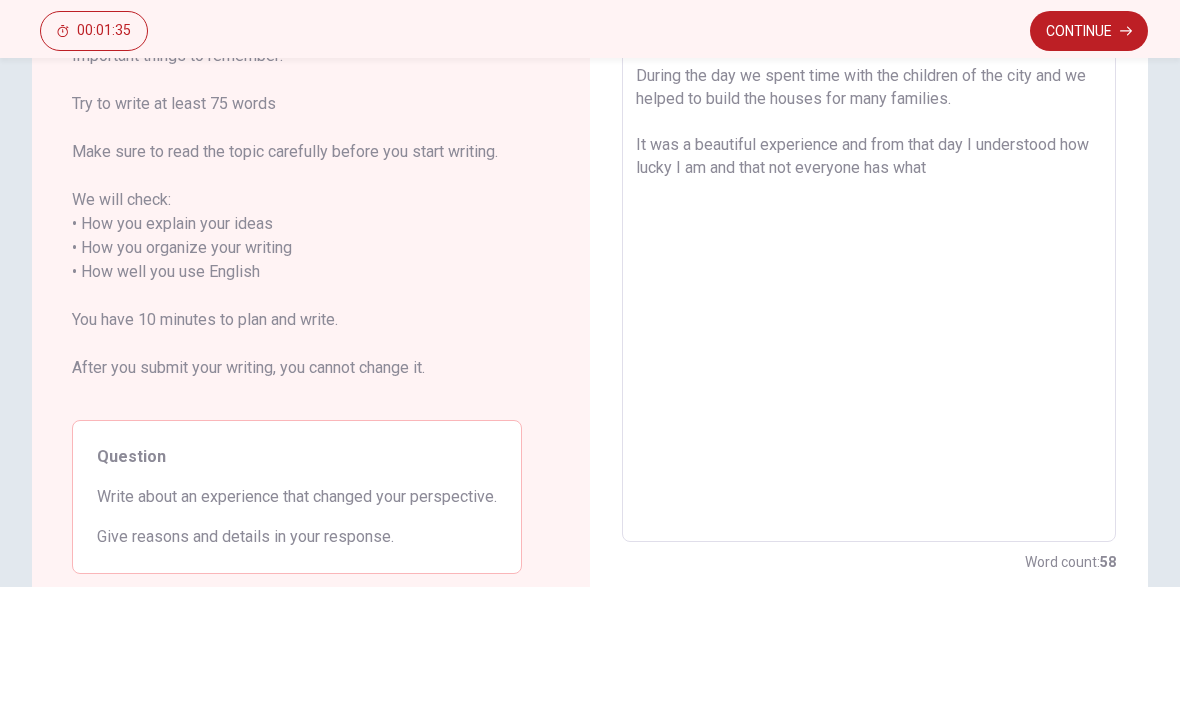 scroll, scrollTop: 192, scrollLeft: 0, axis: vertical 